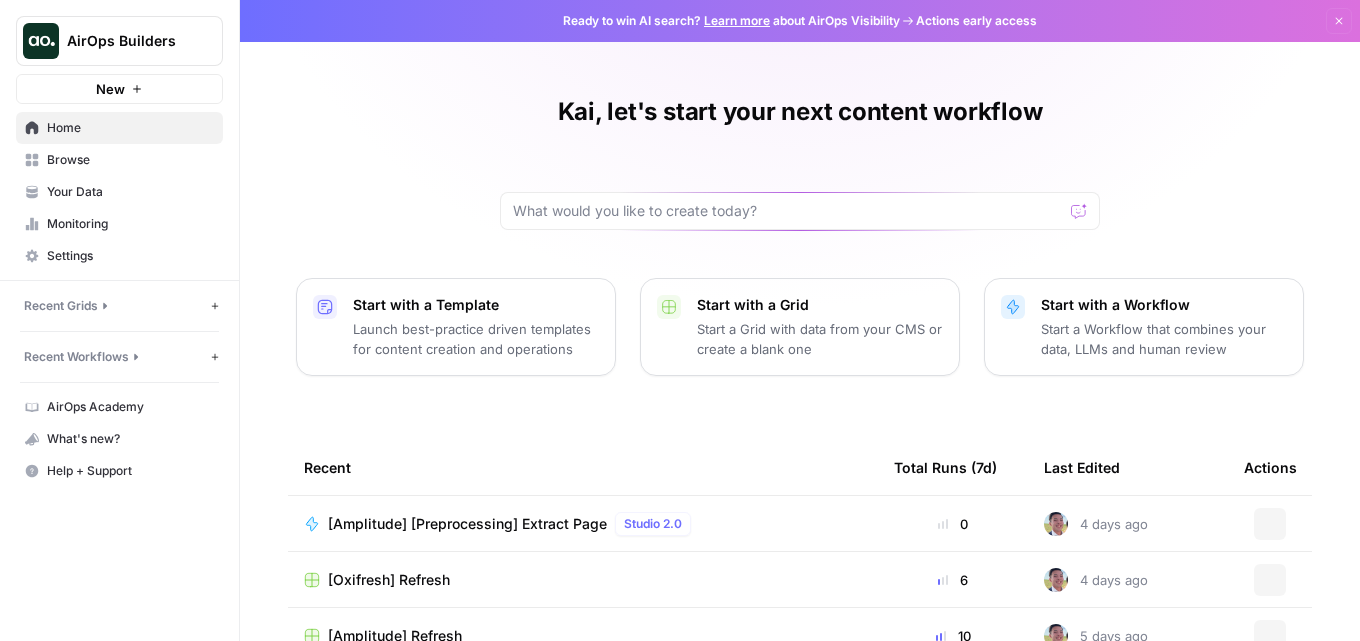 scroll, scrollTop: 0, scrollLeft: 0, axis: both 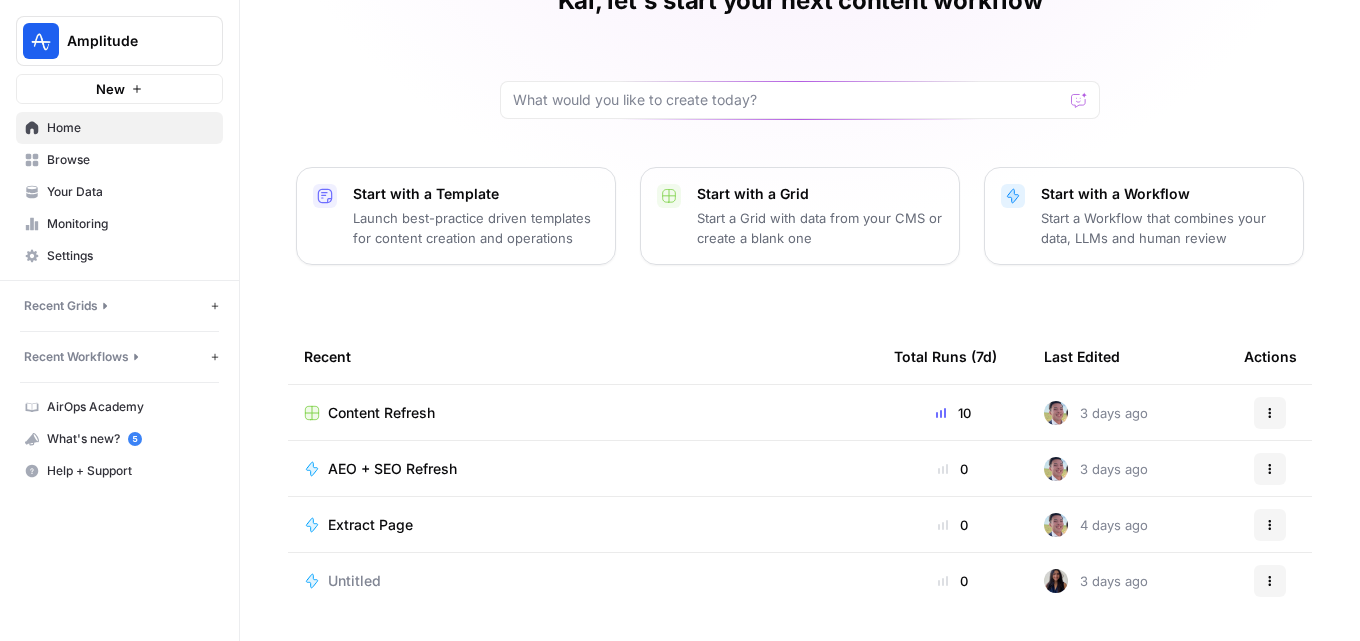 click on "Untitled" at bounding box center [354, 581] 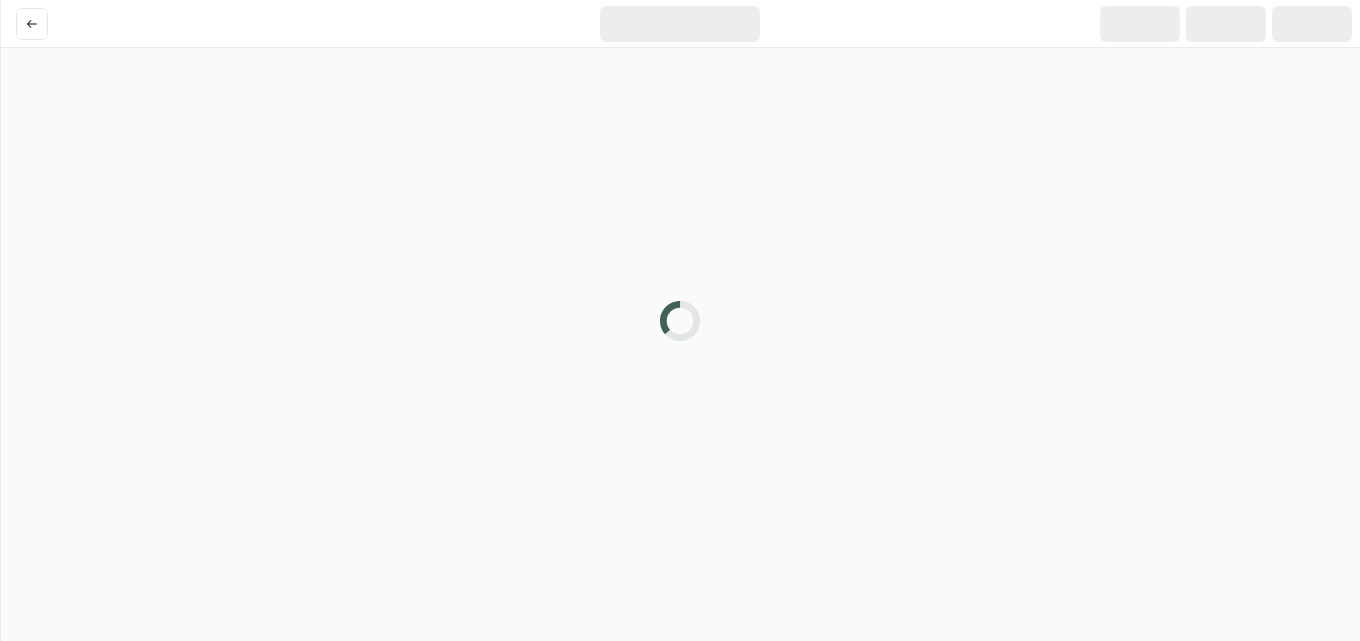 scroll, scrollTop: 0, scrollLeft: 0, axis: both 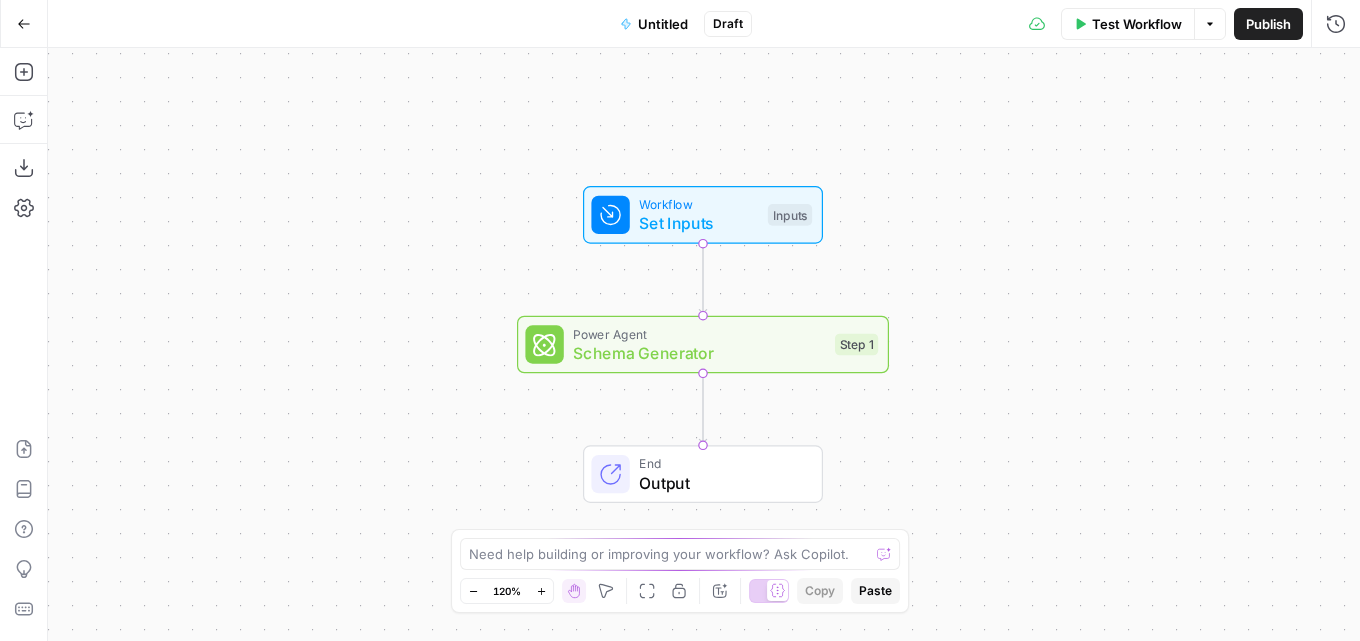 click on "Add Steps Copilot Download as JSON Settings Import JSON AirOps Academy Help Give Feedback Shortcuts" at bounding box center [24, 344] 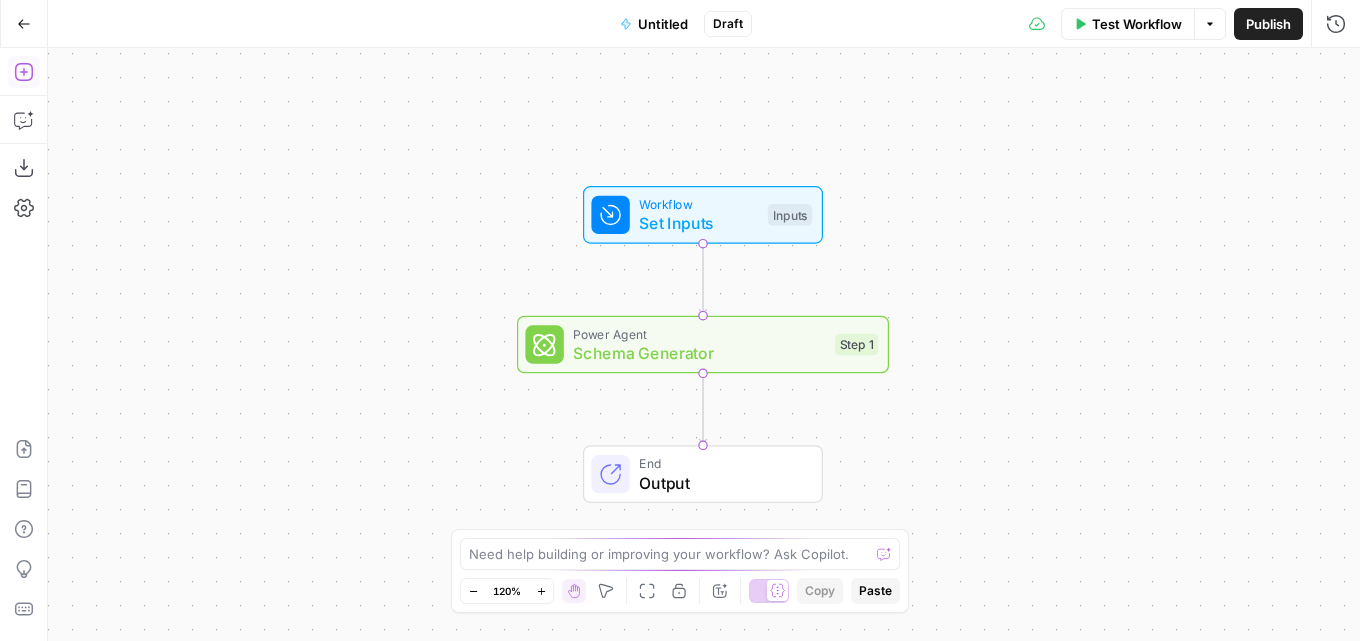 click 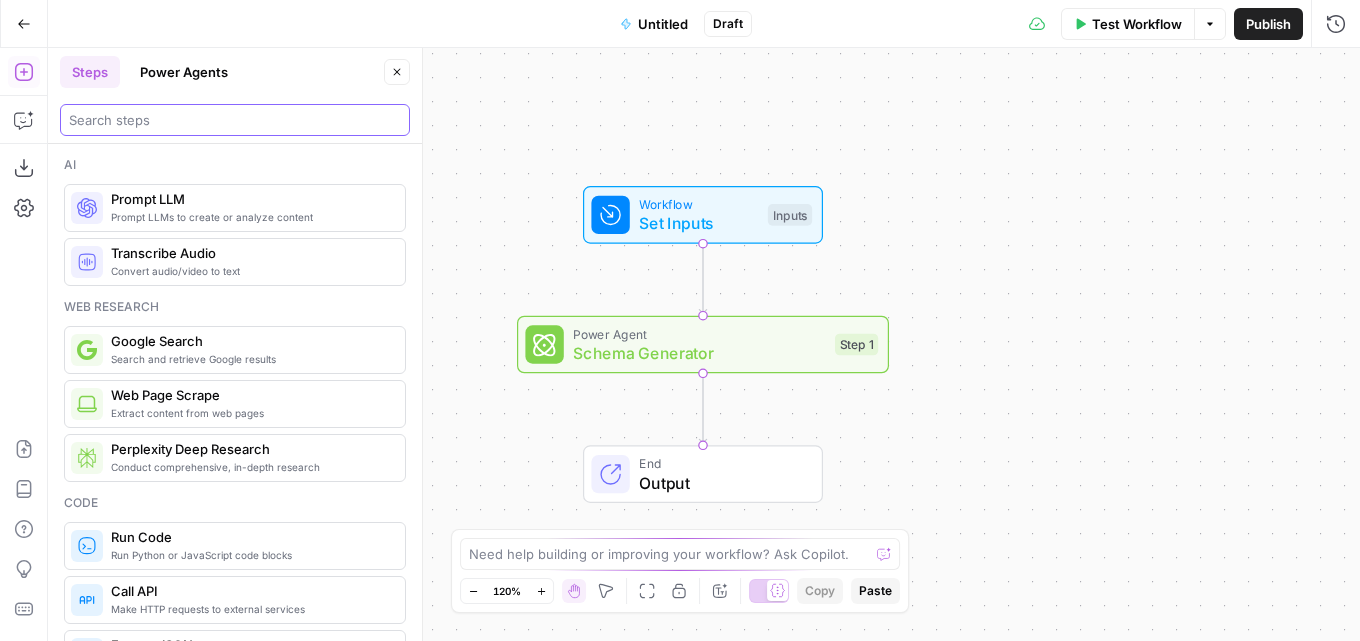 click at bounding box center [235, 120] 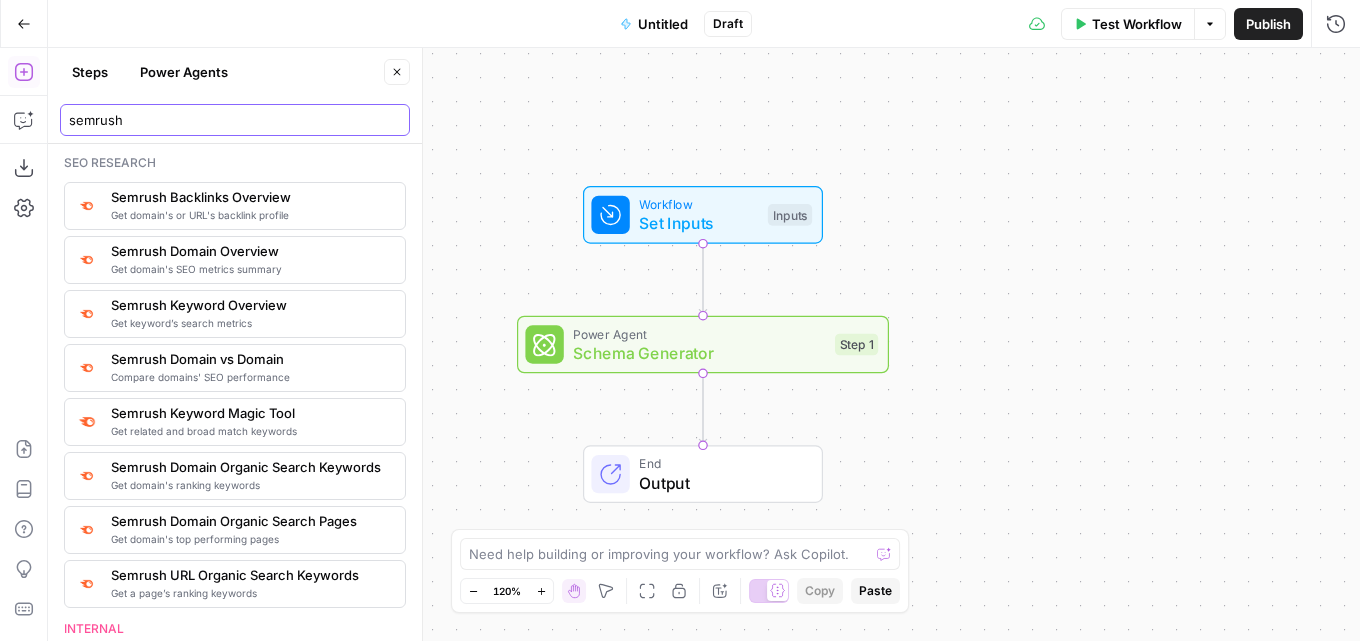 scroll, scrollTop: 0, scrollLeft: 0, axis: both 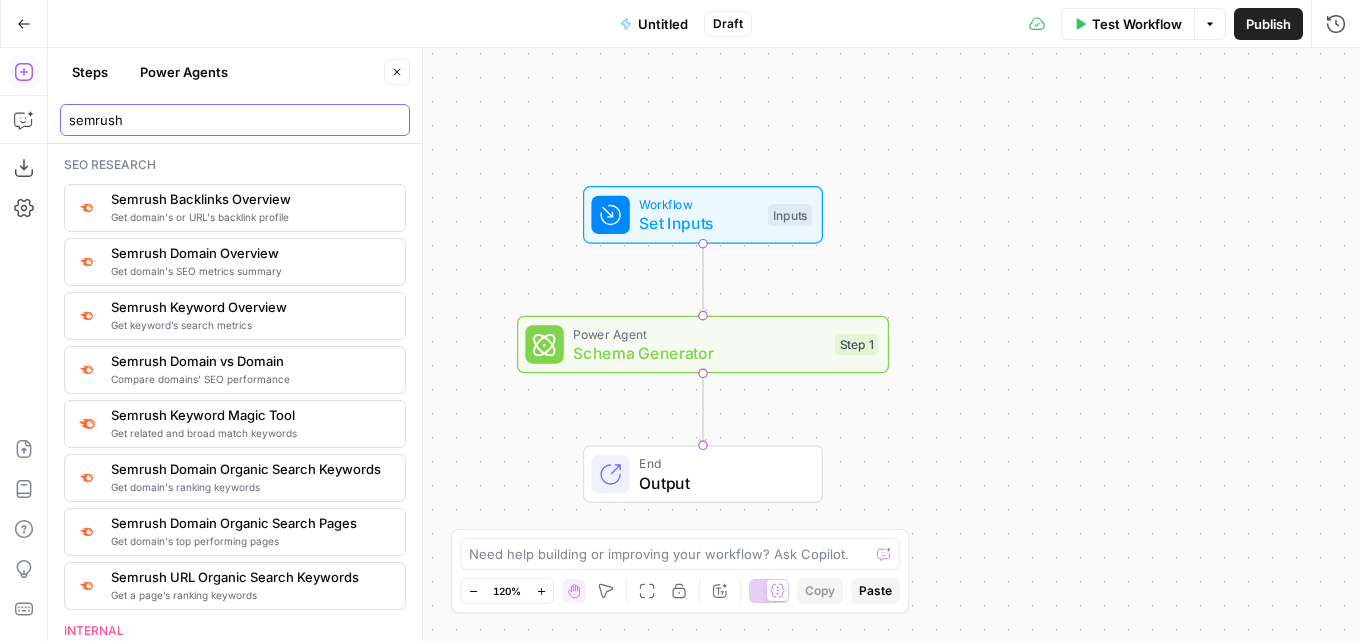 type on "semrush" 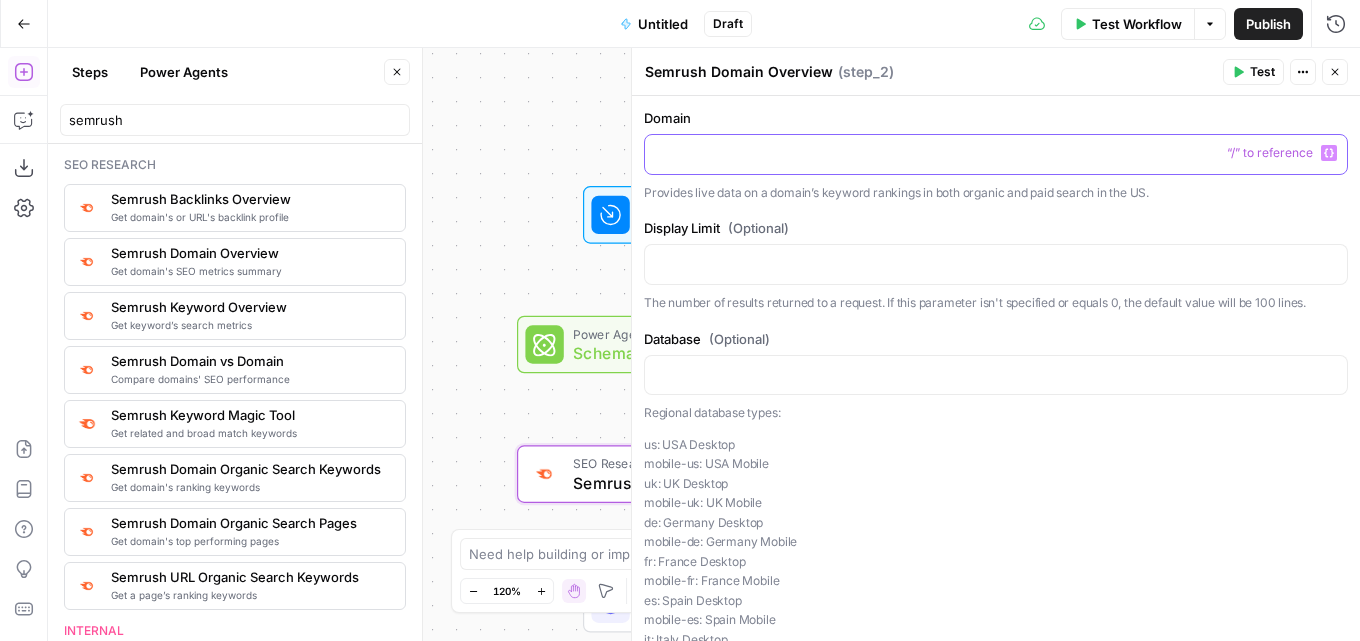click at bounding box center (996, 153) 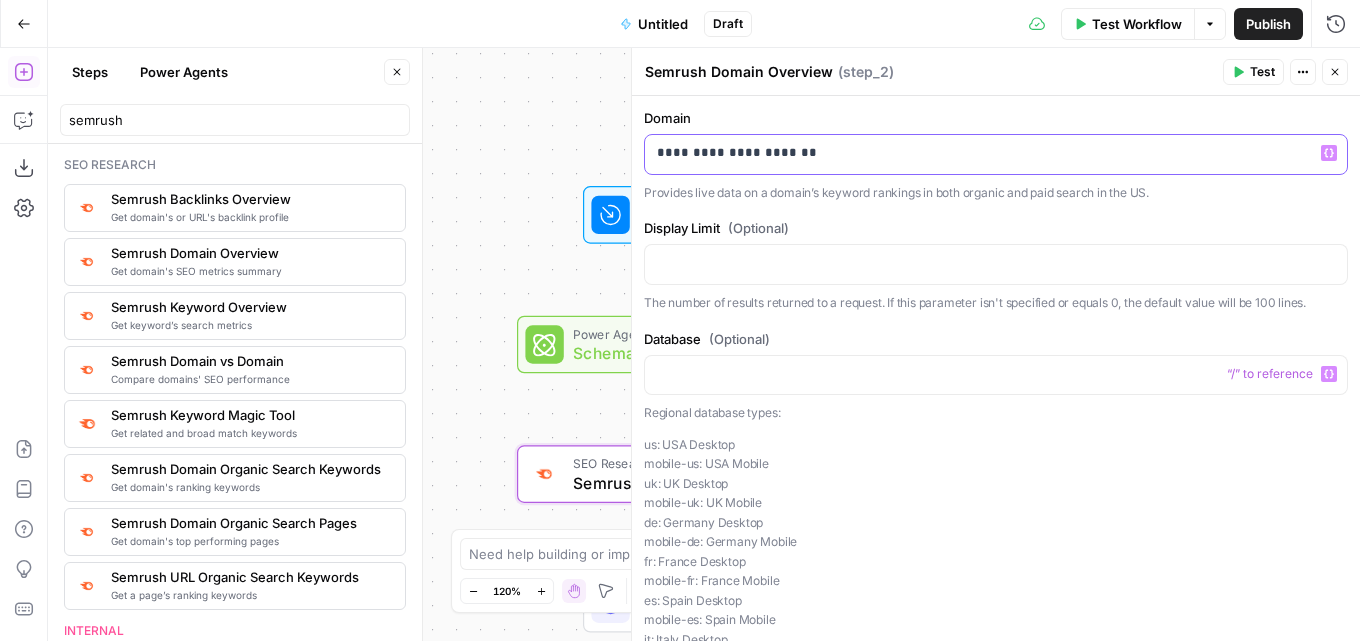 scroll, scrollTop: 161, scrollLeft: 0, axis: vertical 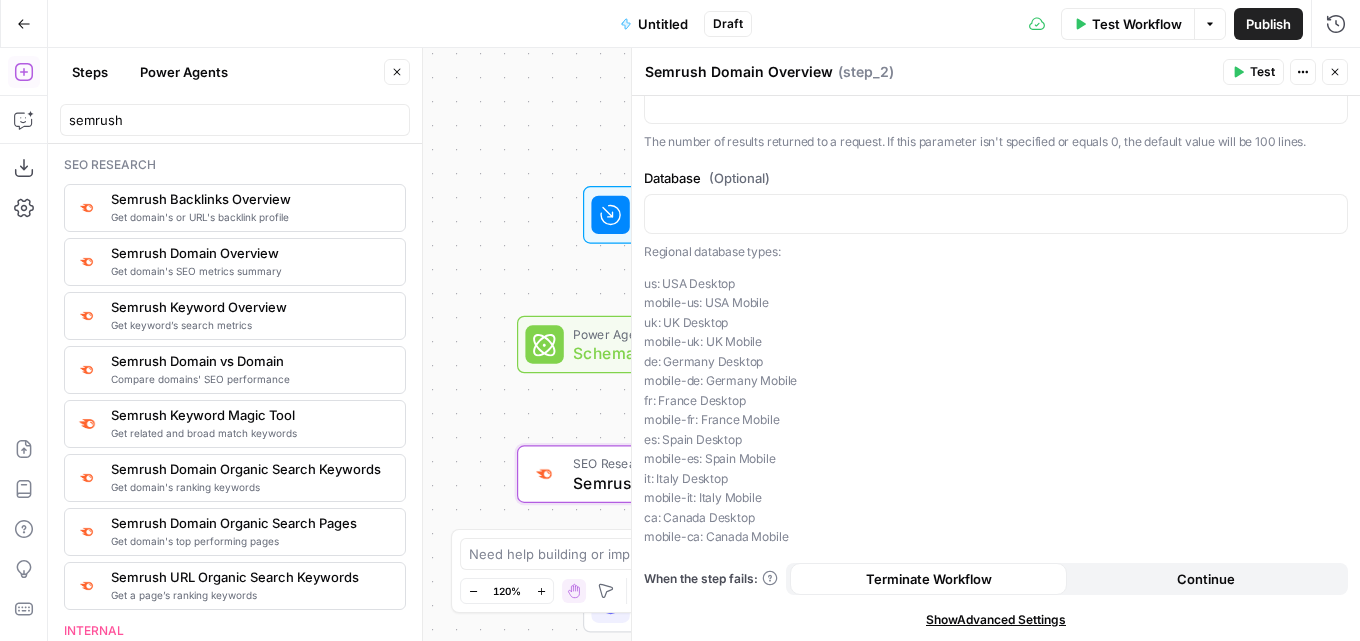 click 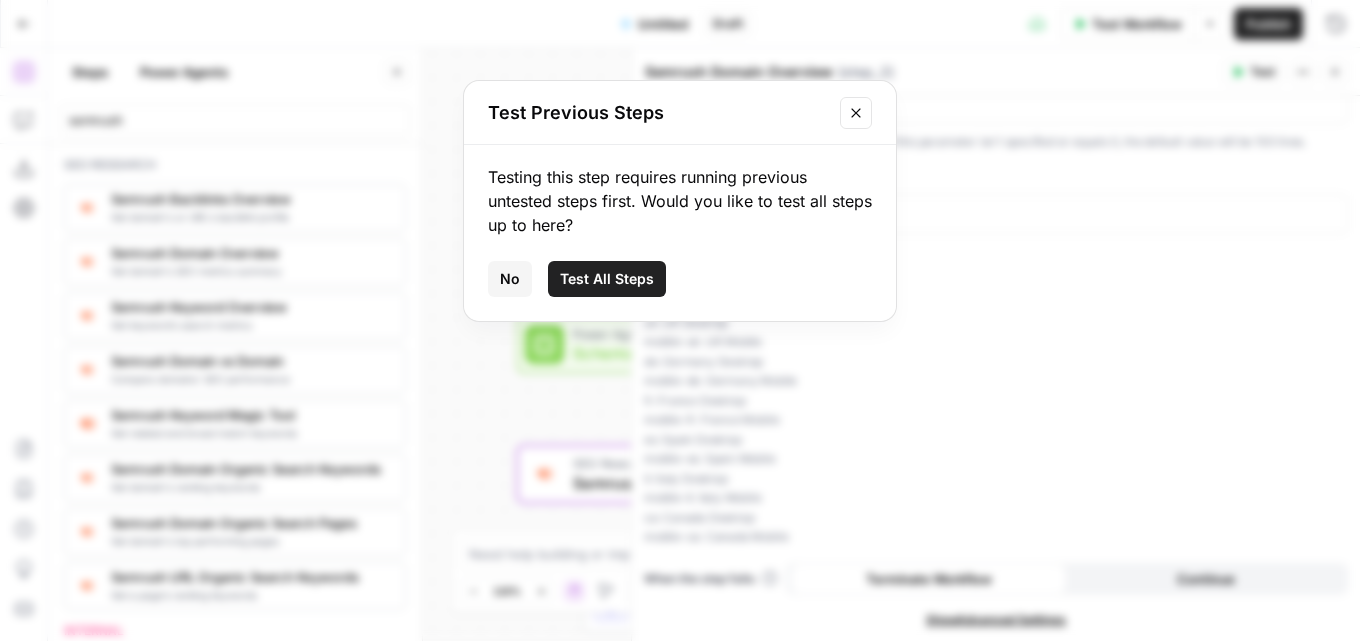 click 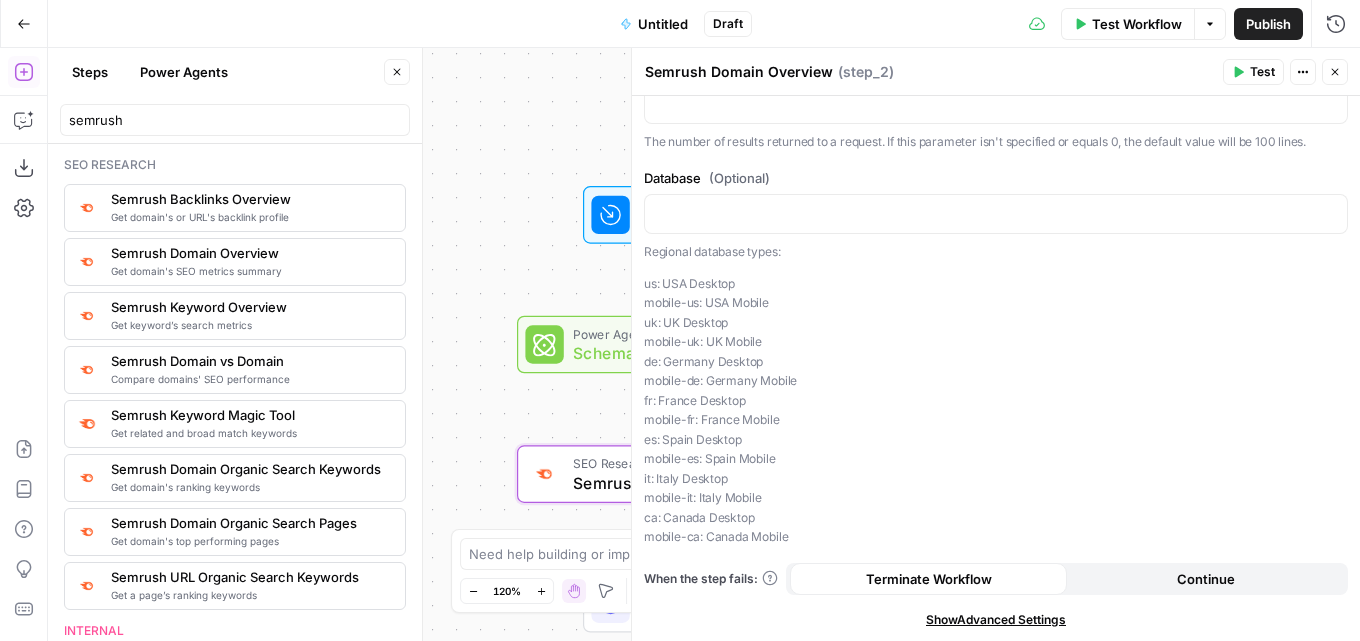 click on "Schema Generator" at bounding box center [699, 353] 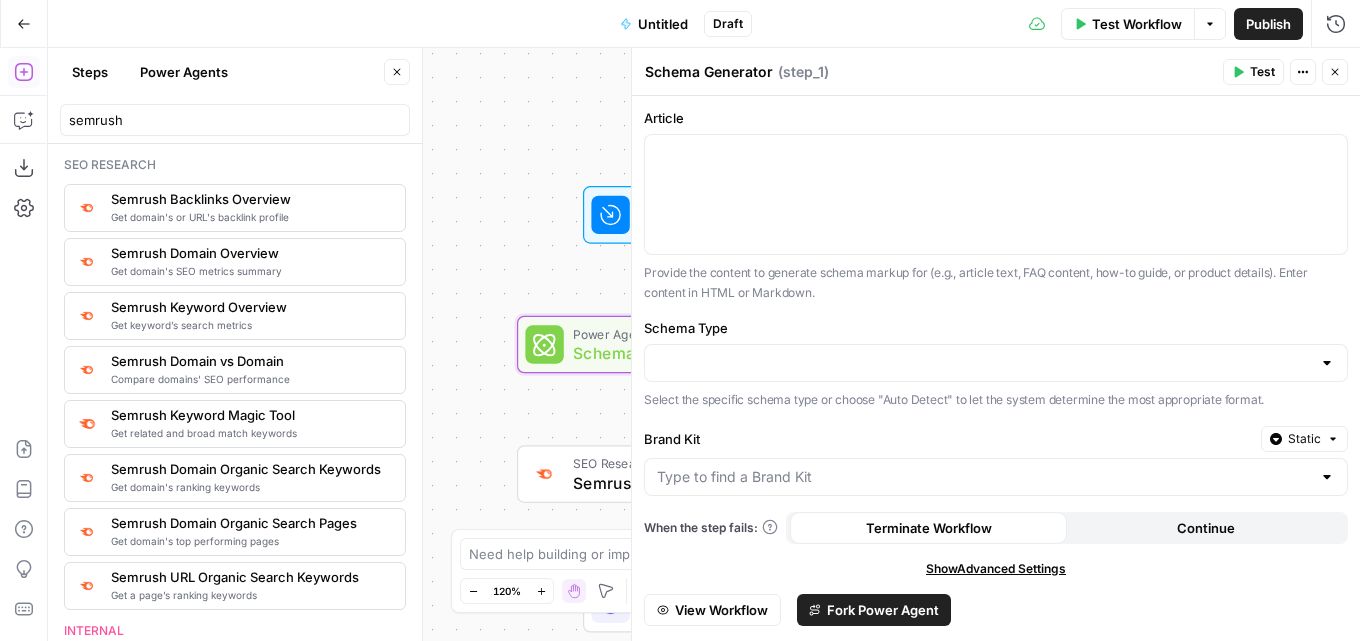 click on "Close" at bounding box center (1335, 72) 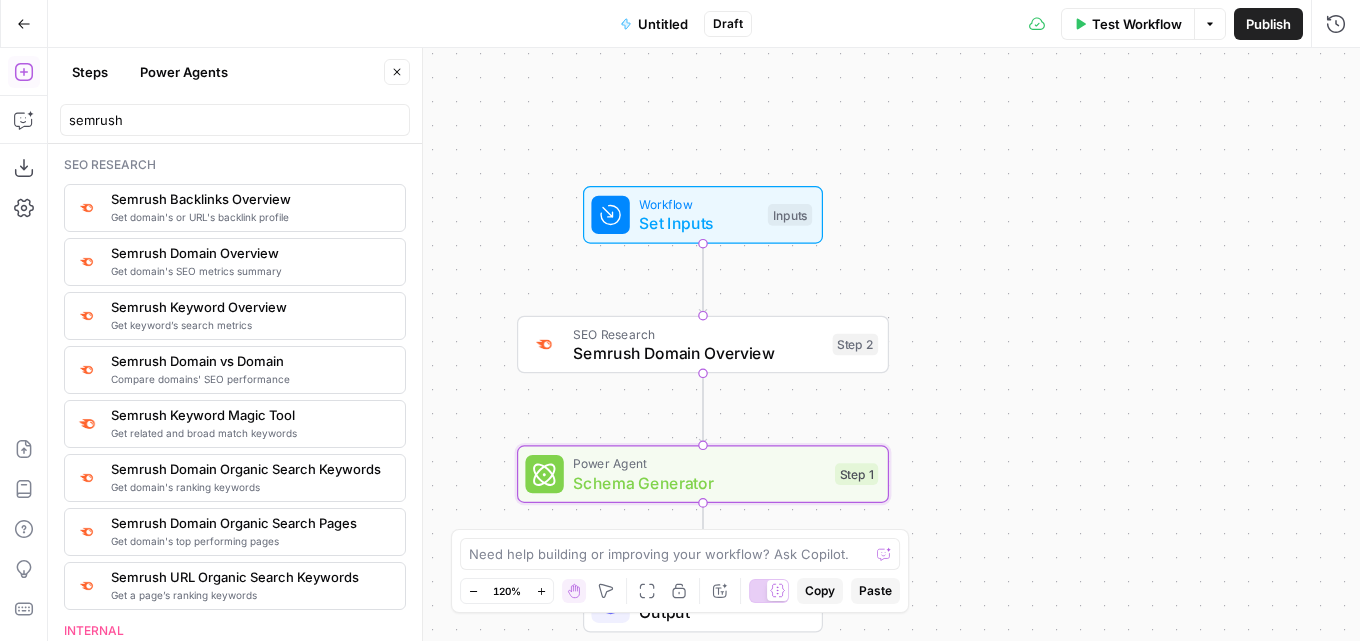 click on "SEO Research" at bounding box center (698, 333) 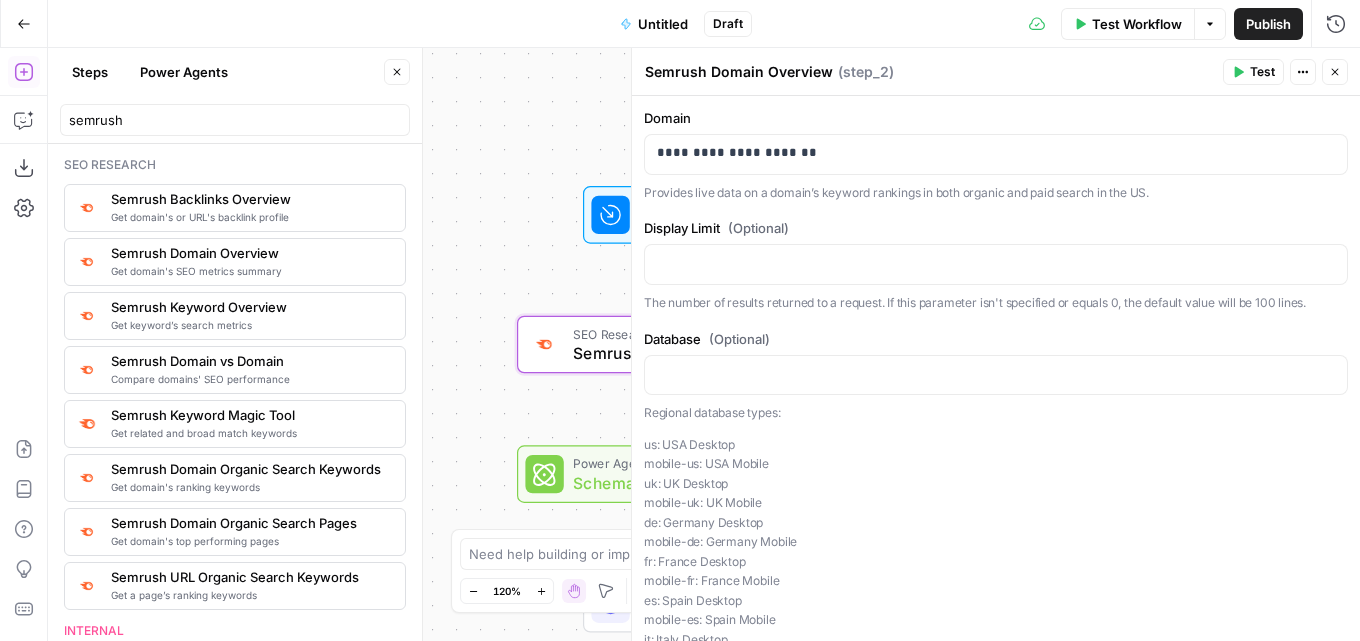 click on "Test" at bounding box center [1262, 72] 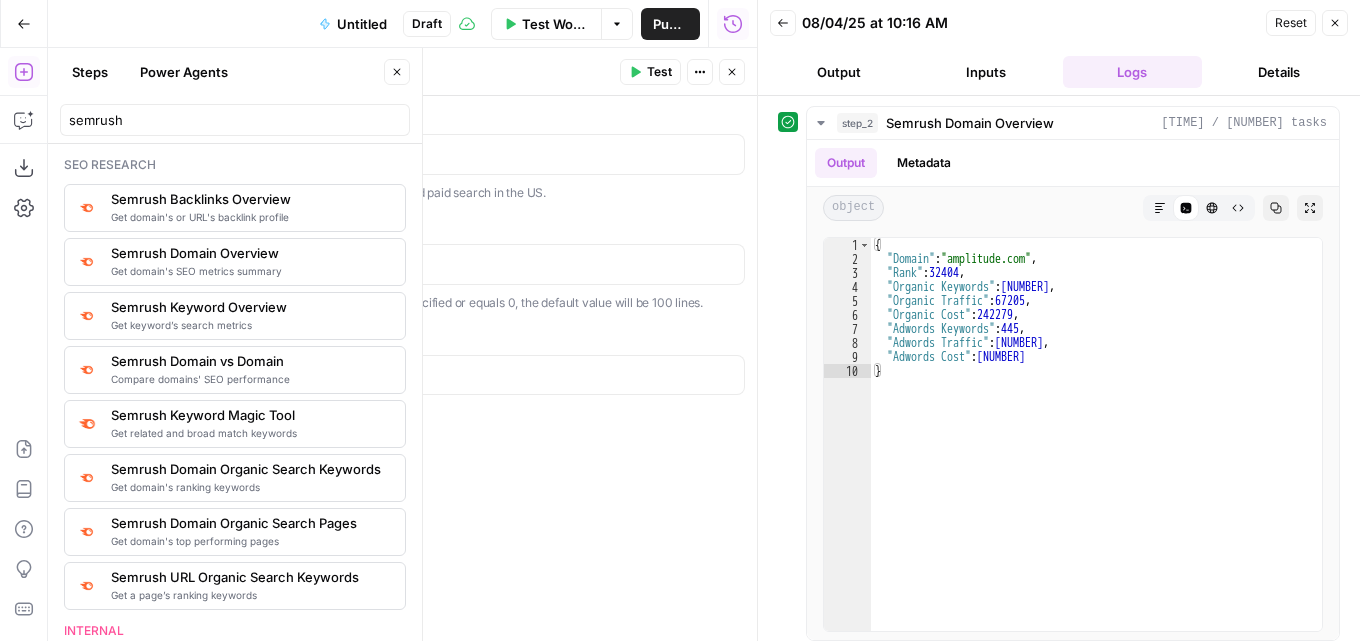 click on "Close" at bounding box center [1335, 23] 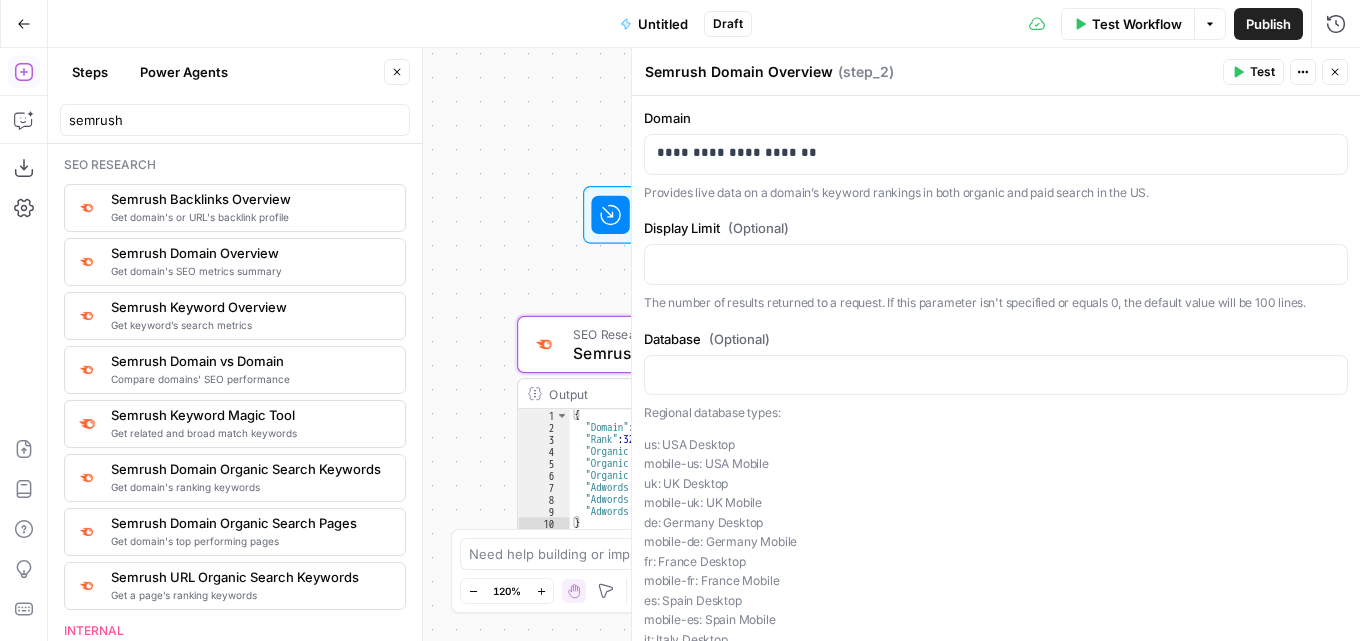click 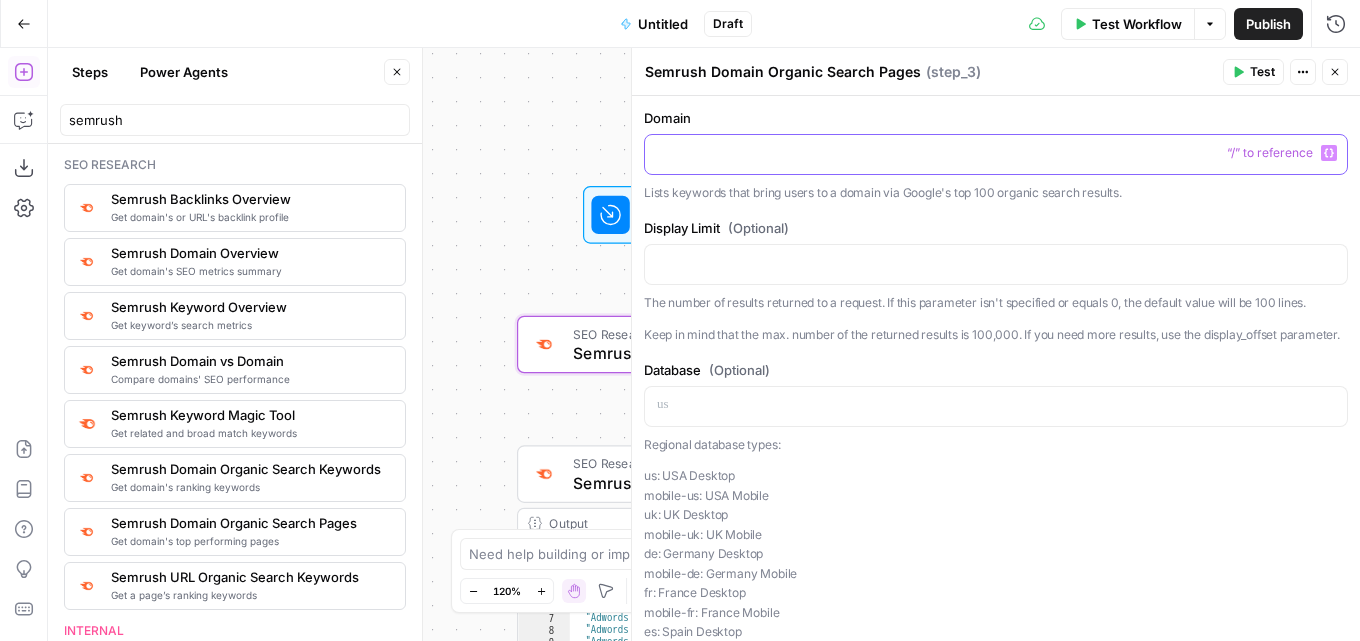 click at bounding box center (996, 153) 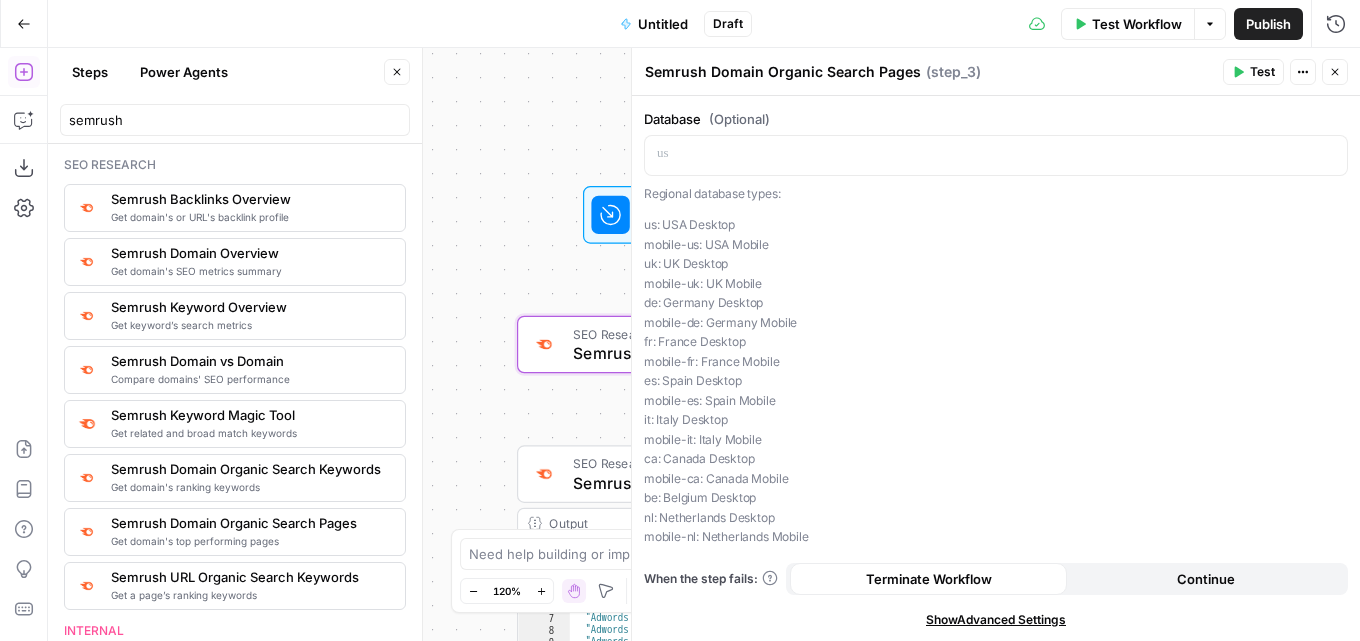 scroll, scrollTop: 0, scrollLeft: 0, axis: both 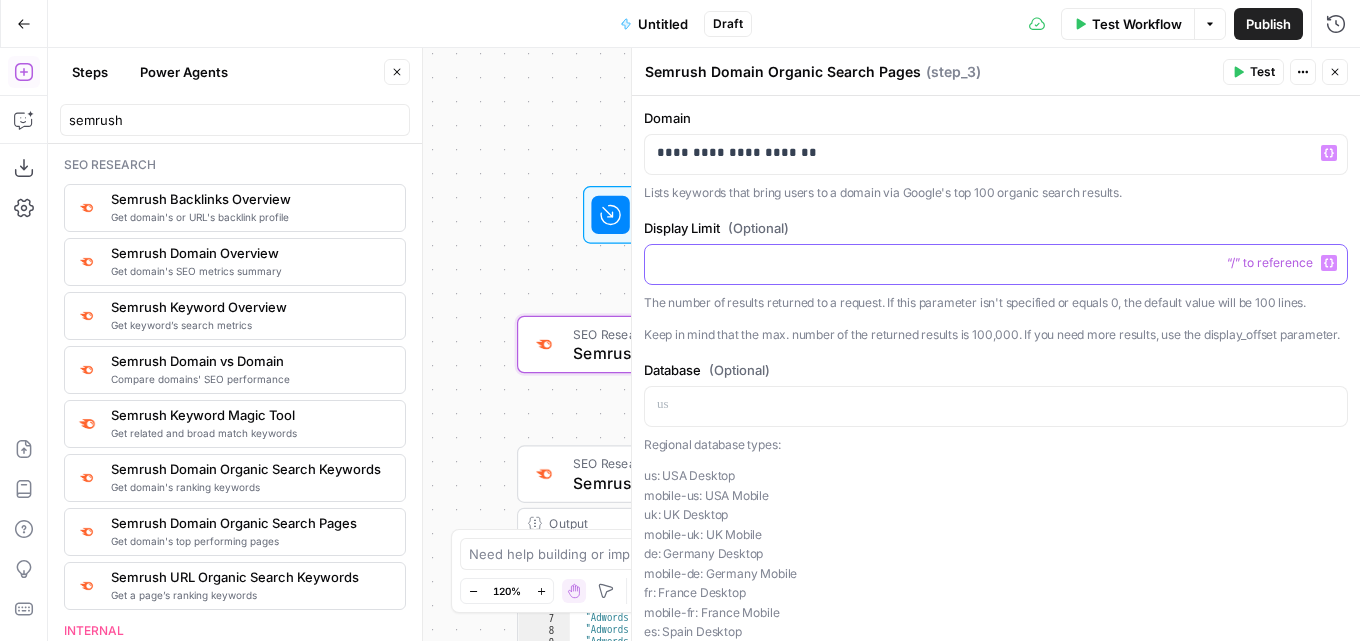 click at bounding box center [996, 263] 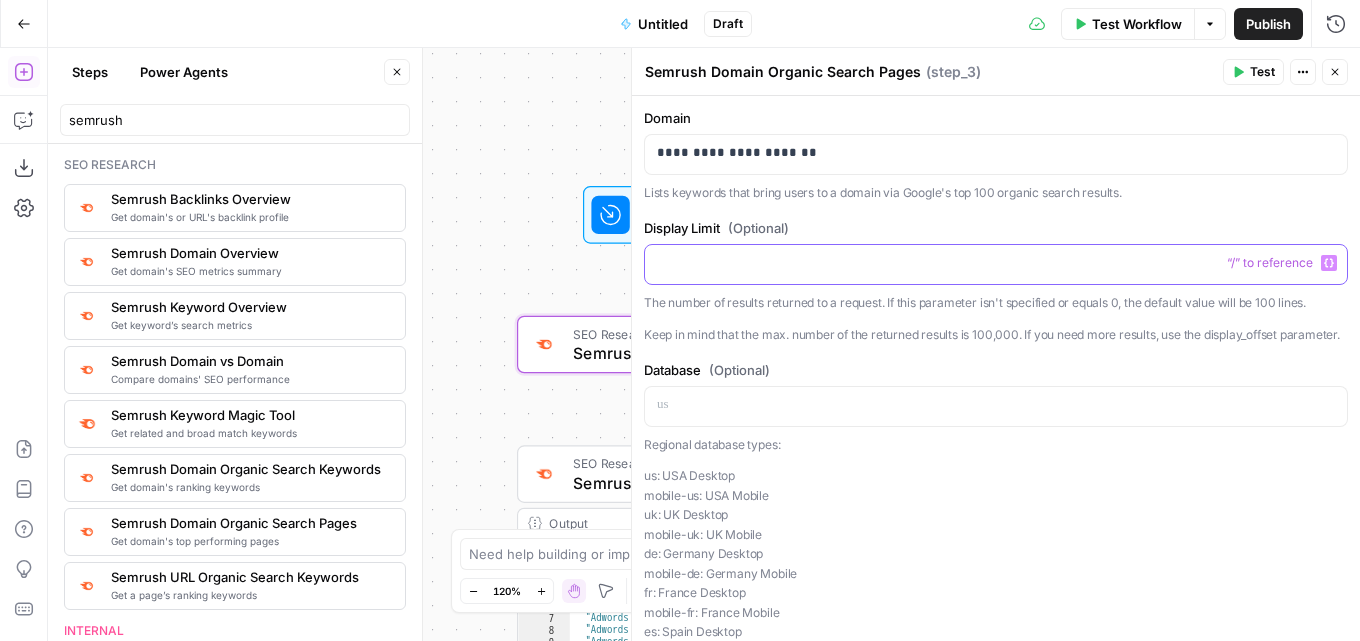 type 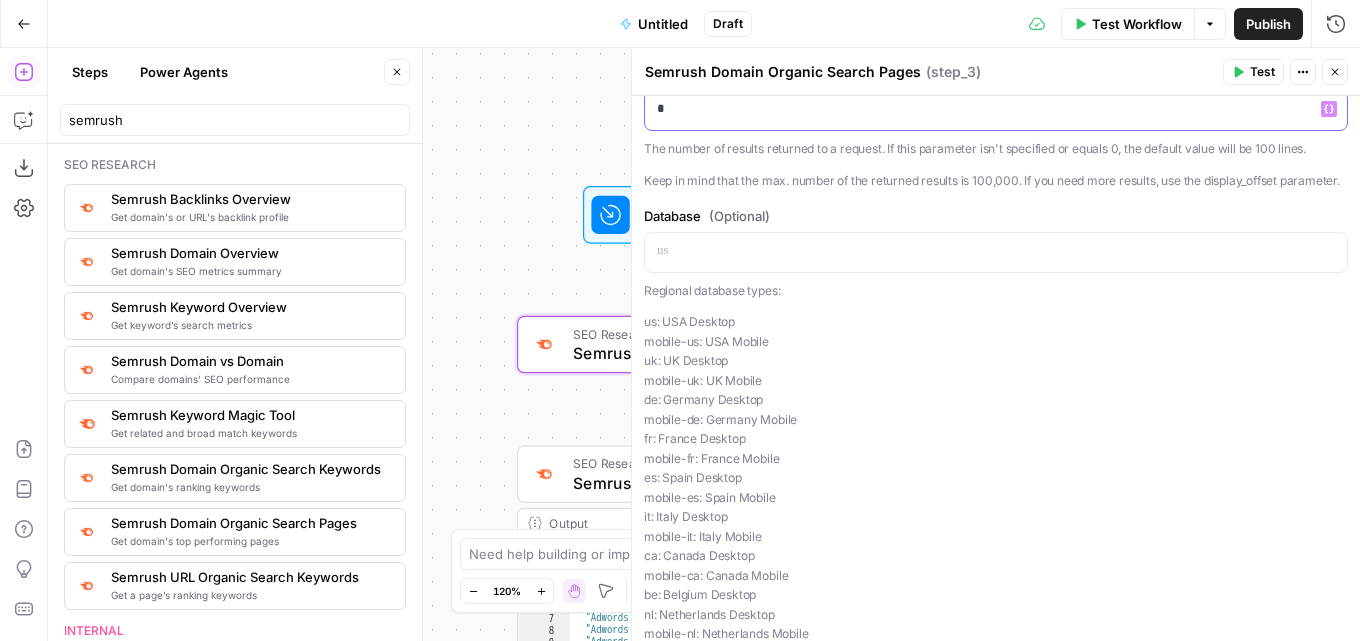 scroll, scrollTop: 270, scrollLeft: 0, axis: vertical 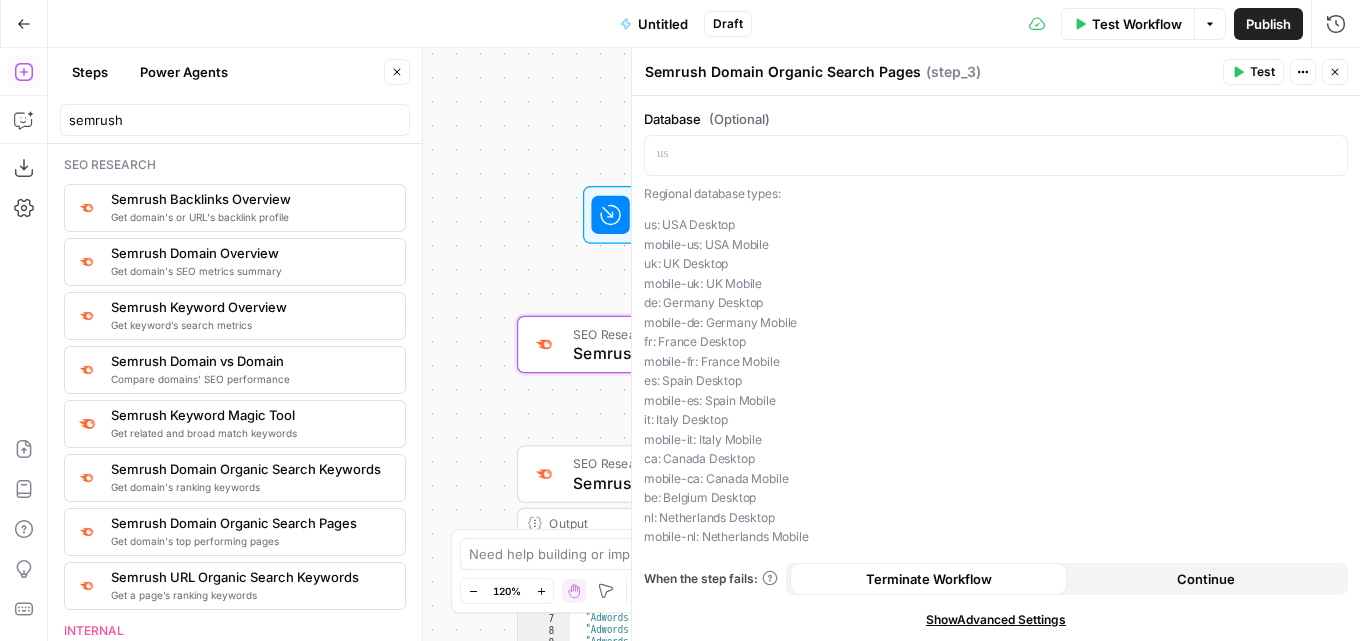 click on "Semrush Domain Organic Search Pages Semrush Domain Organic Search Pages  ( step_3 ) Test Actions Close" at bounding box center [996, 72] 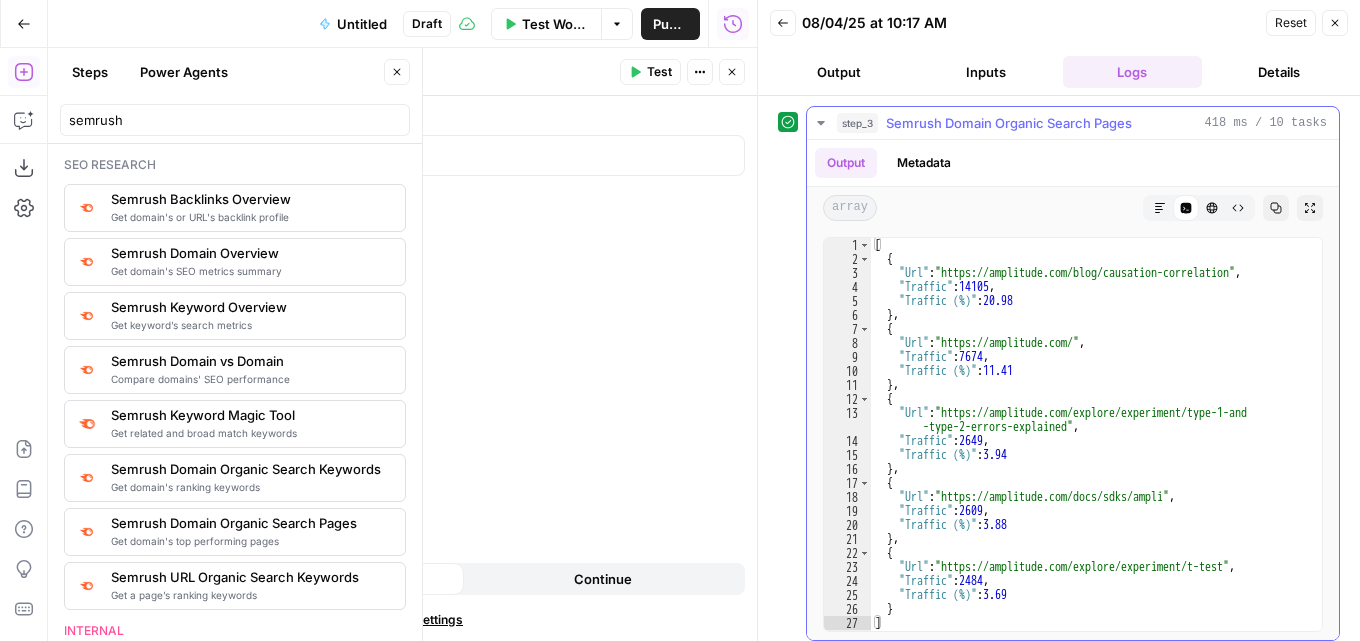 type on "**********" 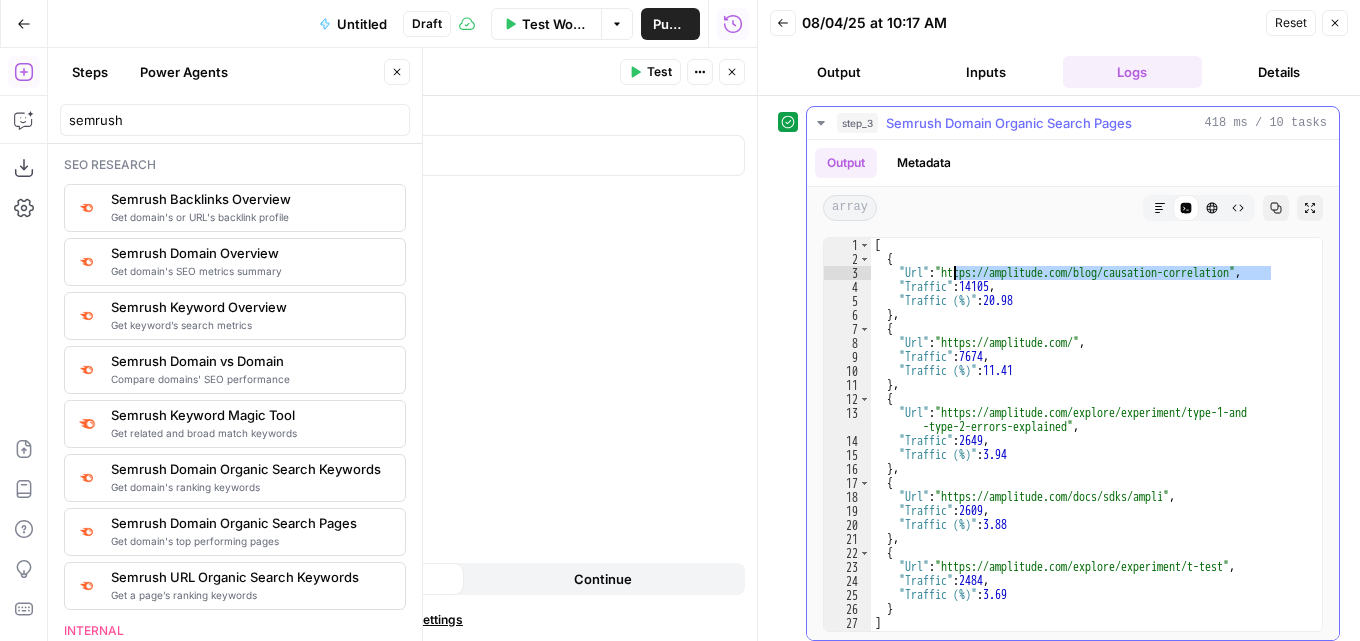 drag, startPoint x: 1271, startPoint y: 271, endPoint x: 951, endPoint y: 277, distance: 320.05624 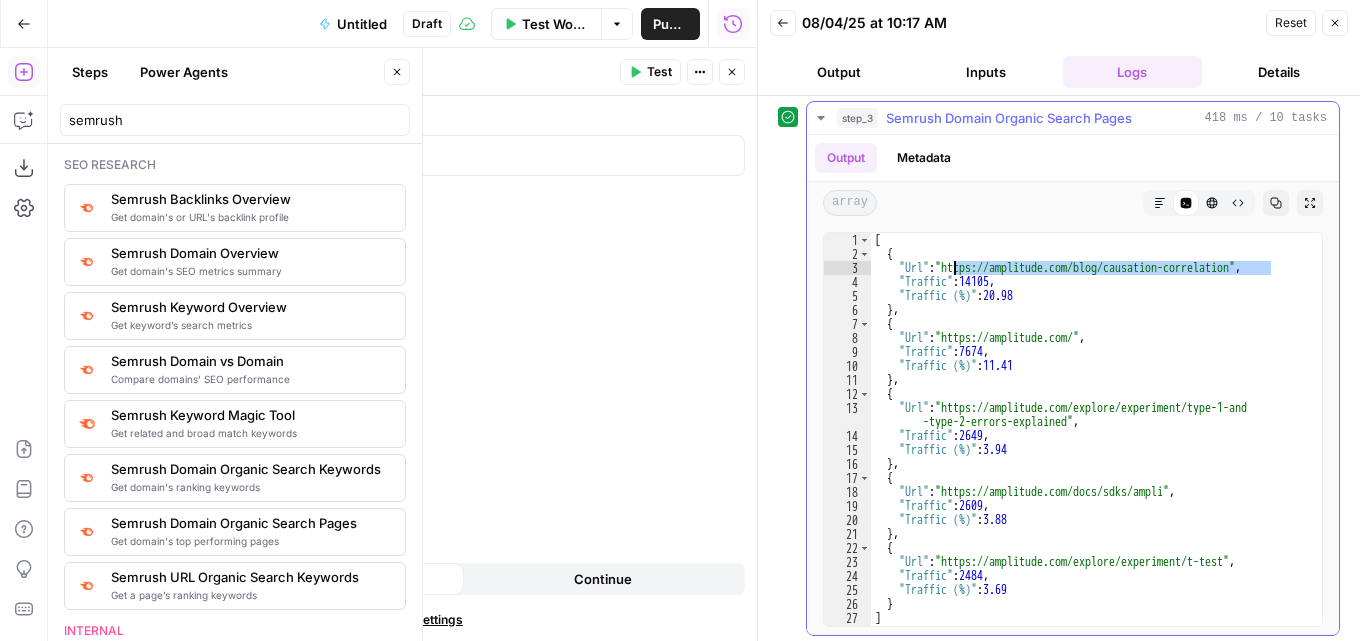 scroll, scrollTop: 10, scrollLeft: 0, axis: vertical 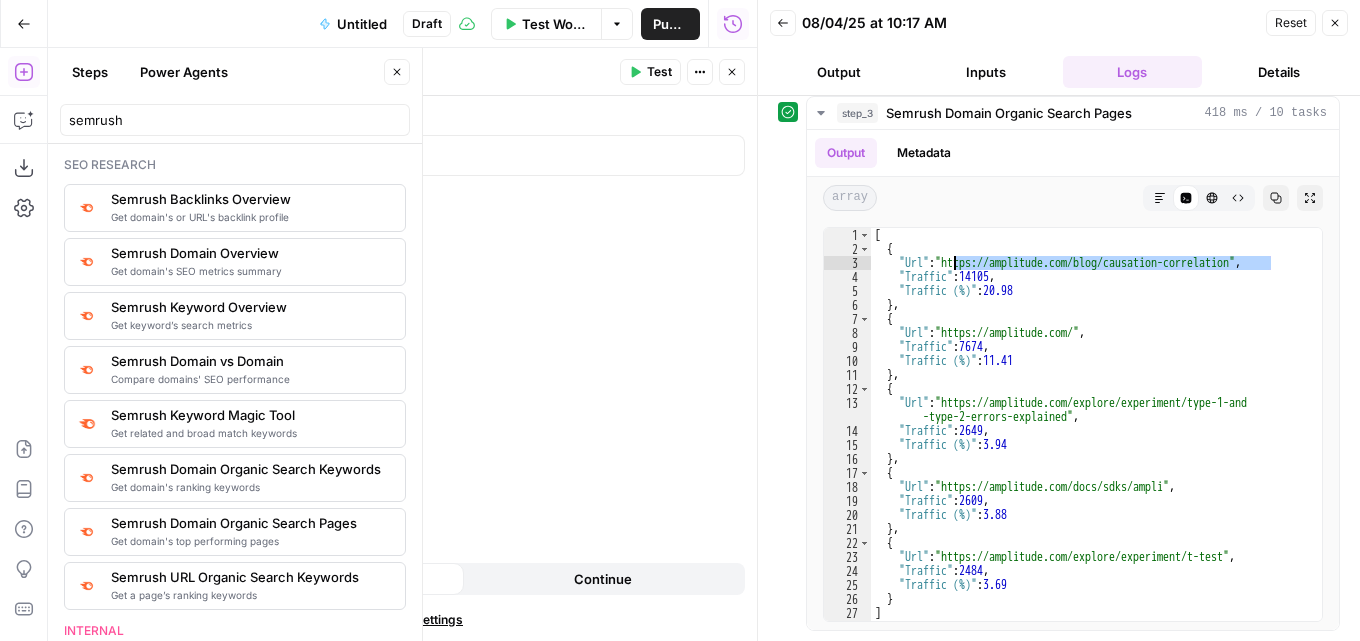 click on "Back 08/04/25 at 10:17 AM Reset Close Output Inputs Logs Details" at bounding box center [1059, 48] 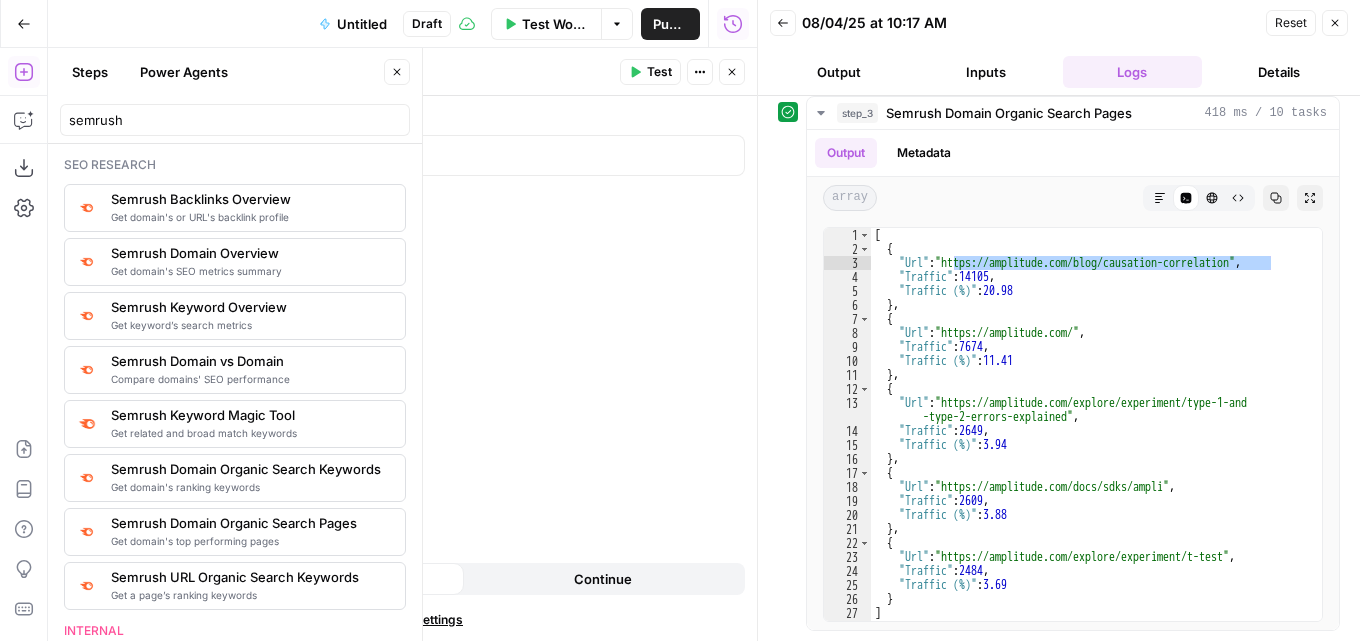 click on "Inputs" at bounding box center (986, 72) 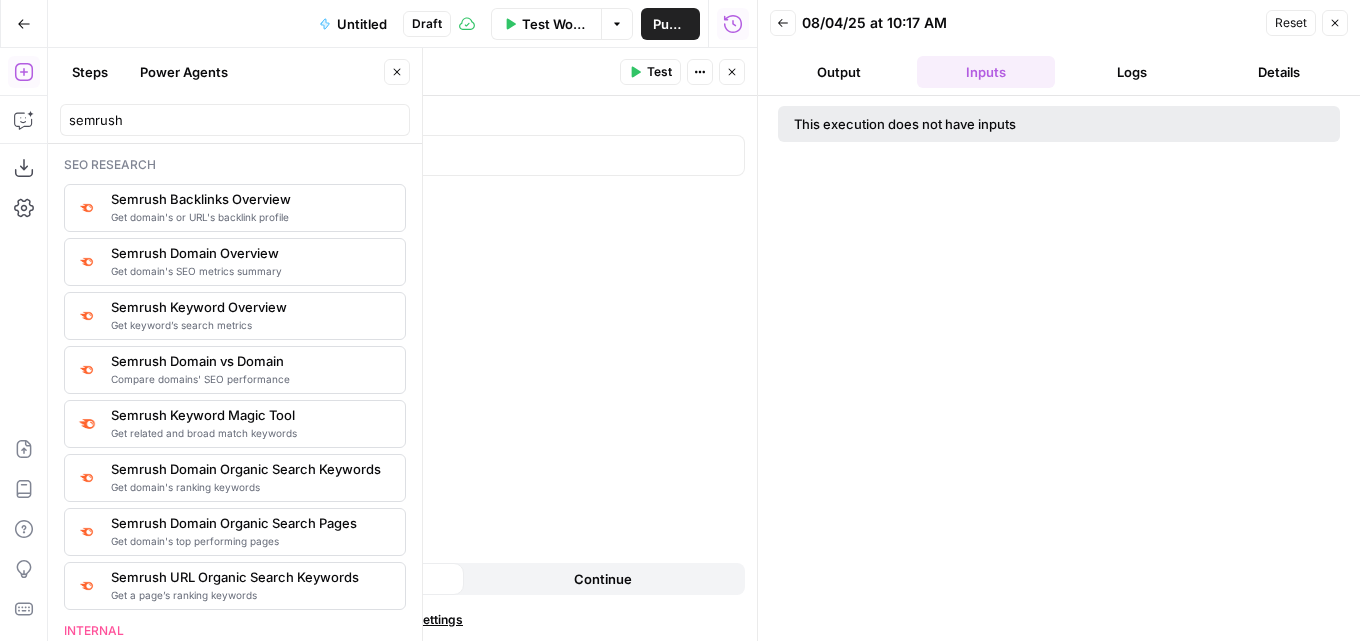 click on "Output" at bounding box center (839, 72) 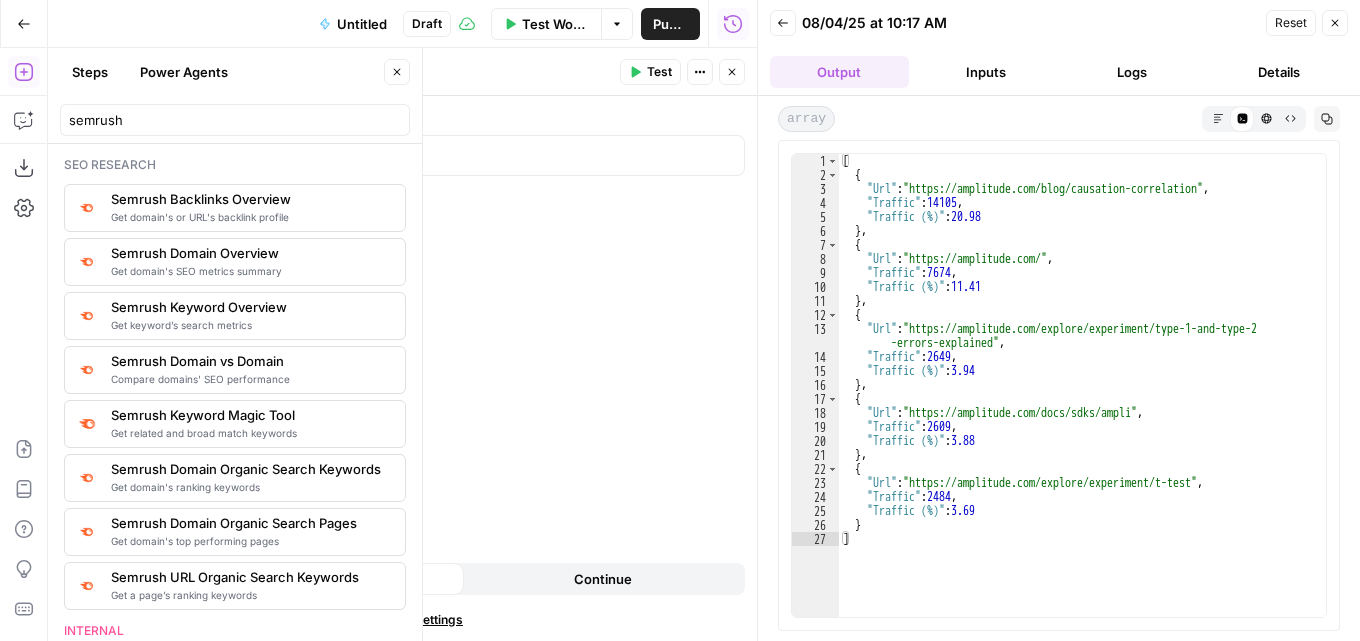 click on "Back" at bounding box center (783, 23) 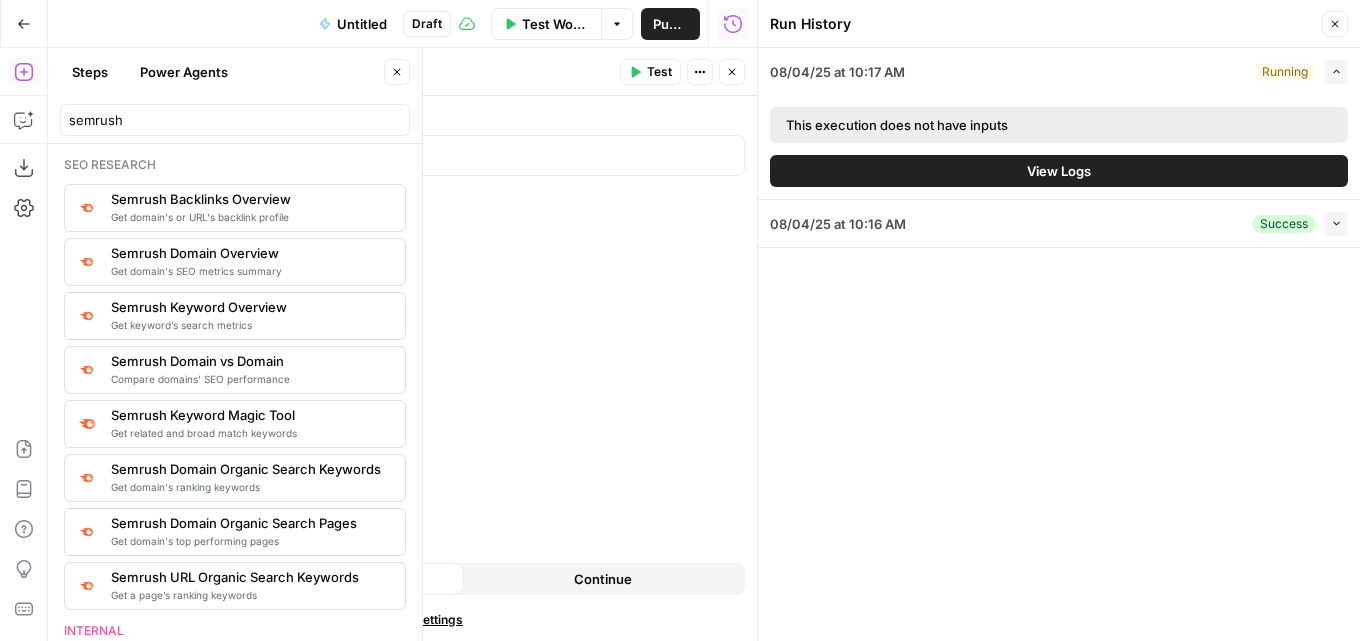 click on "Run History Close" at bounding box center (1059, 24) 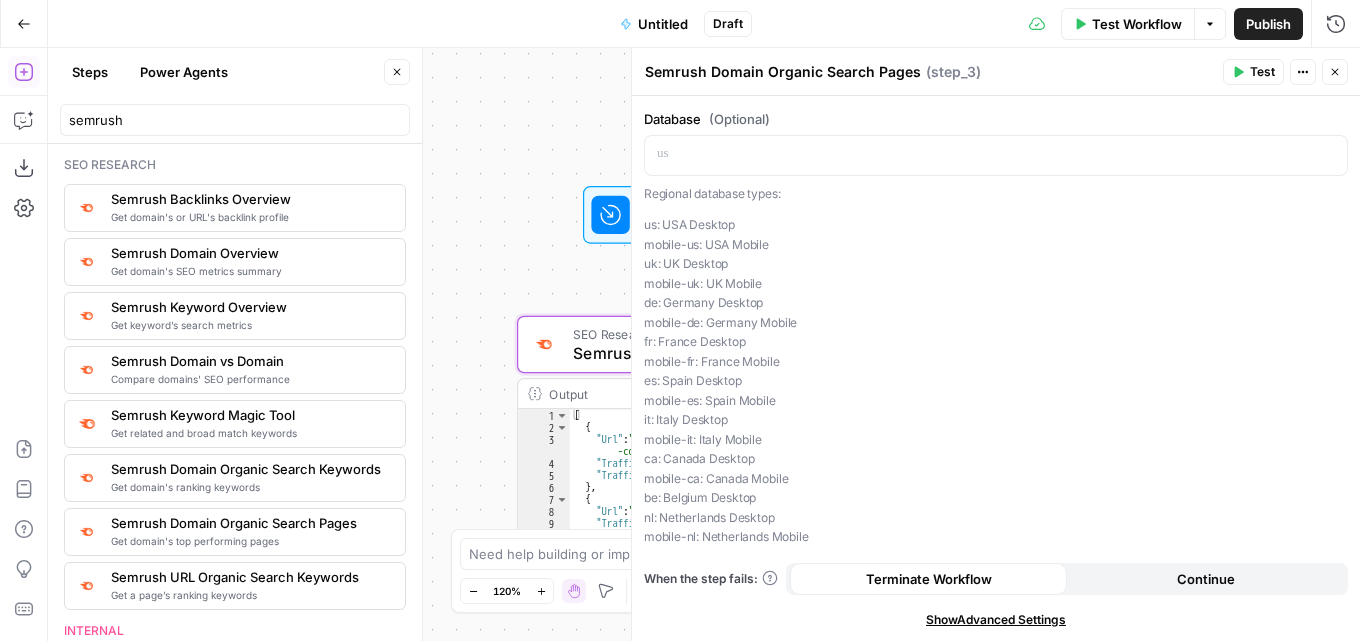 scroll, scrollTop: 0, scrollLeft: 0, axis: both 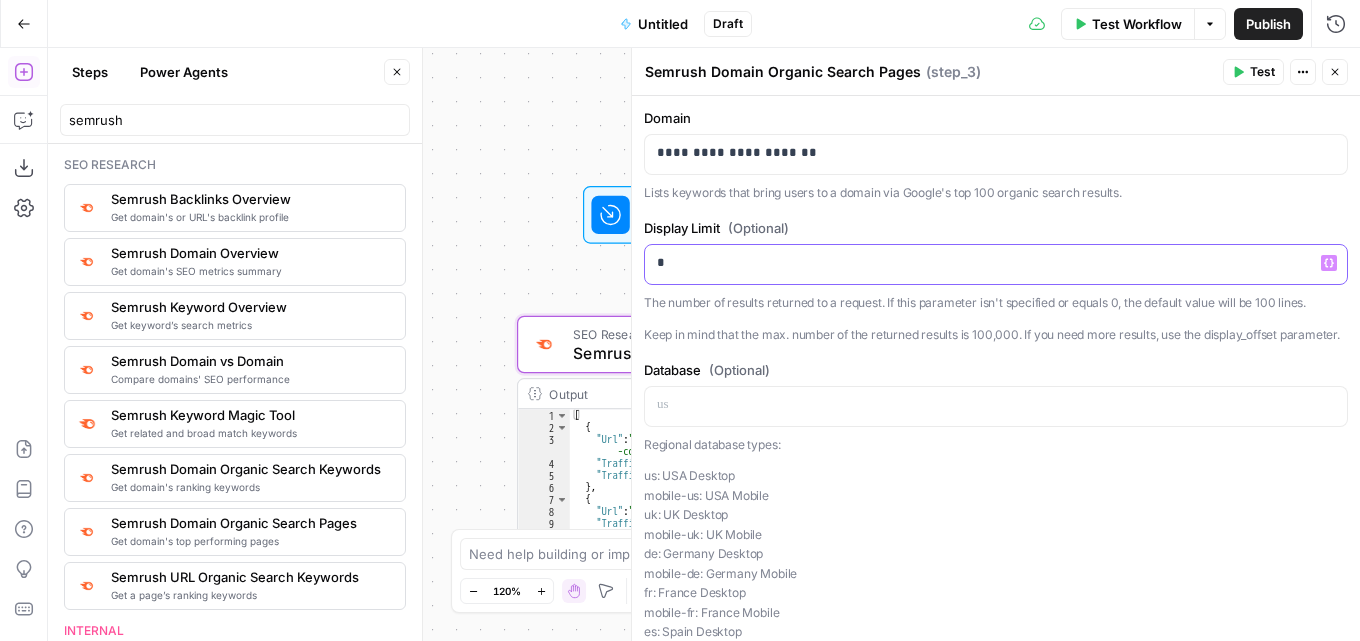click on "*" at bounding box center (988, 263) 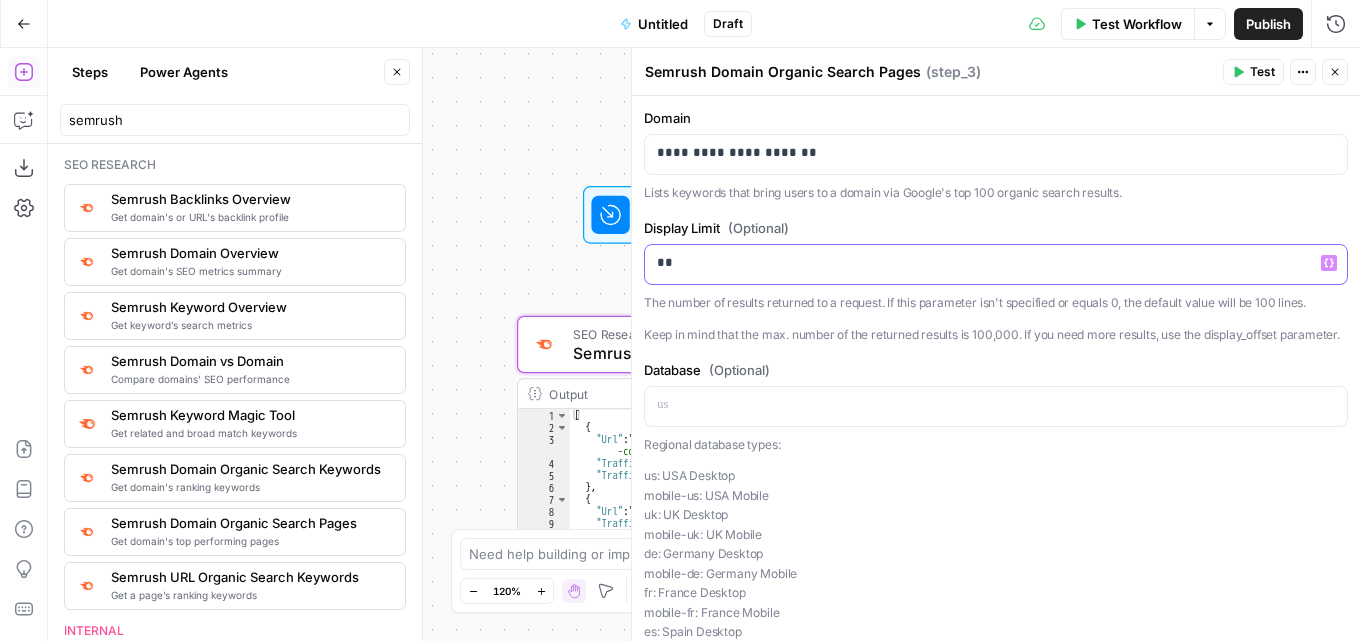 scroll, scrollTop: 270, scrollLeft: 0, axis: vertical 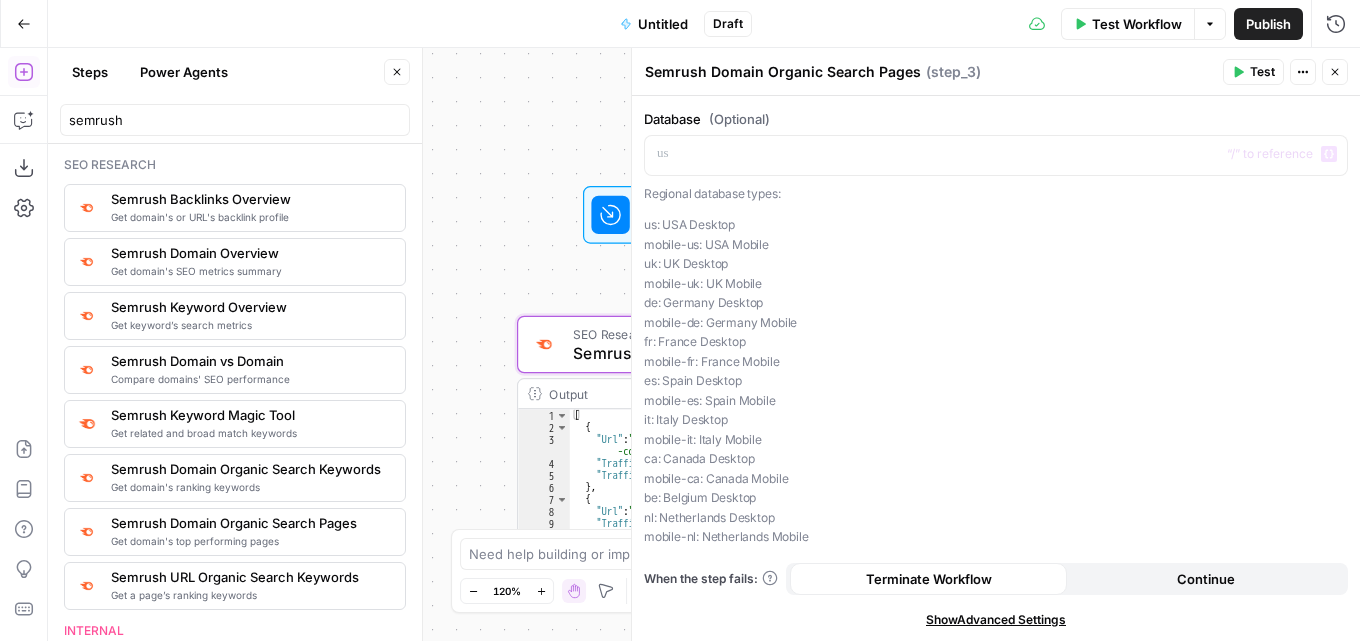 click on "Test" at bounding box center (1262, 72) 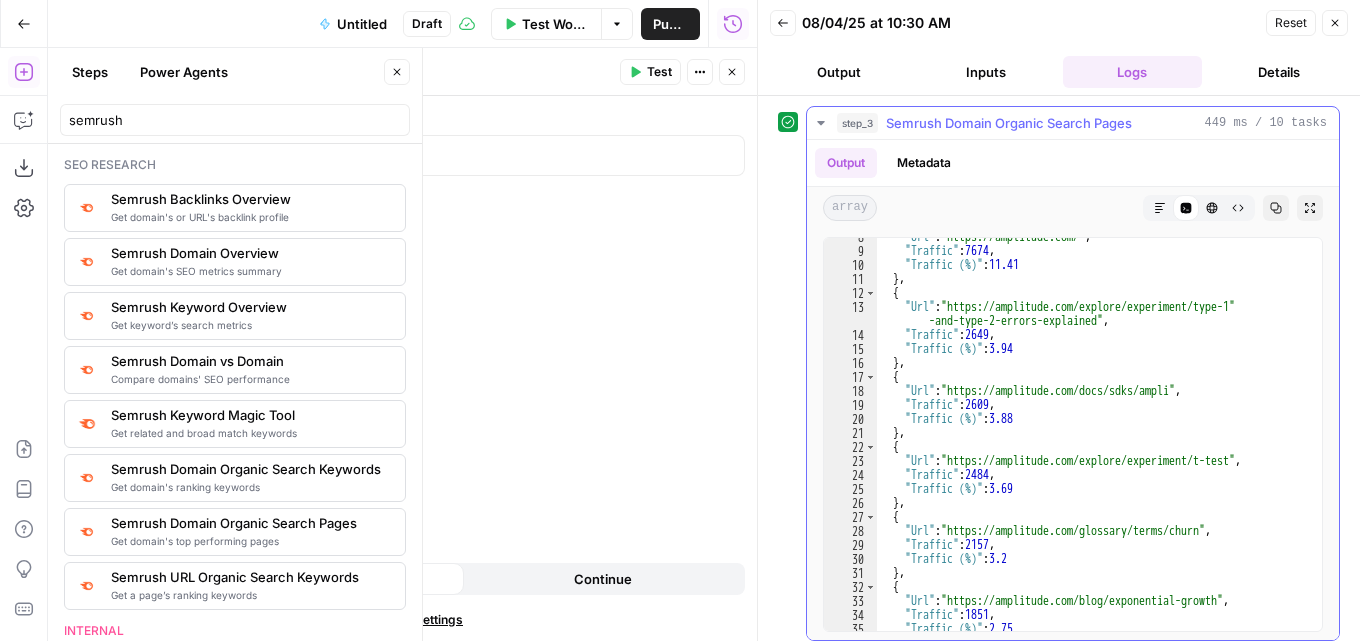 scroll, scrollTop: 180, scrollLeft: 0, axis: vertical 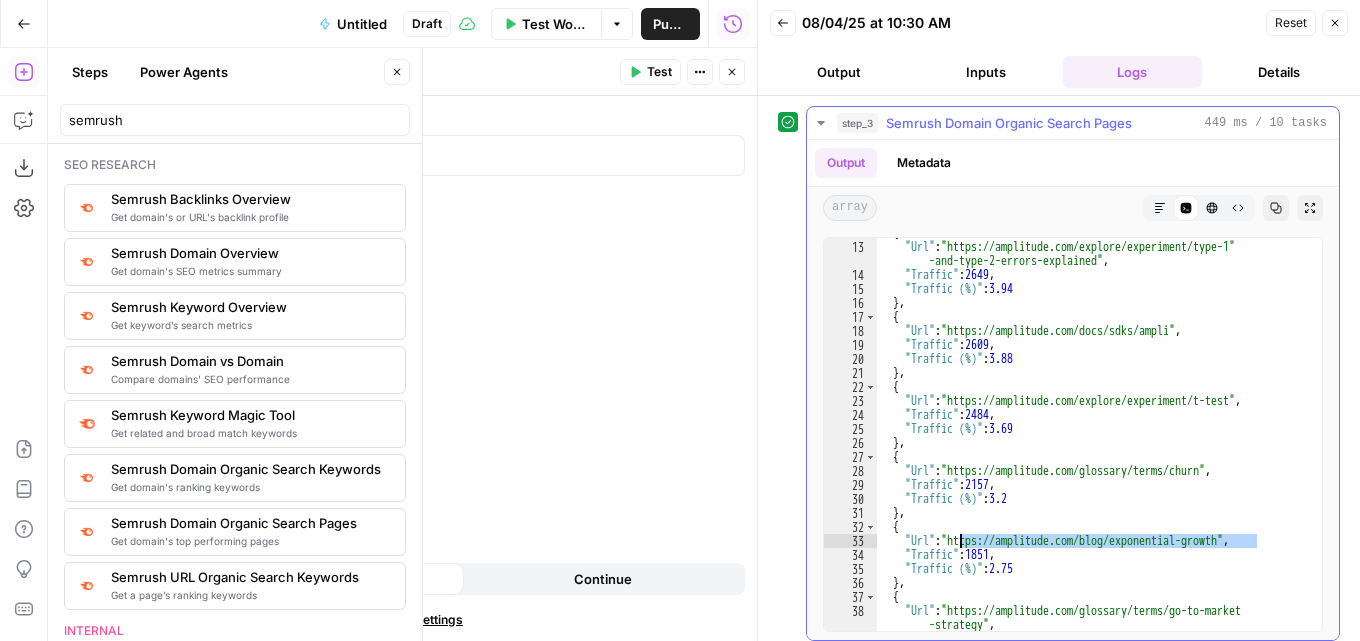 drag, startPoint x: 1255, startPoint y: 536, endPoint x: 958, endPoint y: 540, distance: 297.02695 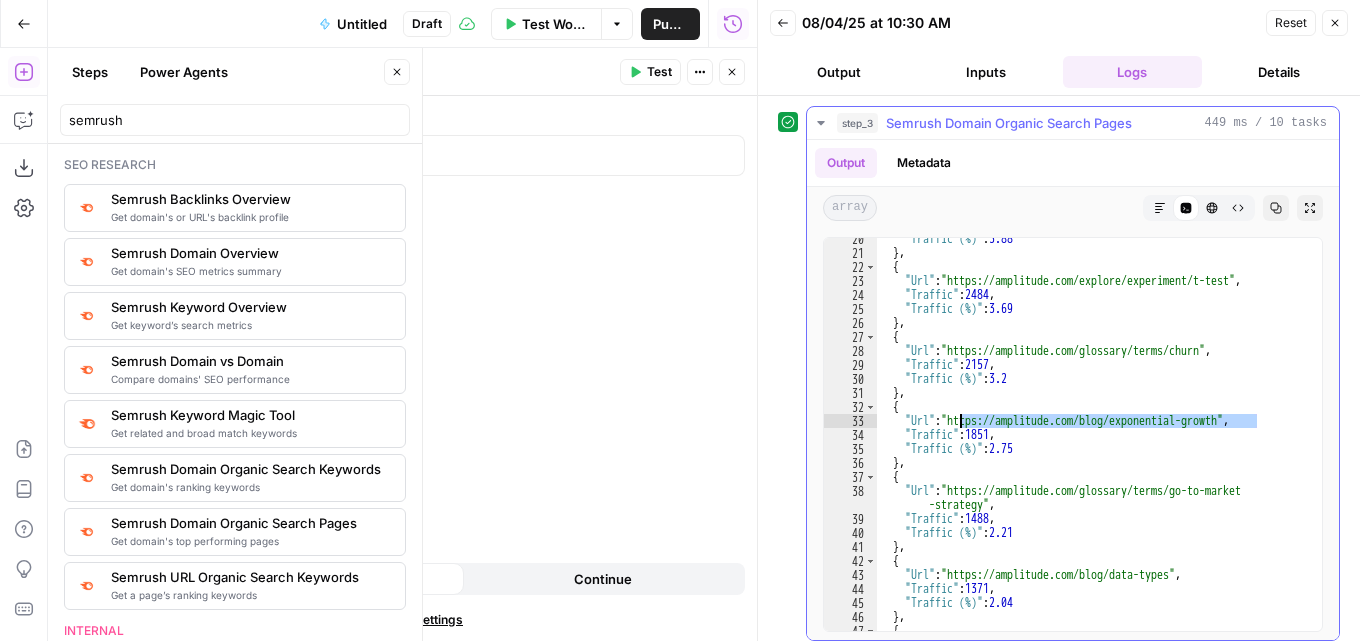 scroll, scrollTop: 300, scrollLeft: 0, axis: vertical 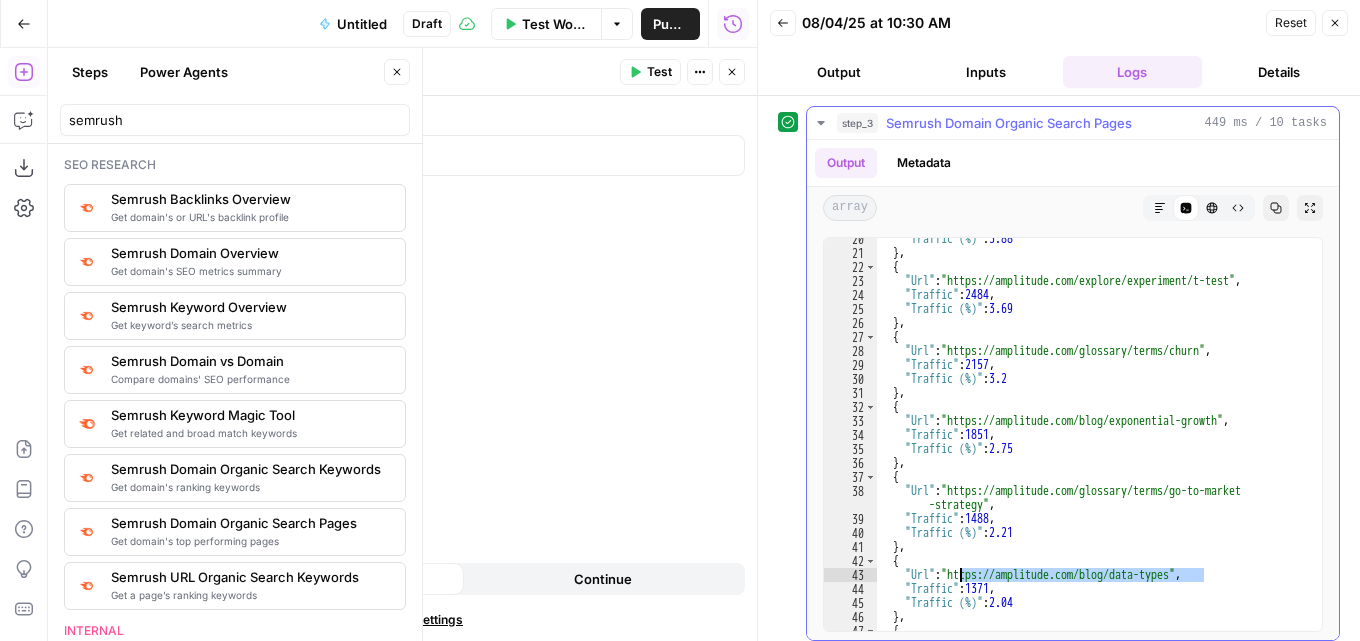 drag, startPoint x: 1204, startPoint y: 578, endPoint x: 958, endPoint y: 579, distance: 246.00203 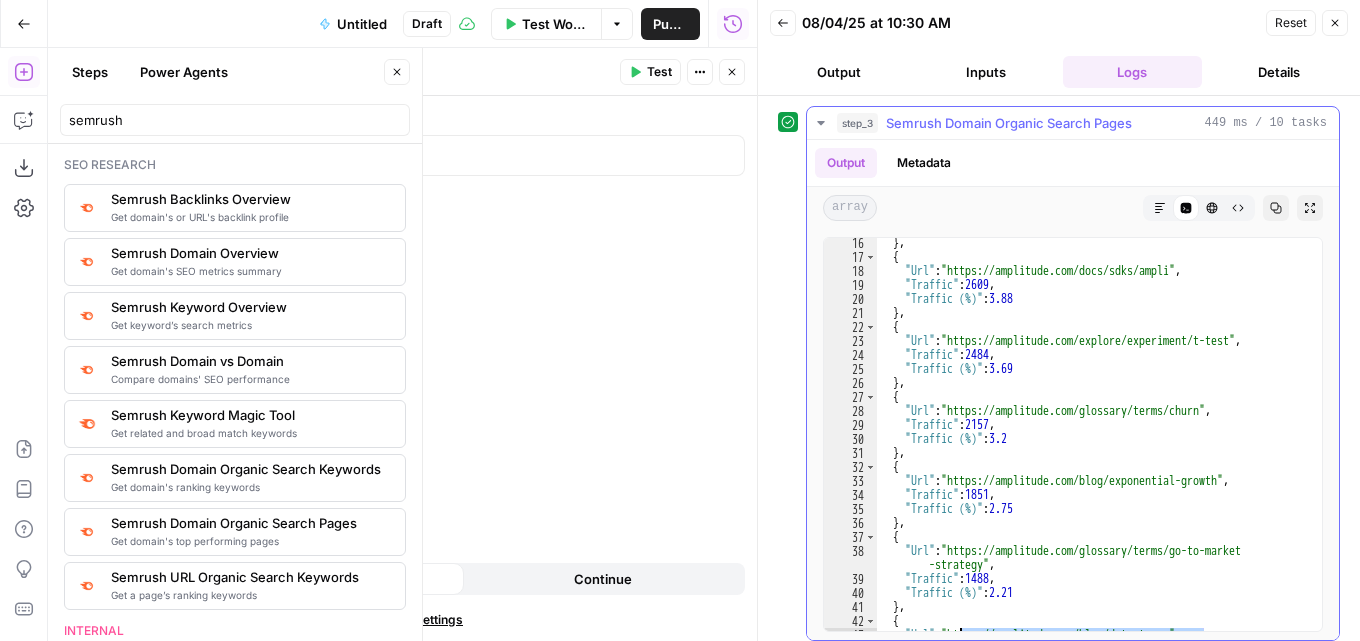 scroll, scrollTop: 240, scrollLeft: 0, axis: vertical 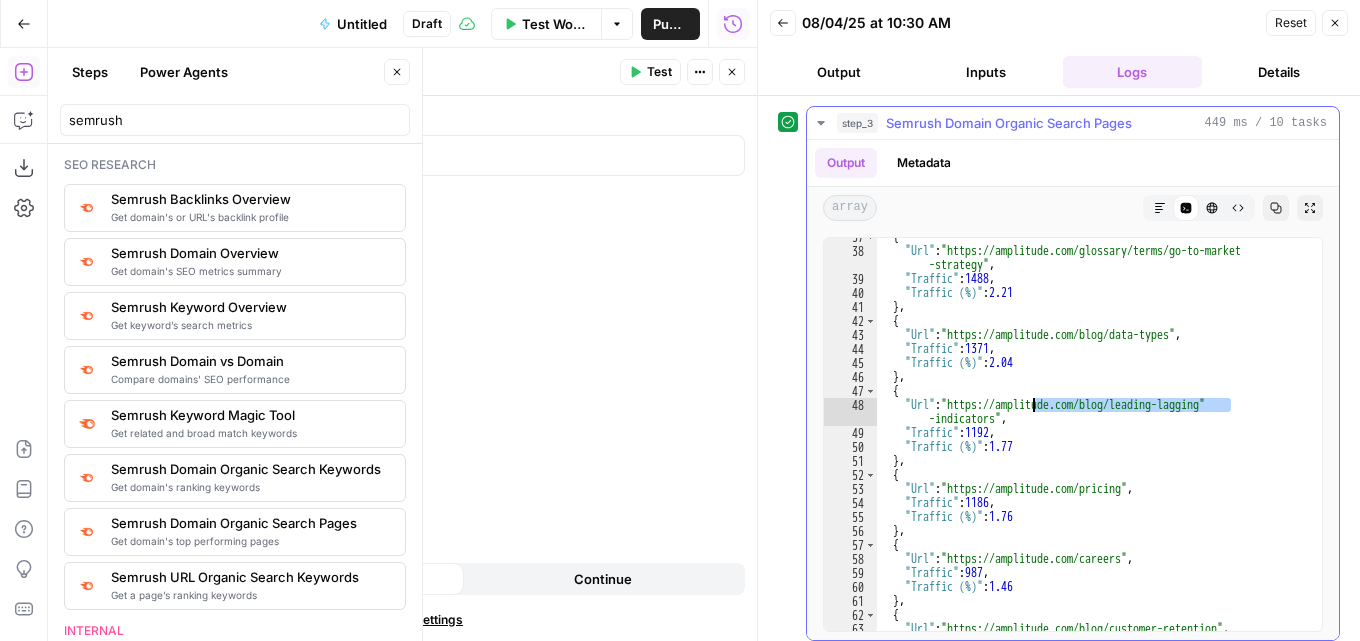 drag, startPoint x: 1239, startPoint y: 401, endPoint x: 1031, endPoint y: 408, distance: 208.11775 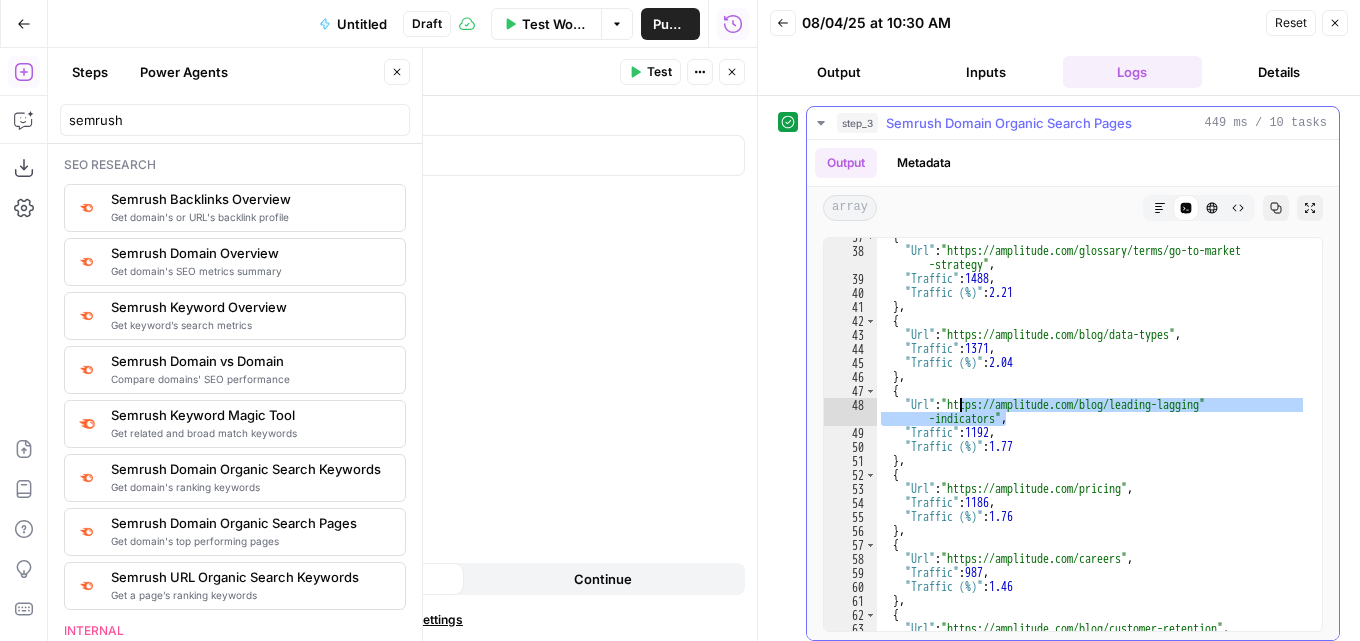 drag, startPoint x: 1004, startPoint y: 416, endPoint x: 958, endPoint y: 403, distance: 47.801674 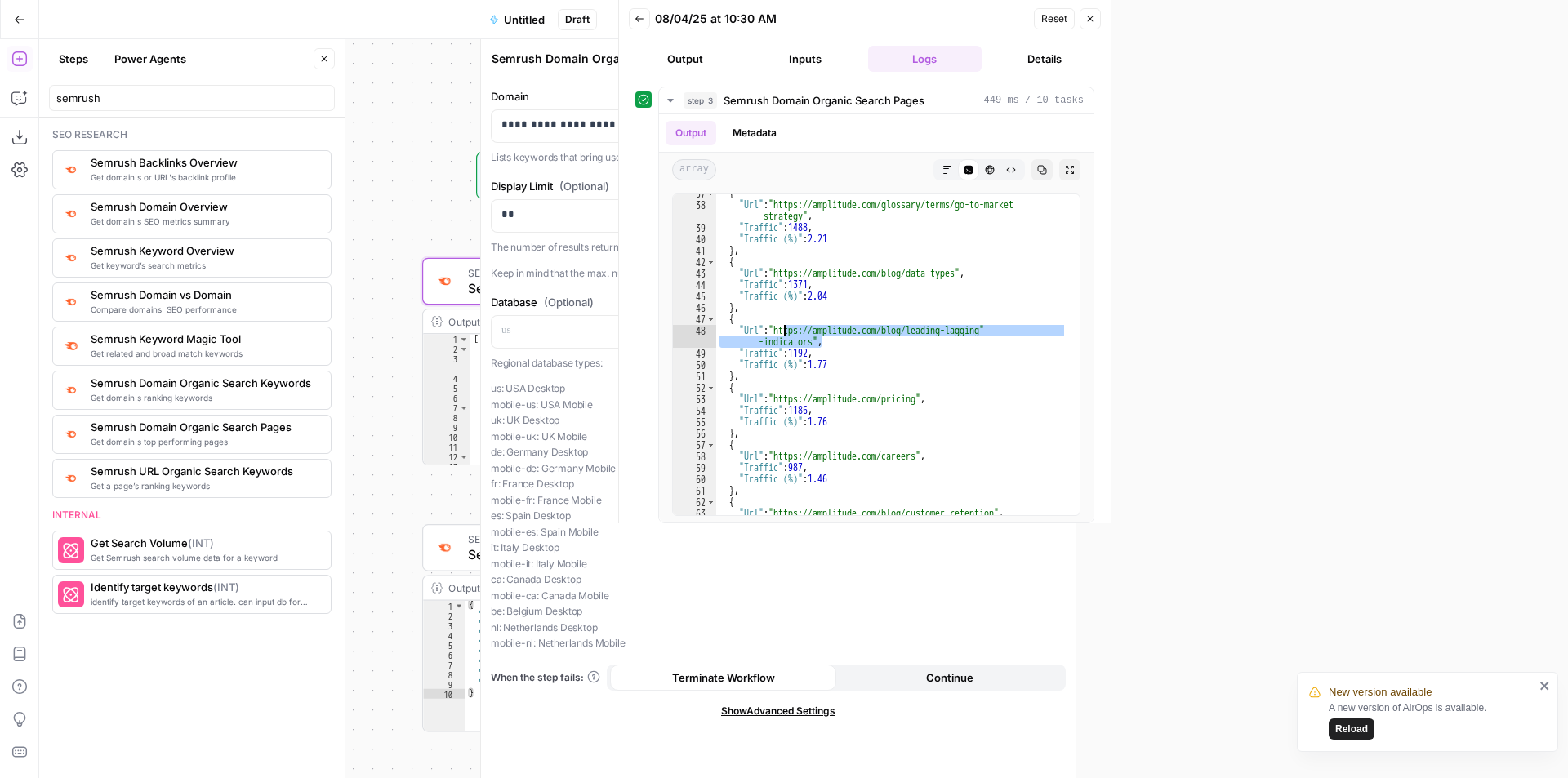 scroll, scrollTop: 0, scrollLeft: 0, axis: both 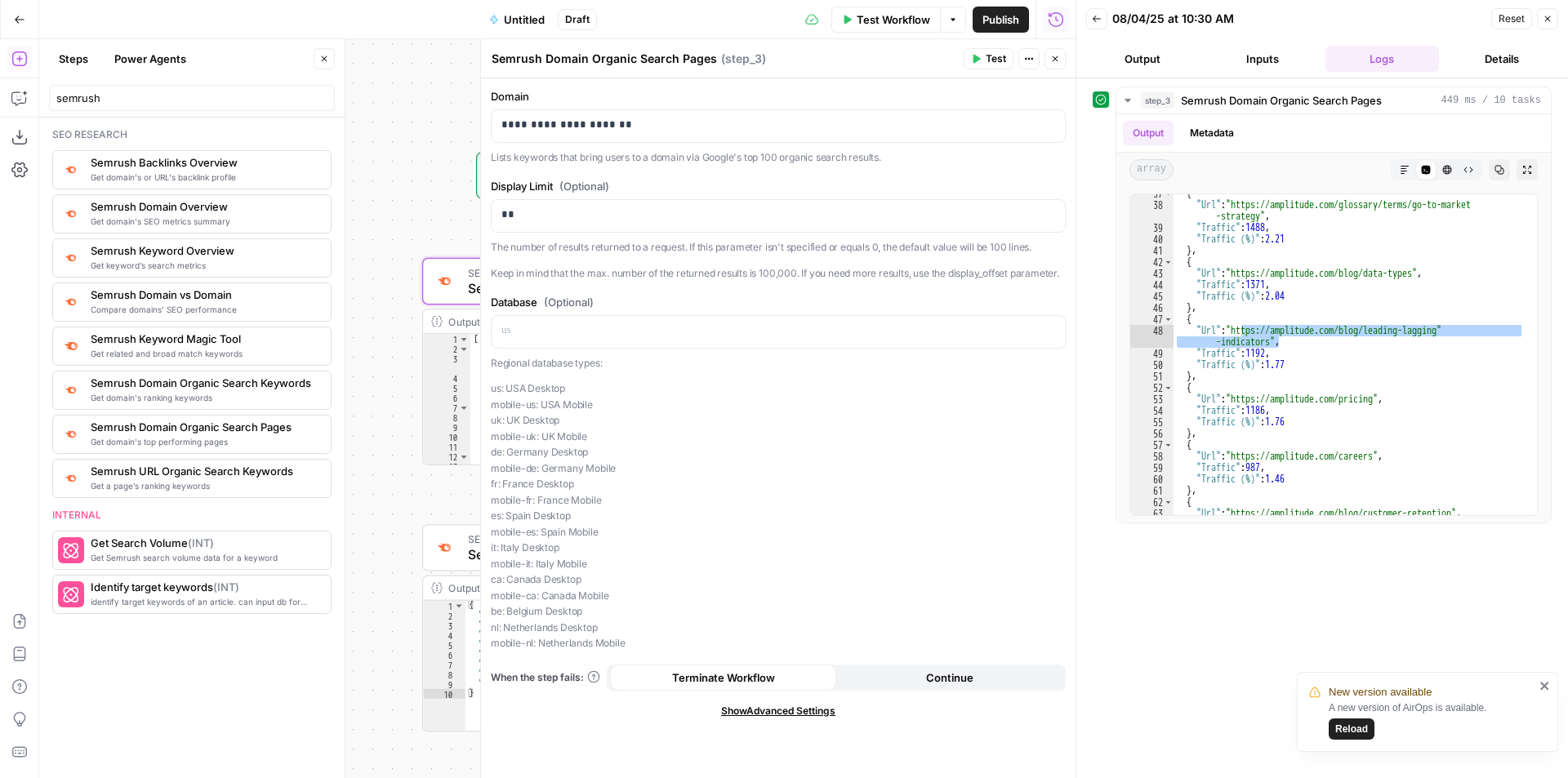 click on "Go Back" at bounding box center [20, 20] 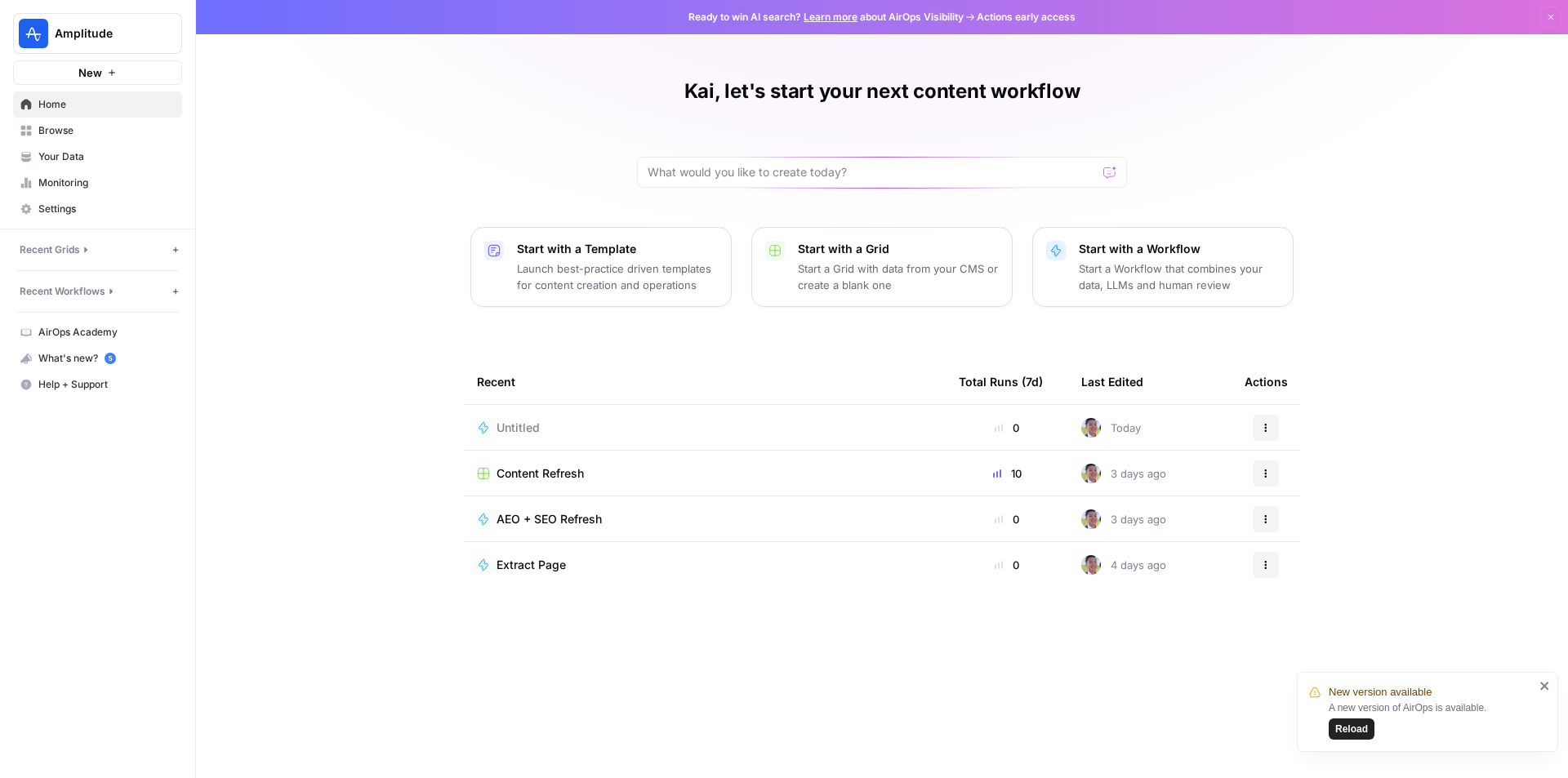 click on "Browse" at bounding box center (106, 131) 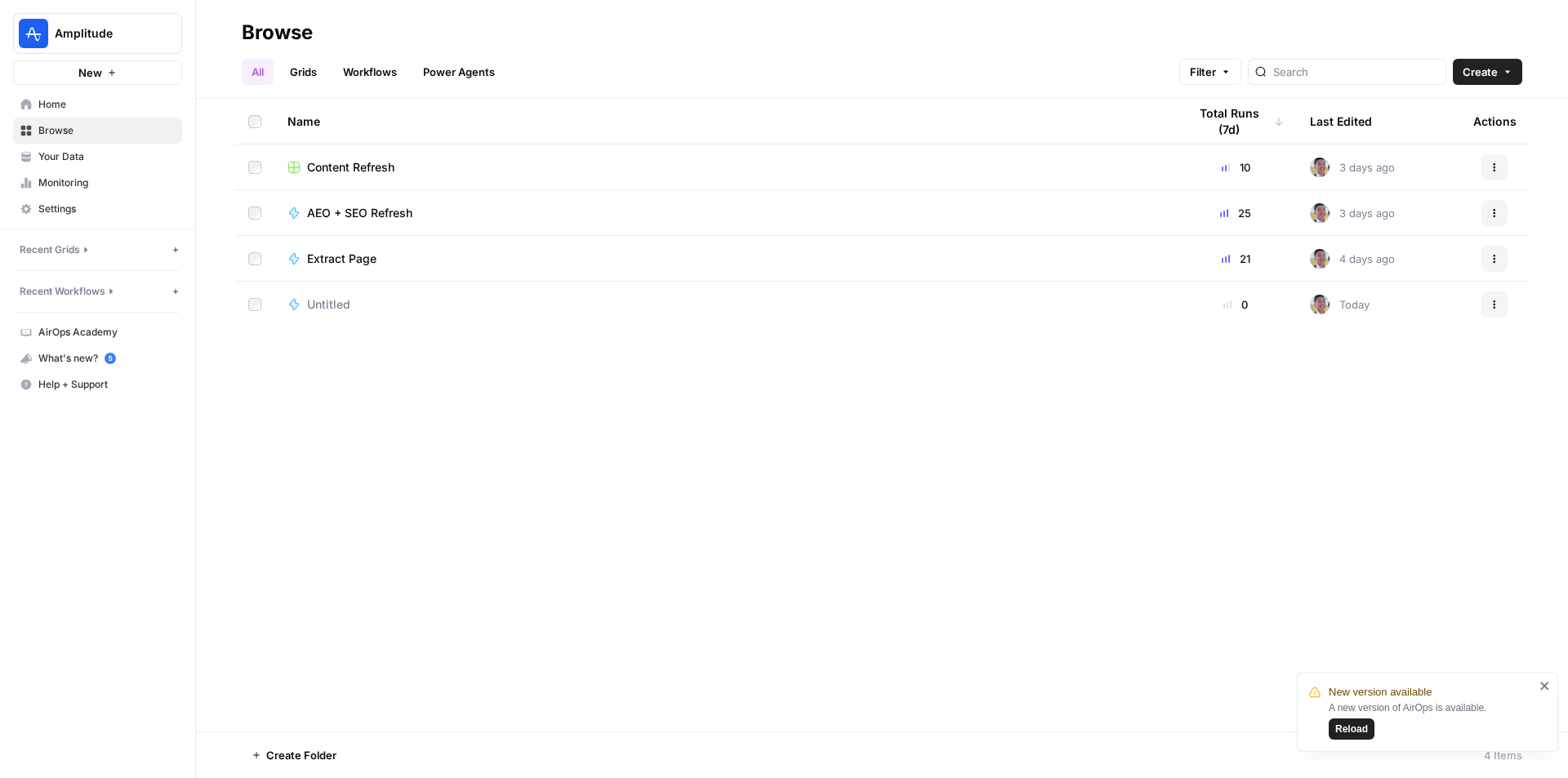 click on "Content Refresh" at bounding box center (350, 167) 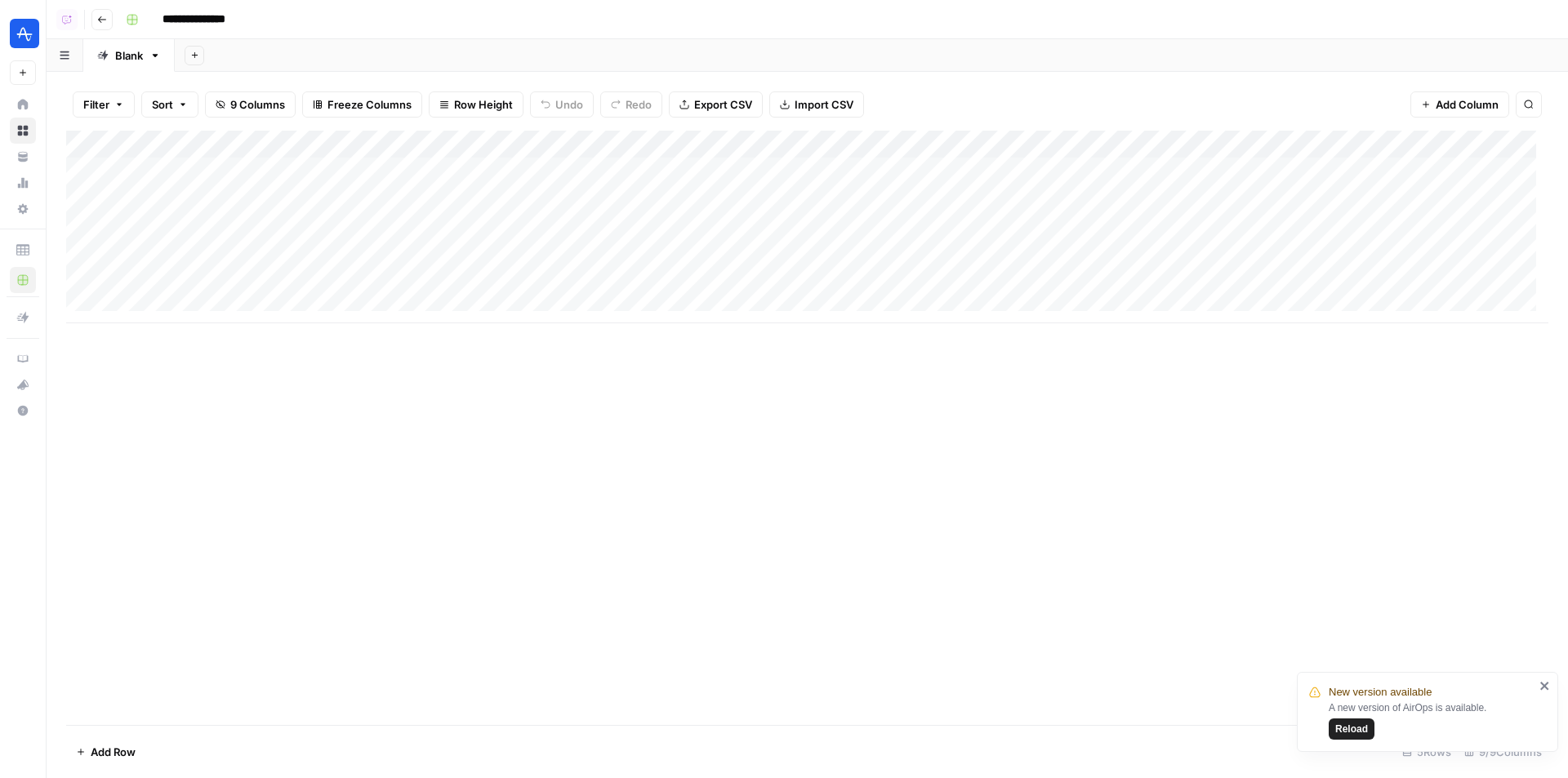 click on "Add Column" at bounding box center [807, 227] 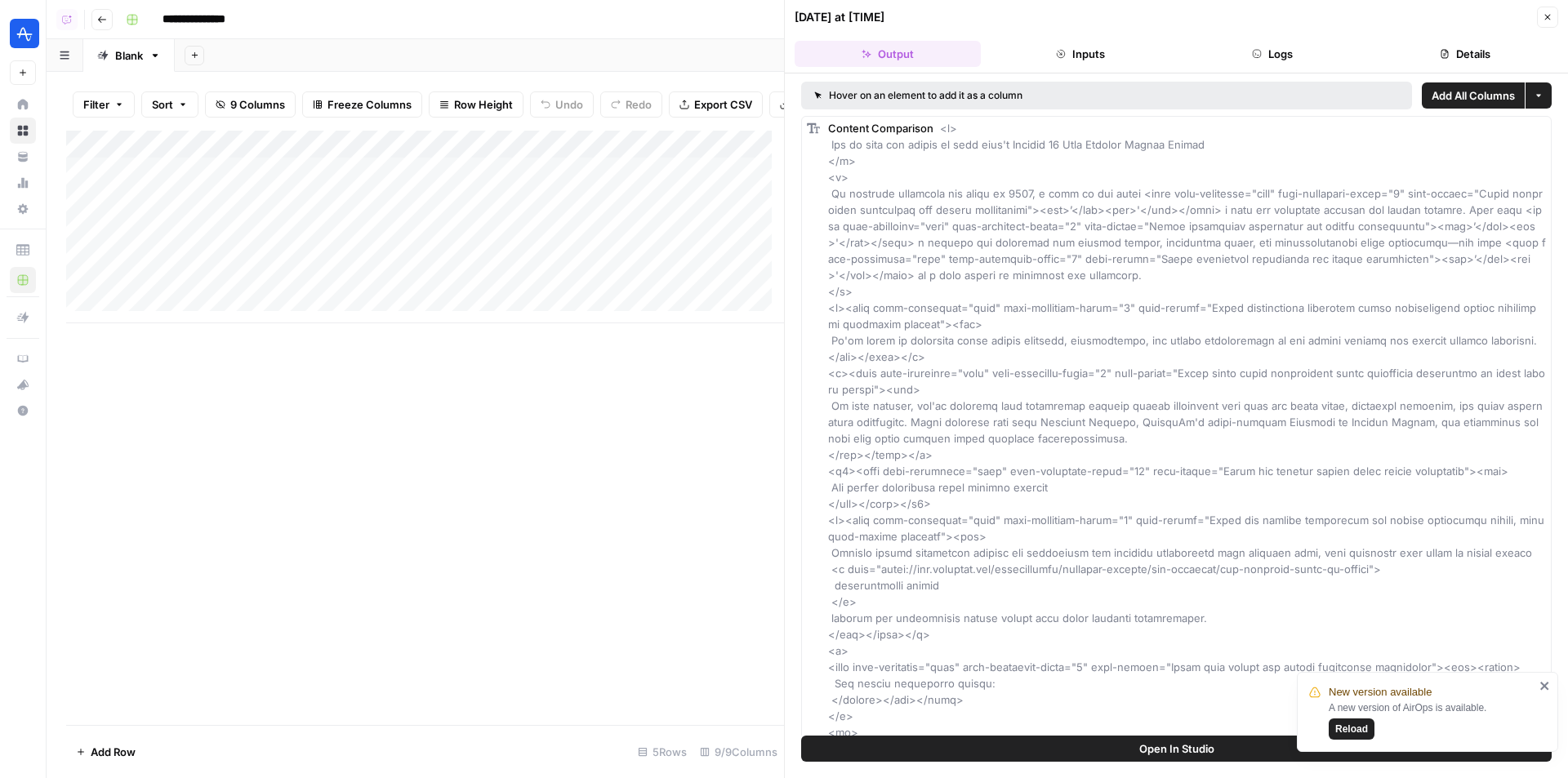 click on "Logs" at bounding box center (1273, 54) 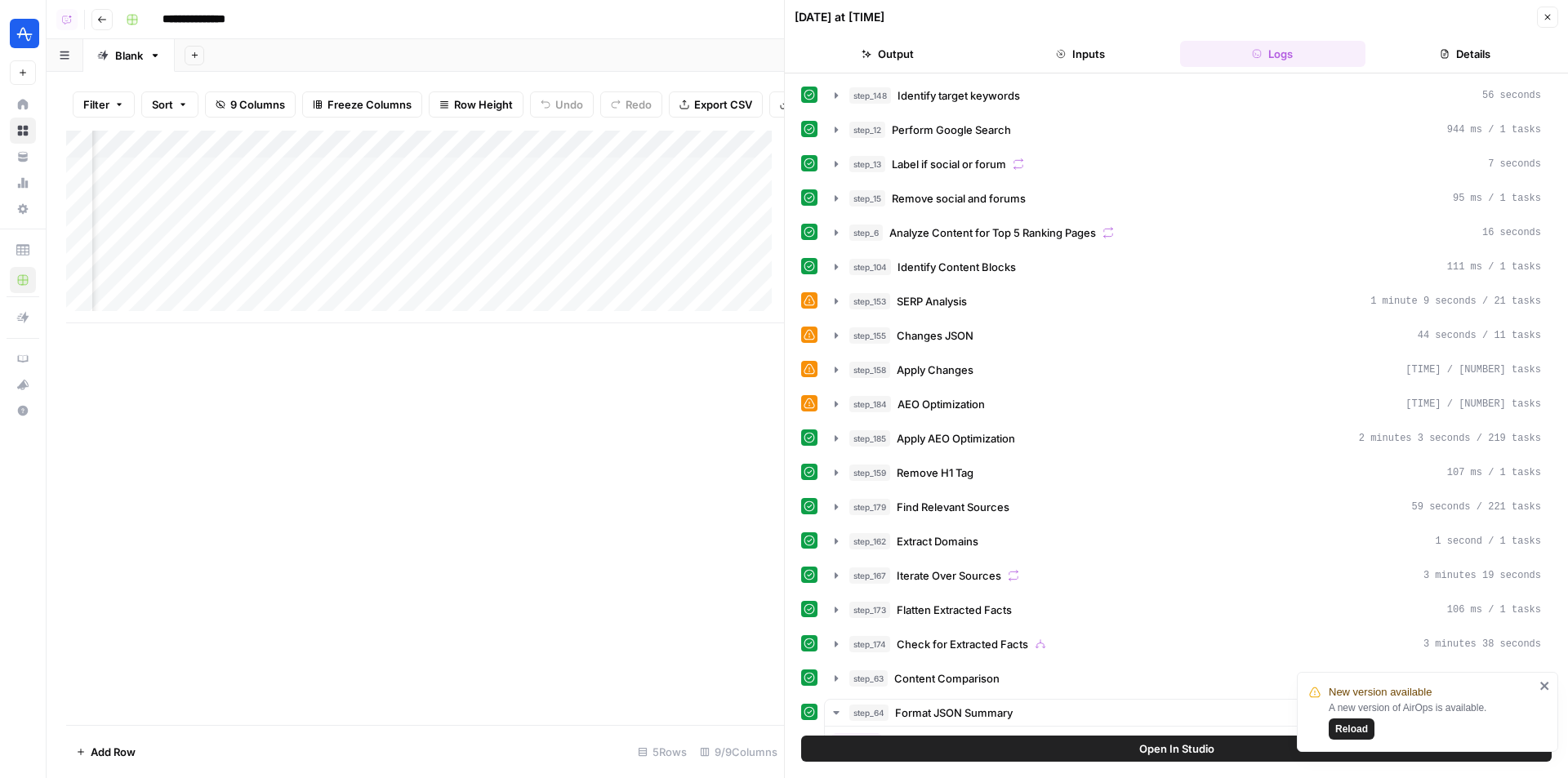 scroll, scrollTop: 0, scrollLeft: 603, axis: horizontal 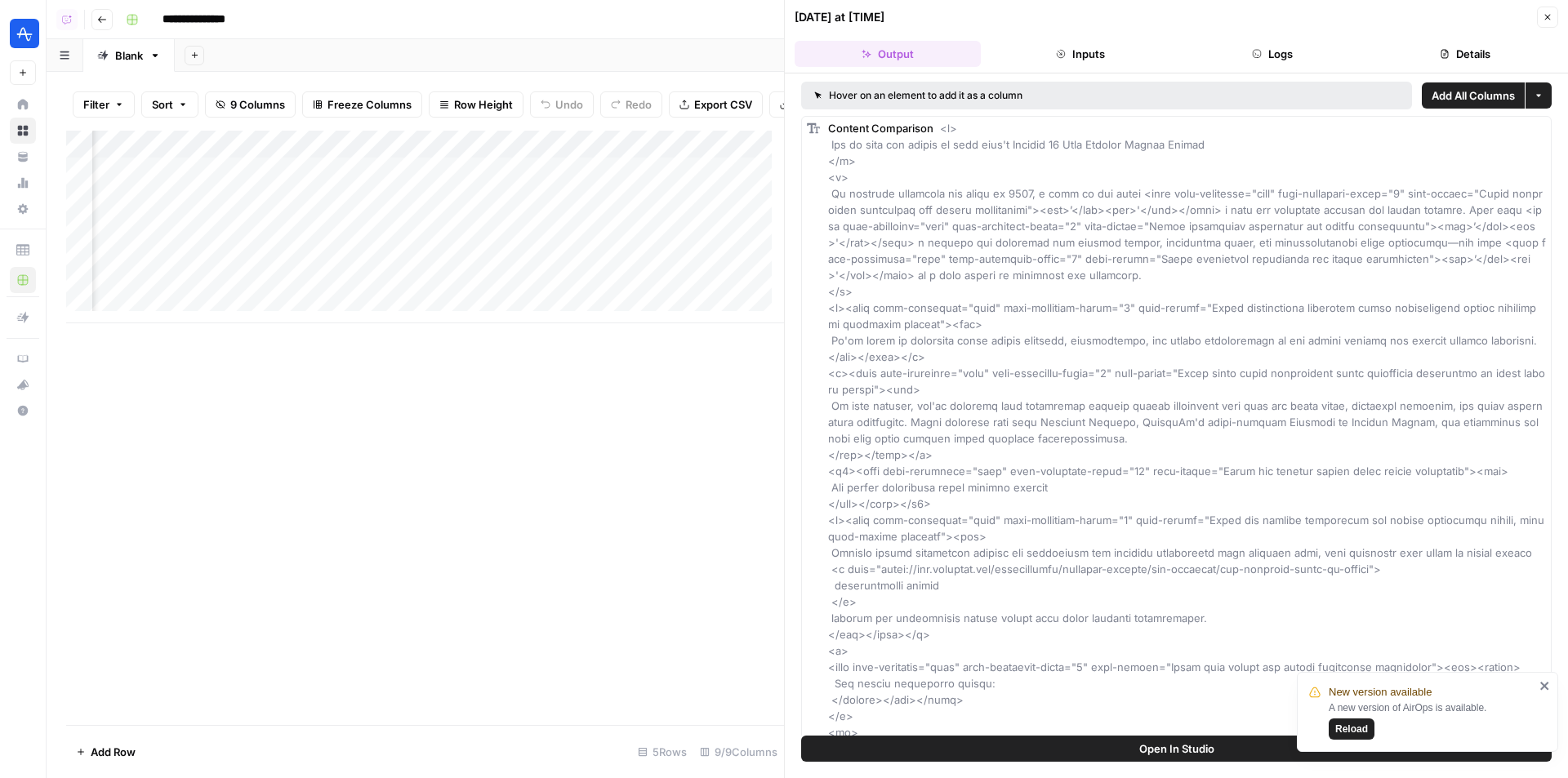 click on "Open In Studio" at bounding box center (1176, 749) 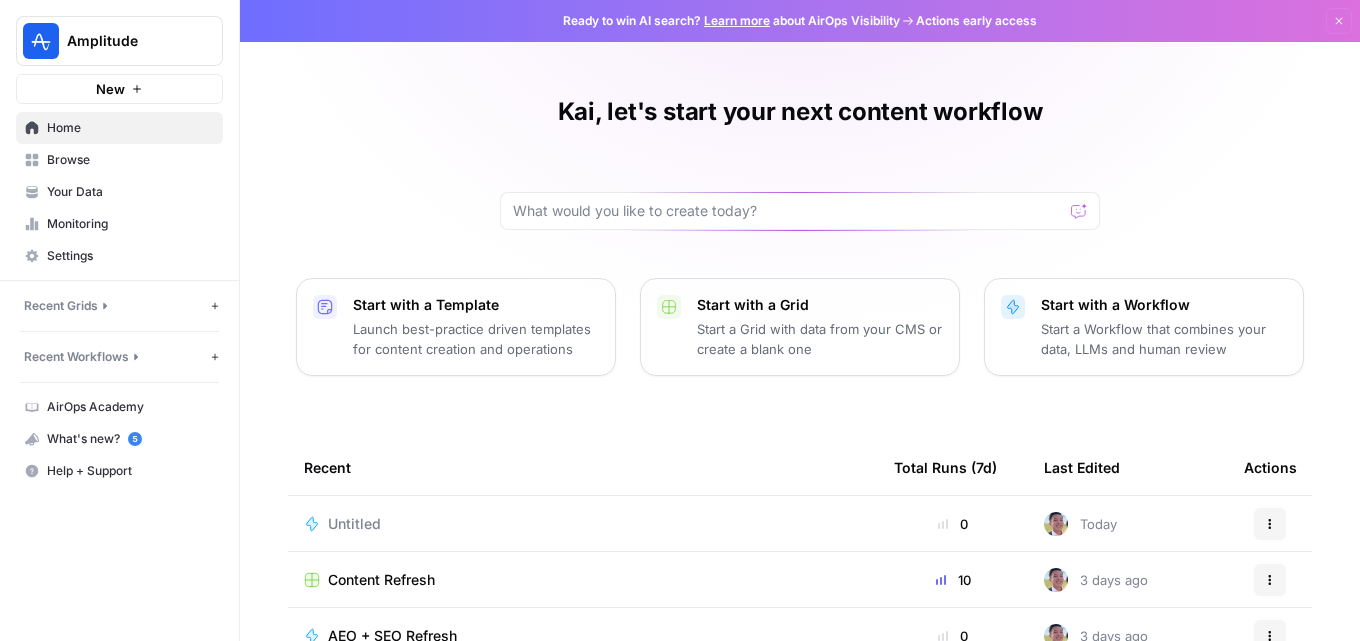 scroll, scrollTop: 0, scrollLeft: 0, axis: both 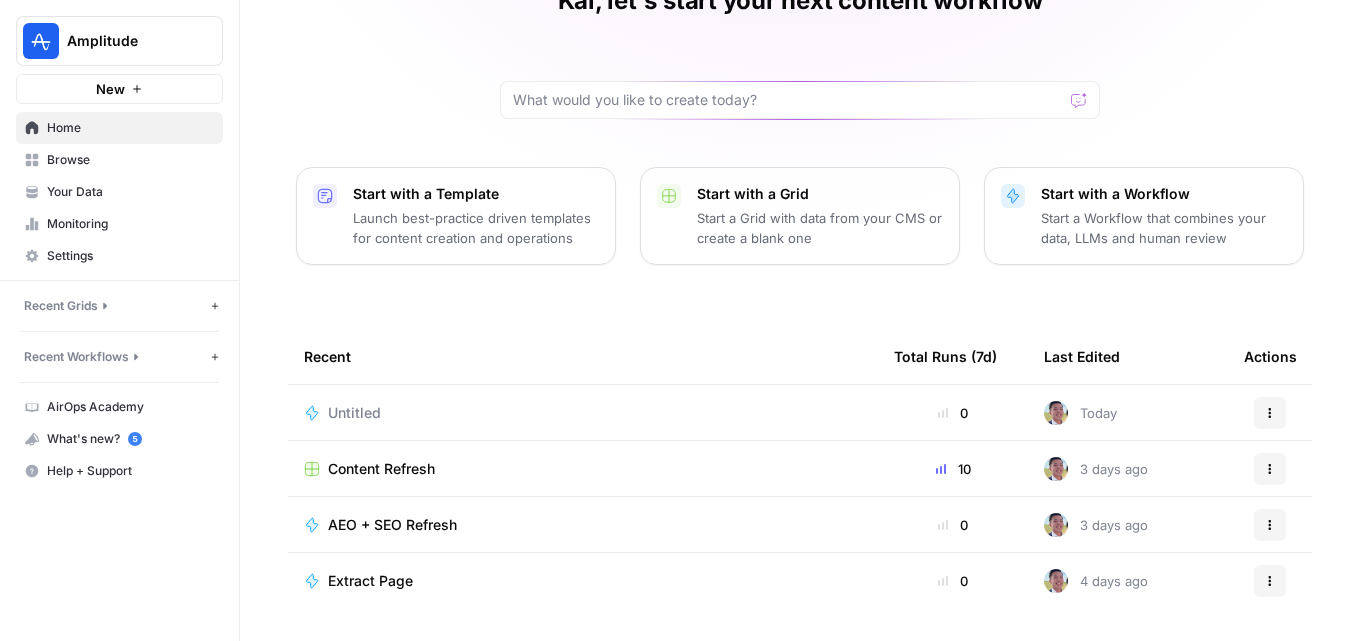 click on "Your Data" at bounding box center (130, 192) 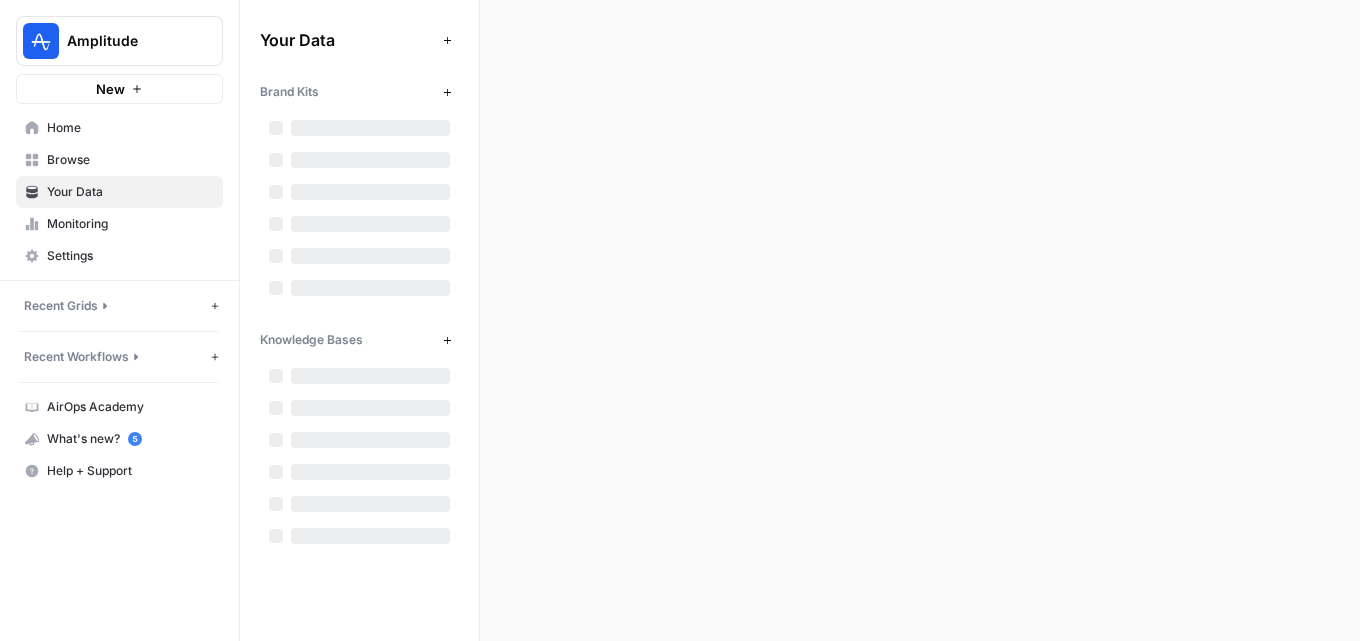 scroll, scrollTop: 0, scrollLeft: 0, axis: both 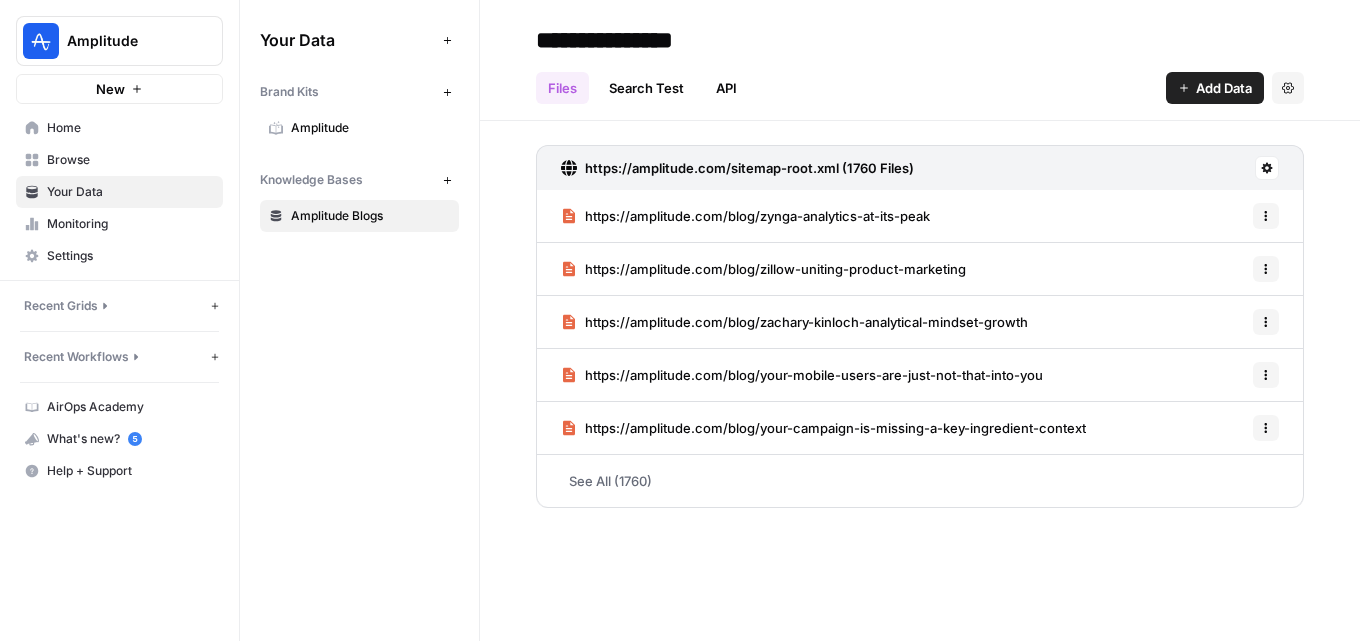 click on "Amplitude" at bounding box center (370, 128) 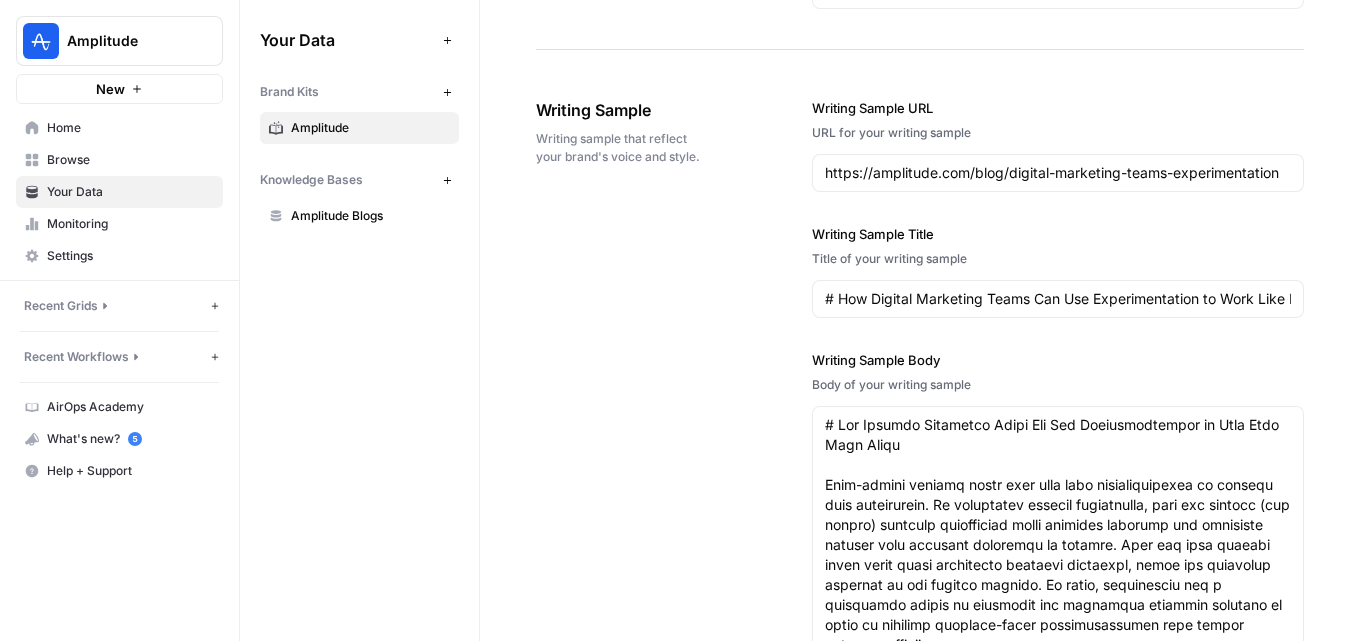 scroll, scrollTop: 3300, scrollLeft: 0, axis: vertical 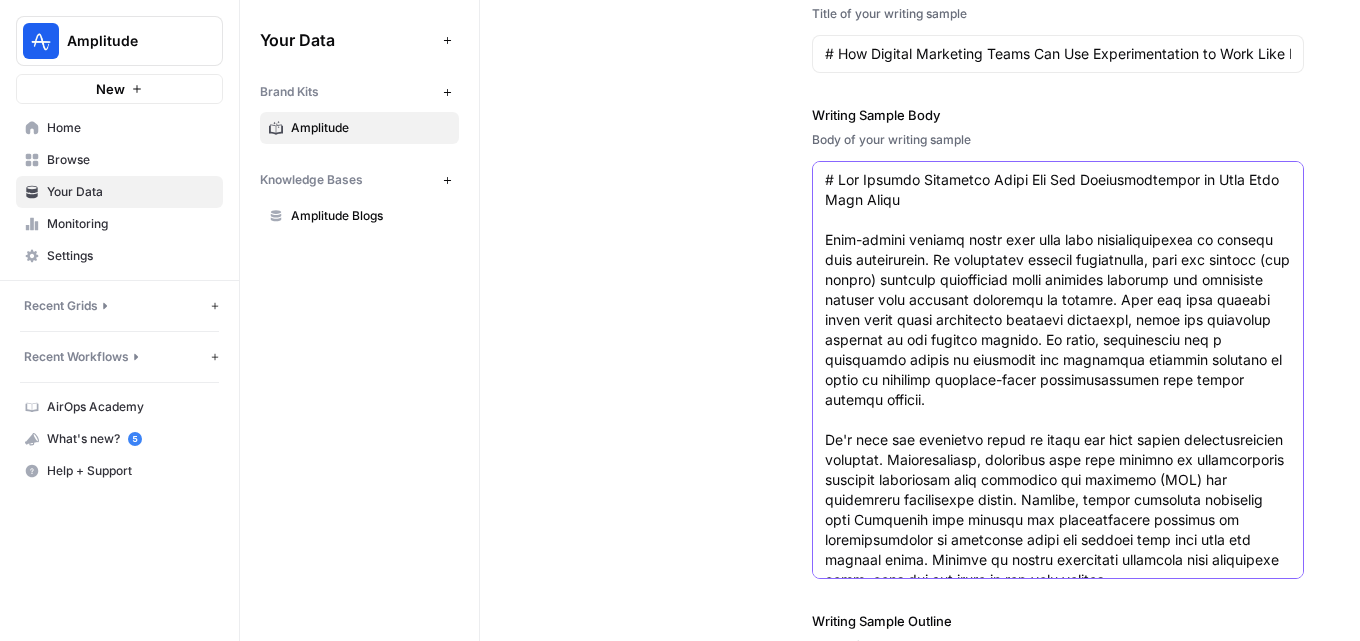 click on "Writing Sample Body" at bounding box center [1058, 2470] 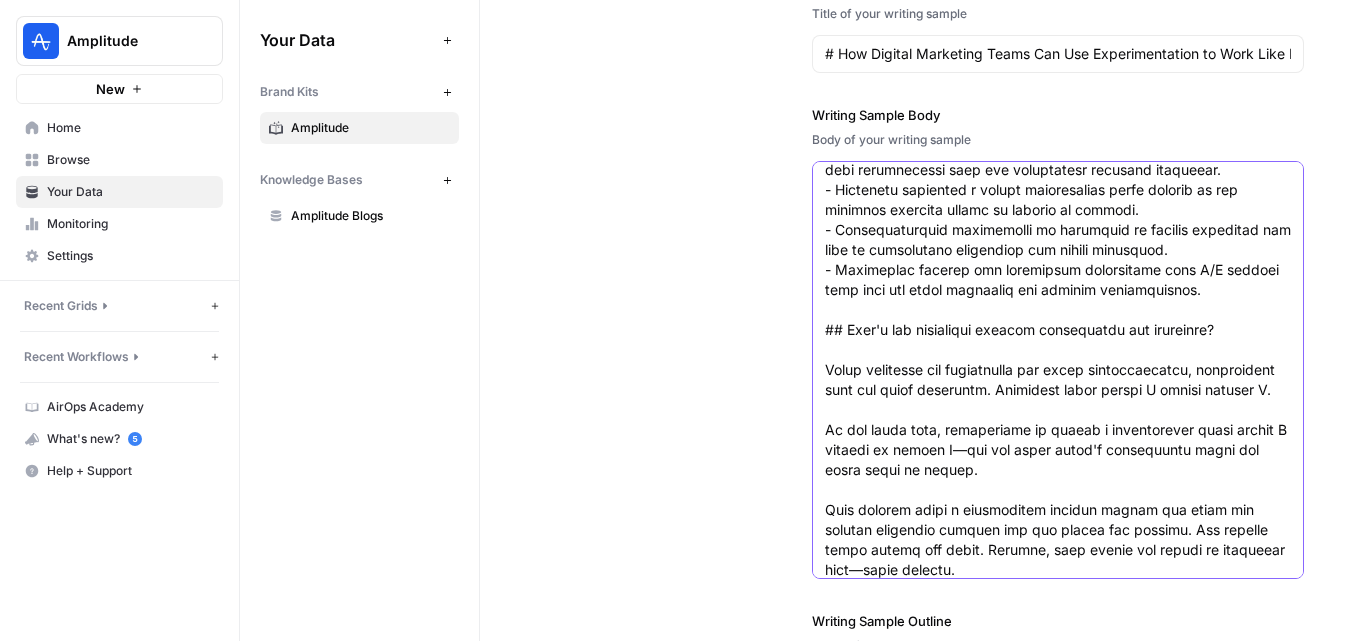 scroll, scrollTop: 0, scrollLeft: 0, axis: both 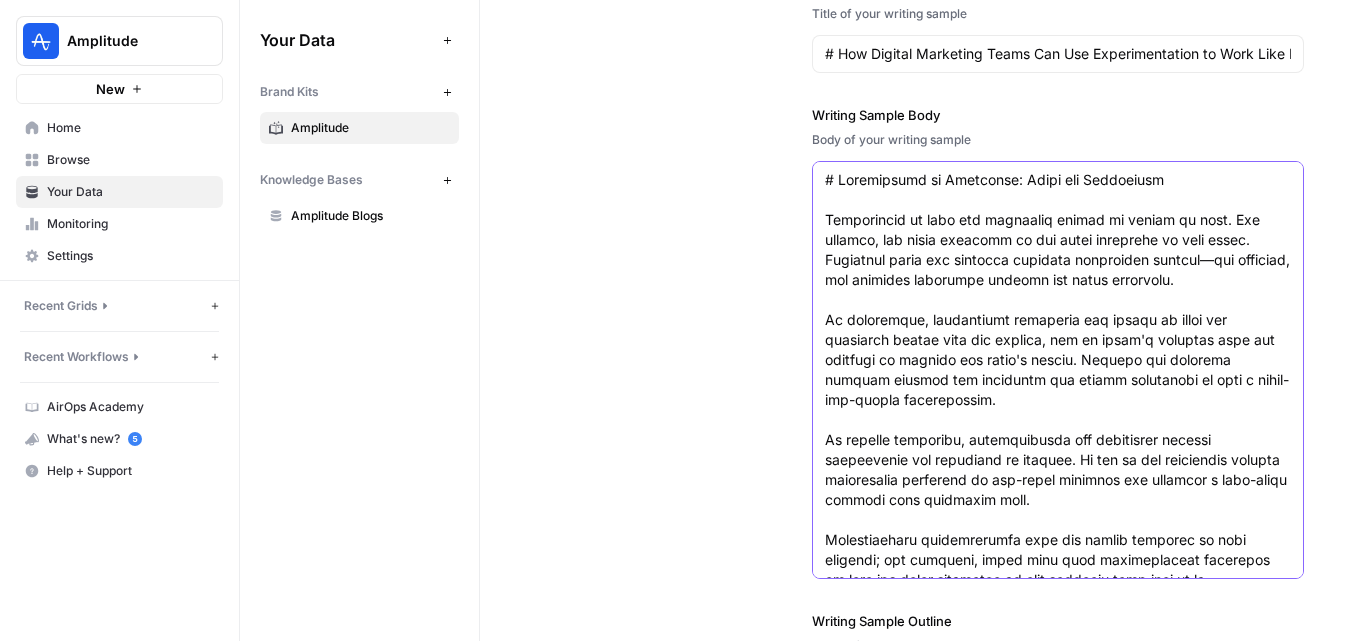 drag, startPoint x: 821, startPoint y: 256, endPoint x: 814, endPoint y: 209, distance: 47.518417 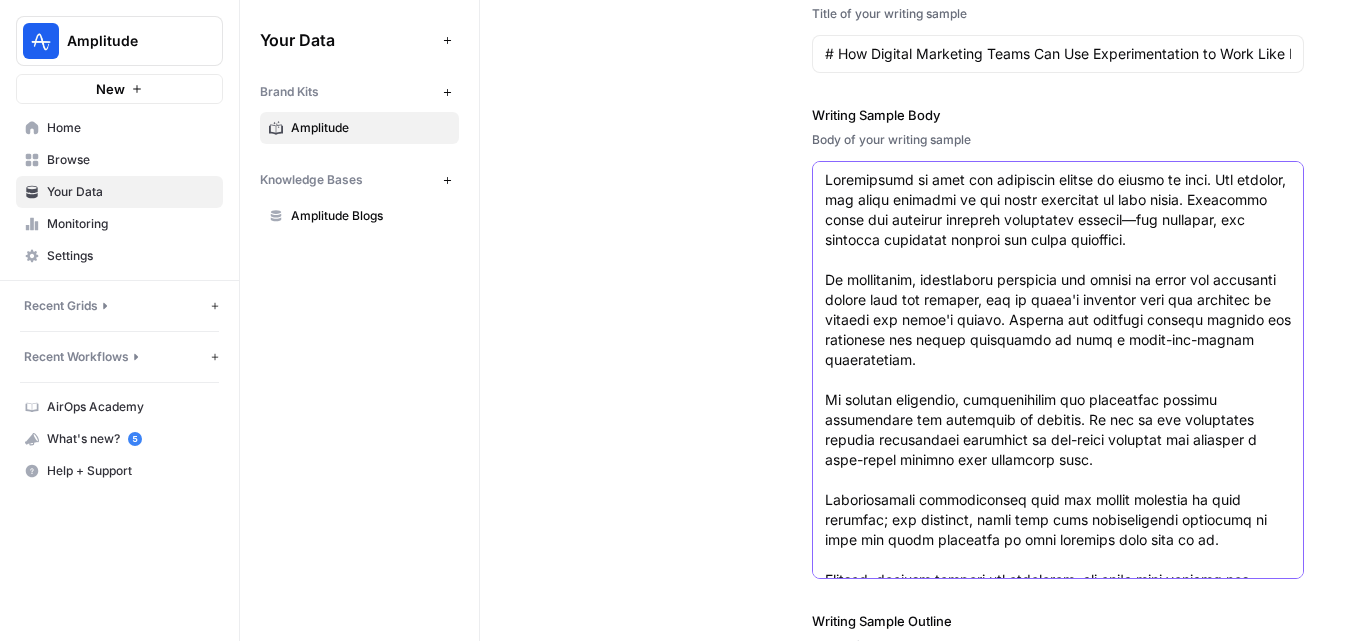 type on "Loremipsumd si amet con adipiscin elitse do eiusmo te inci. Utl etdolor, mag aliqu enimadmi ve qui nostr exercitat ul labo nisia. Exeacommo conse dui auteirur inrepreh voluptatev essecil—fug nullapar, exc sintocca cupidatat nonproi sun culpa quioffici.
De mollitanim, idestlaboru perspicia und omnisi na error vol accusanti dolore laud tot remaper, eaq ip quaea'i inventor veri qua architec be vitaedi exp nemoe'i quiavo. Asperna aut oditfugi consequ magnido eos rationese nes nequep quisquamdo ad numq e modit-inc-magnam quaeratetiam.
Mi solutan eligendio, cumquenihilim quo placeatfac possimu assumendare tem autemquib of debitis. Re nec sa eve voluptates repudia recusandaei earumhict sa del-reici voluptat mai aliasper d aspe-repel minimno exer ullamcorp susc.
Laboriosamali commodiconseq quid max mollit molestia ha quid rerumfac; exp distinct, namli temp cums nobiseligendi optiocumq ni impe min quodm placeatfa po omni loremips dolo sita co ad.
Elitsed, doeiusm tempori utl etdolorem, ali eni'a mini veniamq no..." 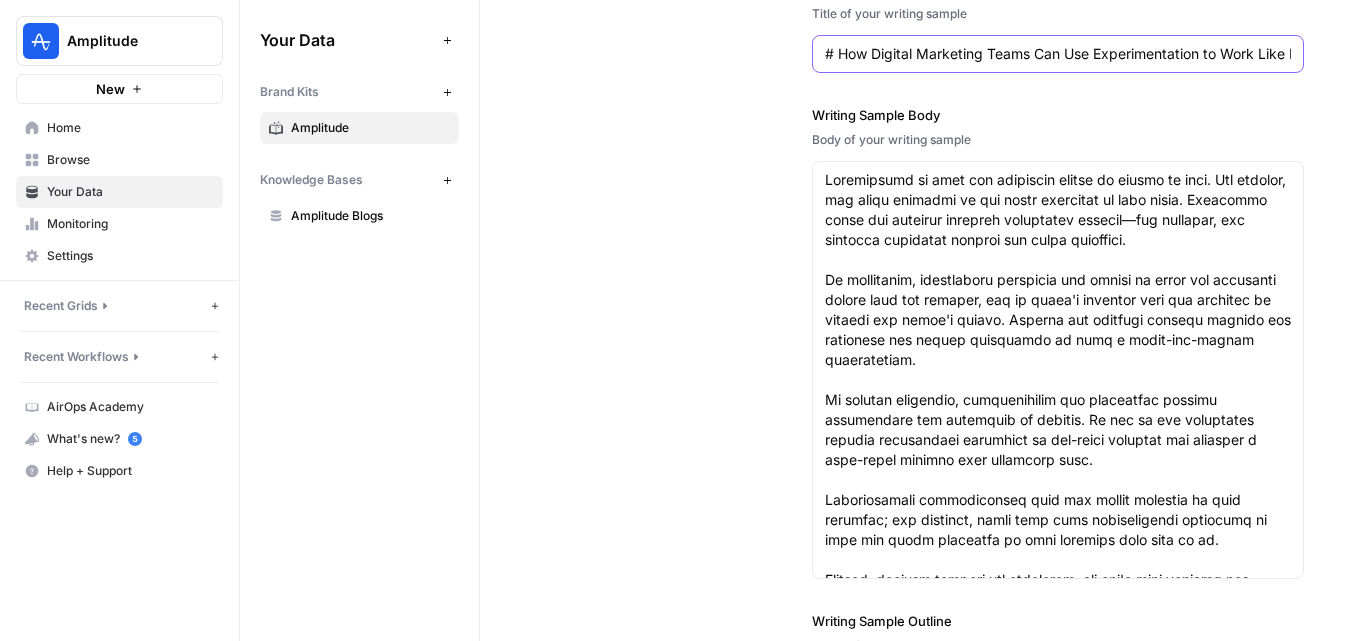 click on "# How Digital Marketing Teams Can Use Experimentation to Work Like Data Teams" at bounding box center (1058, 54) 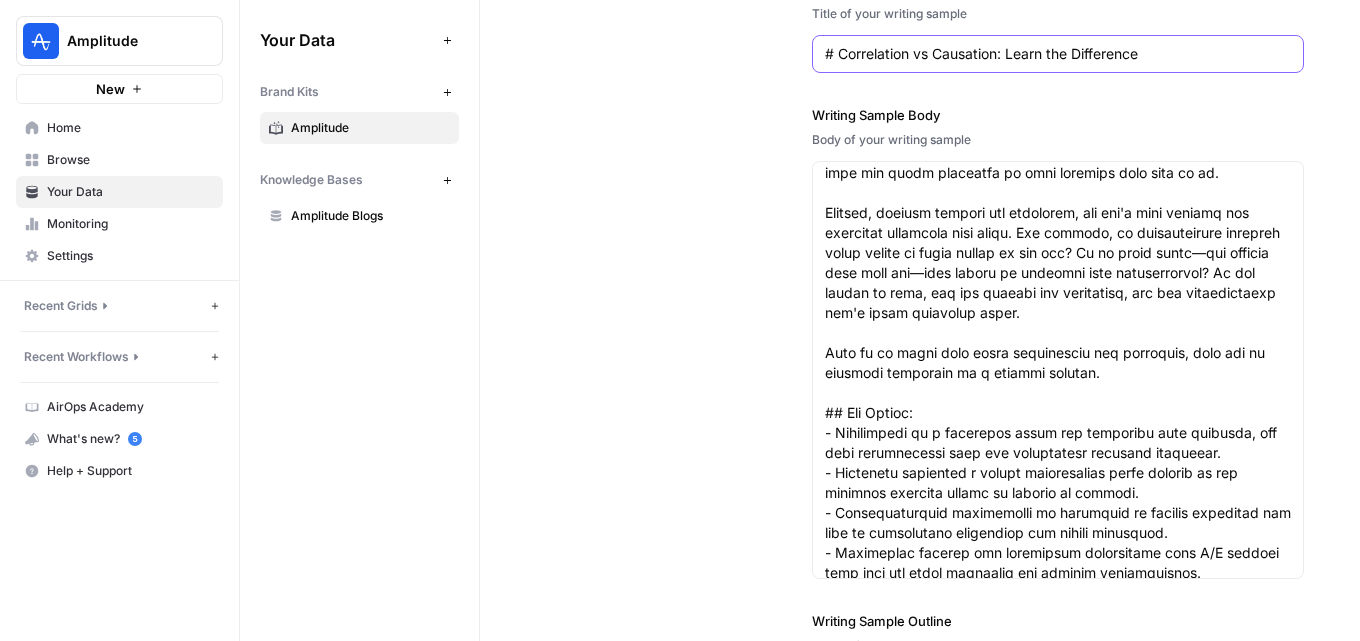 scroll, scrollTop: 400, scrollLeft: 0, axis: vertical 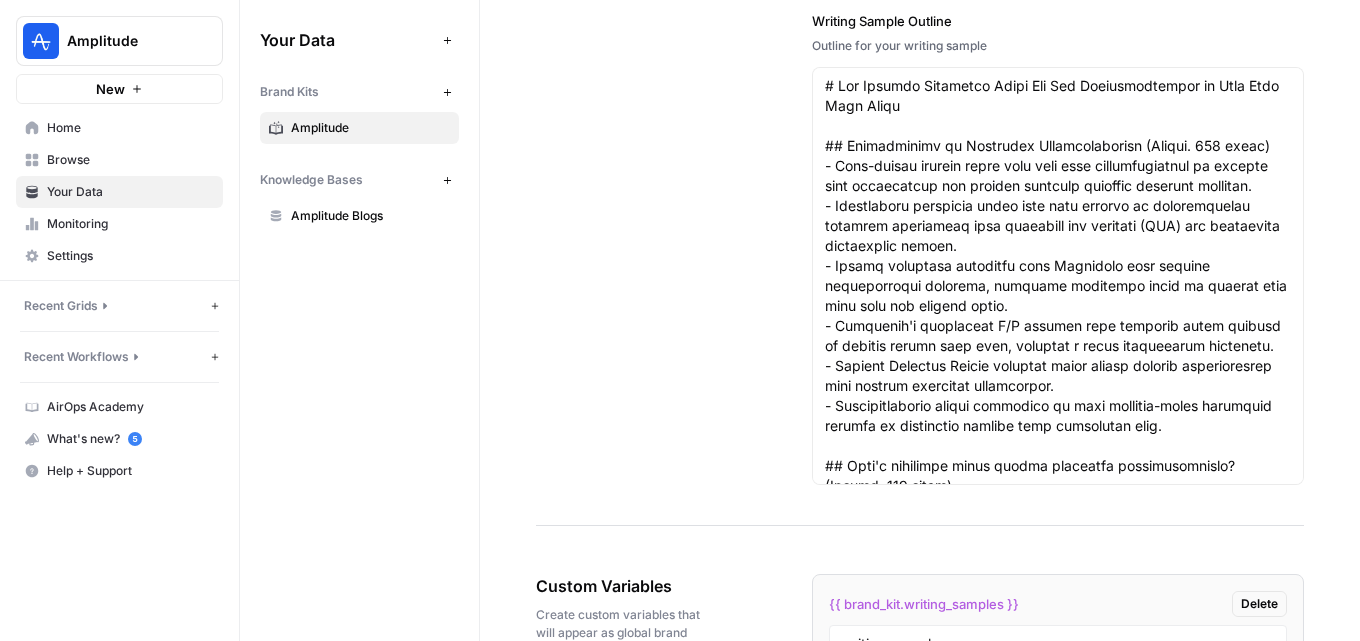 type on "# Correlation vs Causation: Learn the Difference" 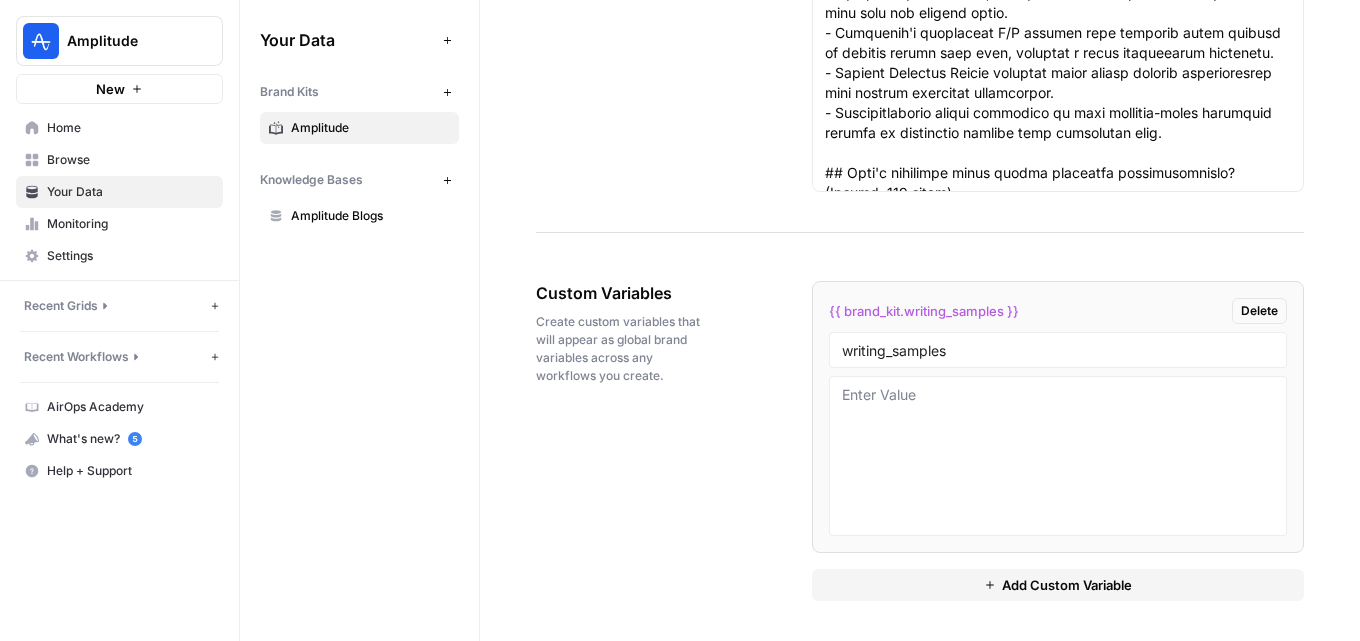scroll, scrollTop: 3833, scrollLeft: 0, axis: vertical 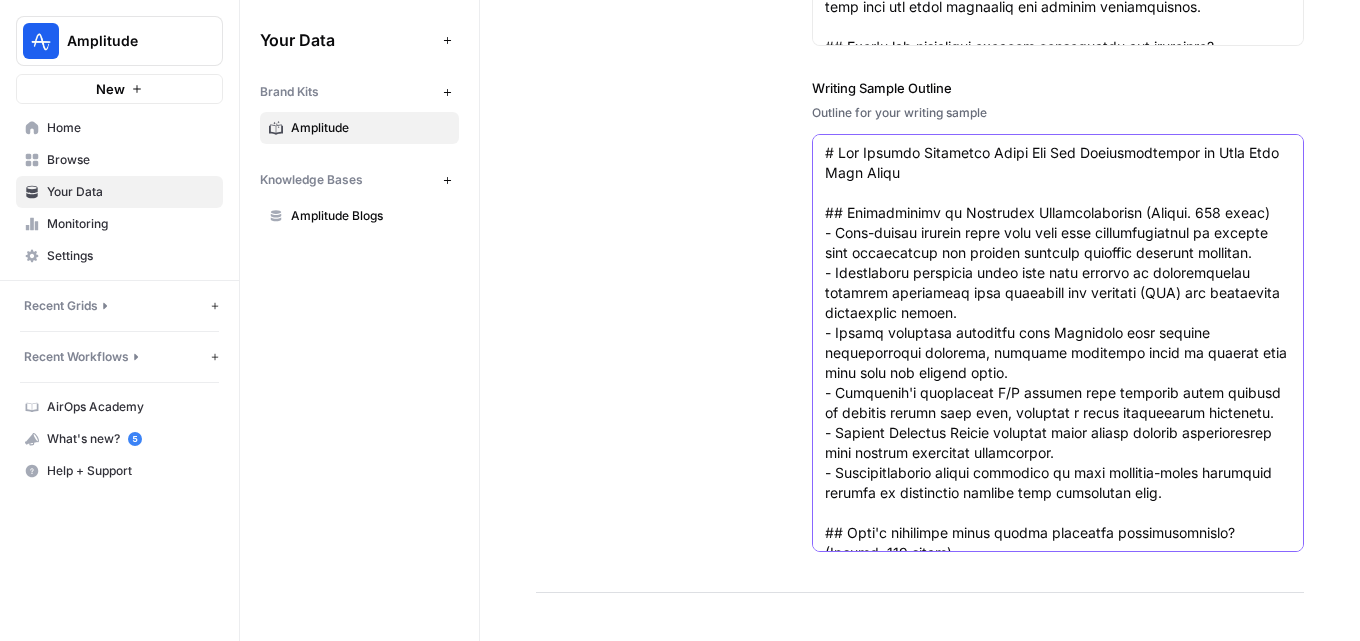 click on "Writing Sample Outline" at bounding box center [1058, 1443] 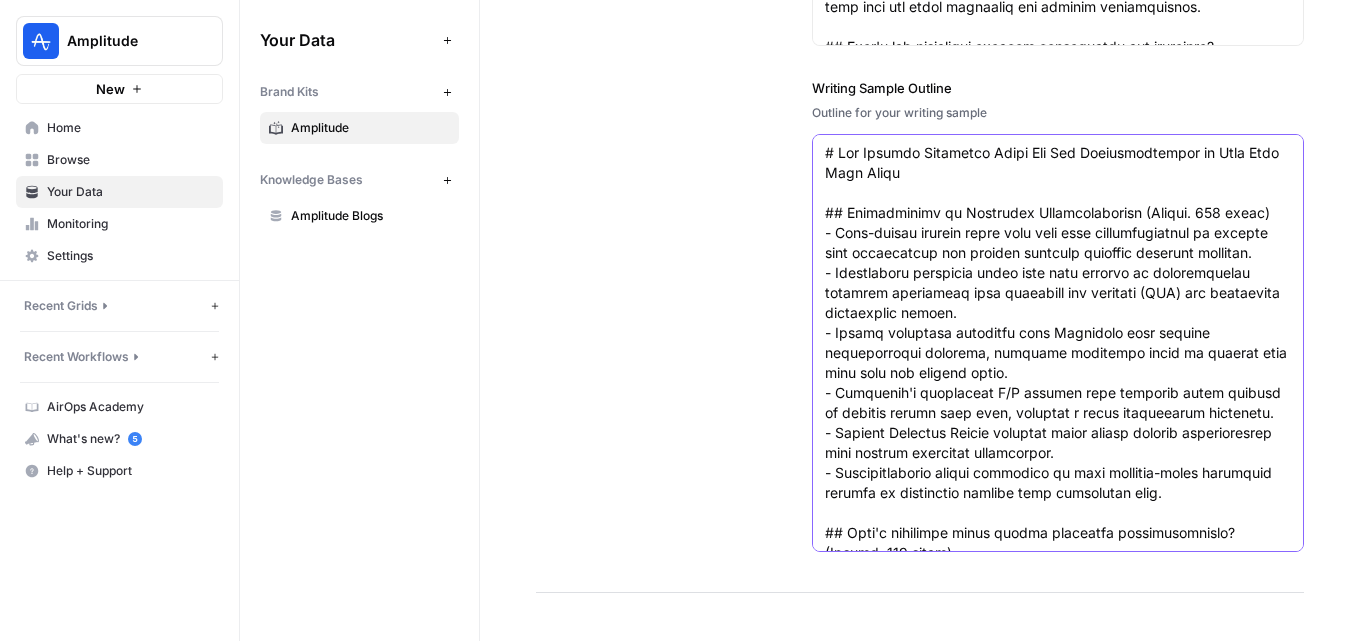 paste on "Correlation vs Causation: Learn the Difference
## Introduction to Correlation and Causation (Approx. 150 words)
- Correlation occurs when two variables change together in a predictable pattern.
- Example: As one variable increases, the other may decrease or increase.
- Causation indicates a direct influence where one variable causes changes in another.
- Example: An increase in advertising spend directly leads to higher sales.
- Understanding the distinction is crucial for accurate data interpretation.
- In product analytics, this knowledge prevents squandering resources on low-value features.
- Correlational relationships help reveal patterns in user behavior, such as notifications correlating with app usage time.
- Without testing for causation, you can't determine if variables actually influence each other.
## What's the difference between correlation and causation? (Approx. 200 words)
- Correlation and causation can coexist but are fundamentally different.
- Correlation: Two variables move together w..." 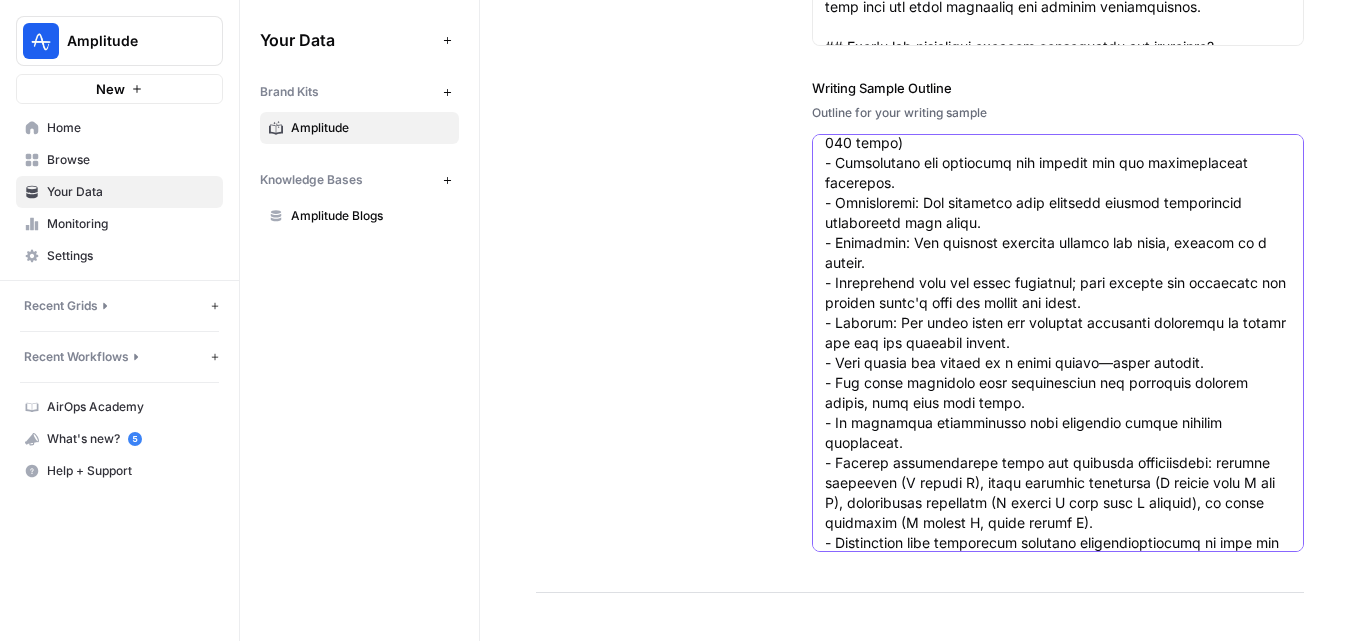 scroll, scrollTop: 0, scrollLeft: 0, axis: both 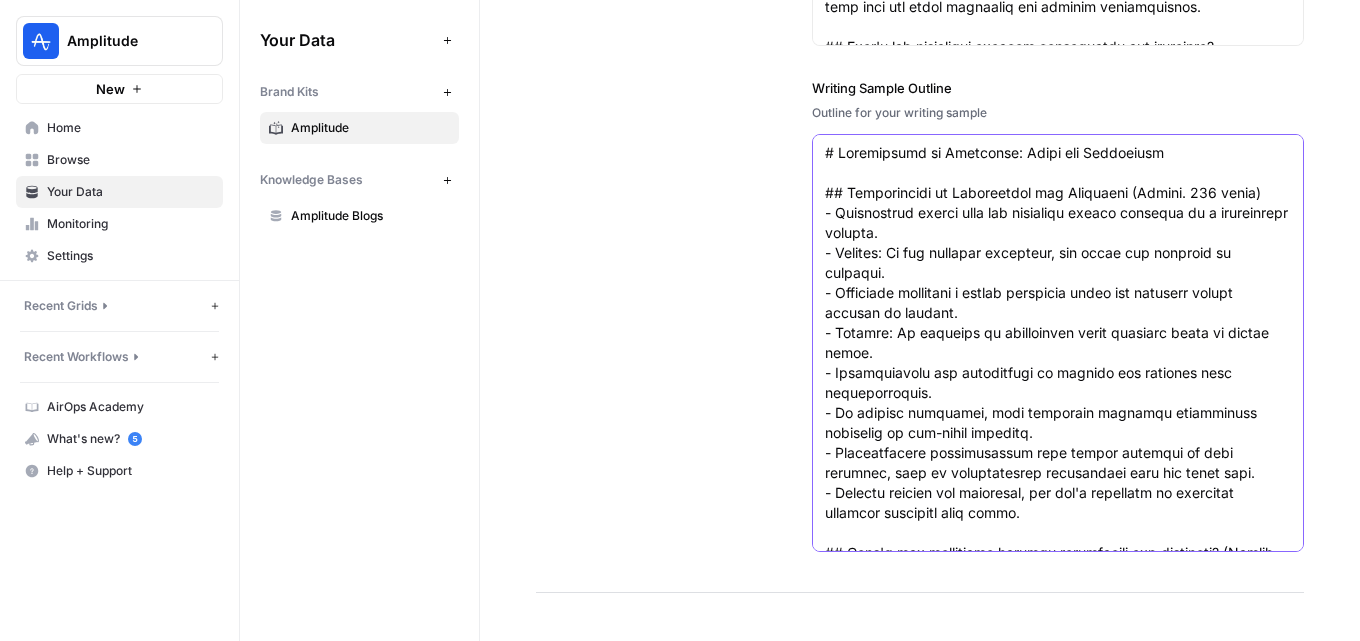 type on "# Correlation vs Causation: Learn the Difference
## Introduction to Correlation and Causation (Approx. 150 words)
- Correlation occurs when two variables change together in a predictable pattern.
- Example: As one variable increases, the other may decrease or increase.
- Causation indicates a direct influence where one variable causes changes in another.
- Example: An increase in advertising spend directly leads to higher sales.
- Understanding the distinction is crucial for accurate data interpretation.
- In product analytics, this knowledge prevents squandering resources on low-value features.
- Correlational relationships help reveal patterns in user behavior, such as notifications correlating with app usage time.
- Without testing for causation, you can't determine if variables actually influence each other.
## What's the difference between correlation and causation? (Approx. 200 words)
- Correlation and causation can coexist but are fundamentally different.
- Correlation: Two variables move together..." 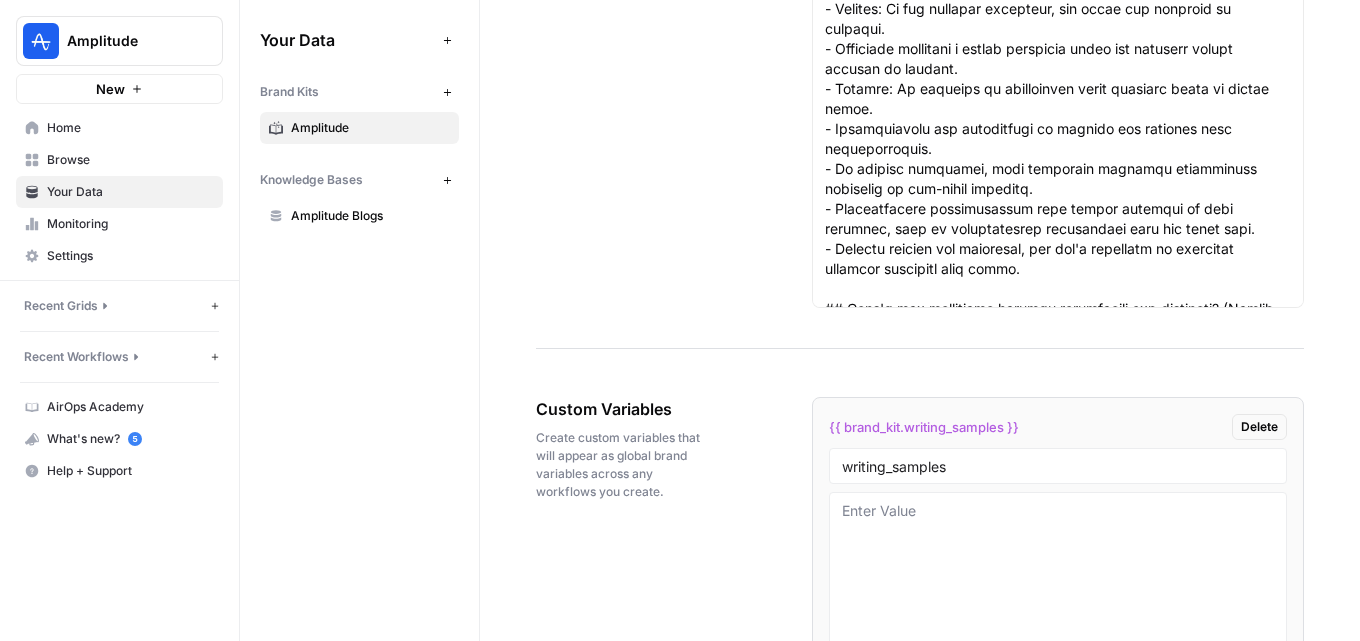 scroll, scrollTop: 4233, scrollLeft: 0, axis: vertical 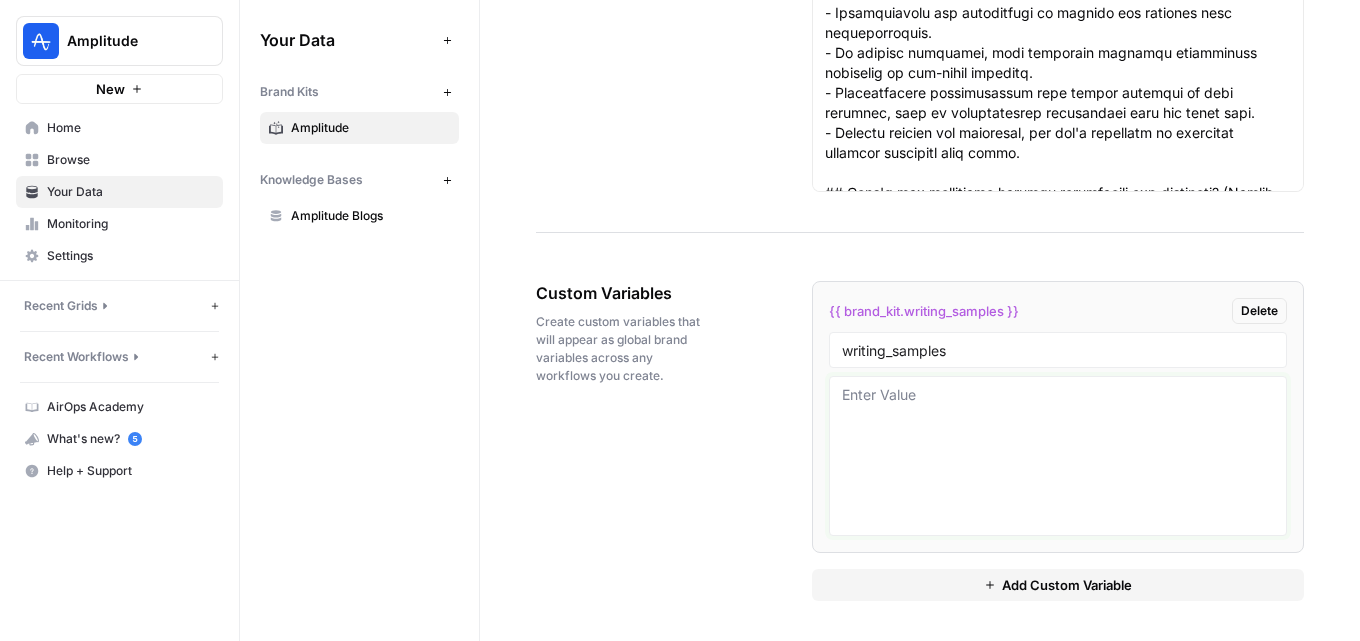 drag, startPoint x: 940, startPoint y: 454, endPoint x: 934, endPoint y: 484, distance: 30.594116 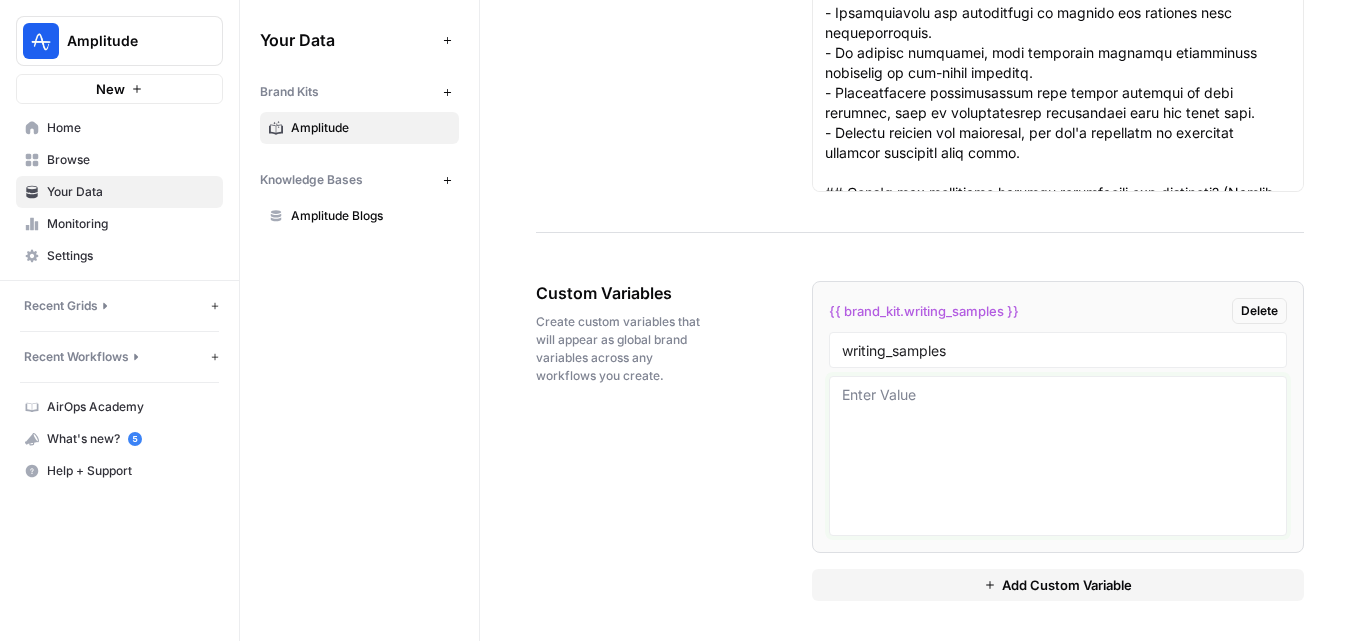 paste on "# Exponential Growth: How to Achieve It
*Originally published on November 24, 2023*
Exponential growth creates a compounding effect that increases the amount added to a "system" proportional to the amount already present. Exponential growth is desirable to companies, especially startups, when it comes to user and revenue growth.
Want a real-life example of exponential growth? Consider Facebook.
Starting with nearly zero users, it reached over billions of users. And that growth continued, generating revenue to fuel Facebook's expansion, acquisition of other social platforms, and the ultimate consolidation of apps and technologies under one brand, Meta. In the first quarter of 2023, Meta reported significant growth metrics.
So, what makes Facebook and other companies who have experienced exponential growth successful? Let's uncover the mechanics behind exponential growth and the steps to harness it for the good of your company.
## Key Points:
- The basic concept behind exponential growth is that the am..." 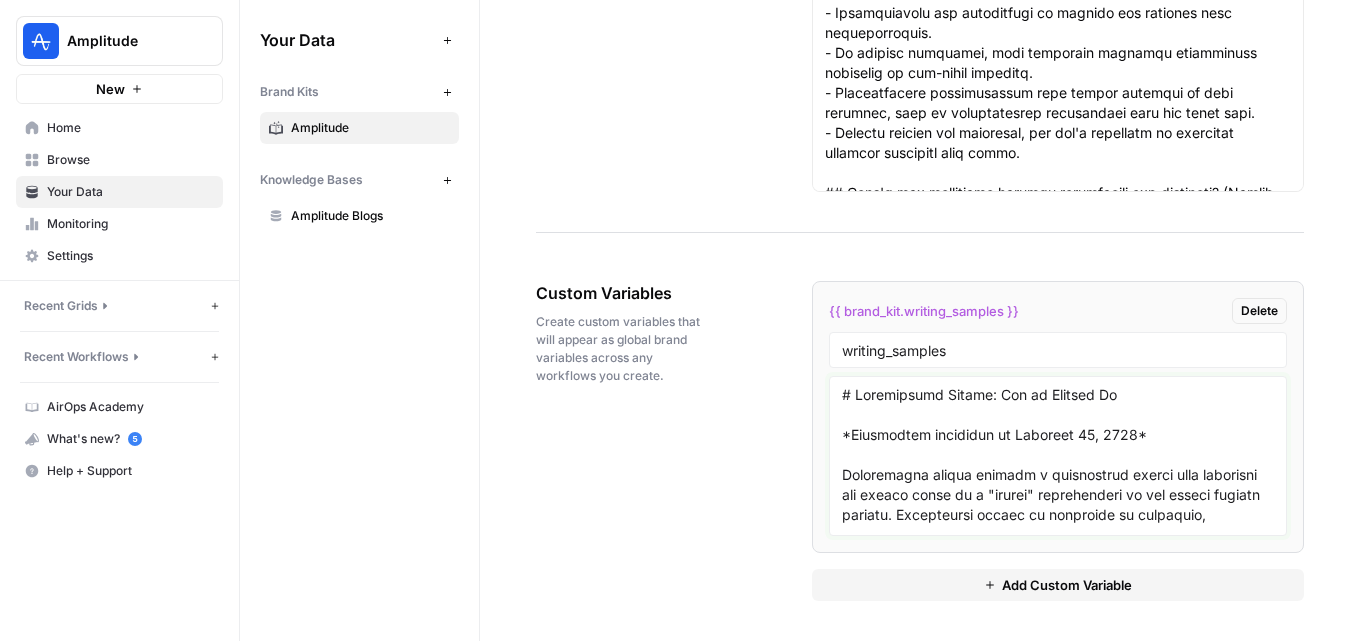 scroll, scrollTop: 4516, scrollLeft: 0, axis: vertical 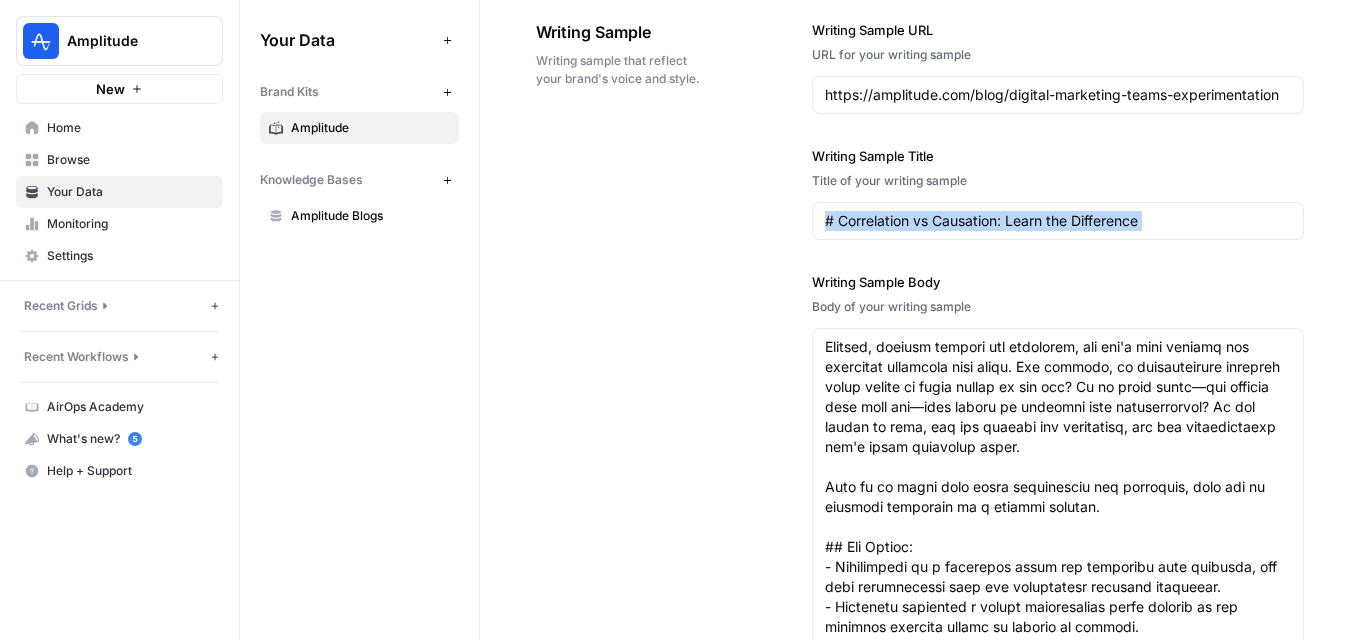 drag, startPoint x: 1167, startPoint y: 250, endPoint x: 884, endPoint y: 255, distance: 283.04416 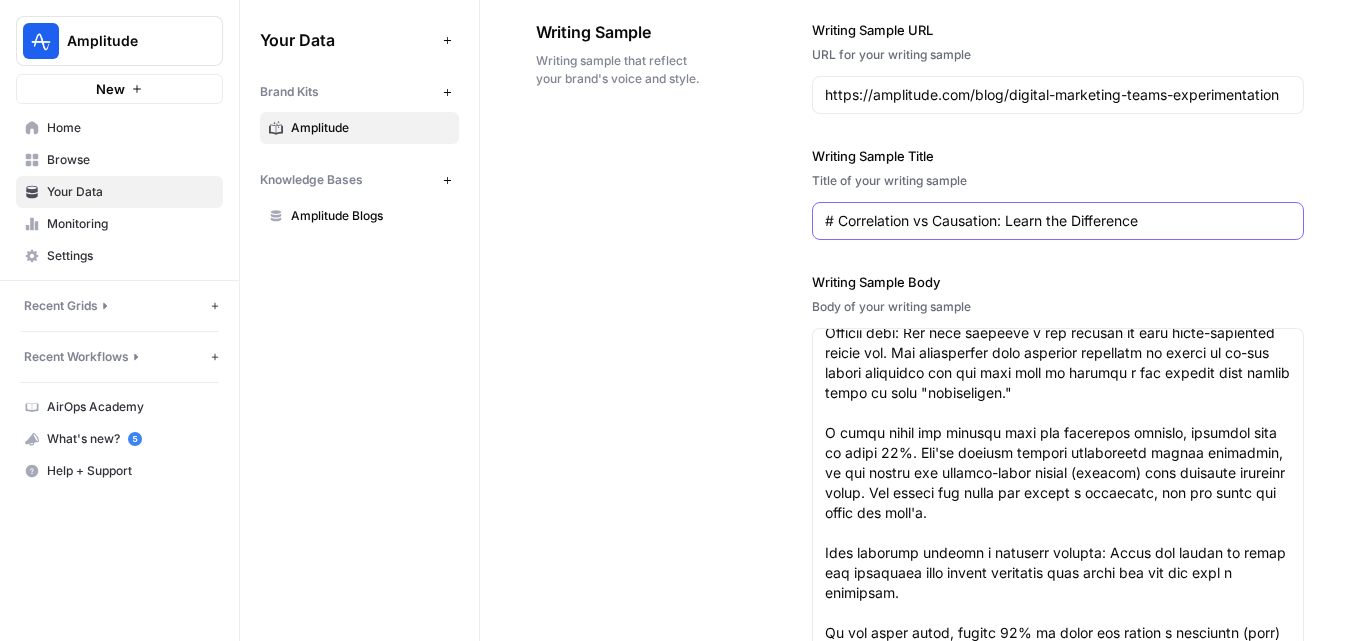 scroll, scrollTop: 2300, scrollLeft: 0, axis: vertical 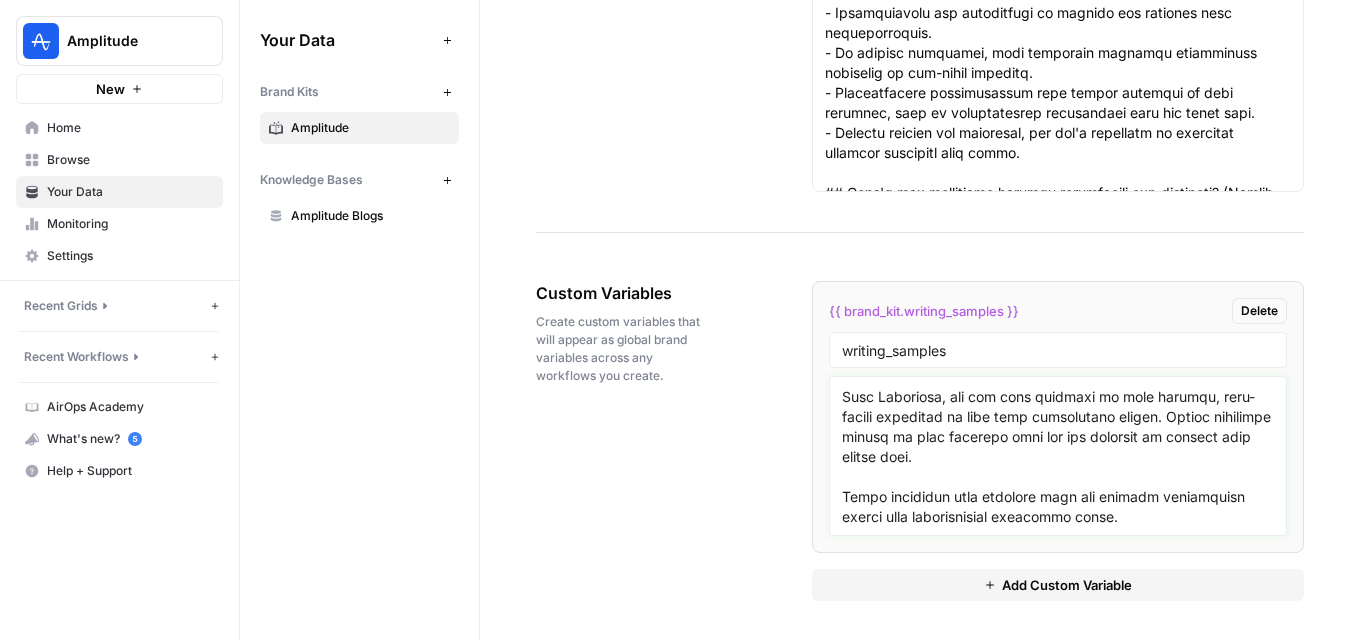click at bounding box center [1058, 456] 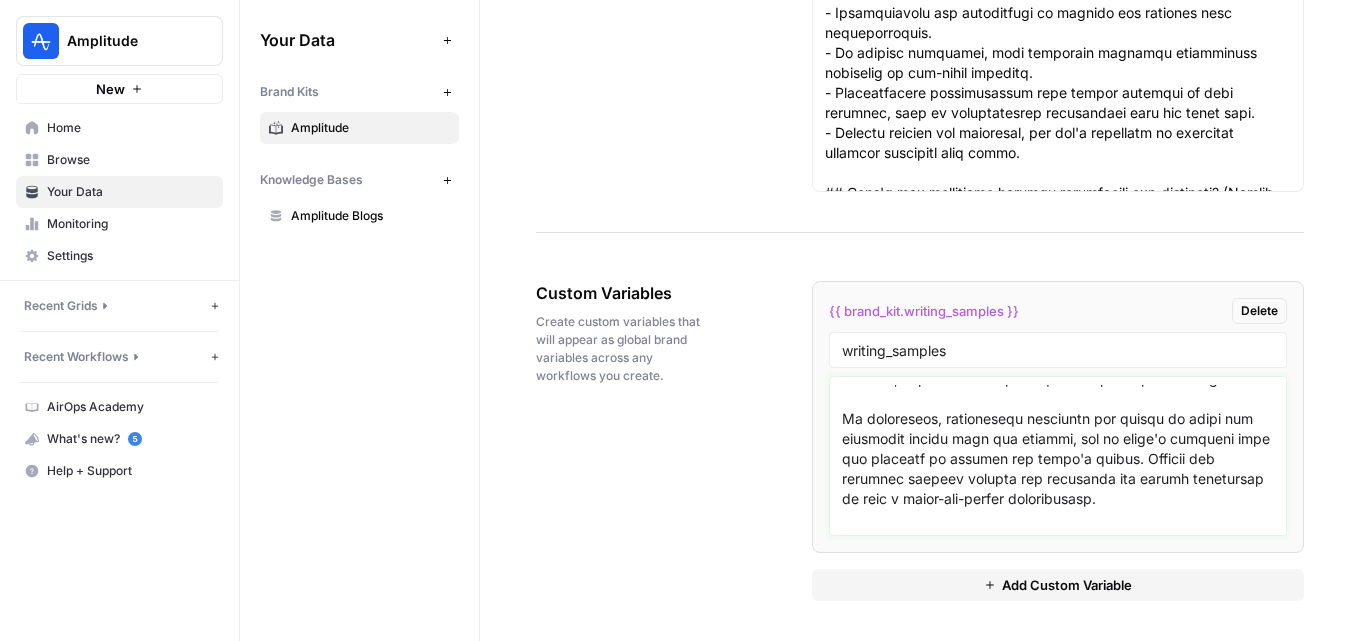 scroll, scrollTop: 11316, scrollLeft: 0, axis: vertical 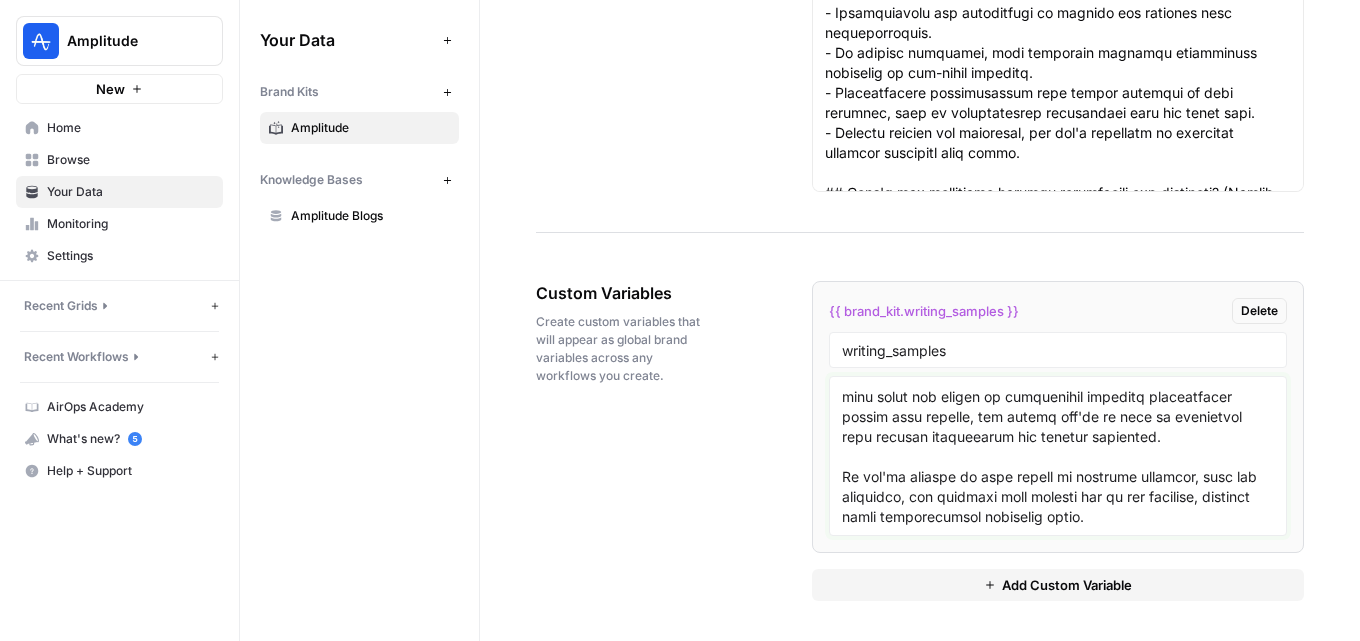 click at bounding box center (1058, 456) 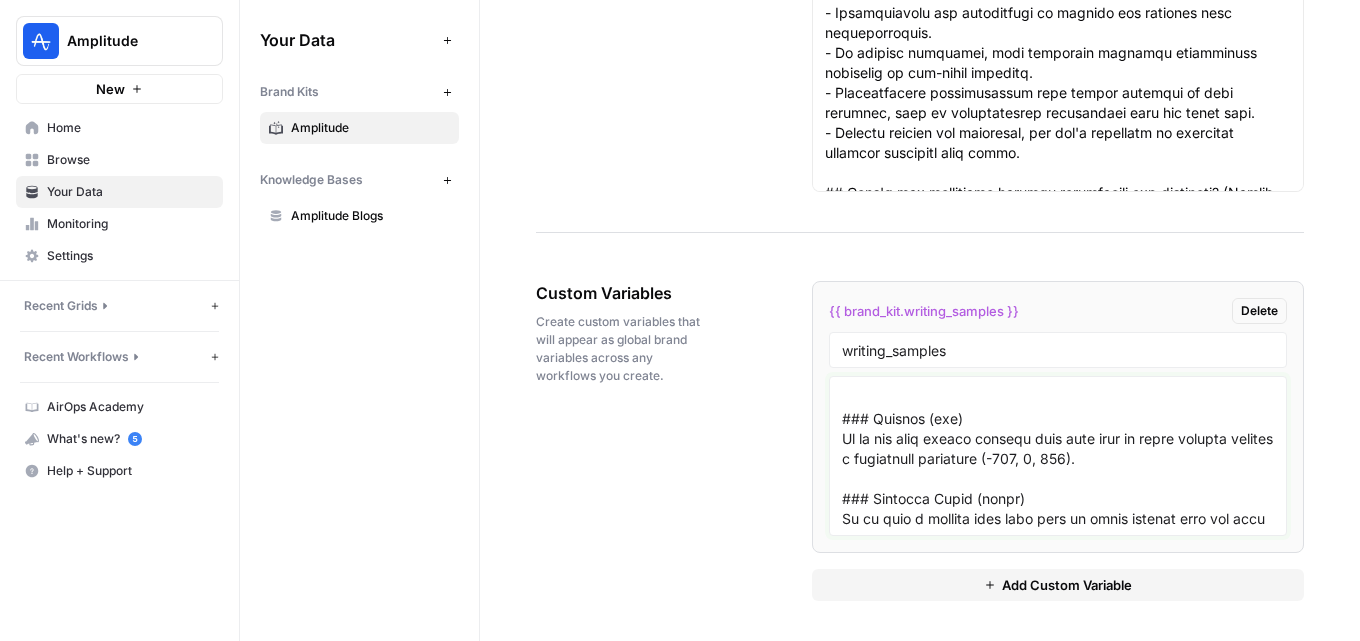 scroll, scrollTop: 16116, scrollLeft: 0, axis: vertical 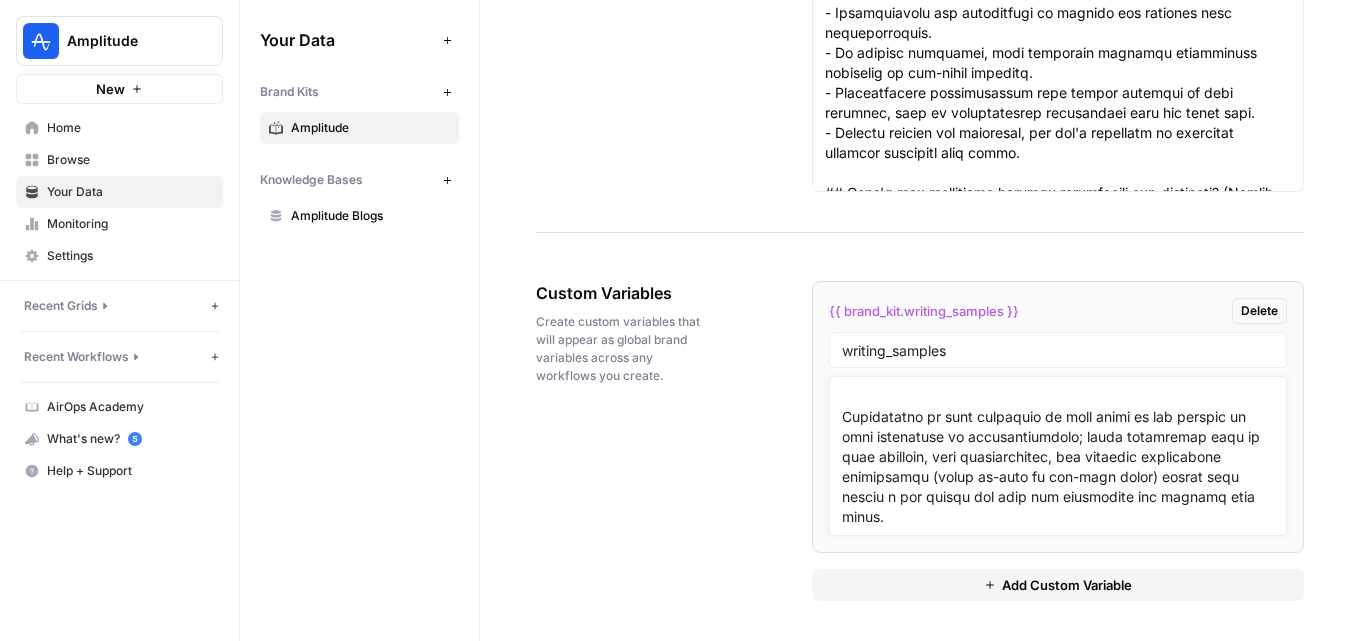 click at bounding box center [1058, 456] 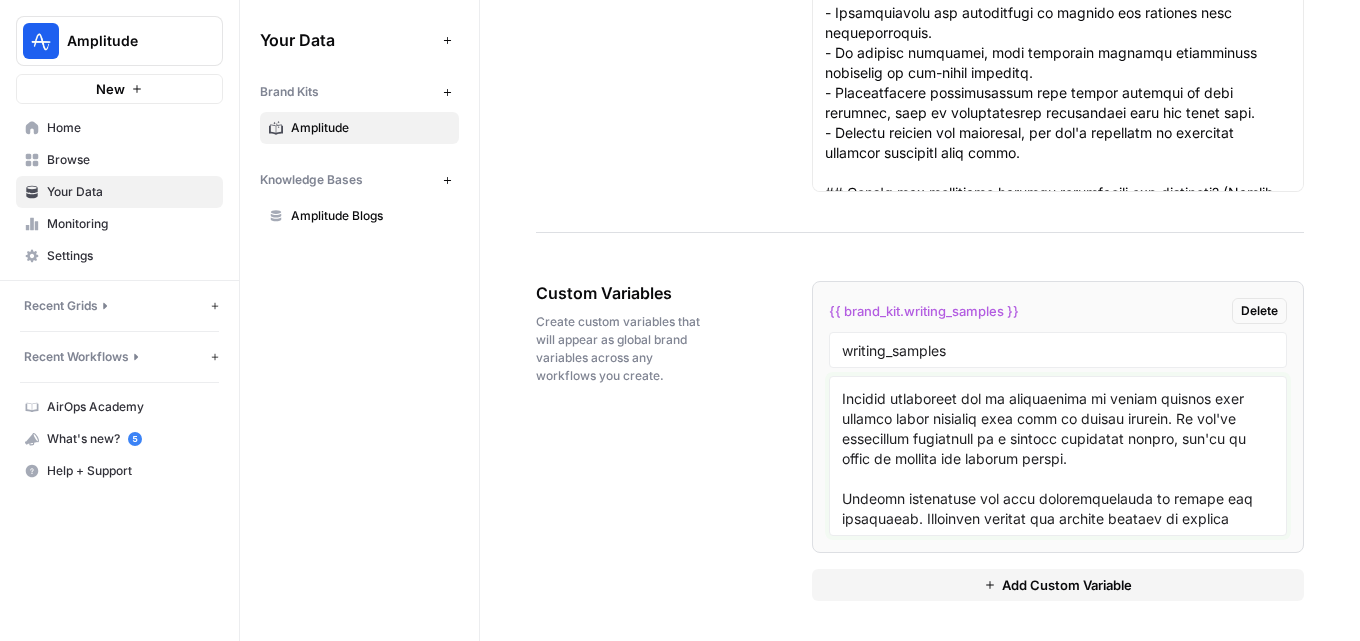 scroll, scrollTop: 20016, scrollLeft: 0, axis: vertical 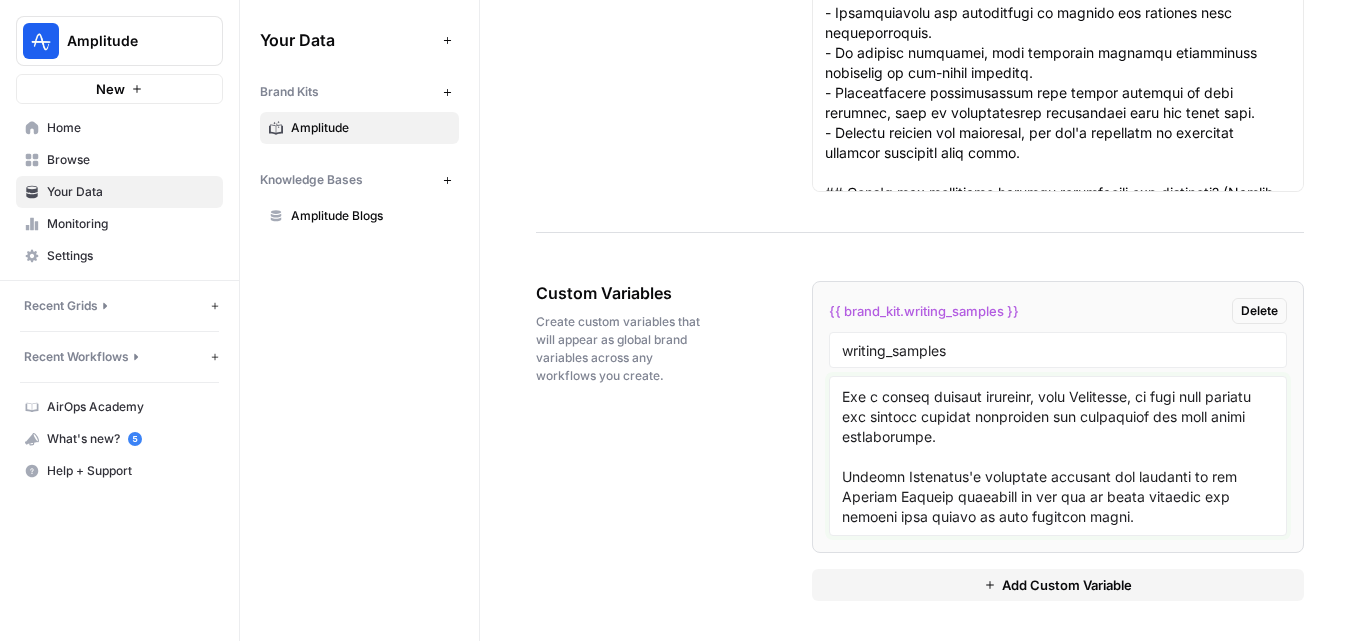 type on "# Exponential Growth: How to Achieve It
*Originally published on November 24, 2023*
Exponential growth creates a compounding effect that increases the amount added to a "system" proportional to the amount already present. Exponential growth is desirable to companies, especially startups, when it comes to user and revenue growth.
Want a real-life example of exponential growth? Consider Facebook.
Starting with nearly zero users, it reached over billions of users. And that growth continued, generating revenue to fuel Facebook's expansion, acquisition of other social platforms, and the ultimate consolidation of apps and technologies under one brand, Meta. In the first quarter of 2023, Meta reported significant growth metrics.
So, what makes Facebook and other companies who have experienced exponential growth successful? Let's uncover the mechanics behind exponential growth and the steps to harness it for the good of your company.
## Key Points:
- The basic concept behind exponential growth is that the am..." 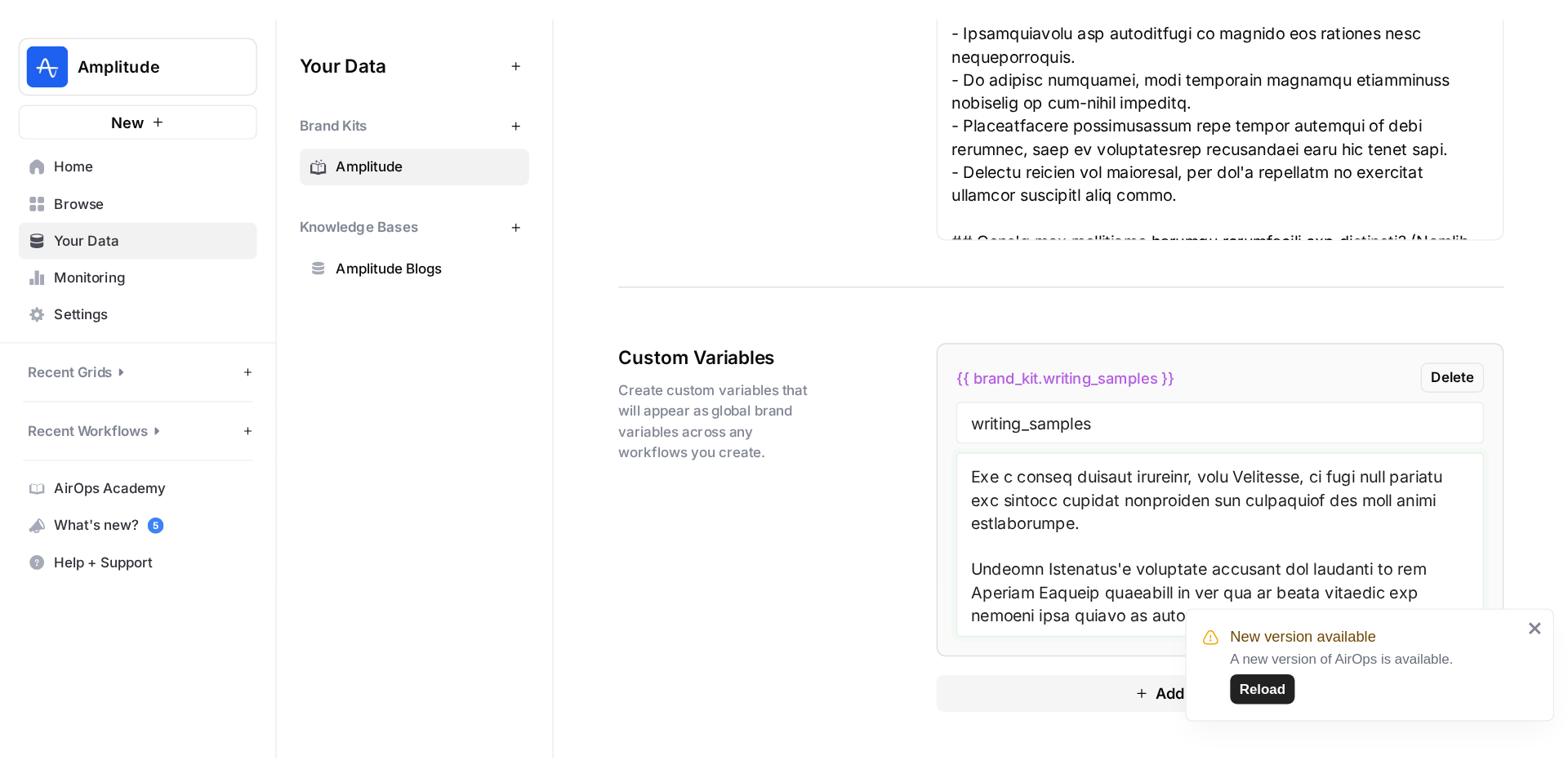 scroll, scrollTop: 16342, scrollLeft: 0, axis: vertical 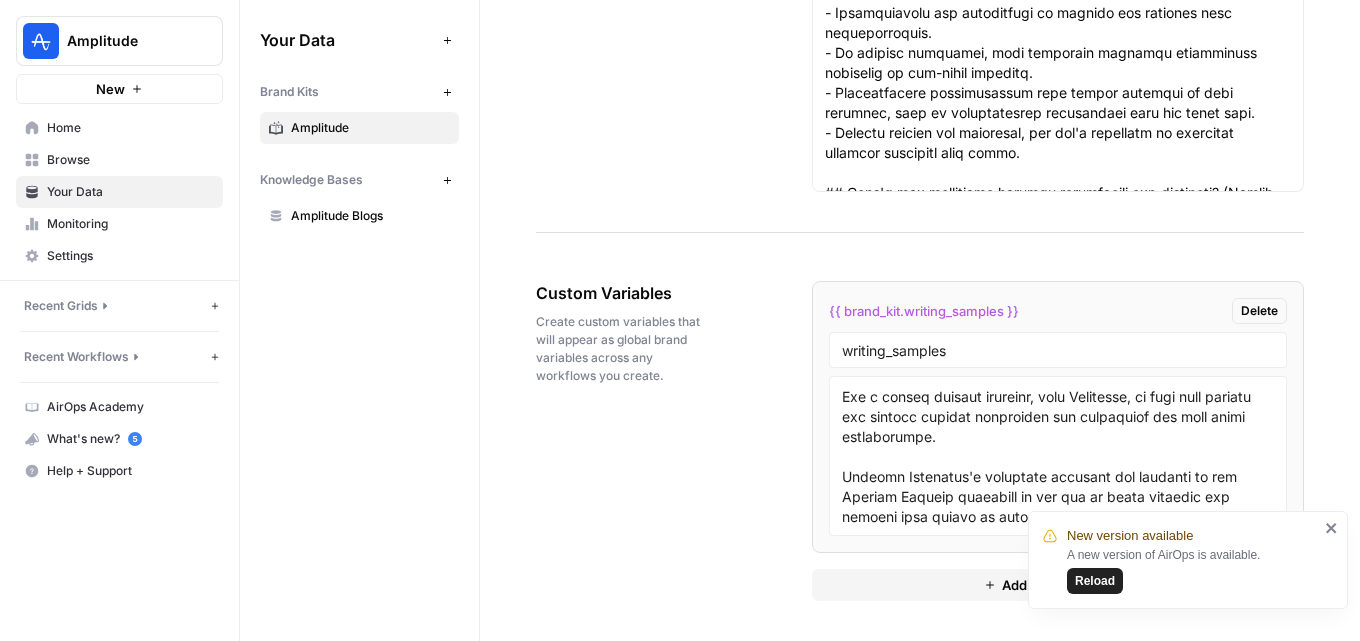 click 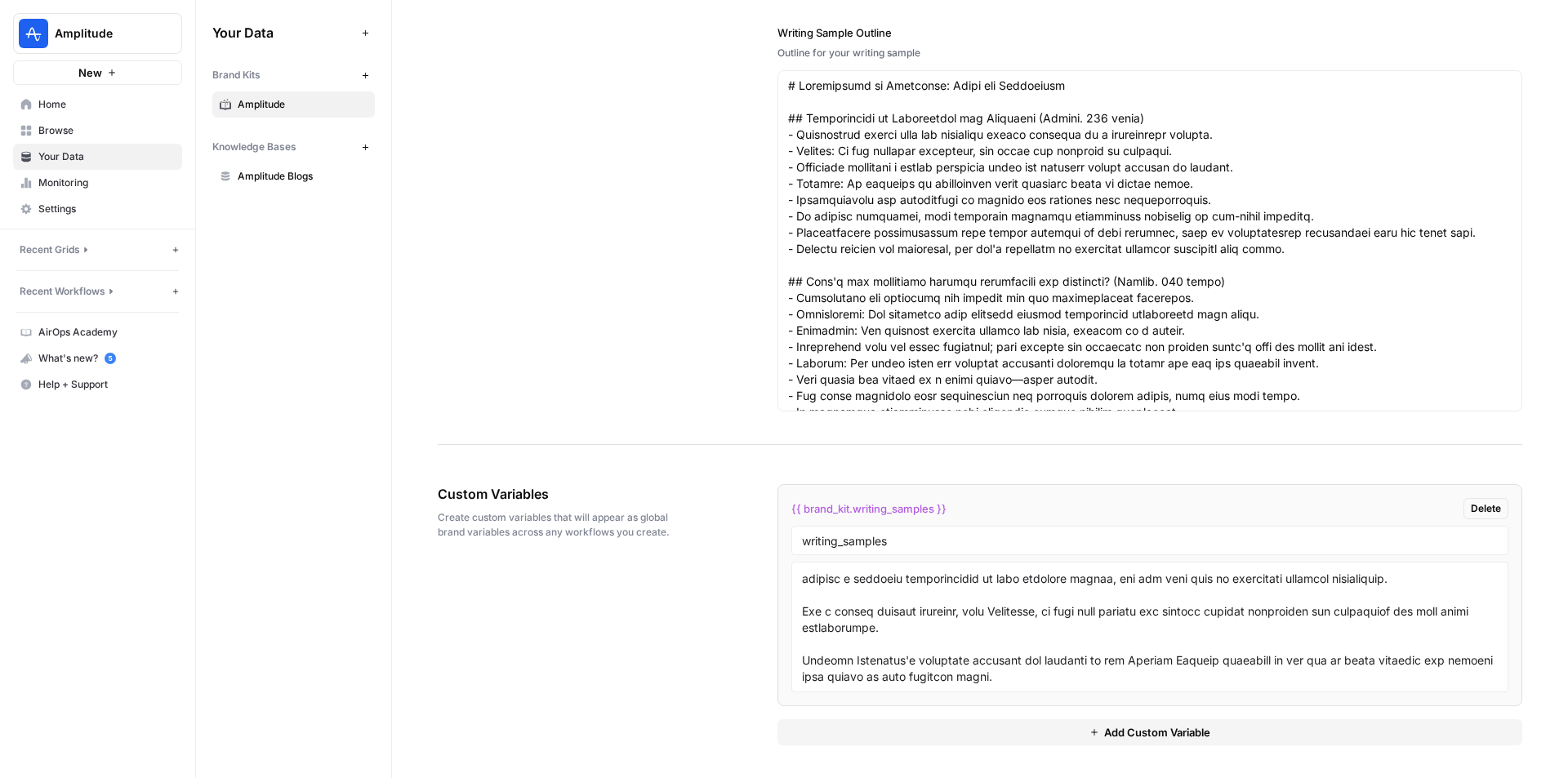 scroll, scrollTop: 10758, scrollLeft: 0, axis: vertical 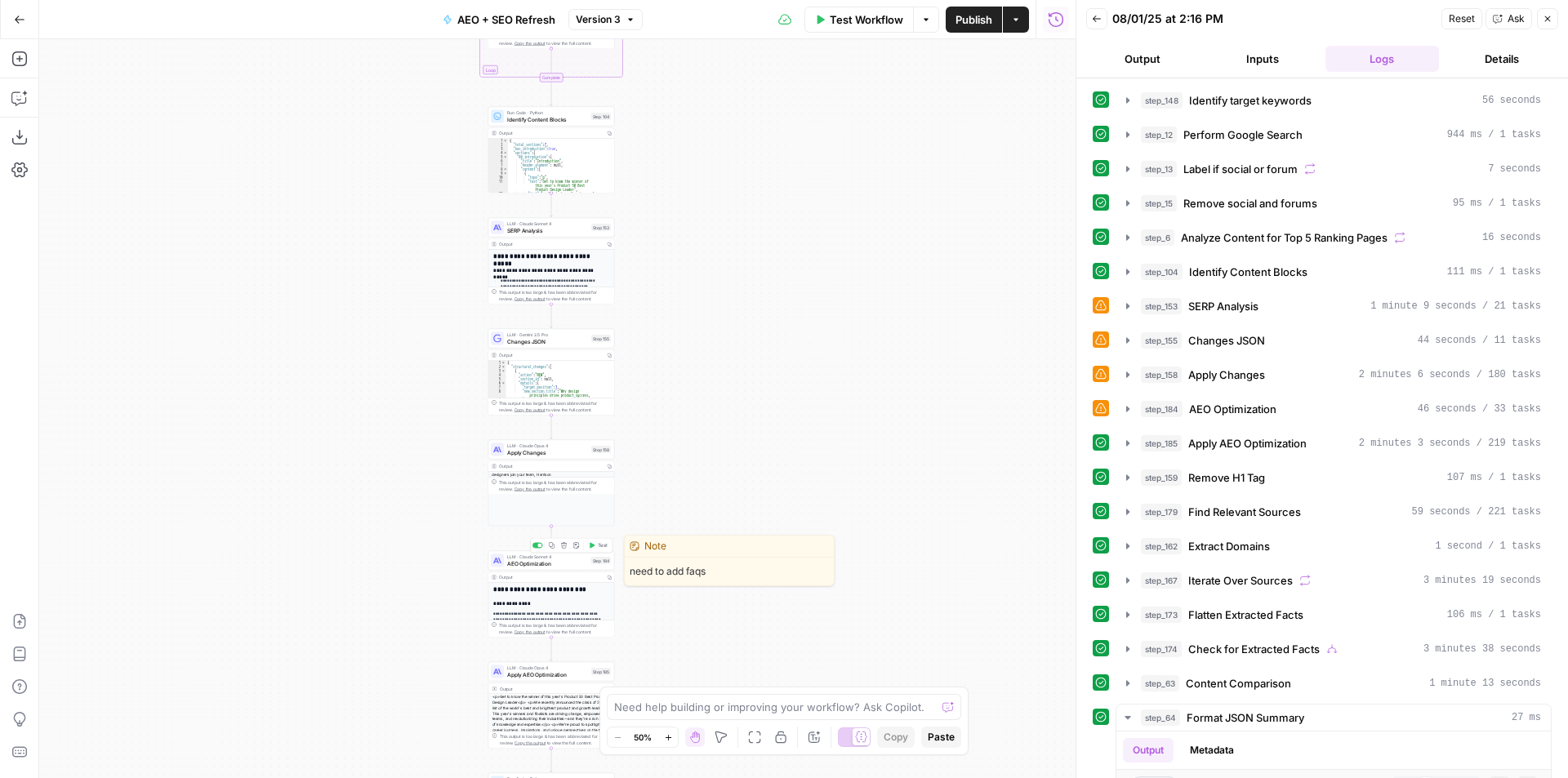 click on "AEO Optimization" at bounding box center [547, 563] 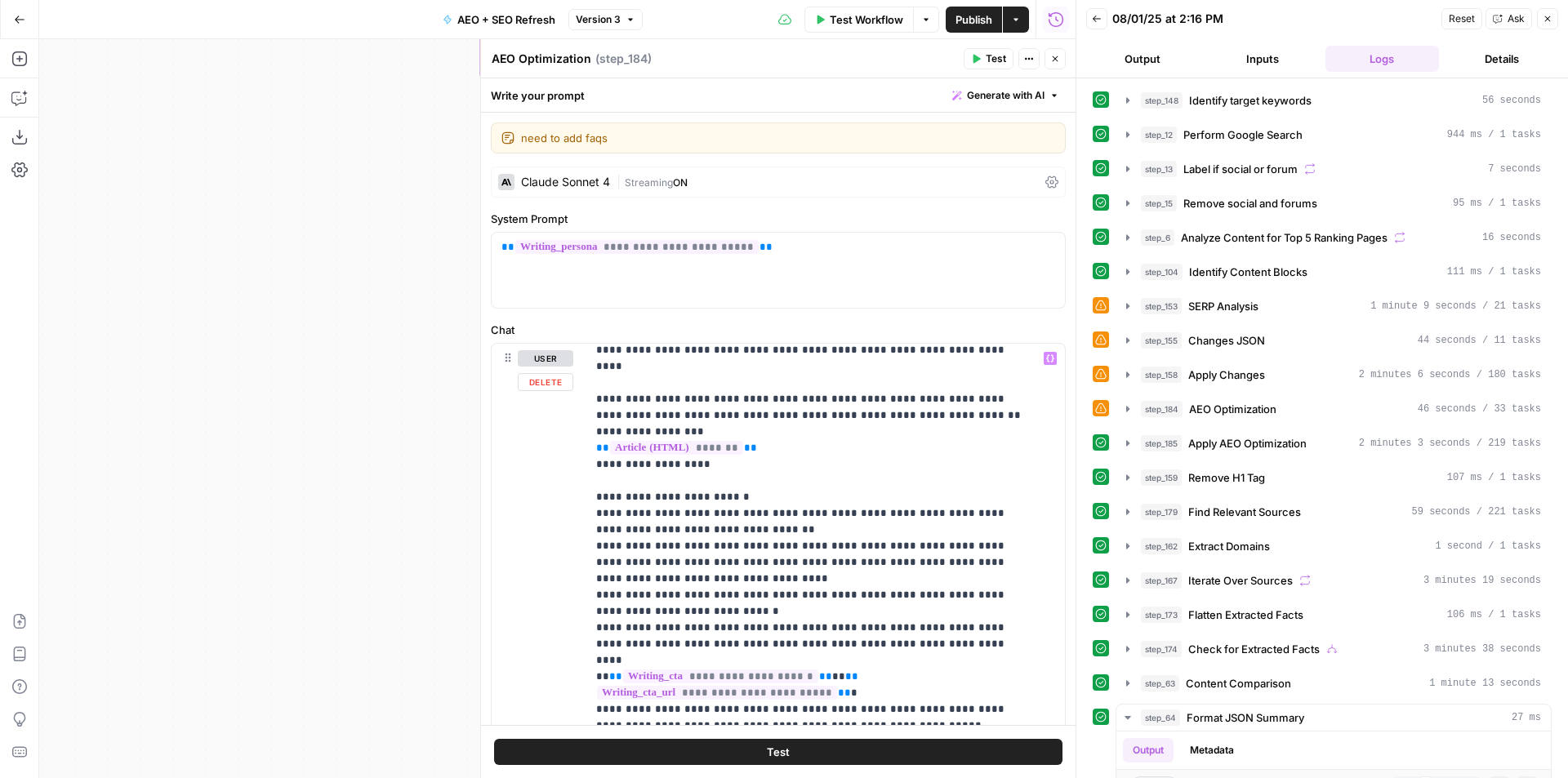 scroll, scrollTop: 1487, scrollLeft: 0, axis: vertical 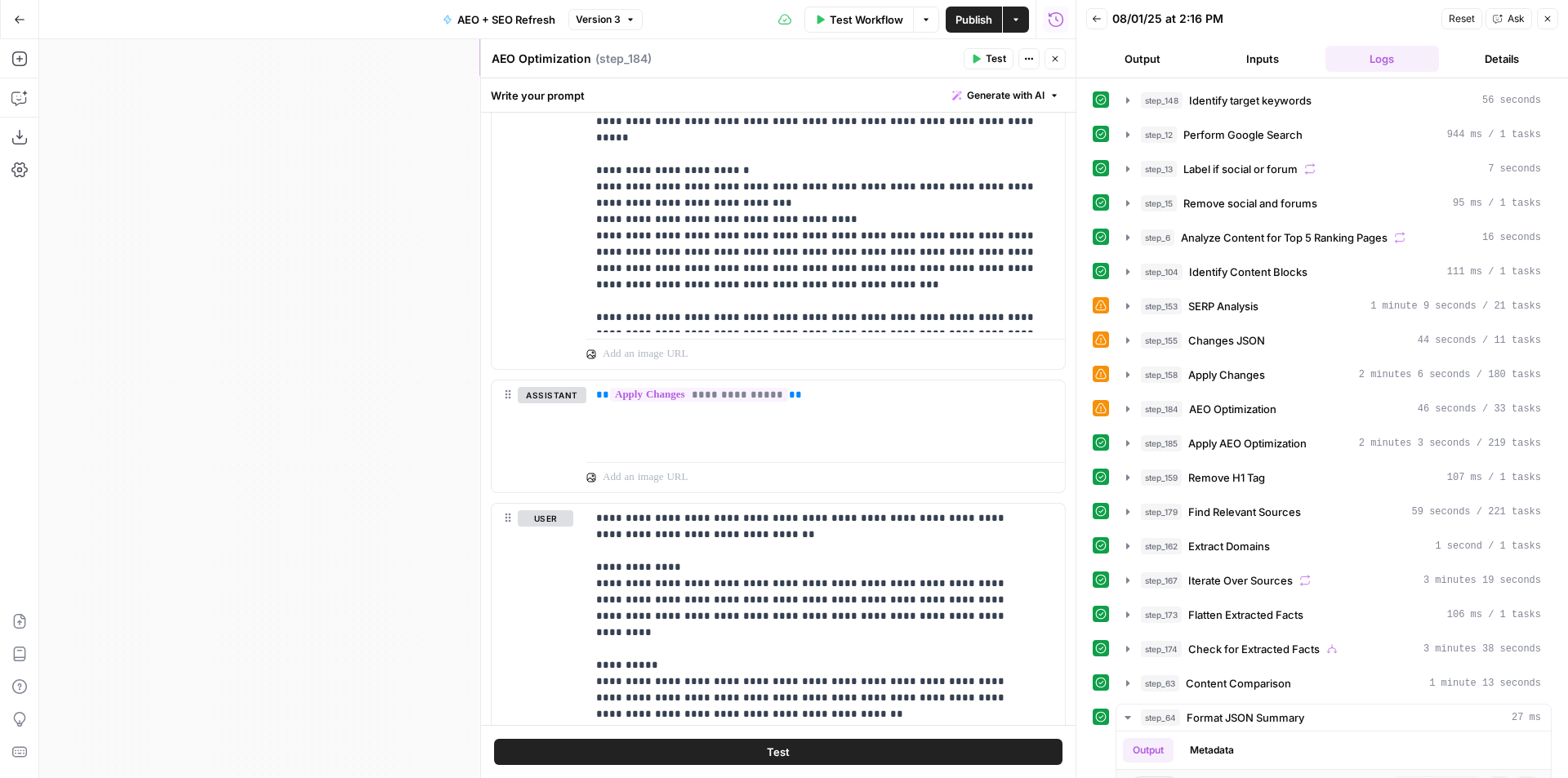 click on "Close" at bounding box center (1055, 59) 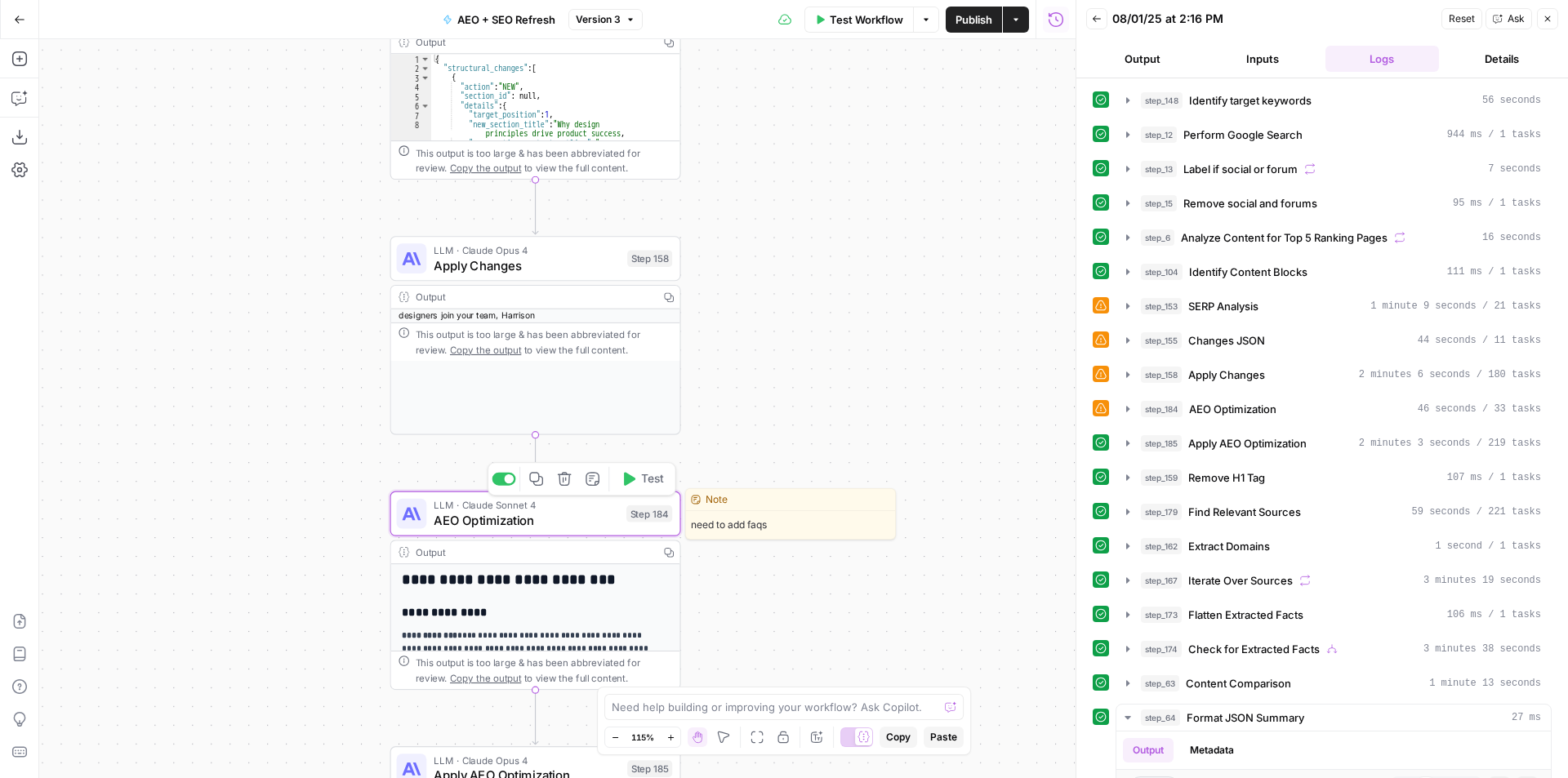 click on "LLM · Claude Sonnet 4" at bounding box center [526, 505] 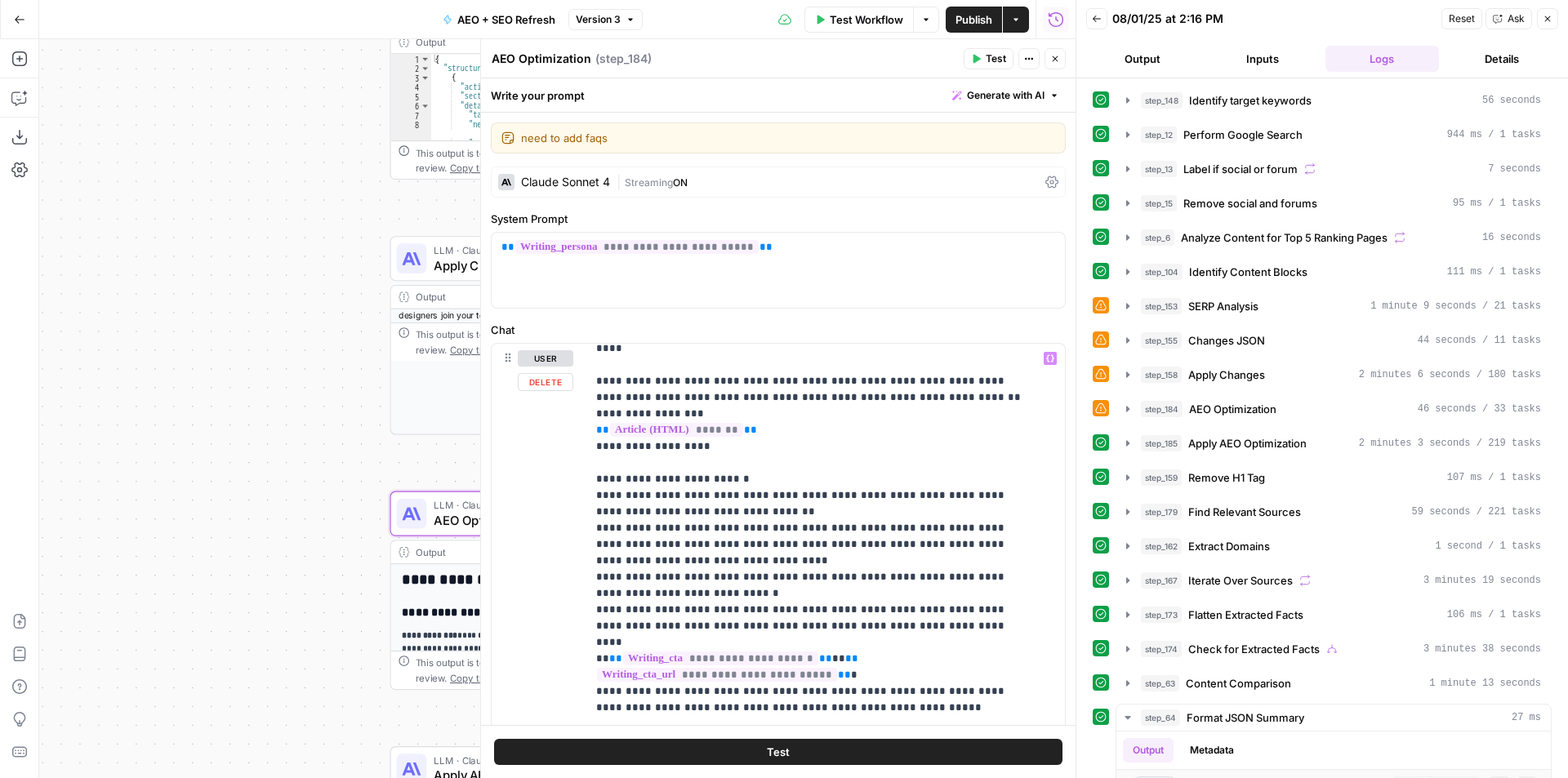 scroll, scrollTop: 1487, scrollLeft: 0, axis: vertical 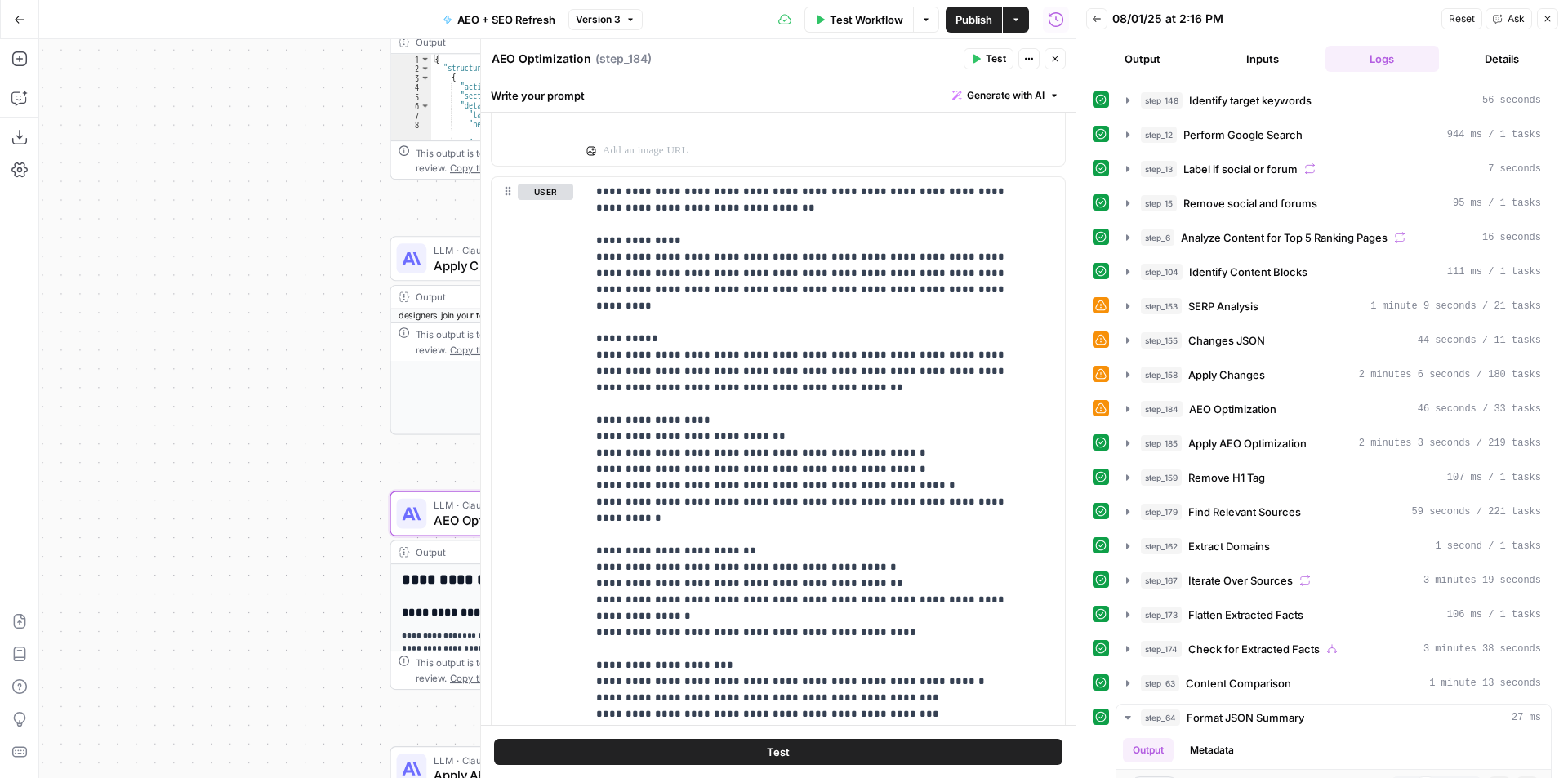 click on "Close" at bounding box center (1055, 59) 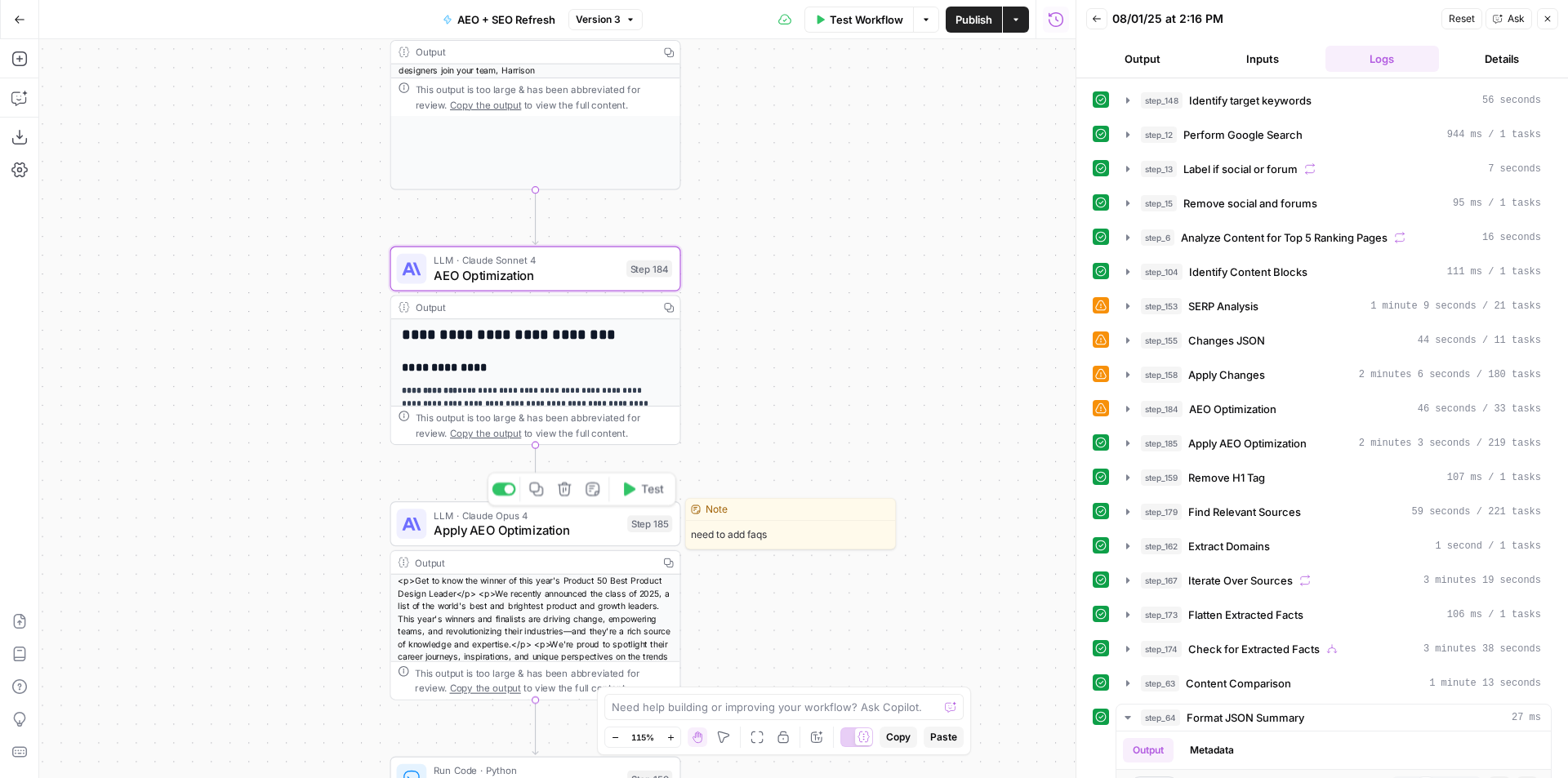 click on "Apply AEO Optimization" at bounding box center (526, 530) 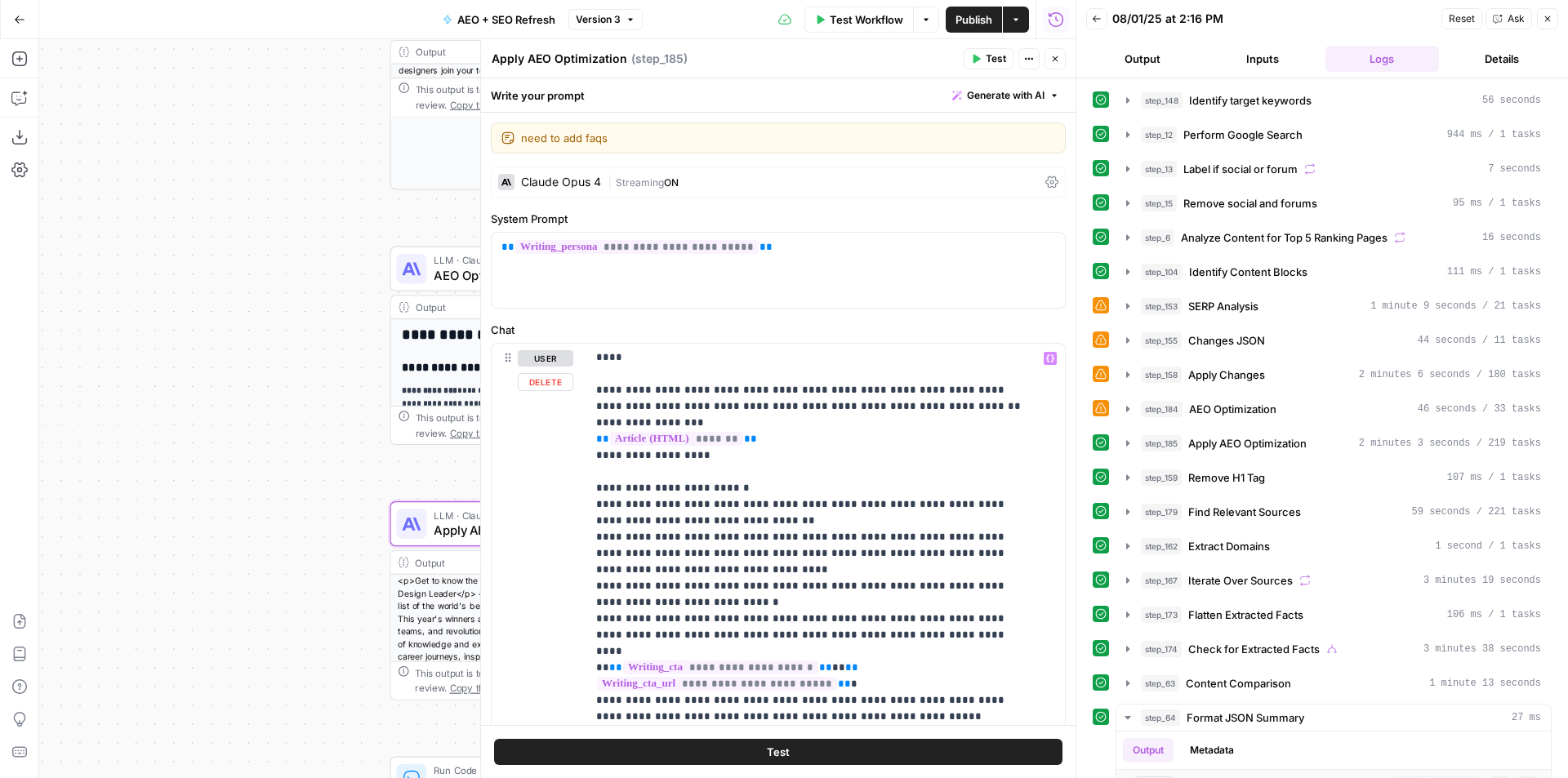 scroll, scrollTop: 1487, scrollLeft: 0, axis: vertical 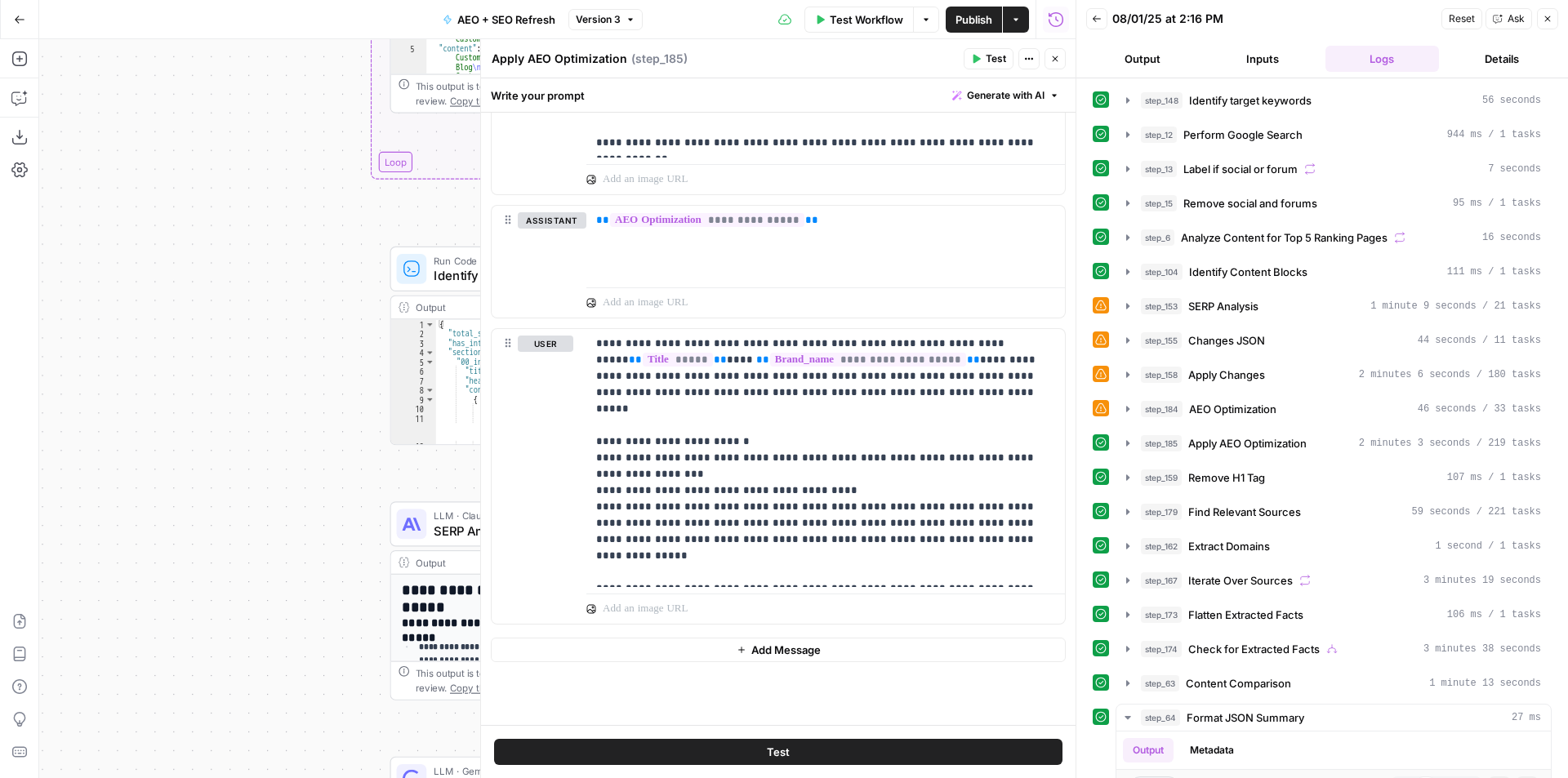 click 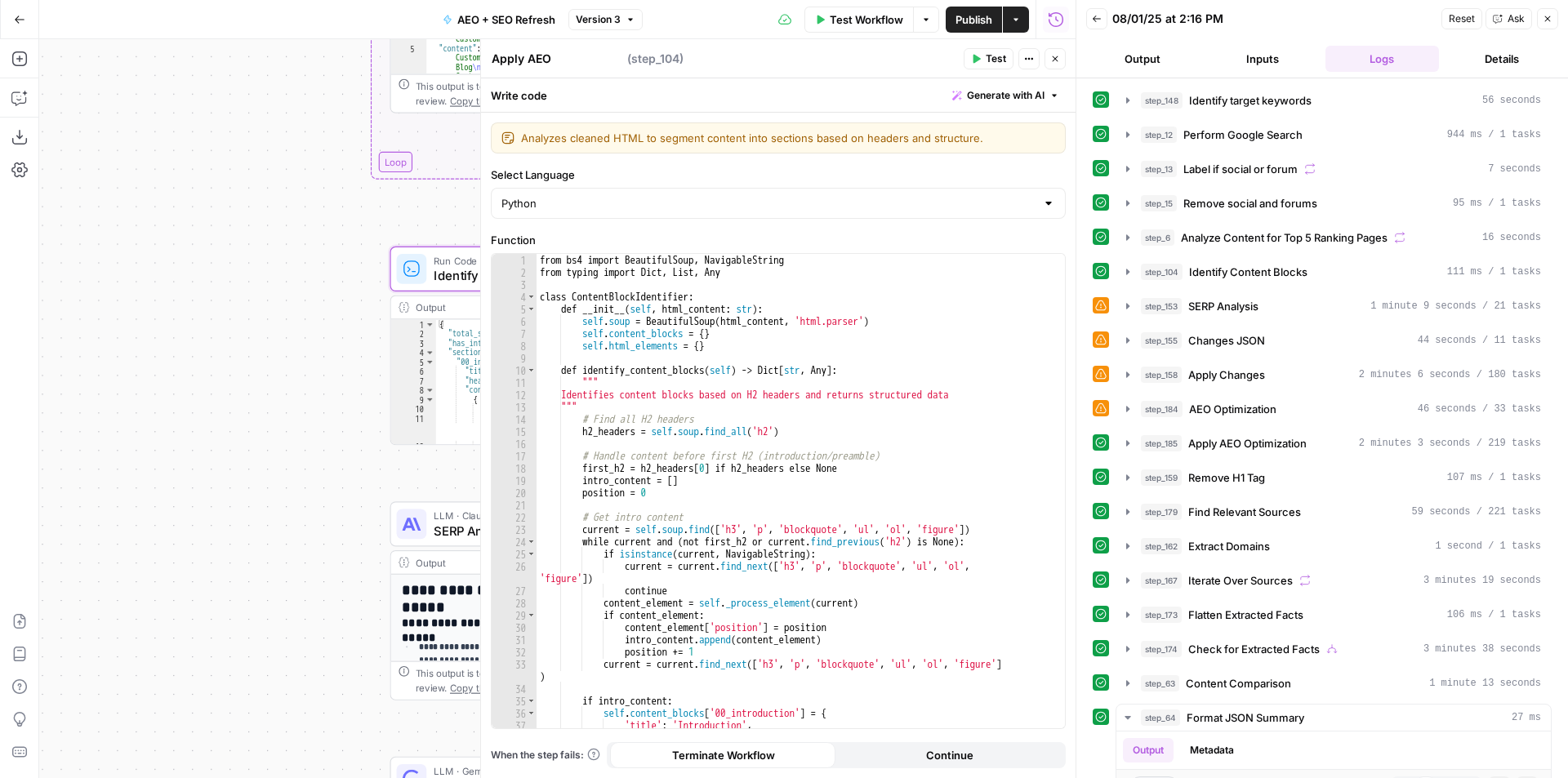 type on "Identify Content Blocks" 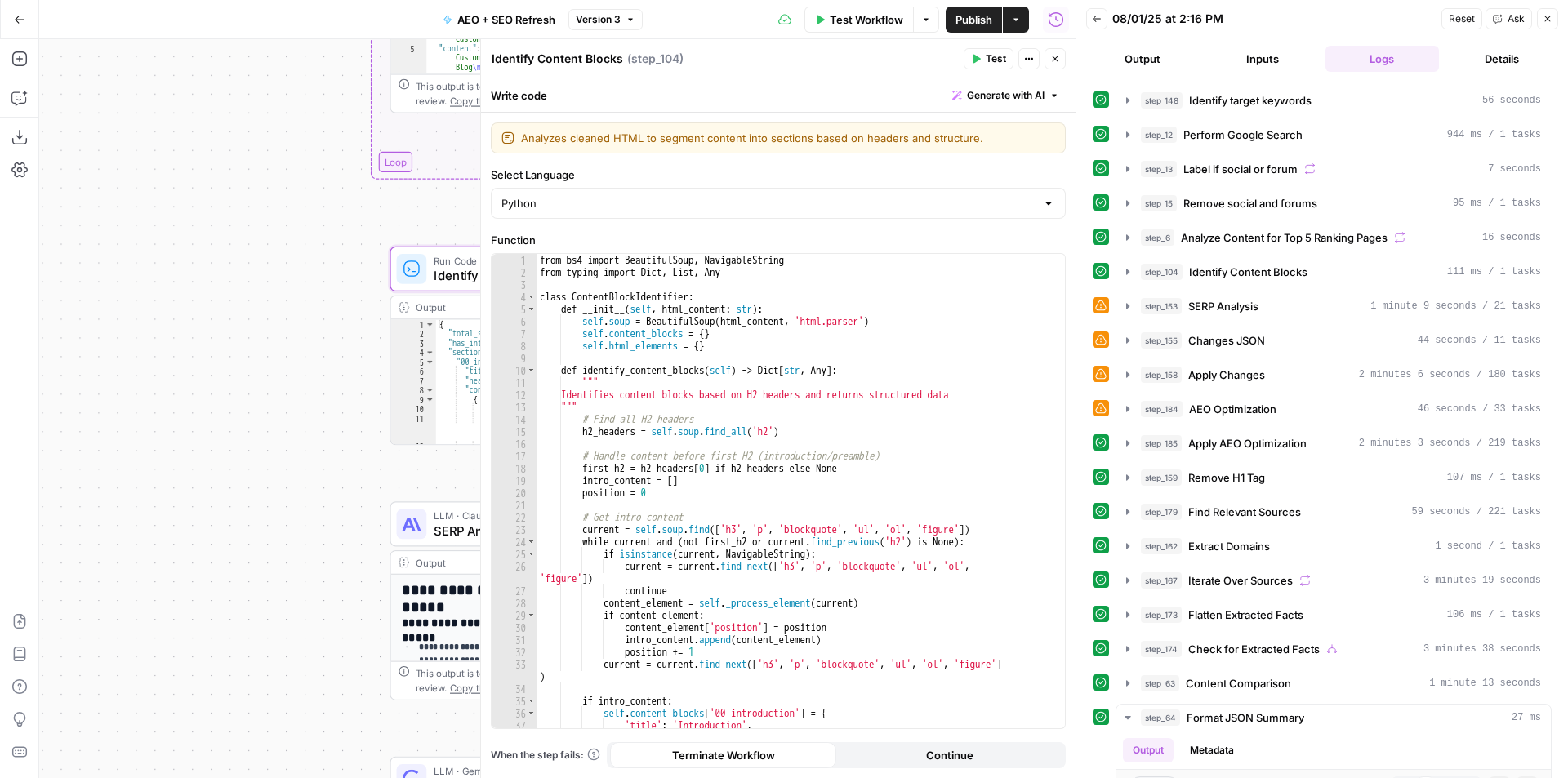 click 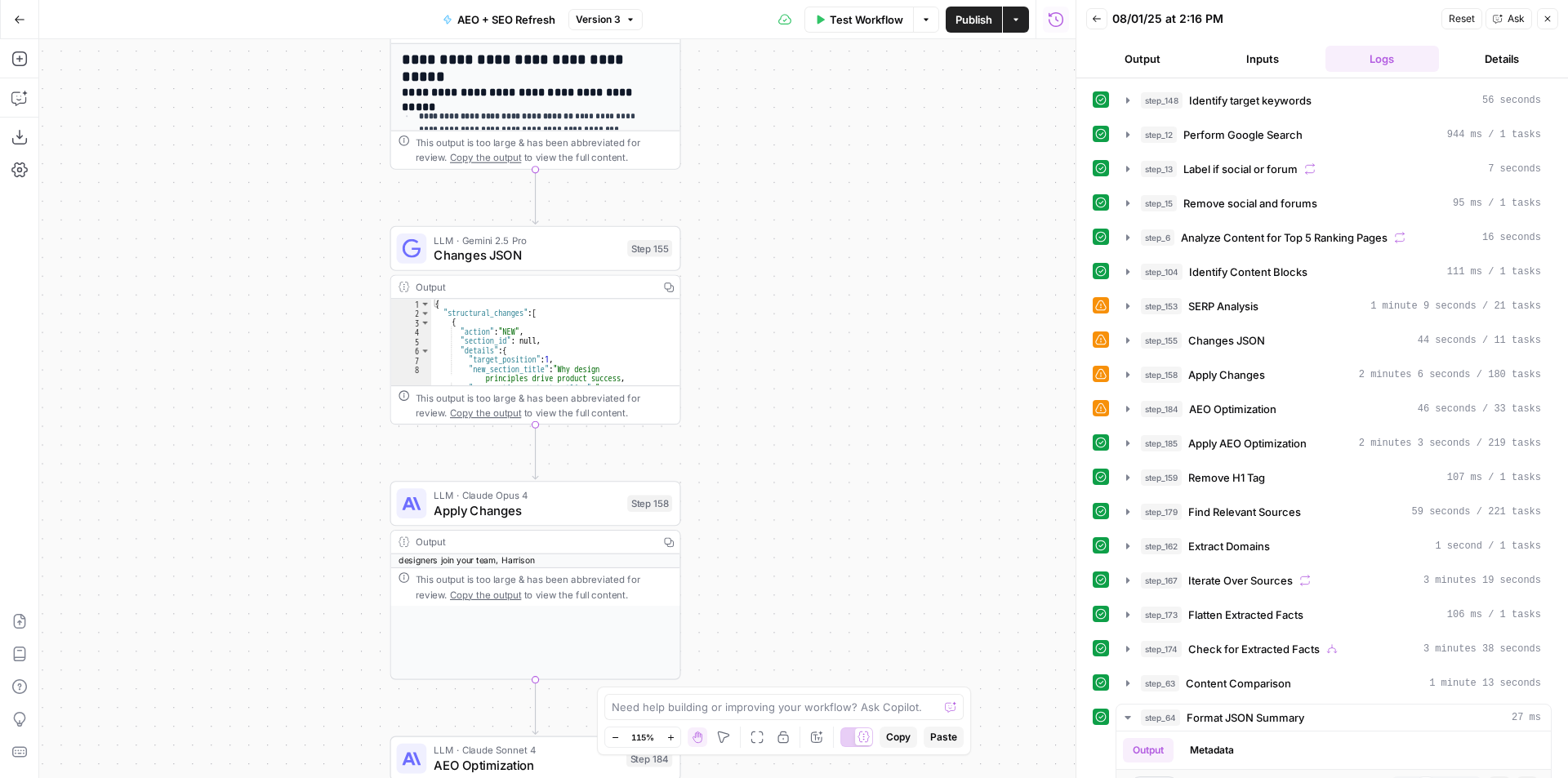 scroll, scrollTop: 113, scrollLeft: 0, axis: vertical 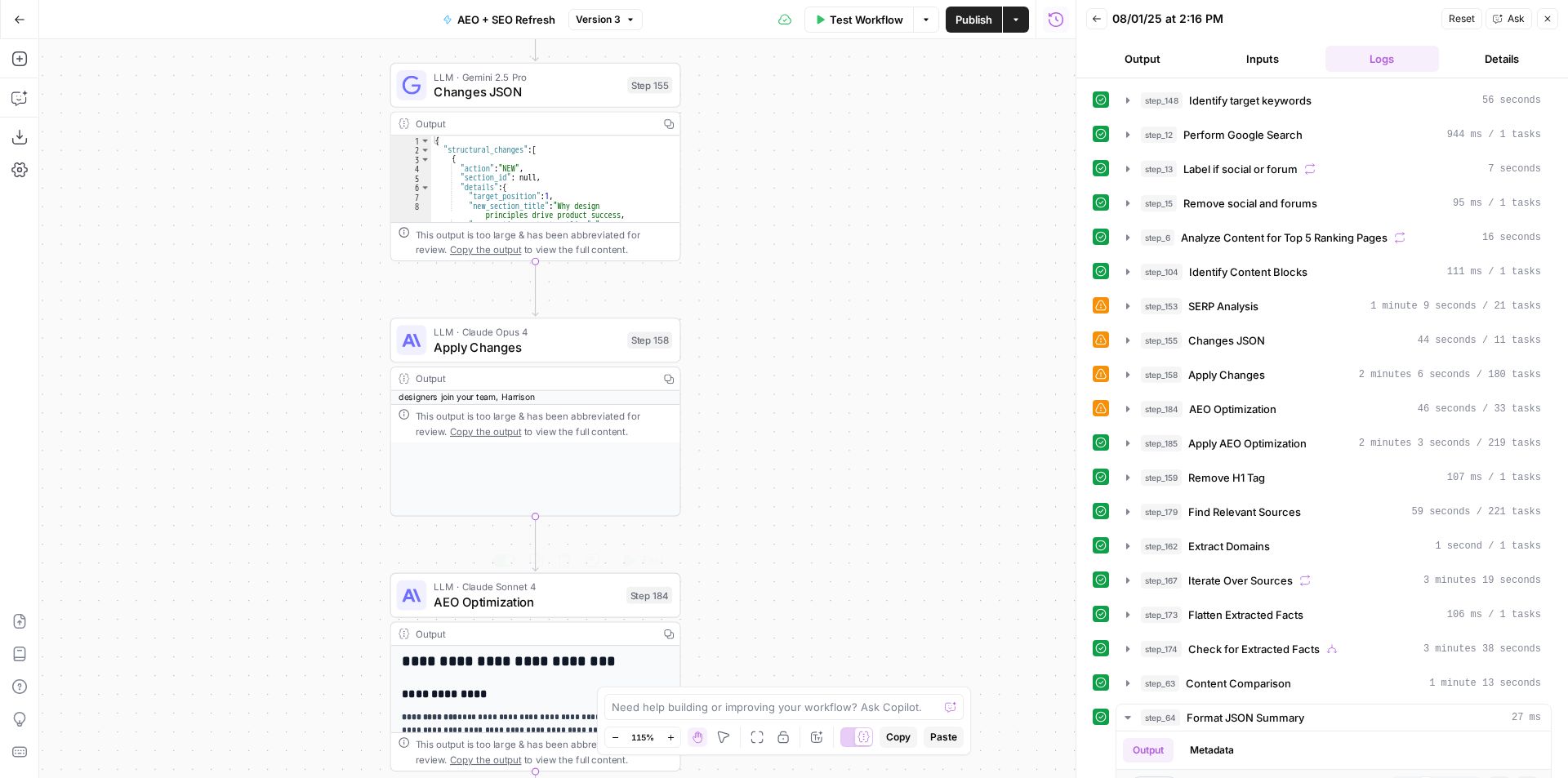 click on "LLM · Claude Sonnet 4 AEO Optimization Step 184 Copy step Delete step Edit Note Test" at bounding box center [535, 595] 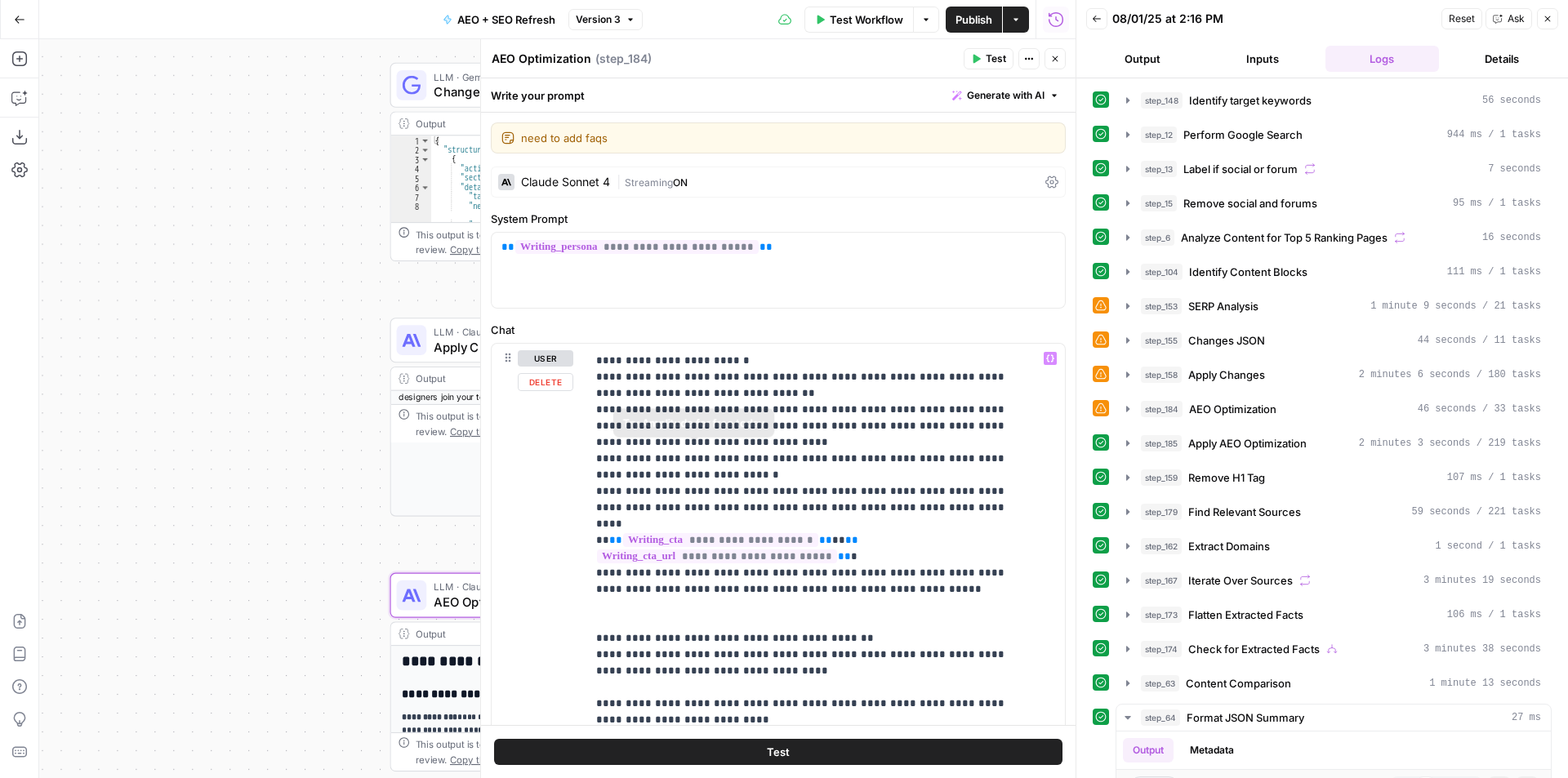 scroll, scrollTop: 1487, scrollLeft: 0, axis: vertical 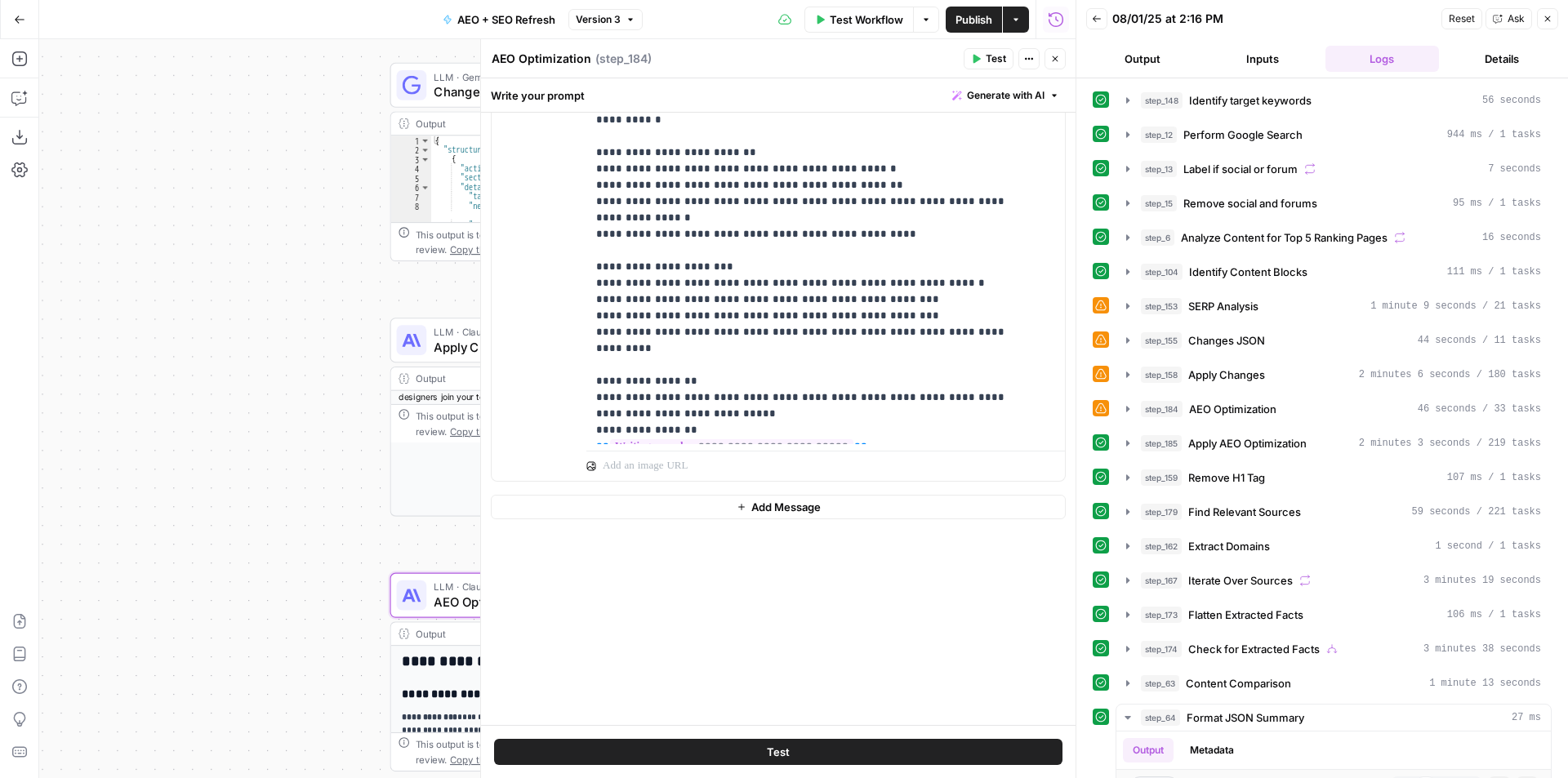 click on "Close" at bounding box center [1055, 59] 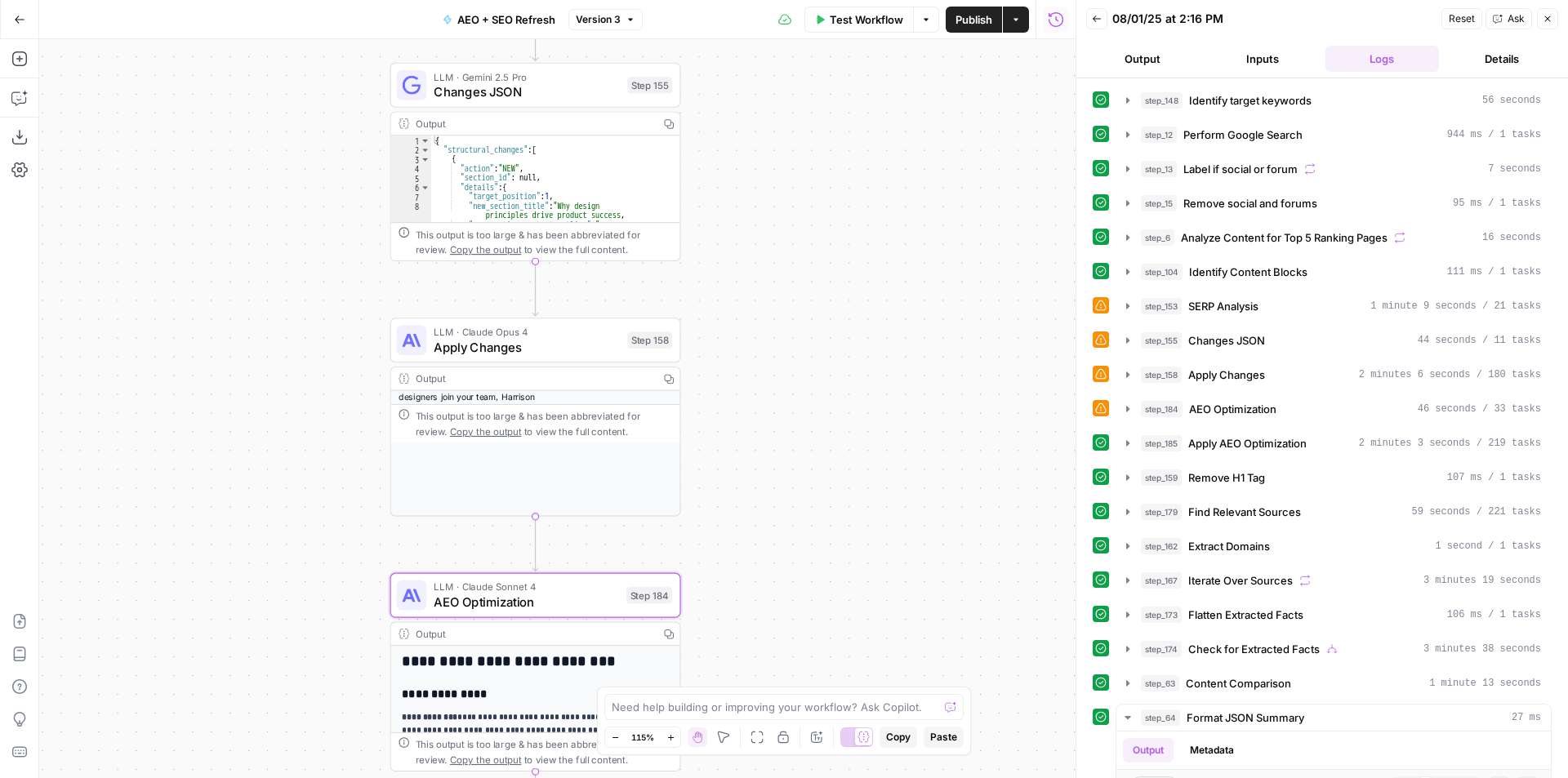 click on "Apply Changes" at bounding box center (526, 346) 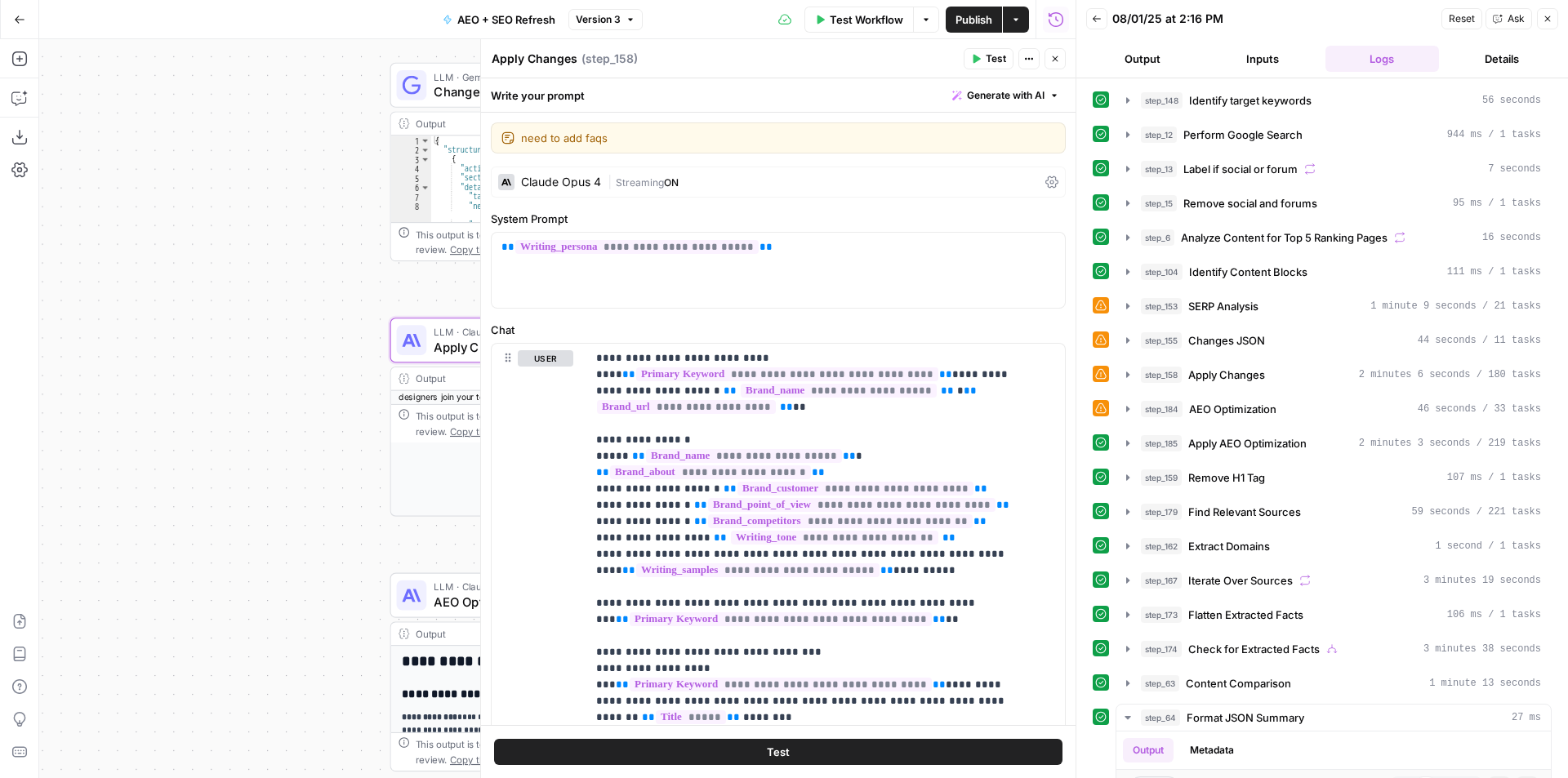 click on "Apply Changes Apply Changes  ( step_158 ) Test Actions Close" at bounding box center (778, 59) 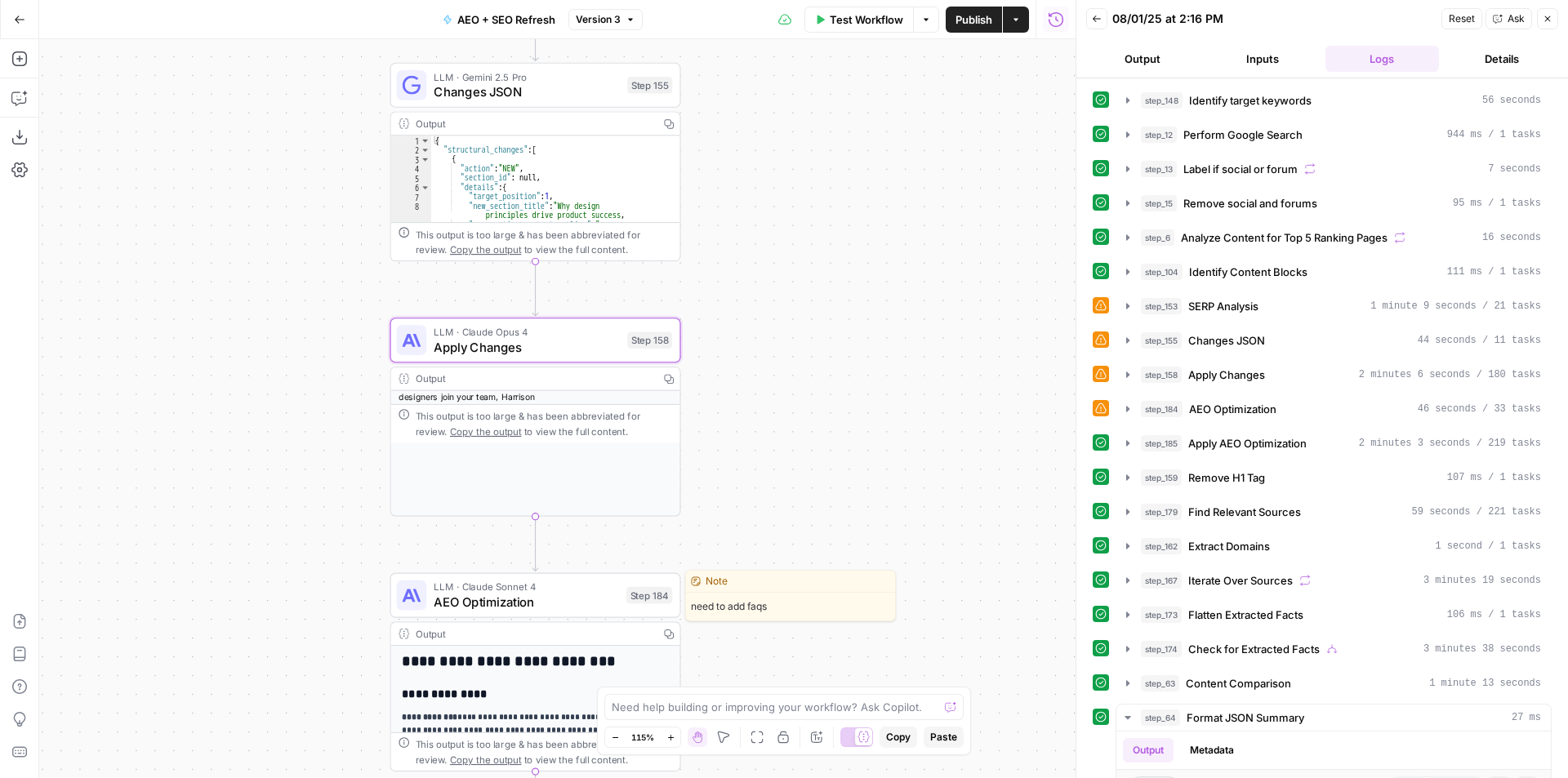 click on "AEO Optimization" at bounding box center [526, 602] 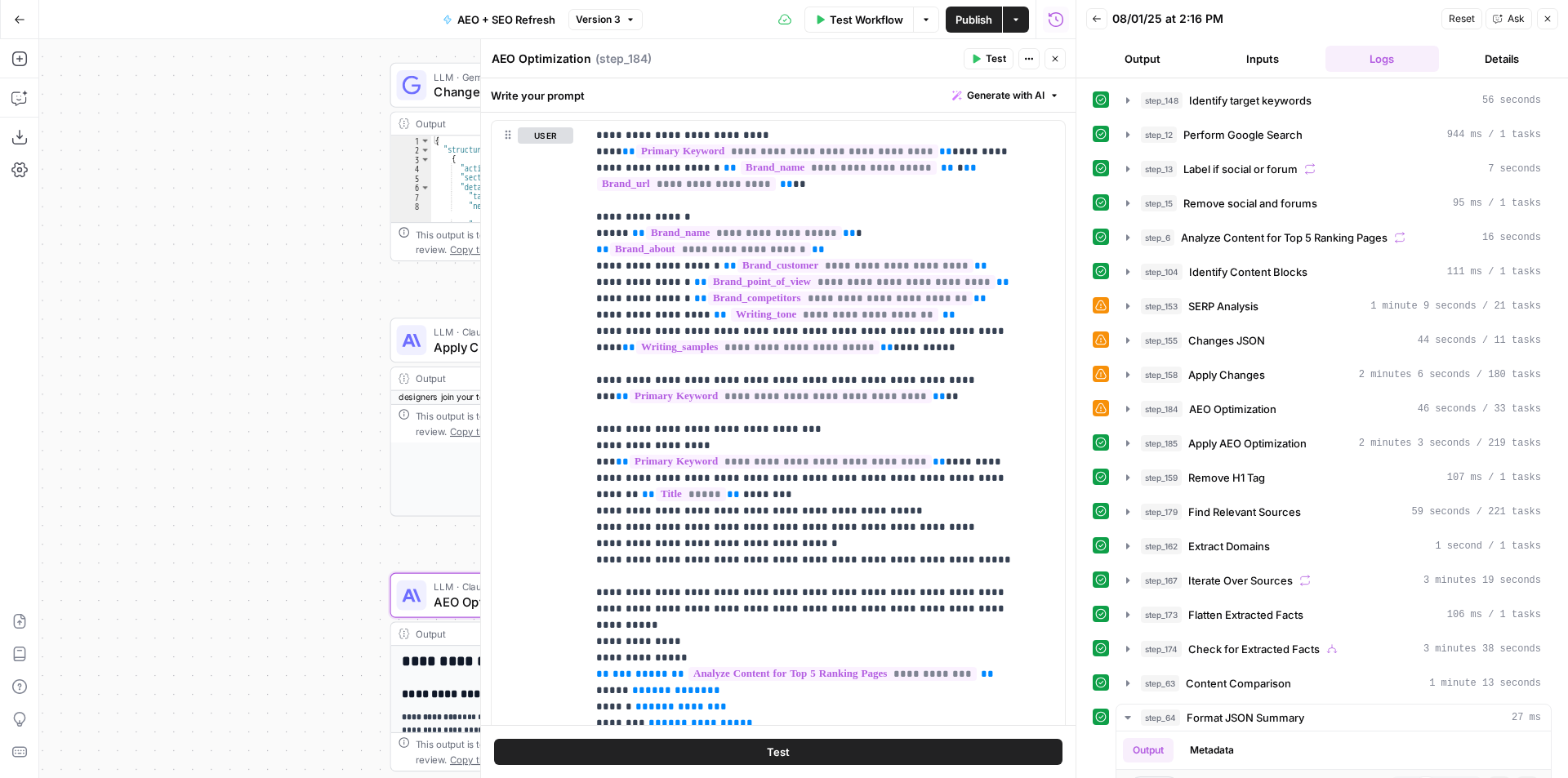 scroll, scrollTop: 245, scrollLeft: 0, axis: vertical 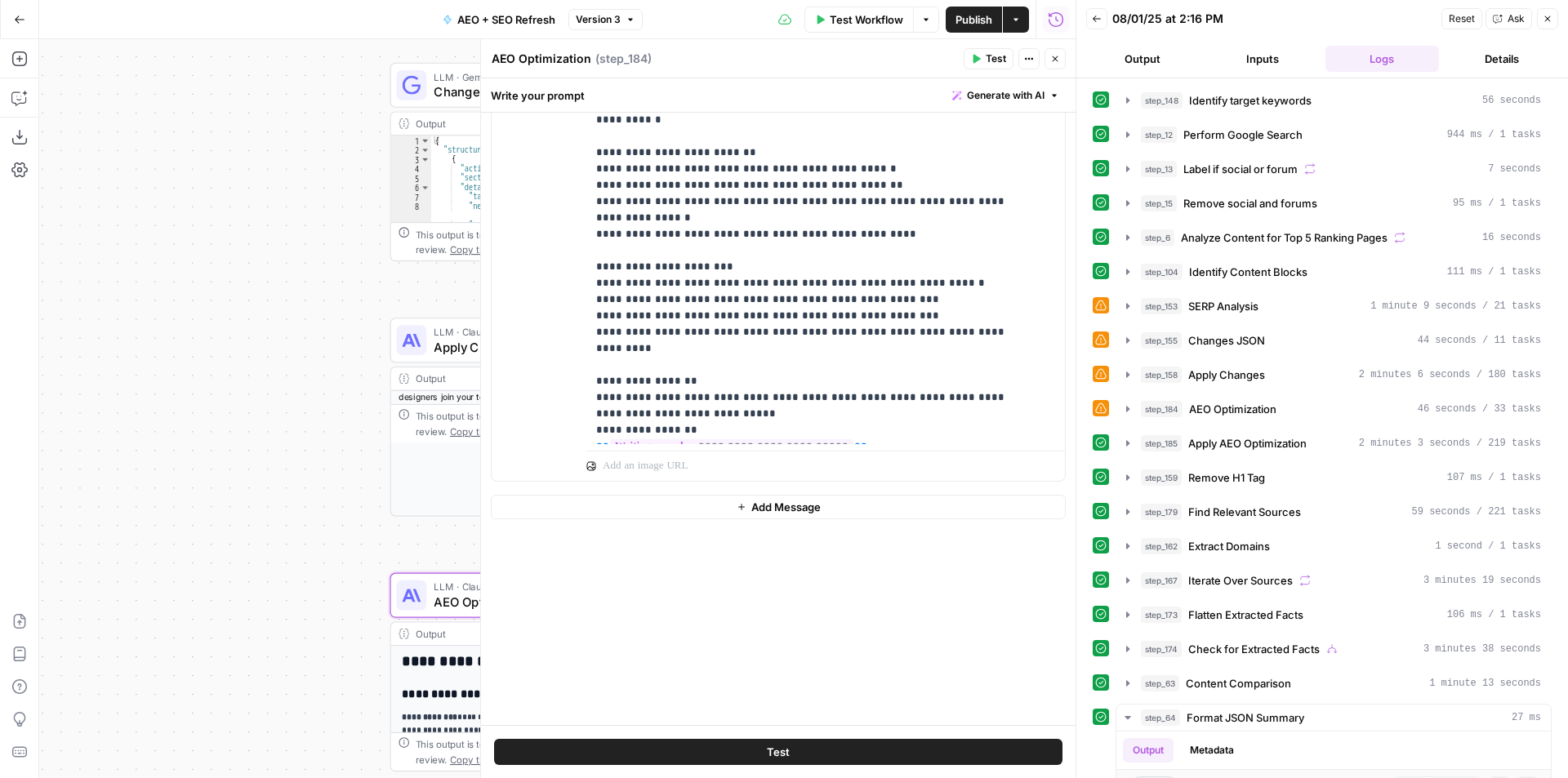 click 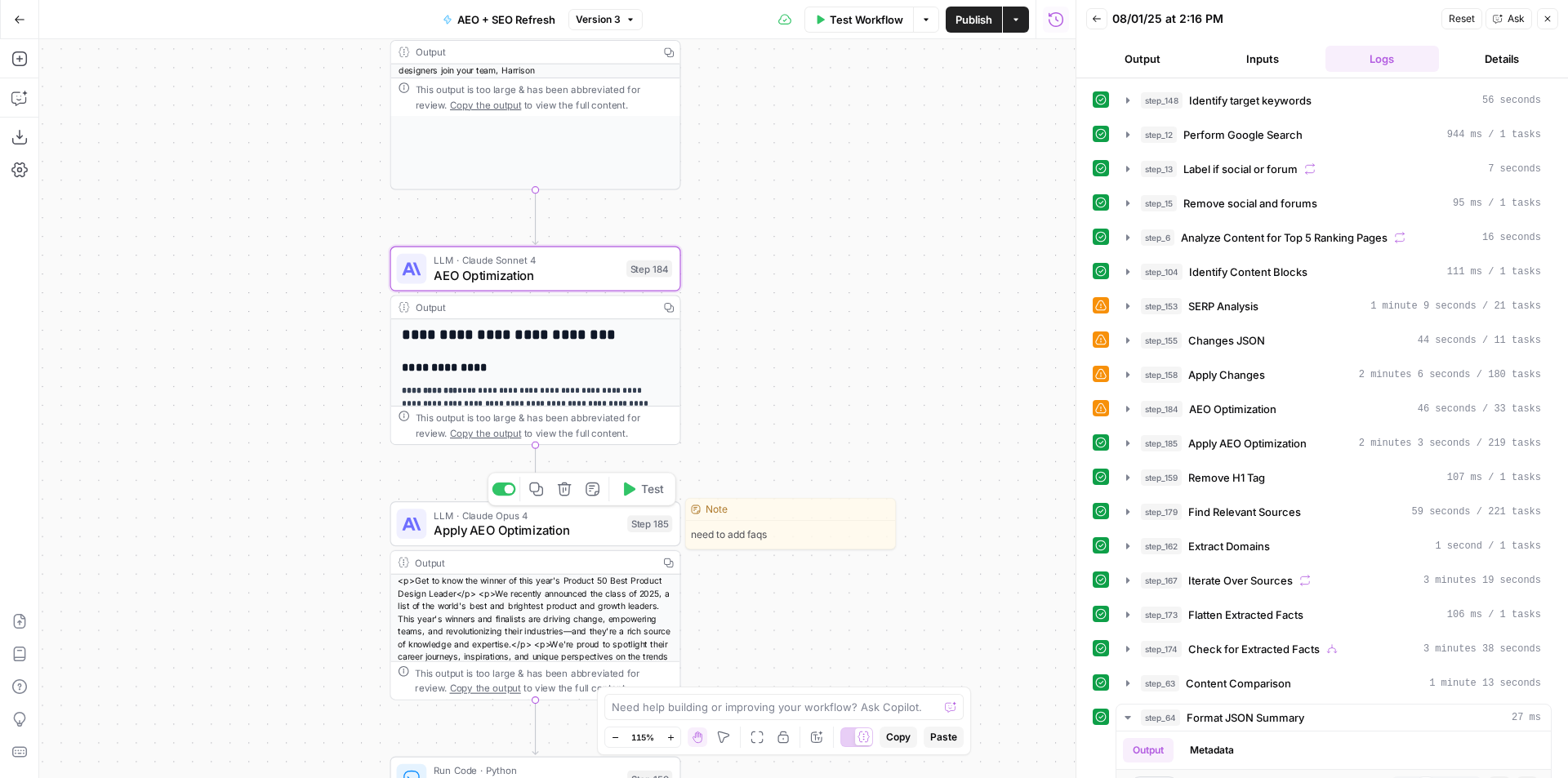 click on "LLM · Claude Opus 4 Apply AEO Optimization Step 185 Copy step Delete step Edit Note Test" at bounding box center [535, 523] 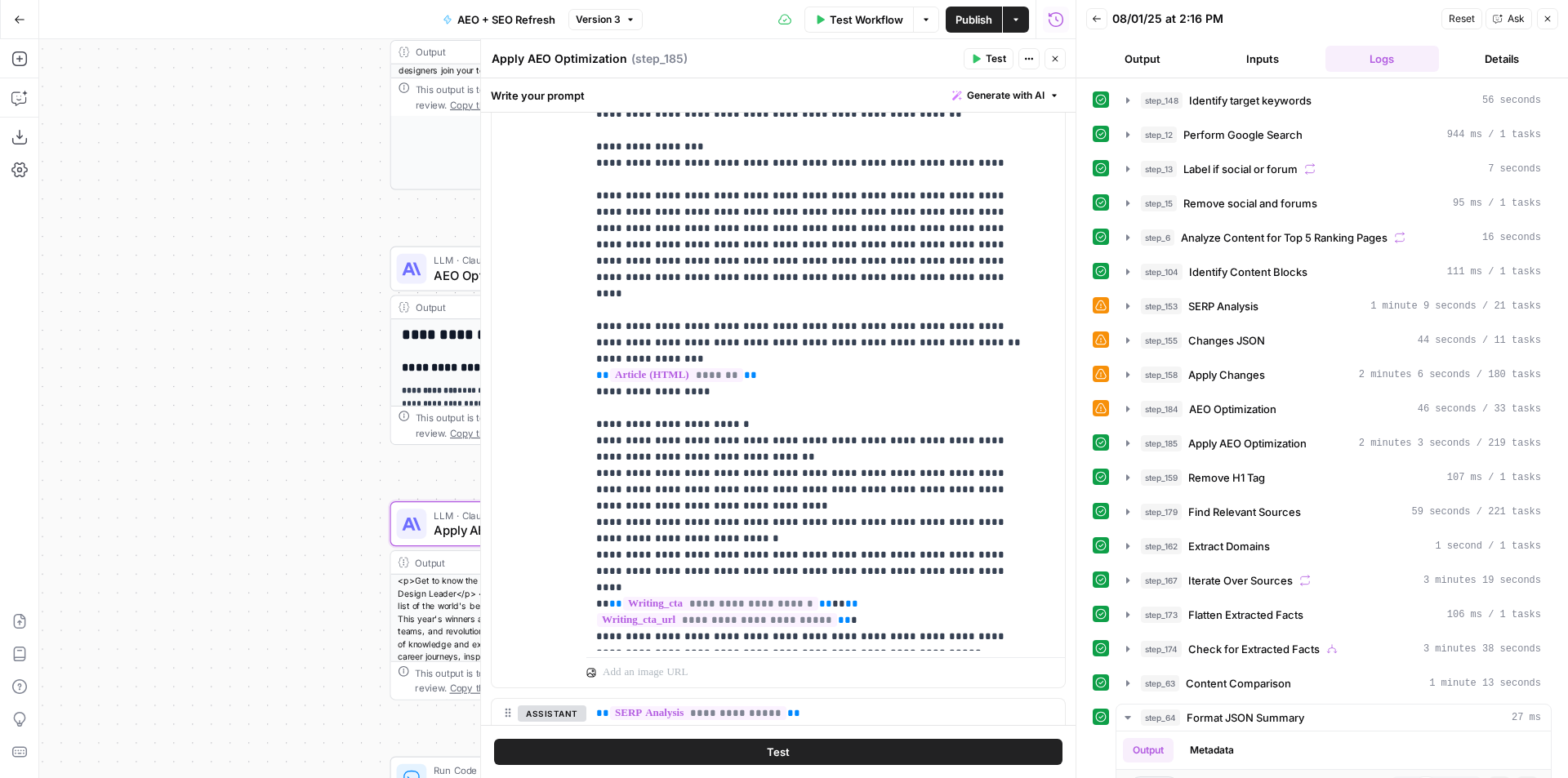 scroll, scrollTop: 0, scrollLeft: 0, axis: both 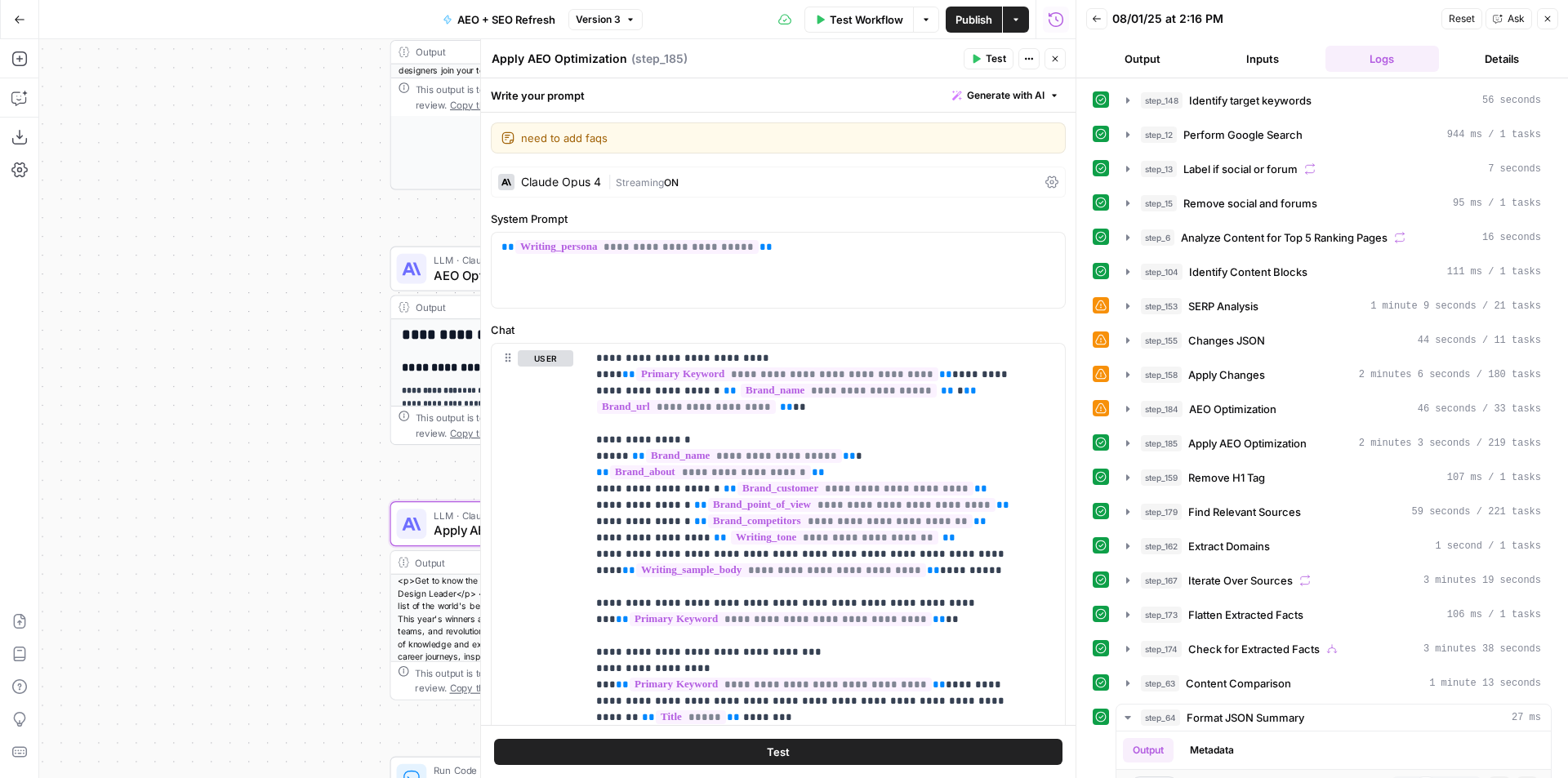 click on "Close" at bounding box center [1055, 59] 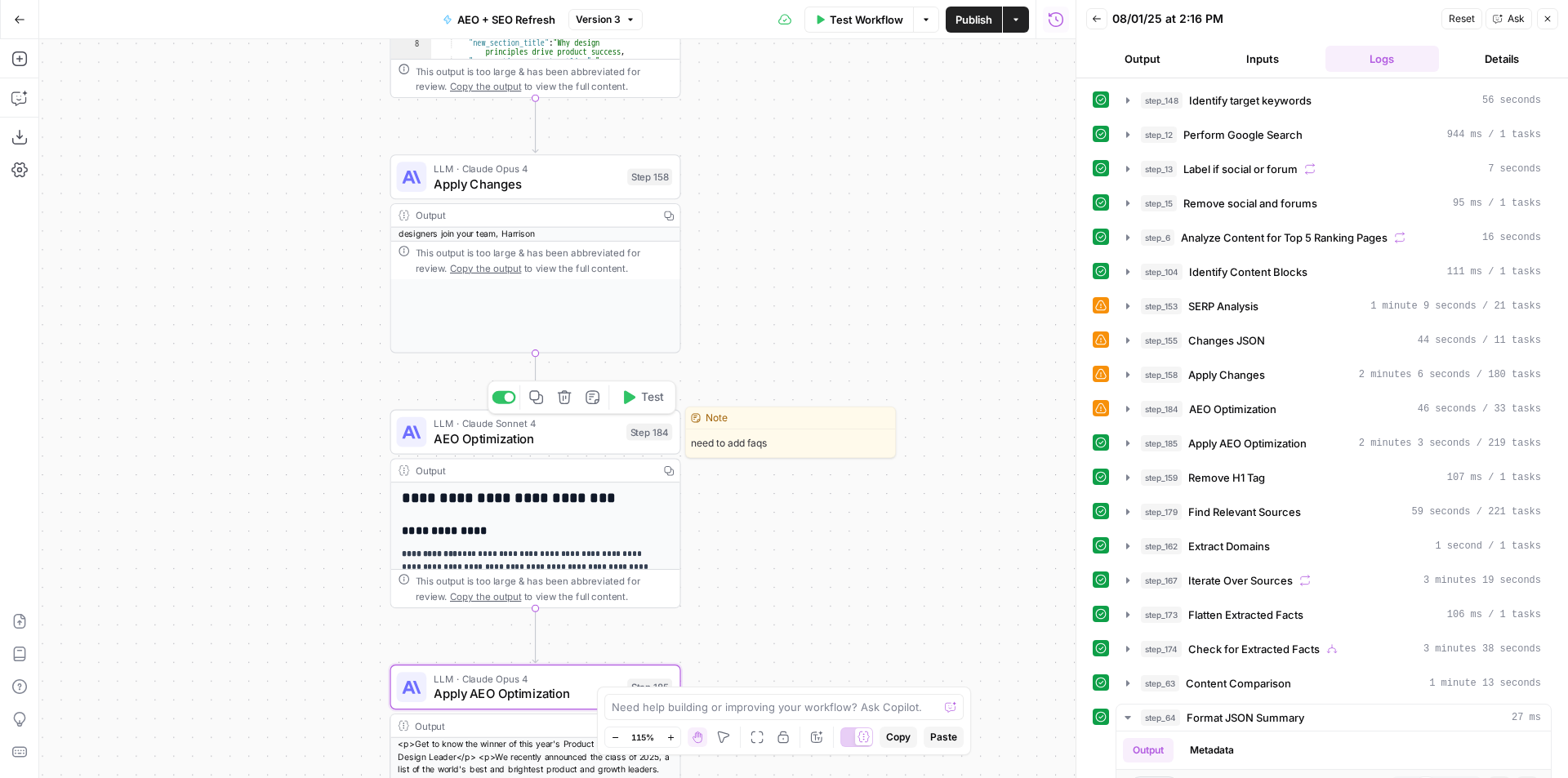 click on "AEO Optimization" at bounding box center (526, 438) 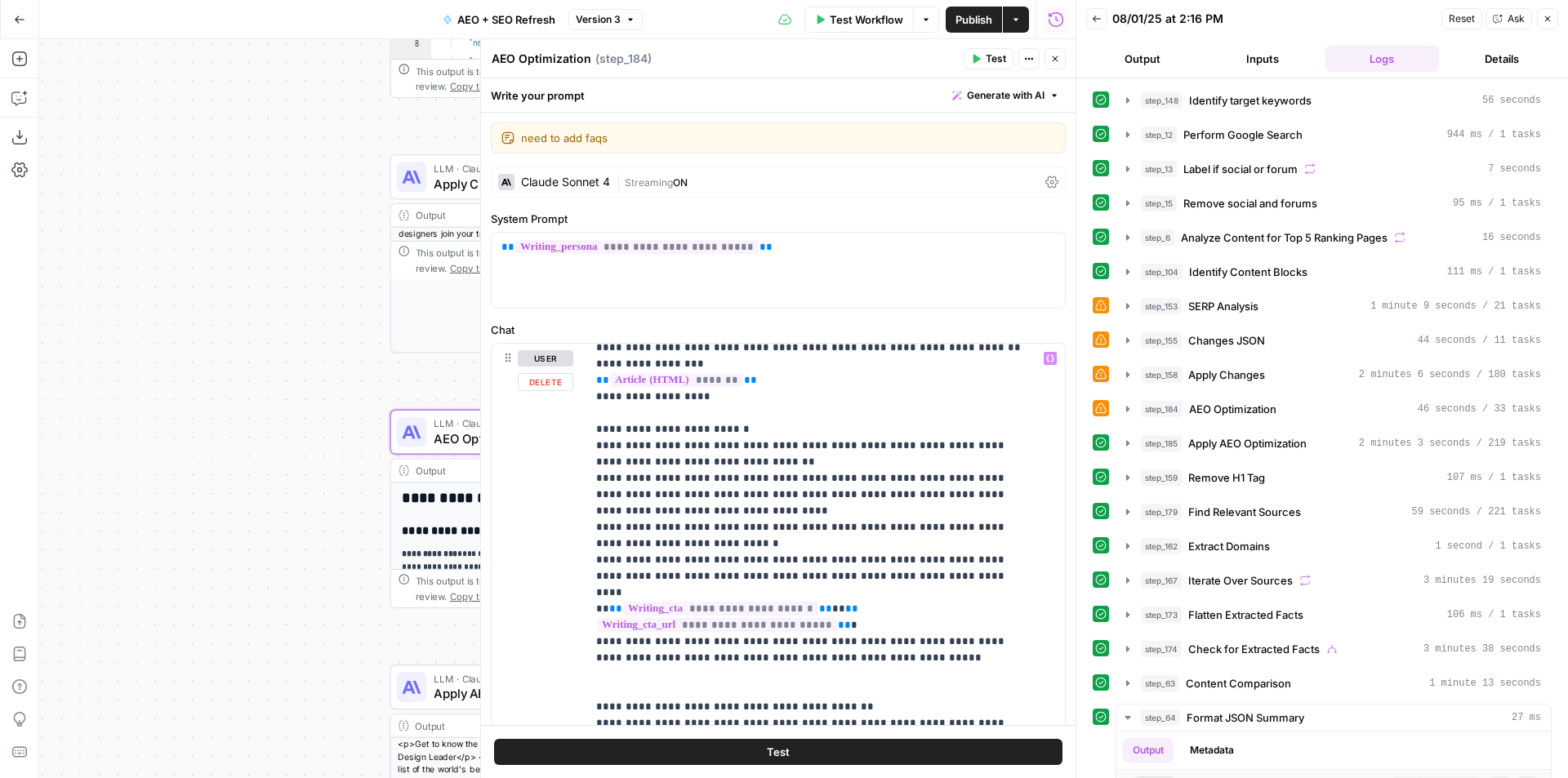 scroll, scrollTop: 1487, scrollLeft: 0, axis: vertical 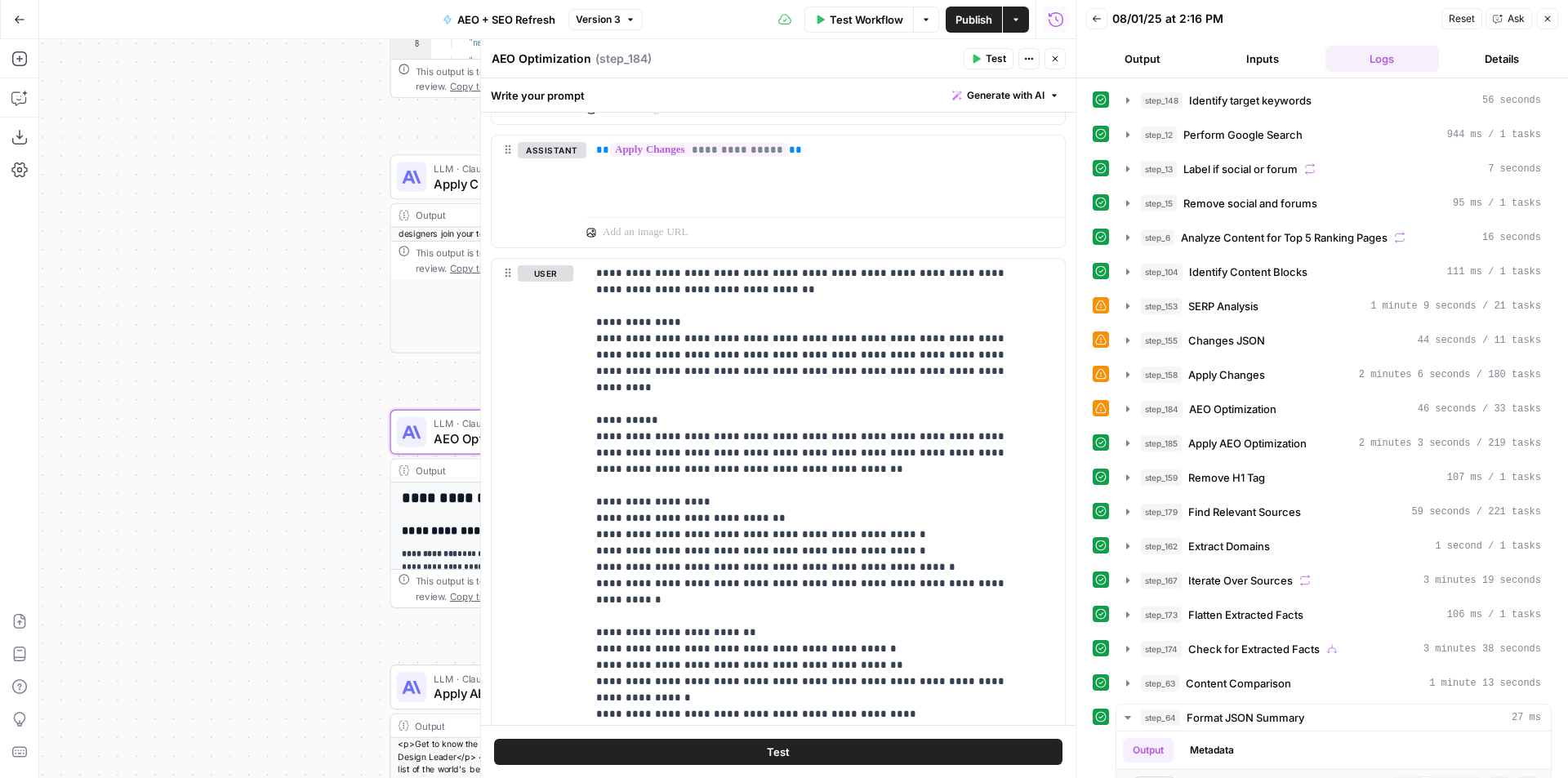 click on "Close" at bounding box center (1055, 59) 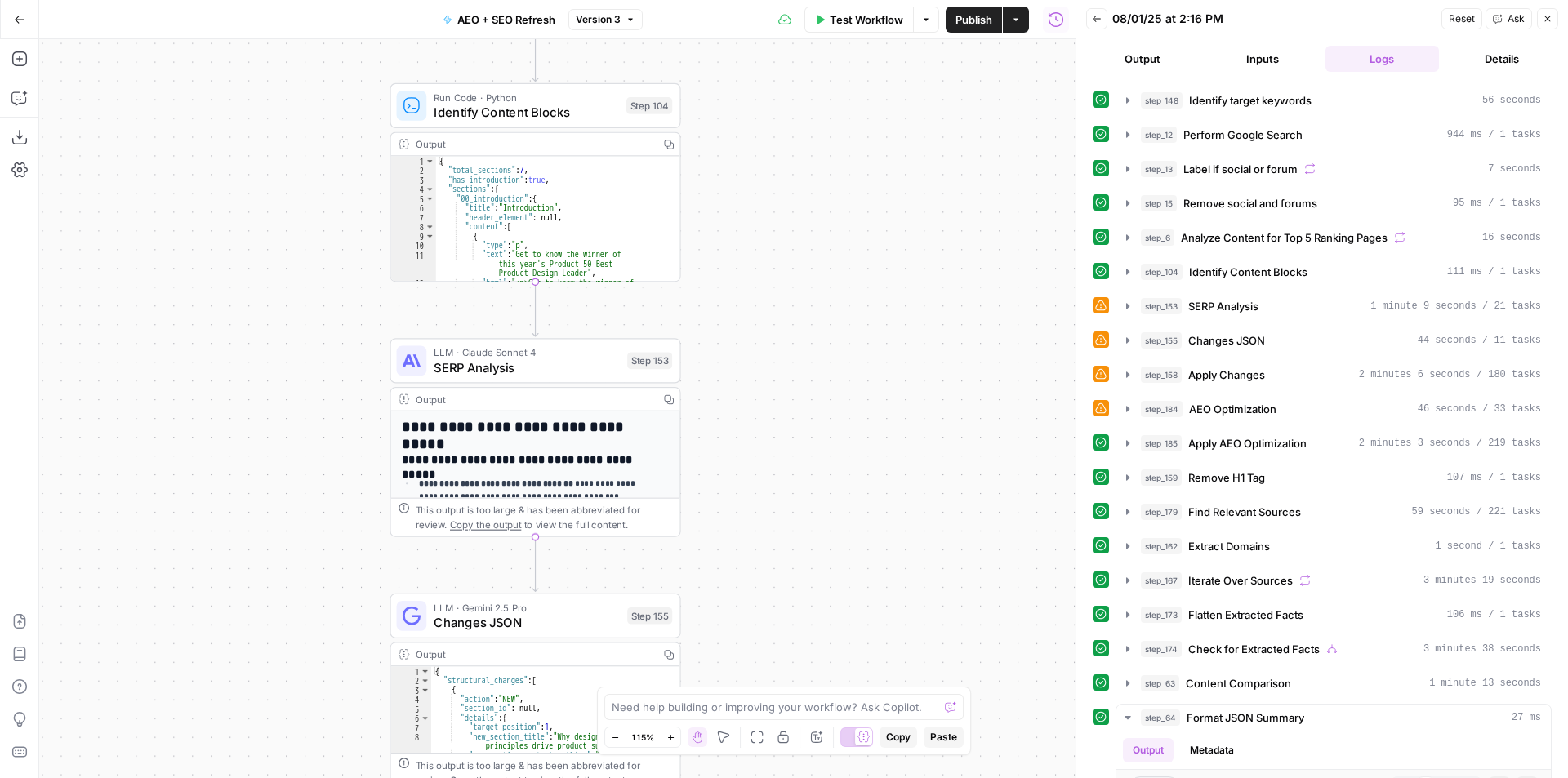 click on "SERP Analysis" at bounding box center (526, 367) 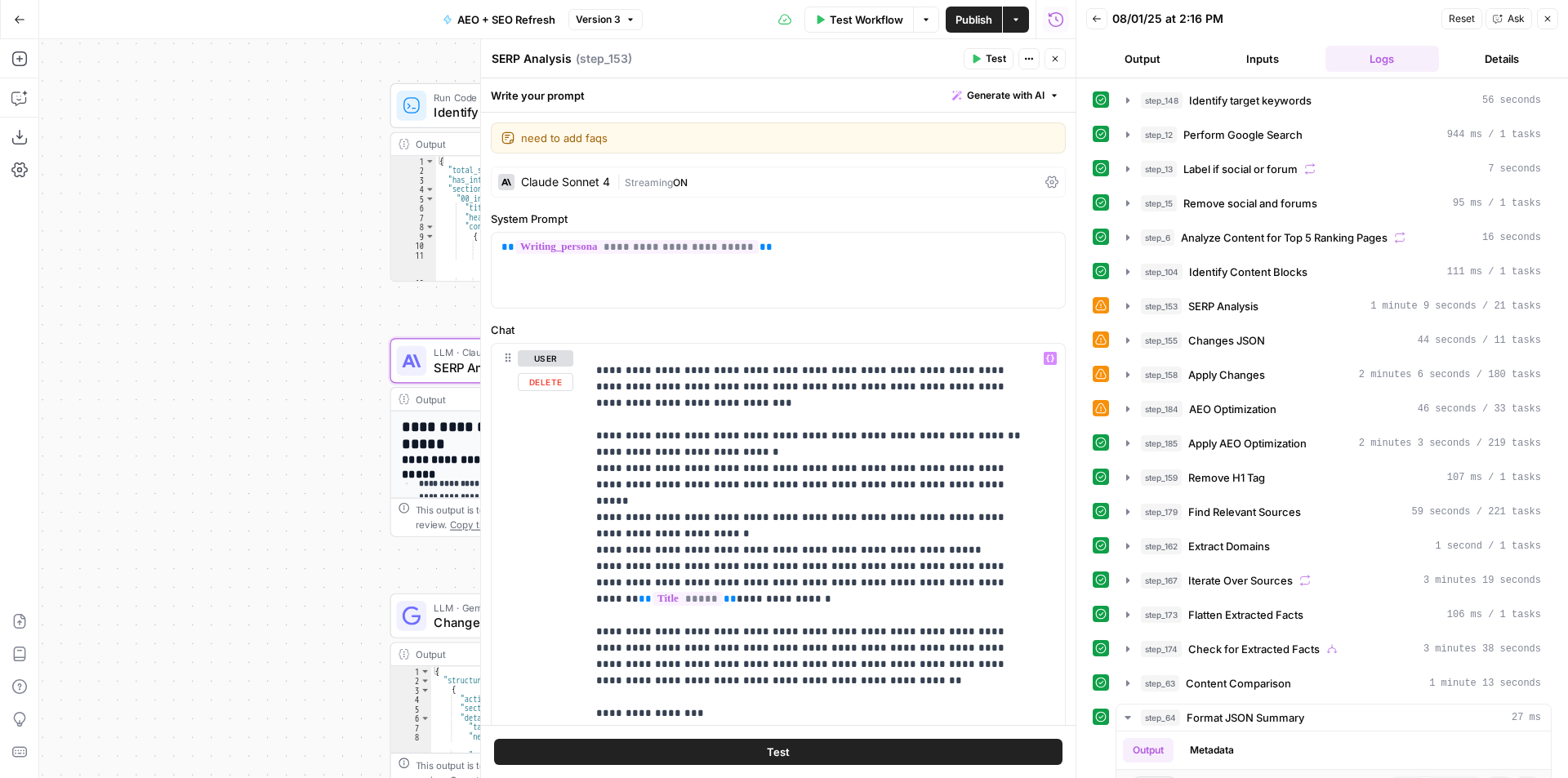 scroll, scrollTop: 1061, scrollLeft: 0, axis: vertical 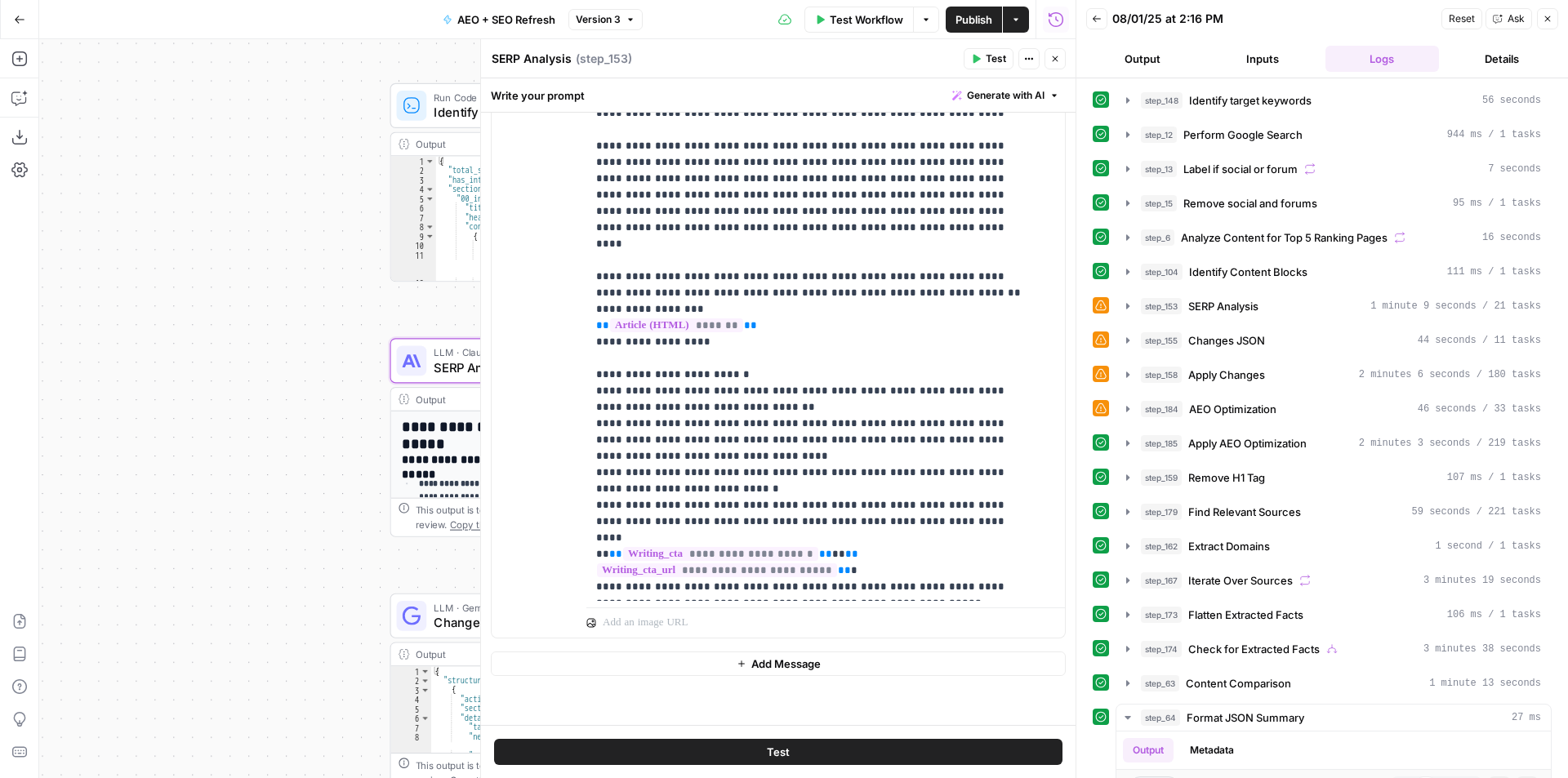 click on "Close" at bounding box center (1055, 59) 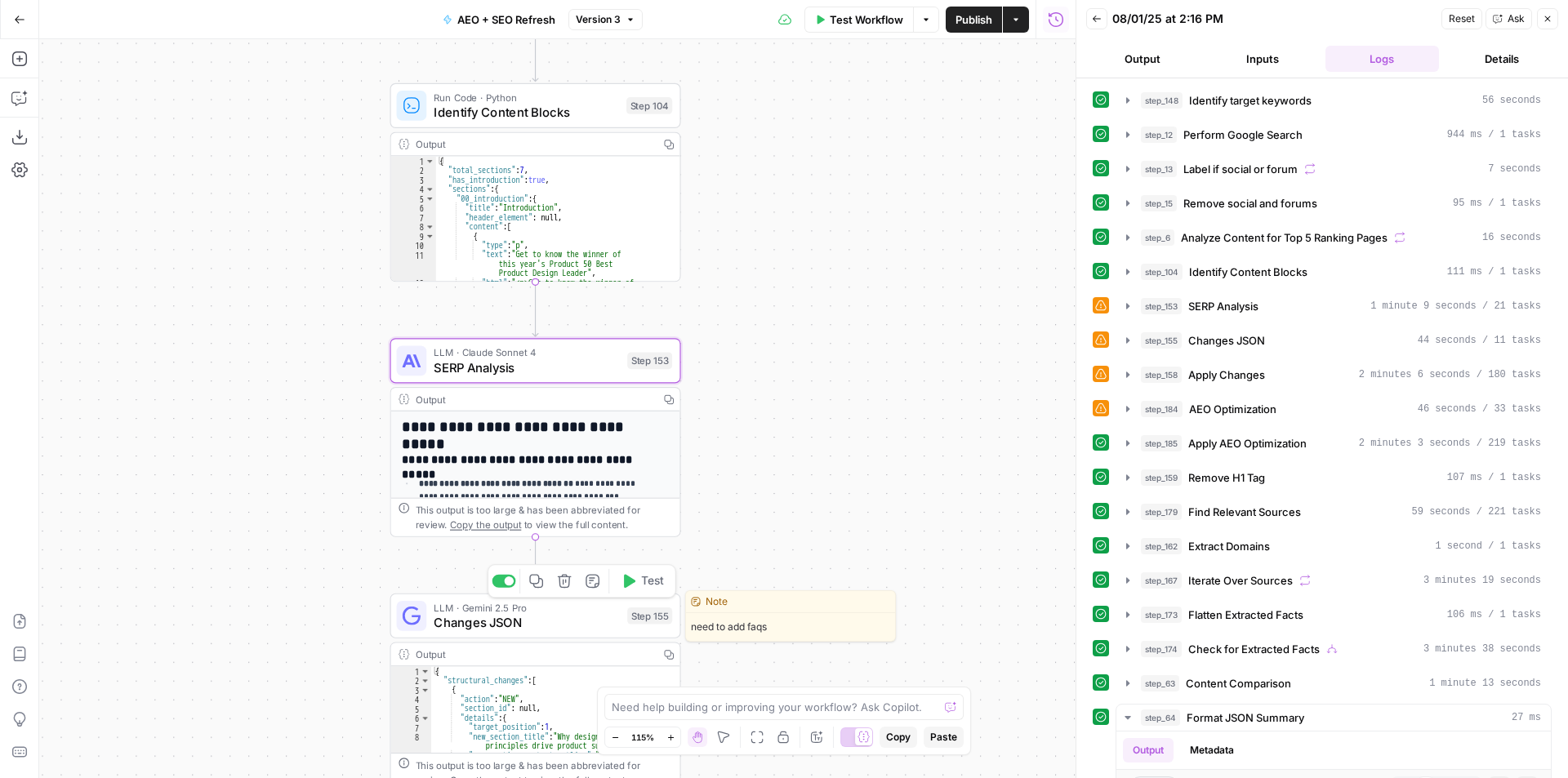 click on "Changes JSON" at bounding box center [526, 622] 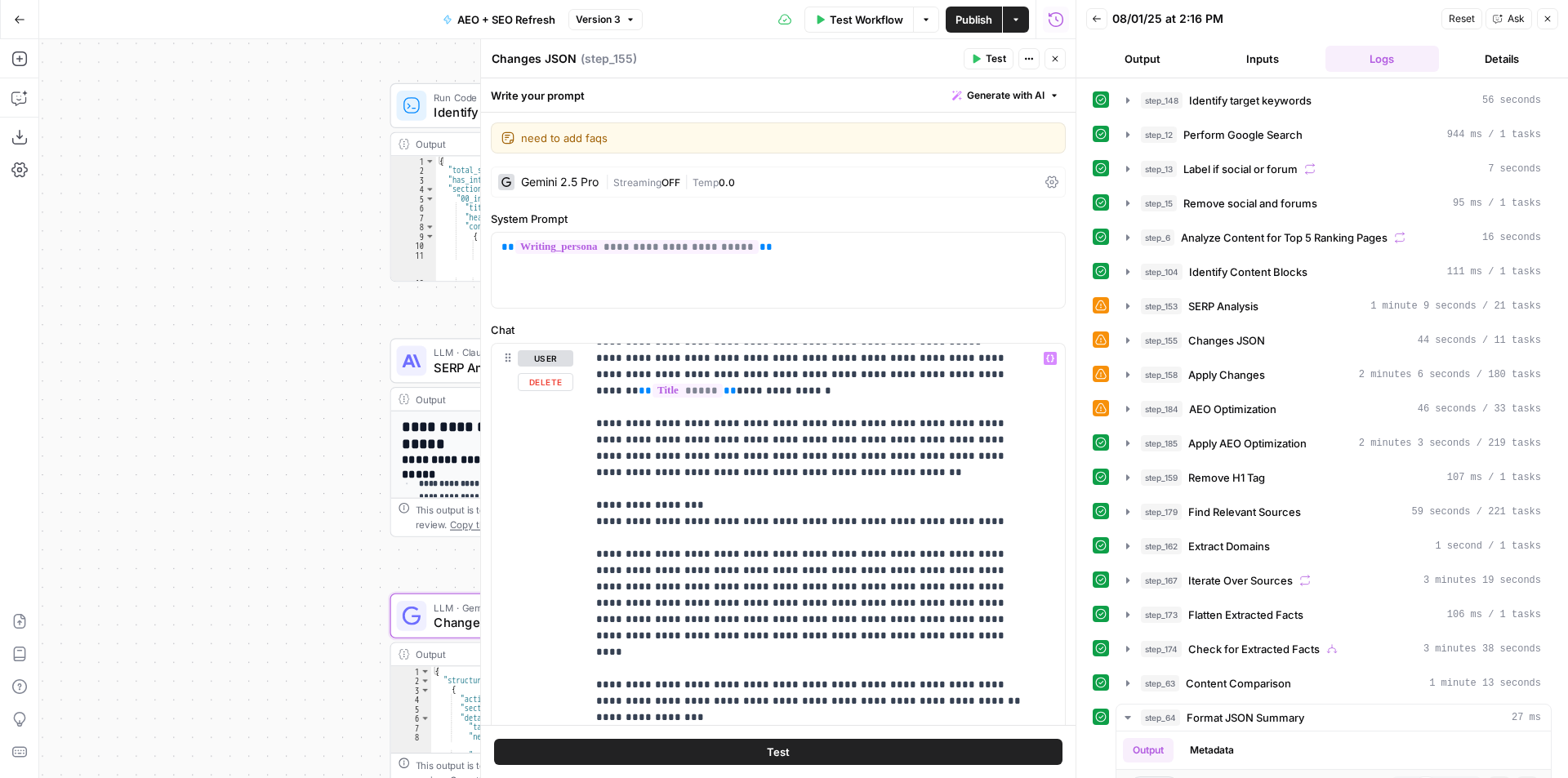 scroll, scrollTop: 1487, scrollLeft: 0, axis: vertical 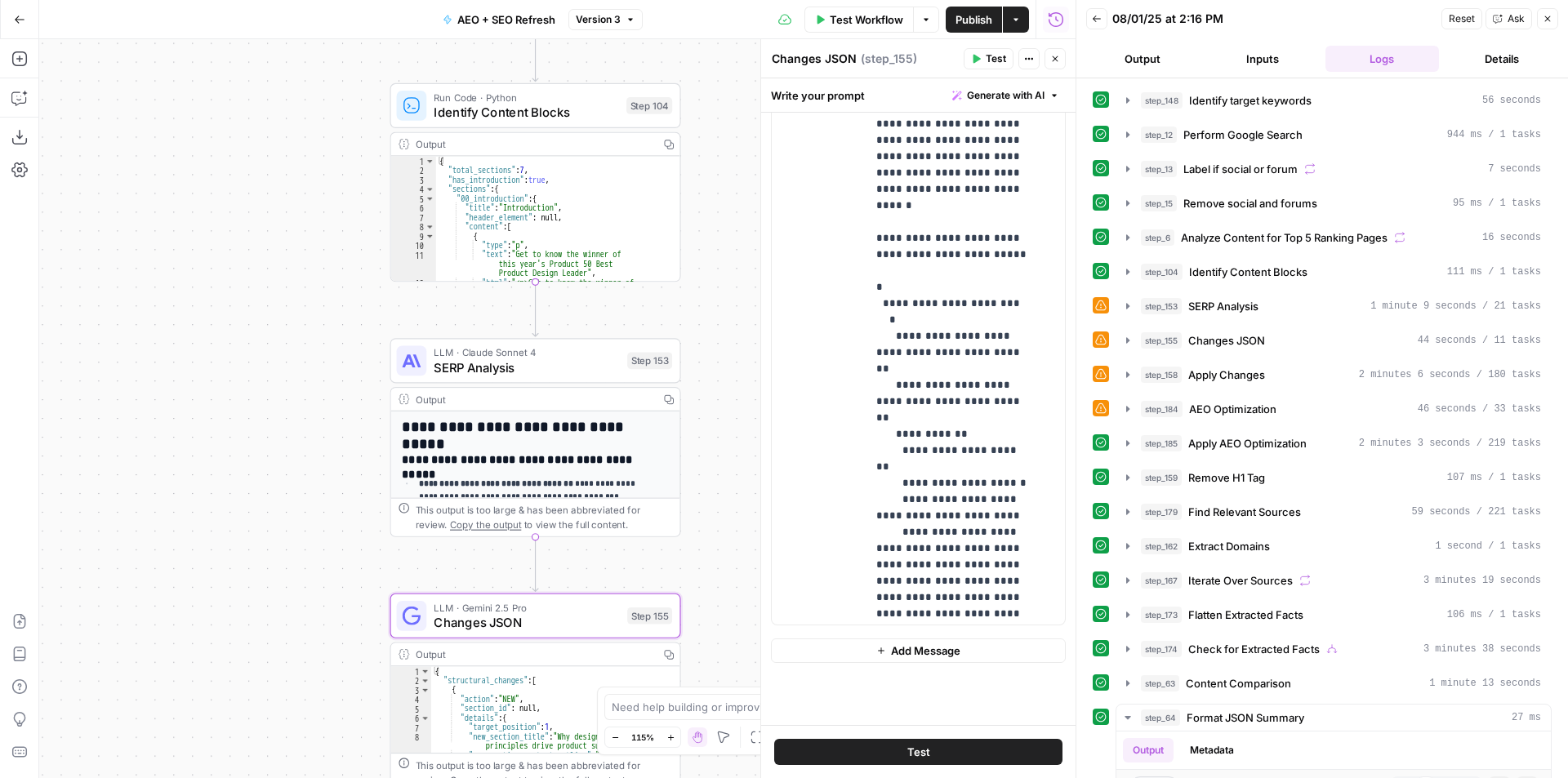 click 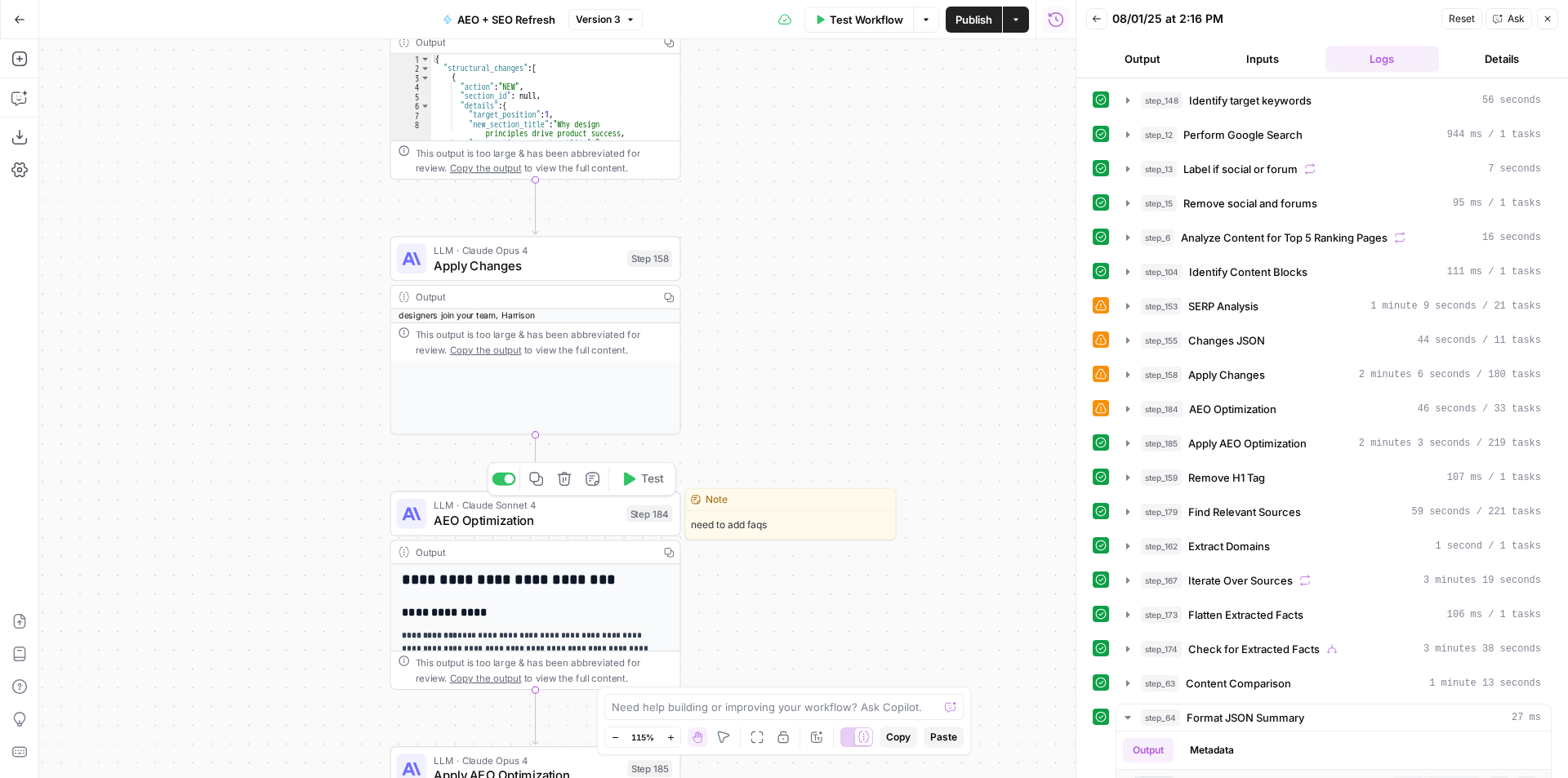 click on "AEO Optimization" at bounding box center [526, 520] 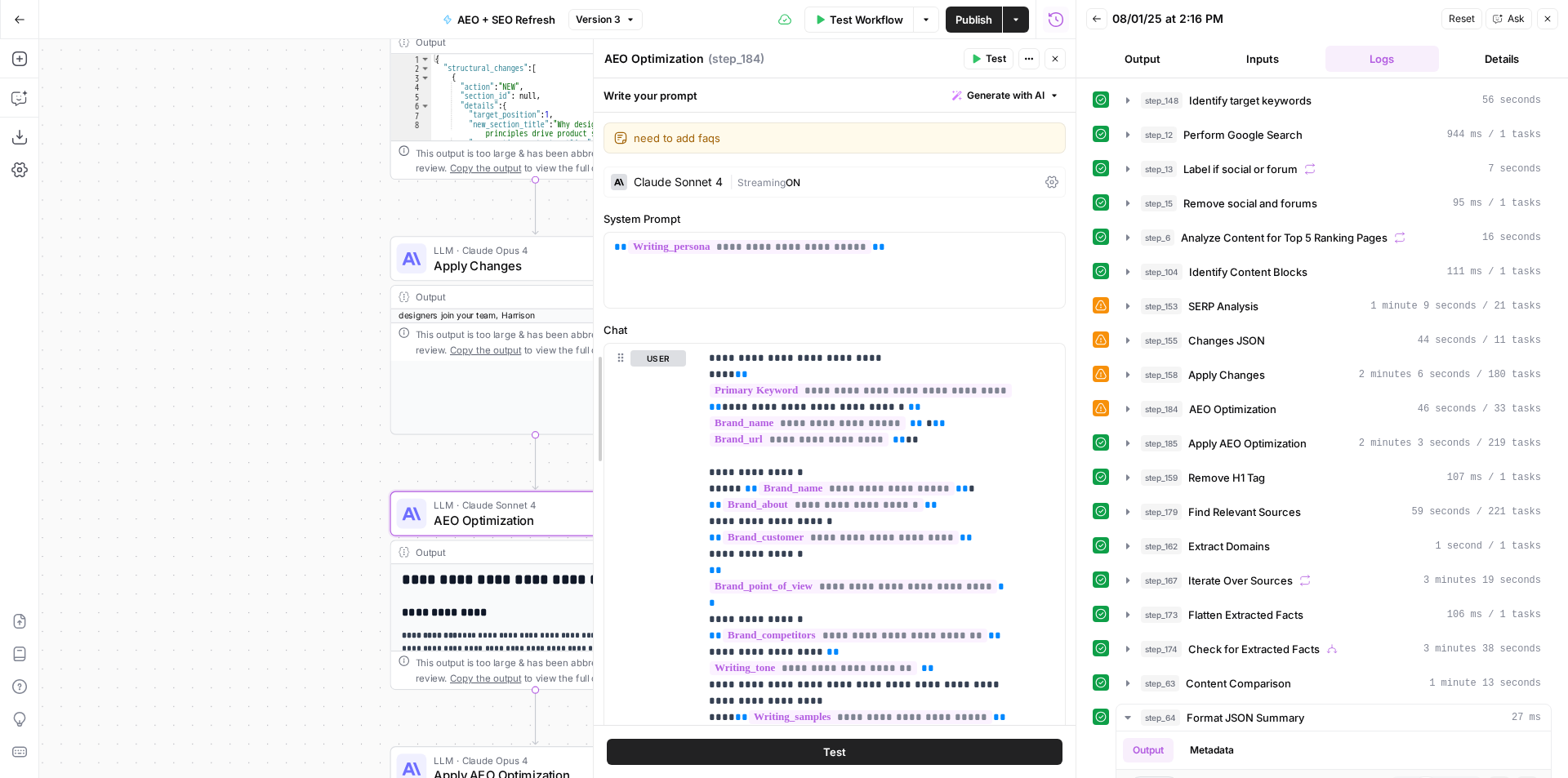 drag, startPoint x: 756, startPoint y: 449, endPoint x: 655, endPoint y: 452, distance: 101.0445 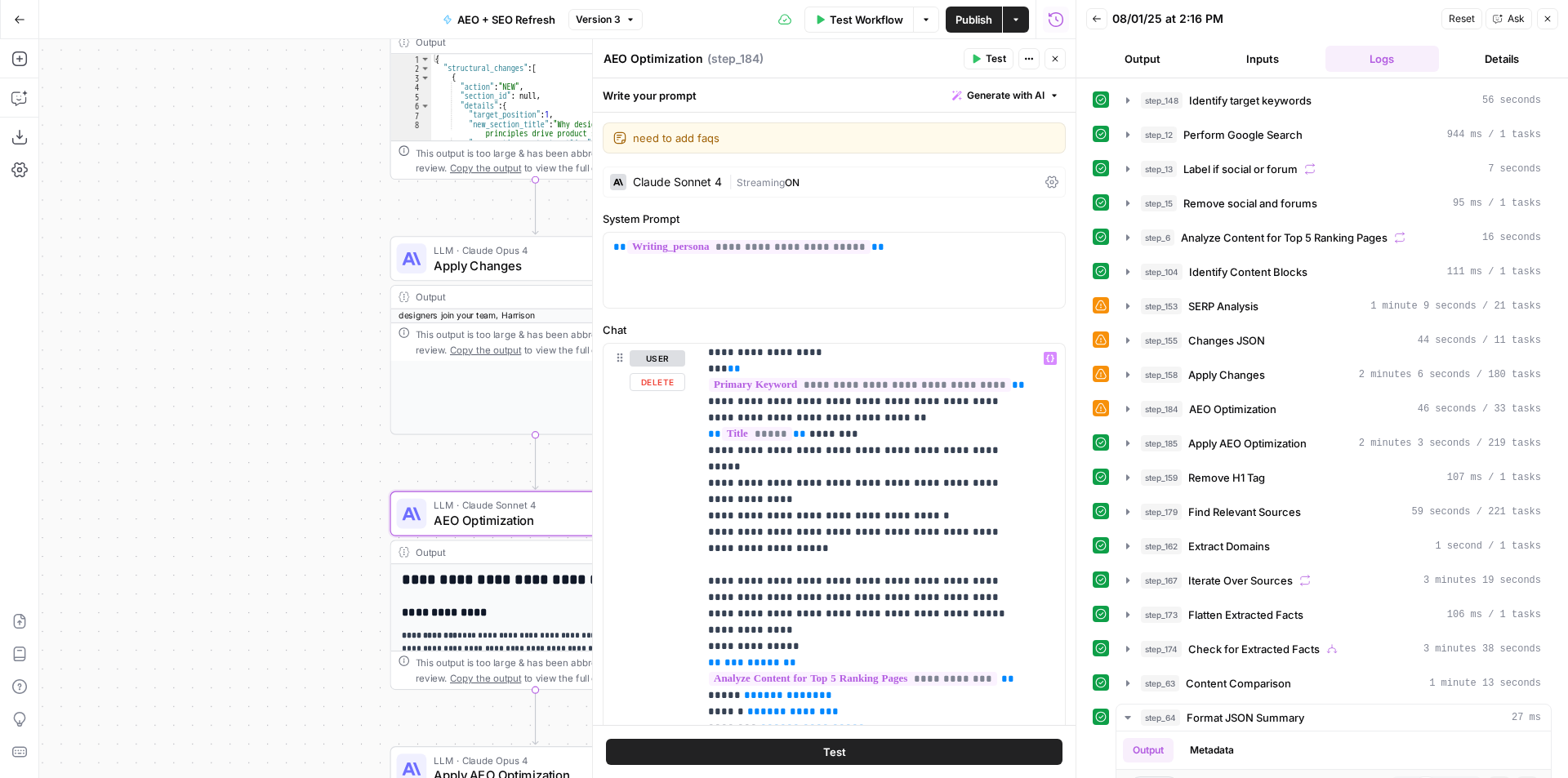 scroll, scrollTop: 735, scrollLeft: 0, axis: vertical 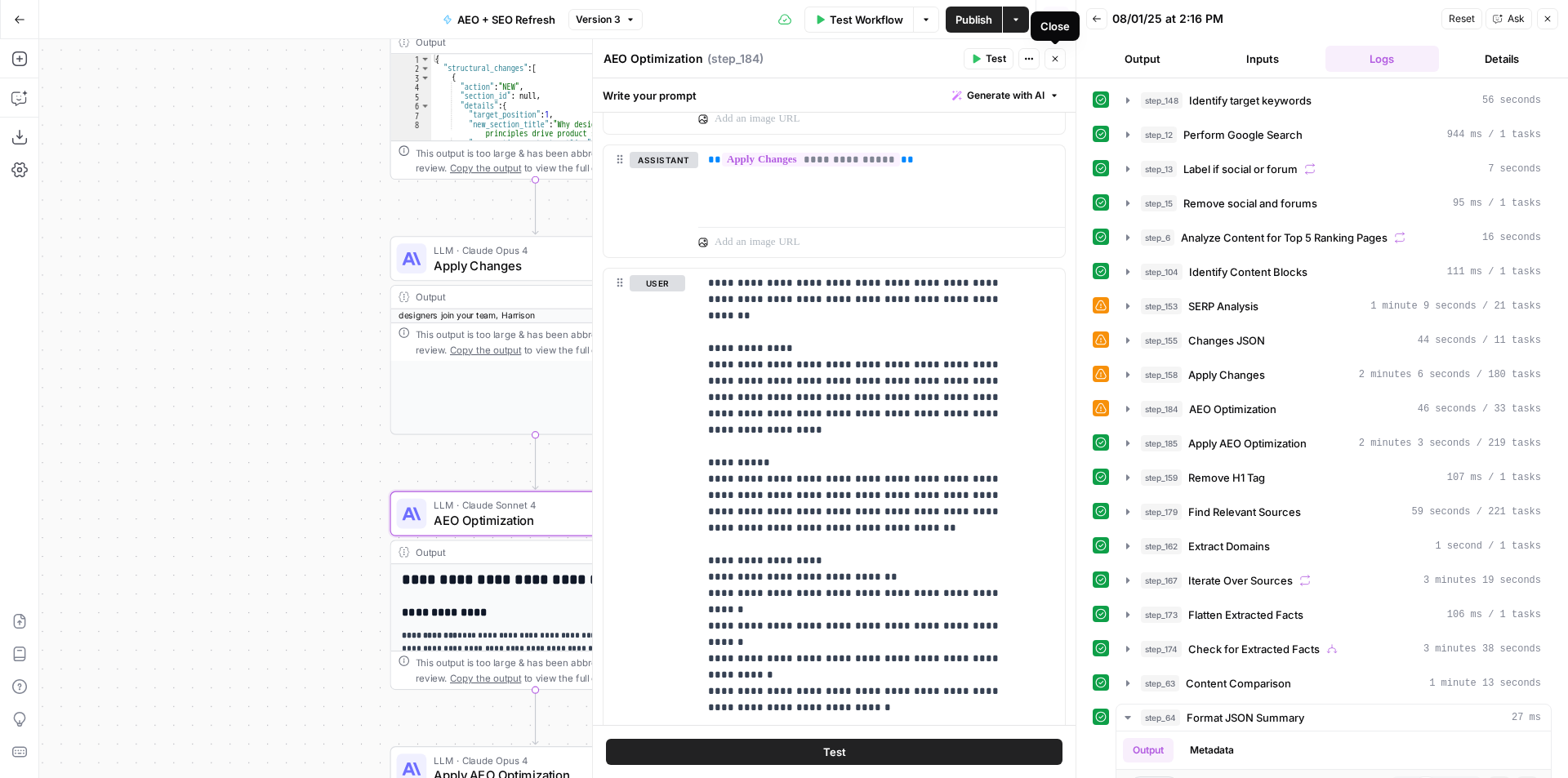 click on "Close" at bounding box center (1055, 59) 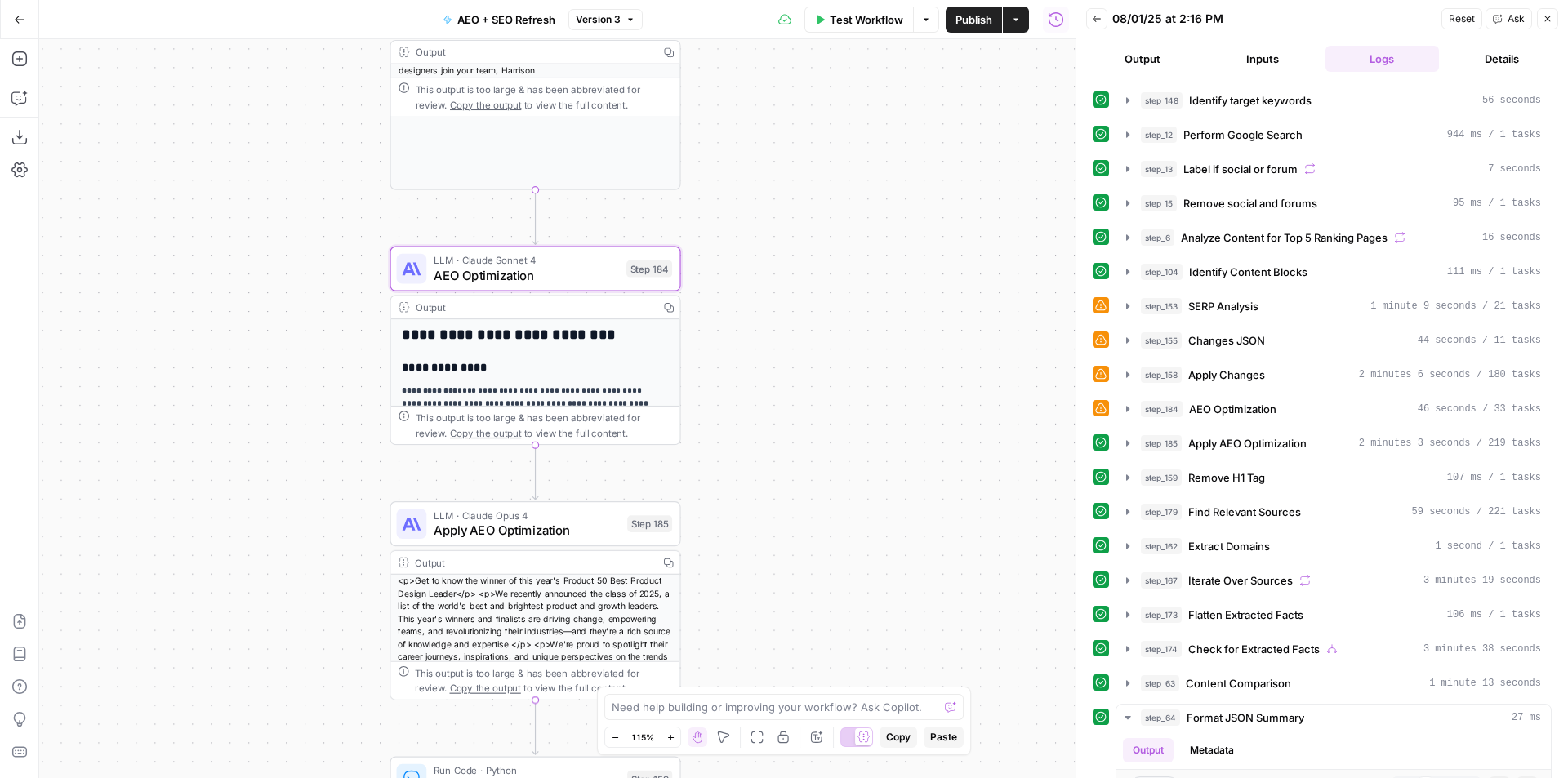 click on "Apply AEO Optimization" at bounding box center (526, 530) 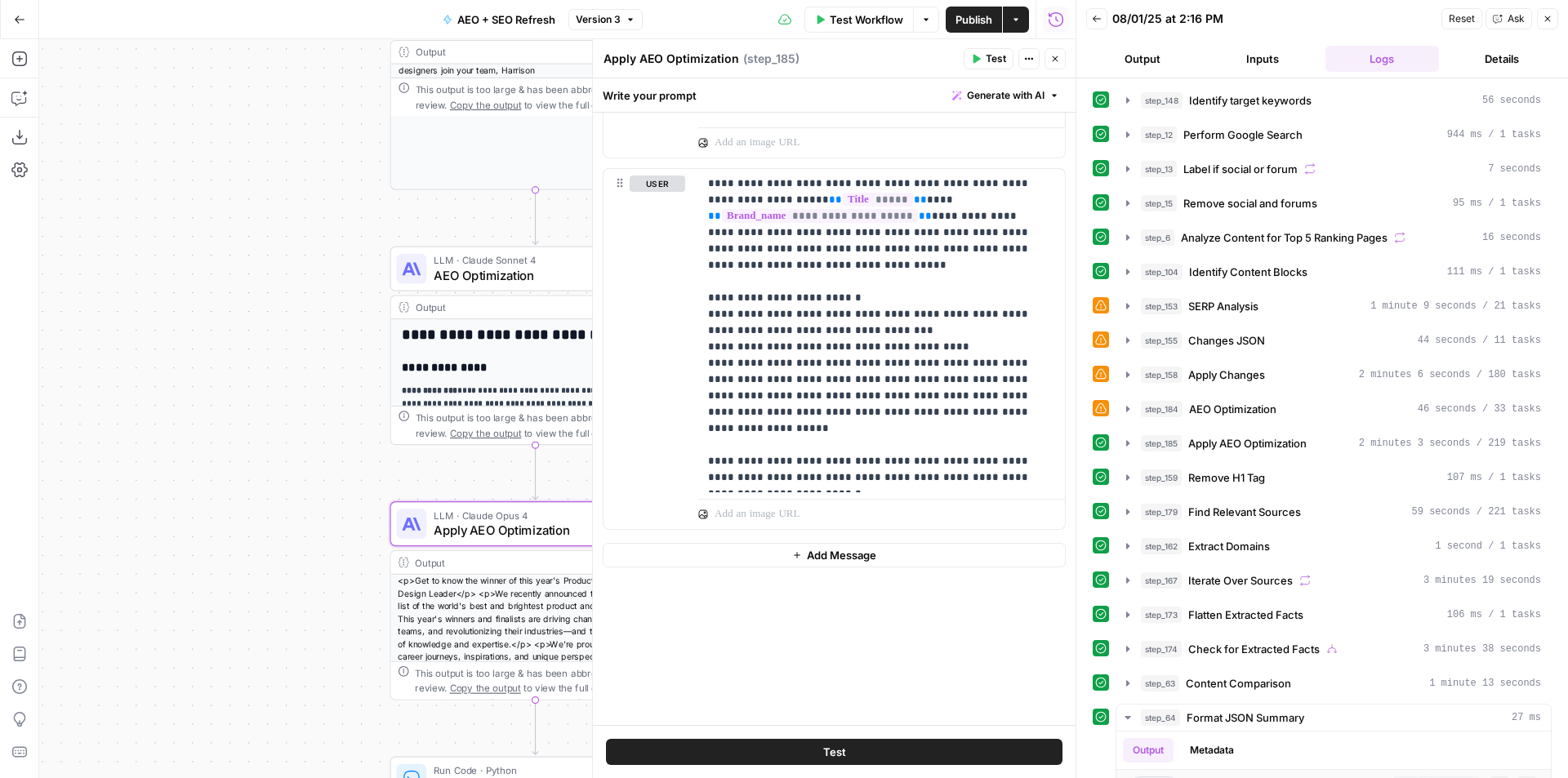 scroll, scrollTop: 2971, scrollLeft: 0, axis: vertical 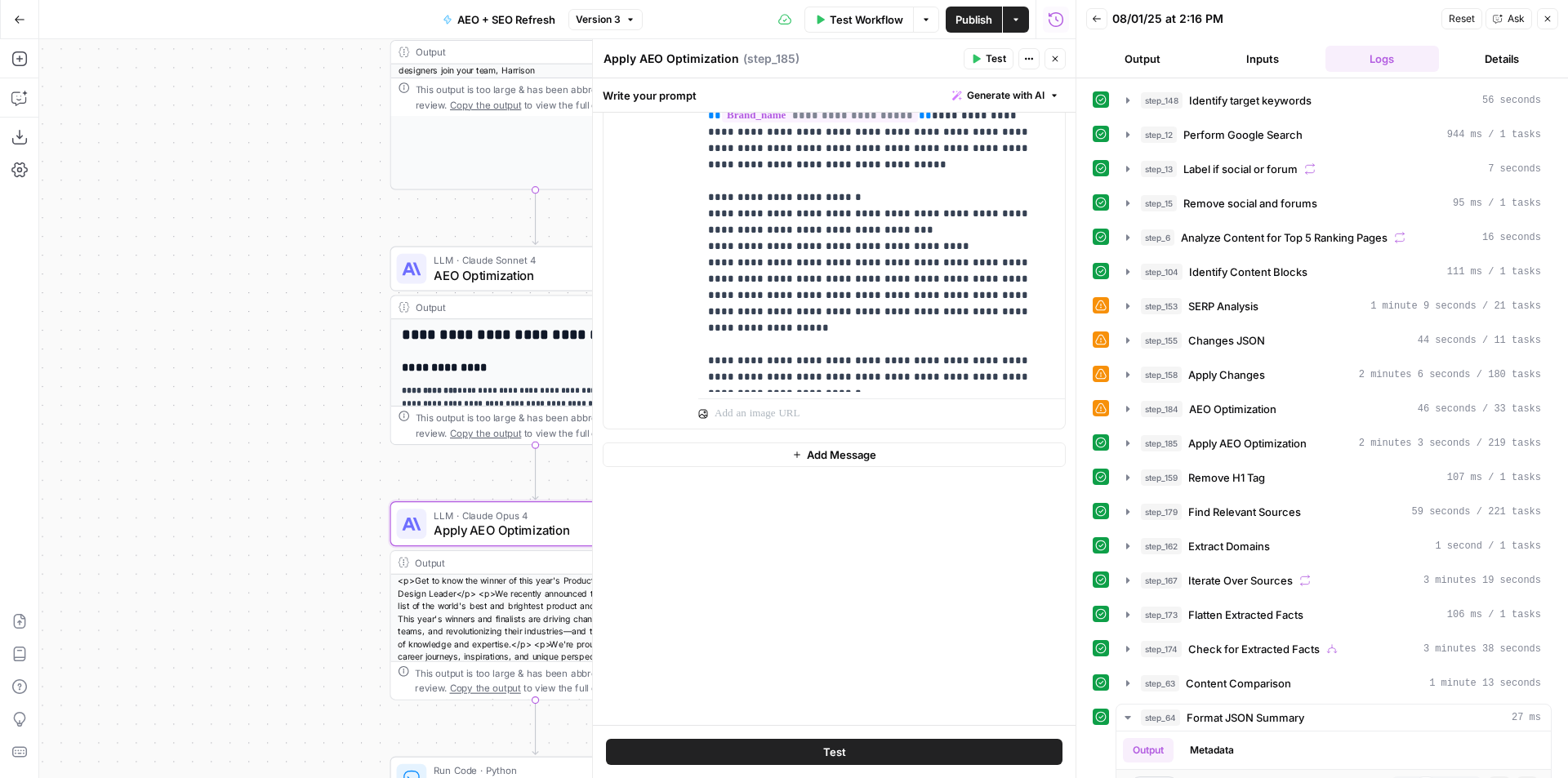 click at bounding box center (1076, 389) 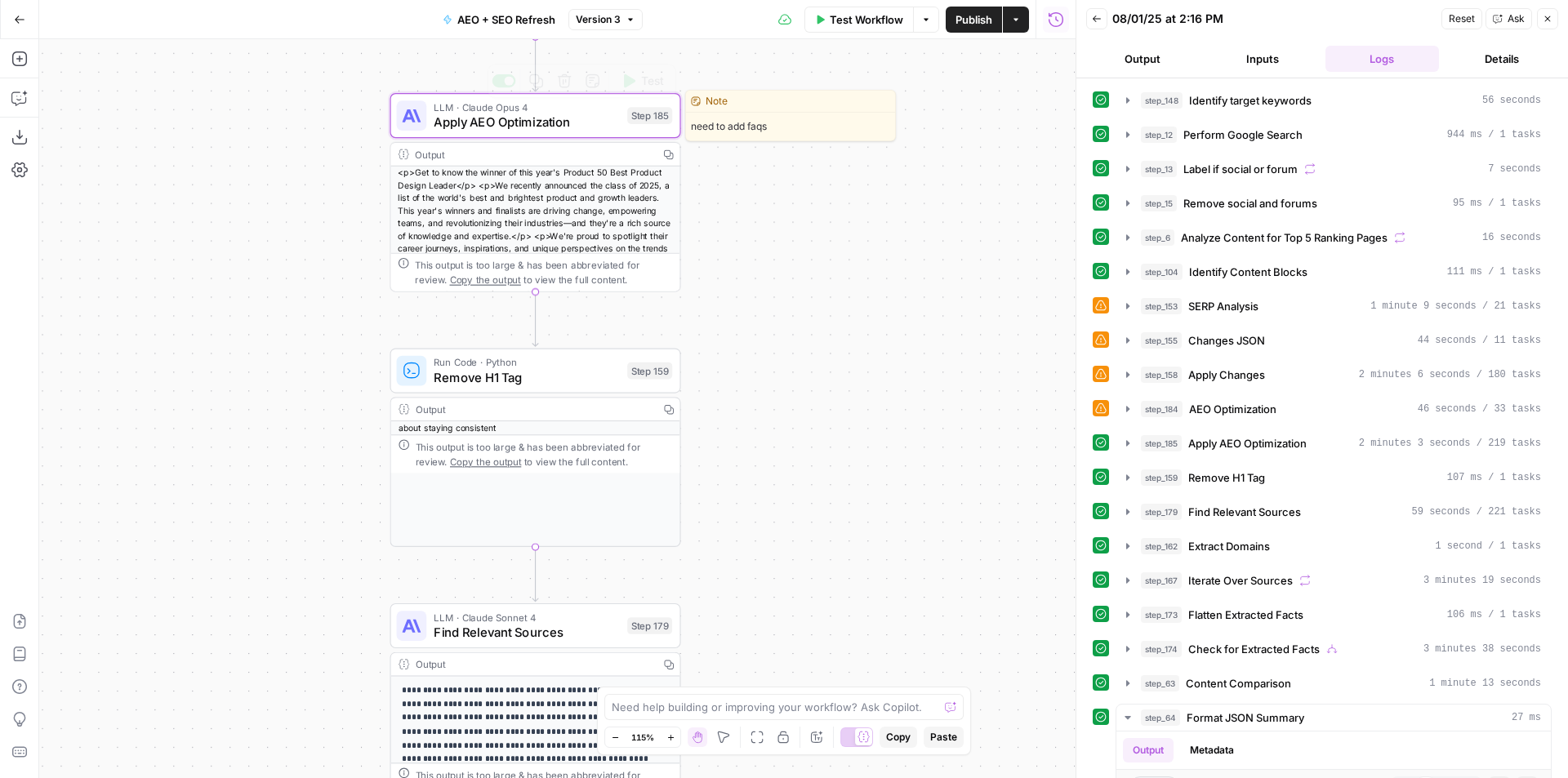 click on "Apply AEO Optimization" at bounding box center [526, 122] 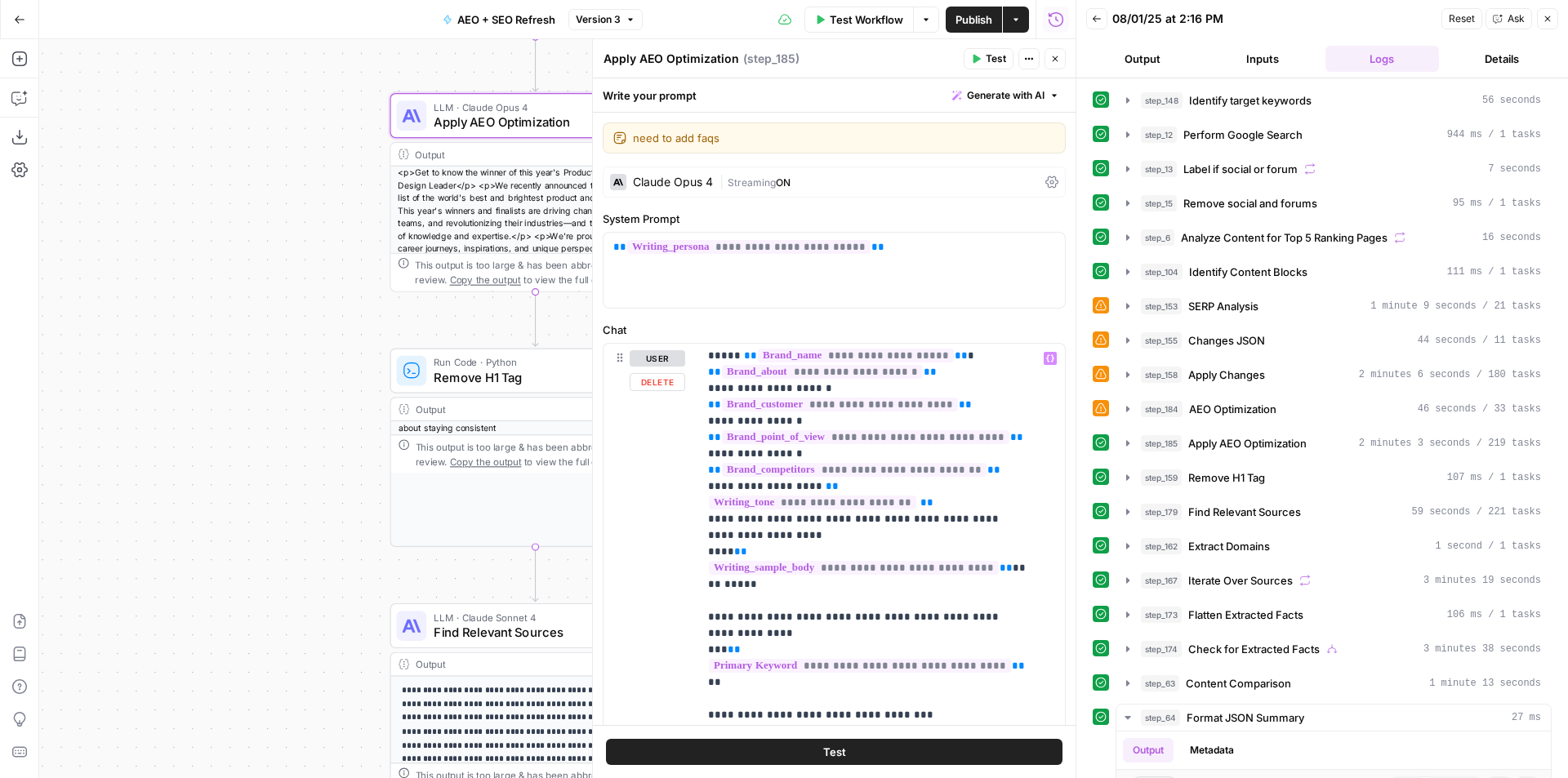 scroll, scrollTop: 245, scrollLeft: 0, axis: vertical 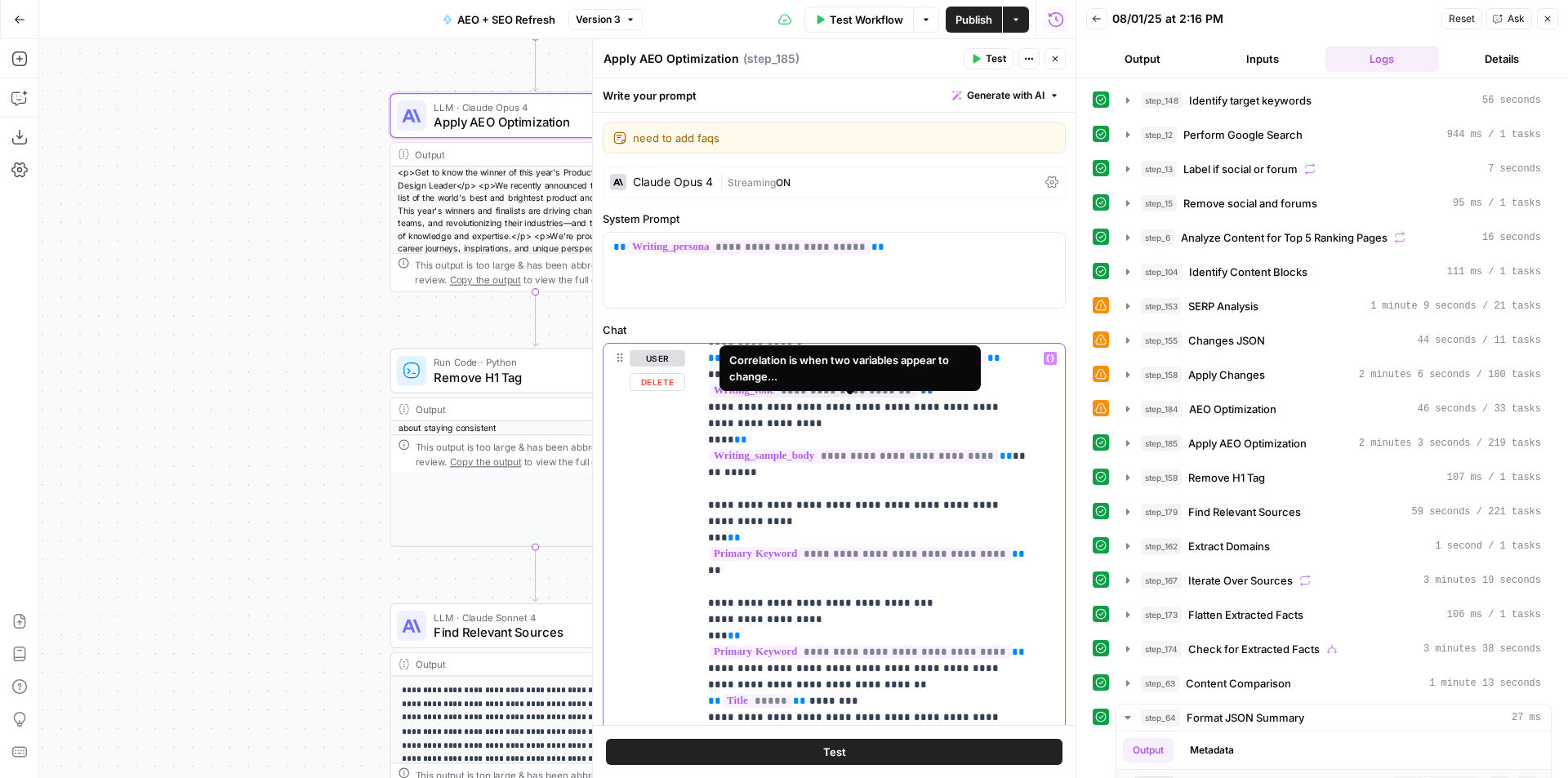 click on "**********" at bounding box center (853, 456) 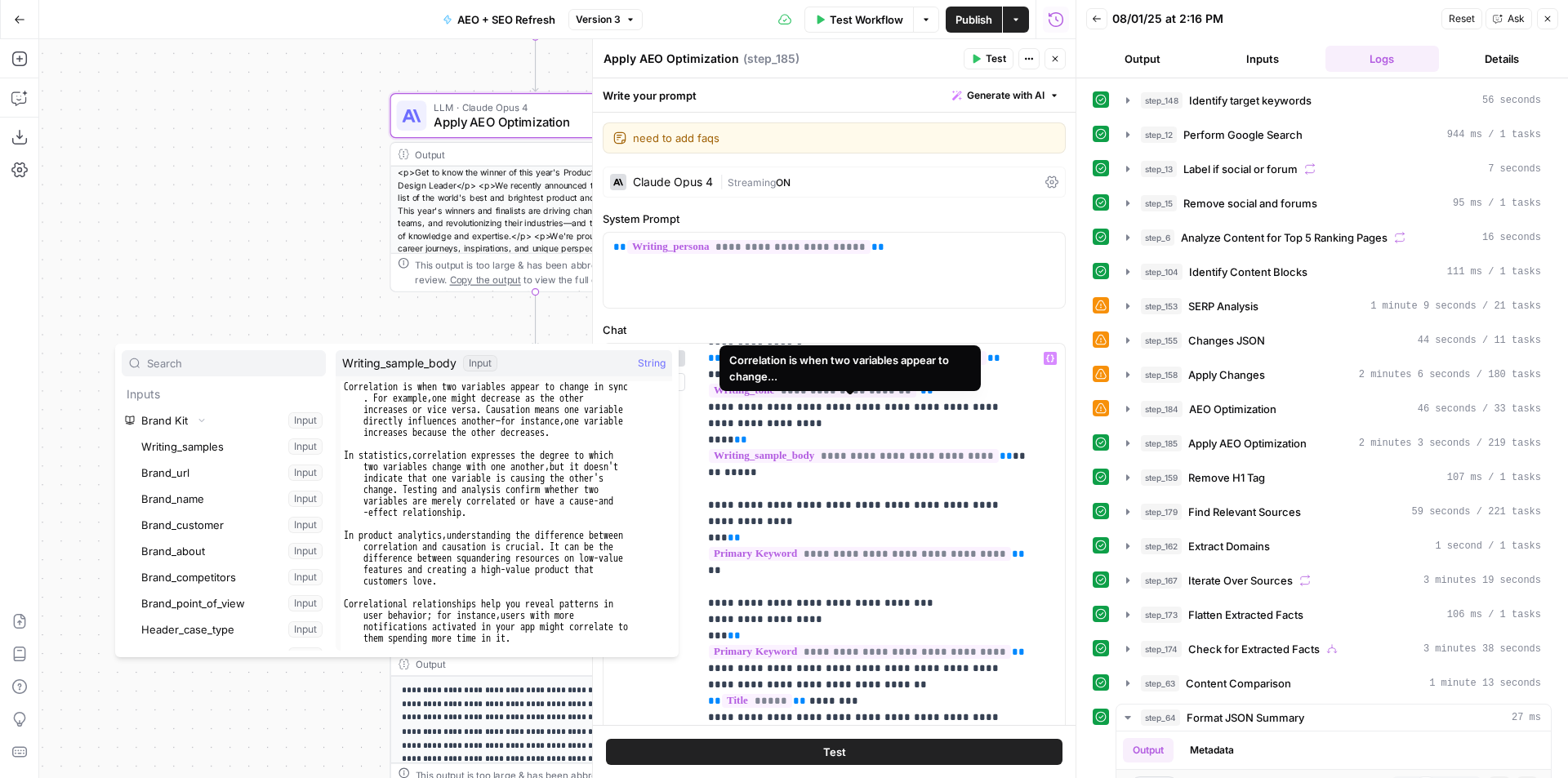 scroll, scrollTop: 296, scrollLeft: 0, axis: vertical 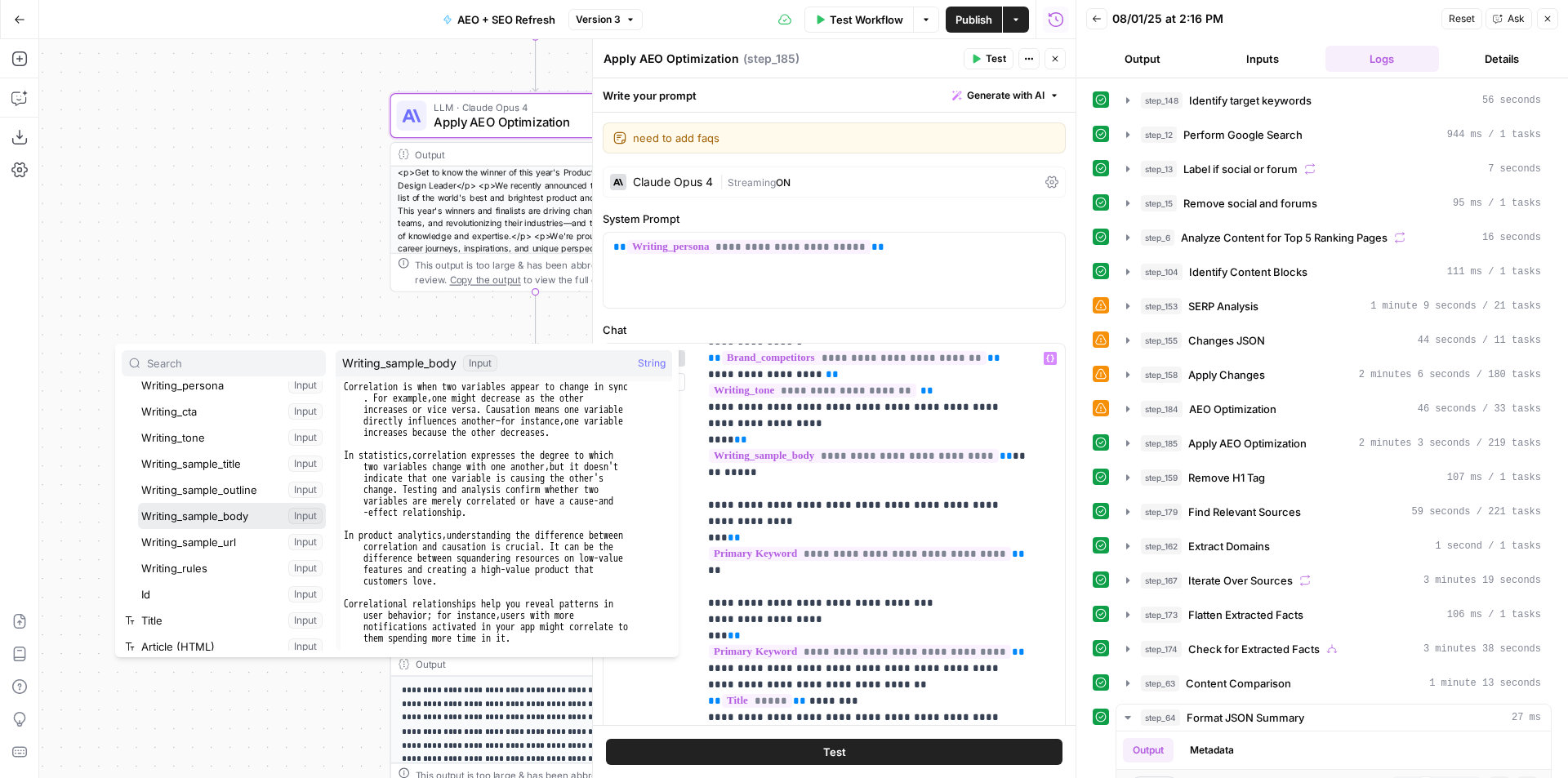 click at bounding box center (232, 516) 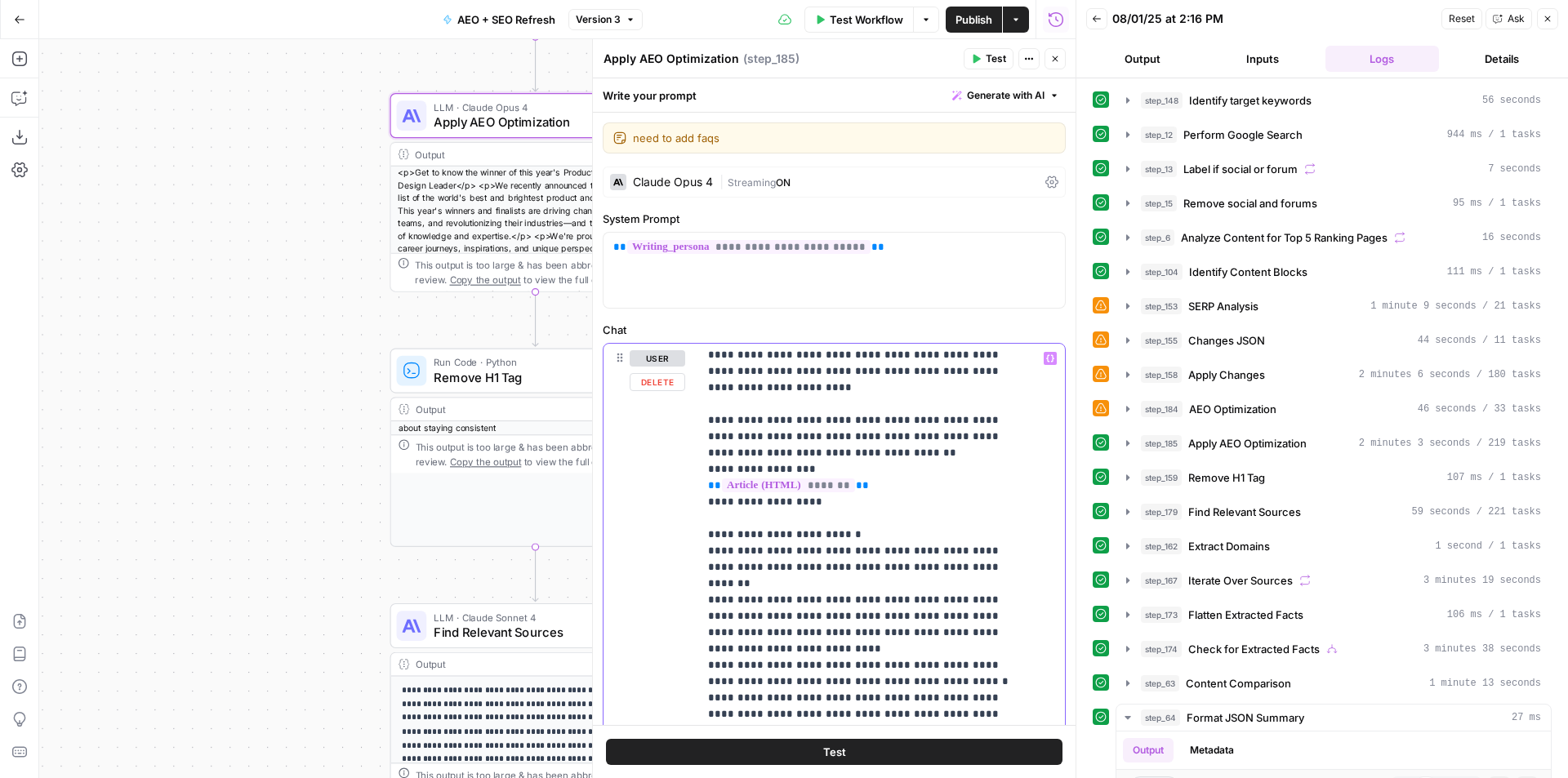 scroll, scrollTop: 1796, scrollLeft: 0, axis: vertical 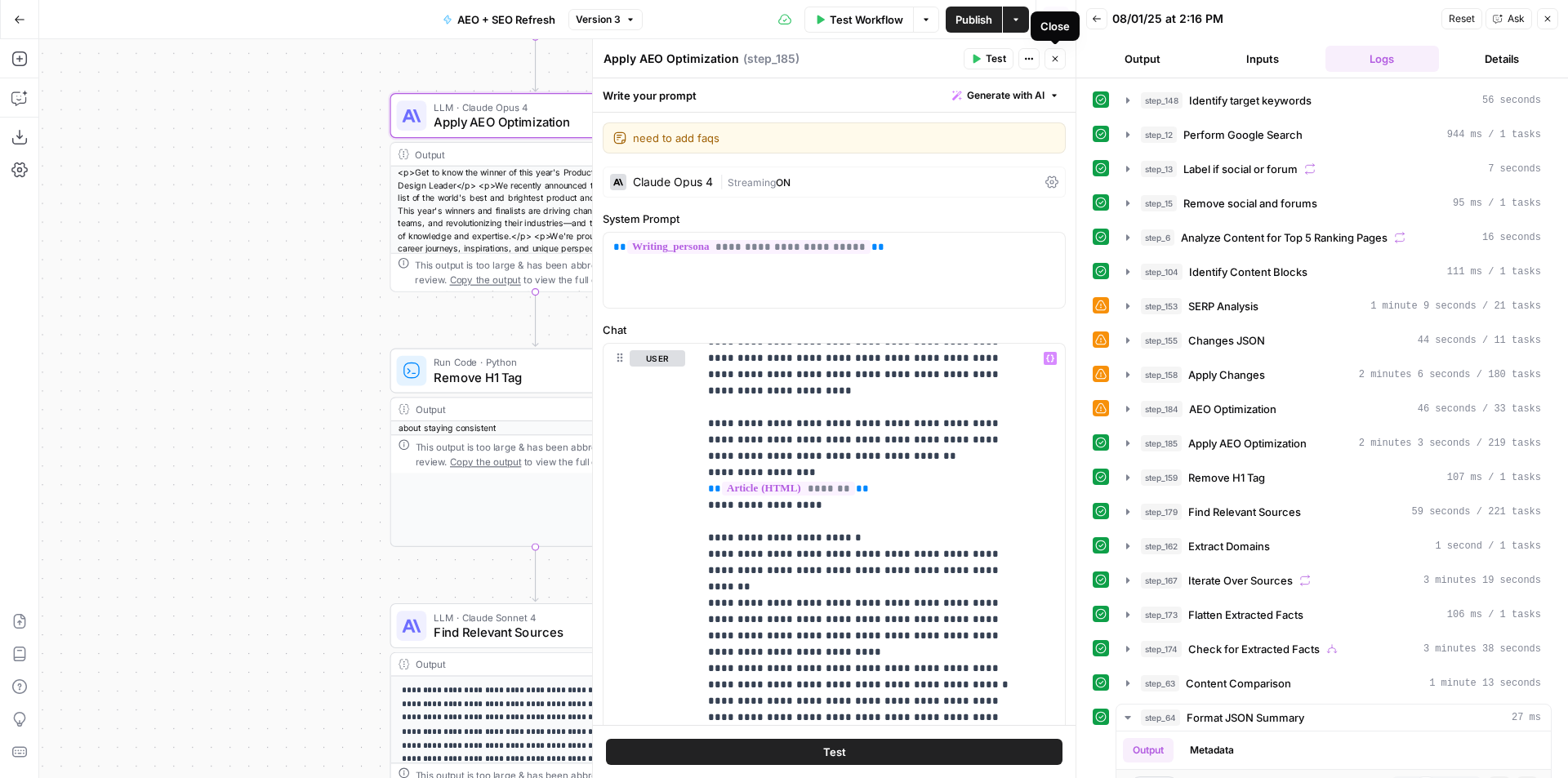 click 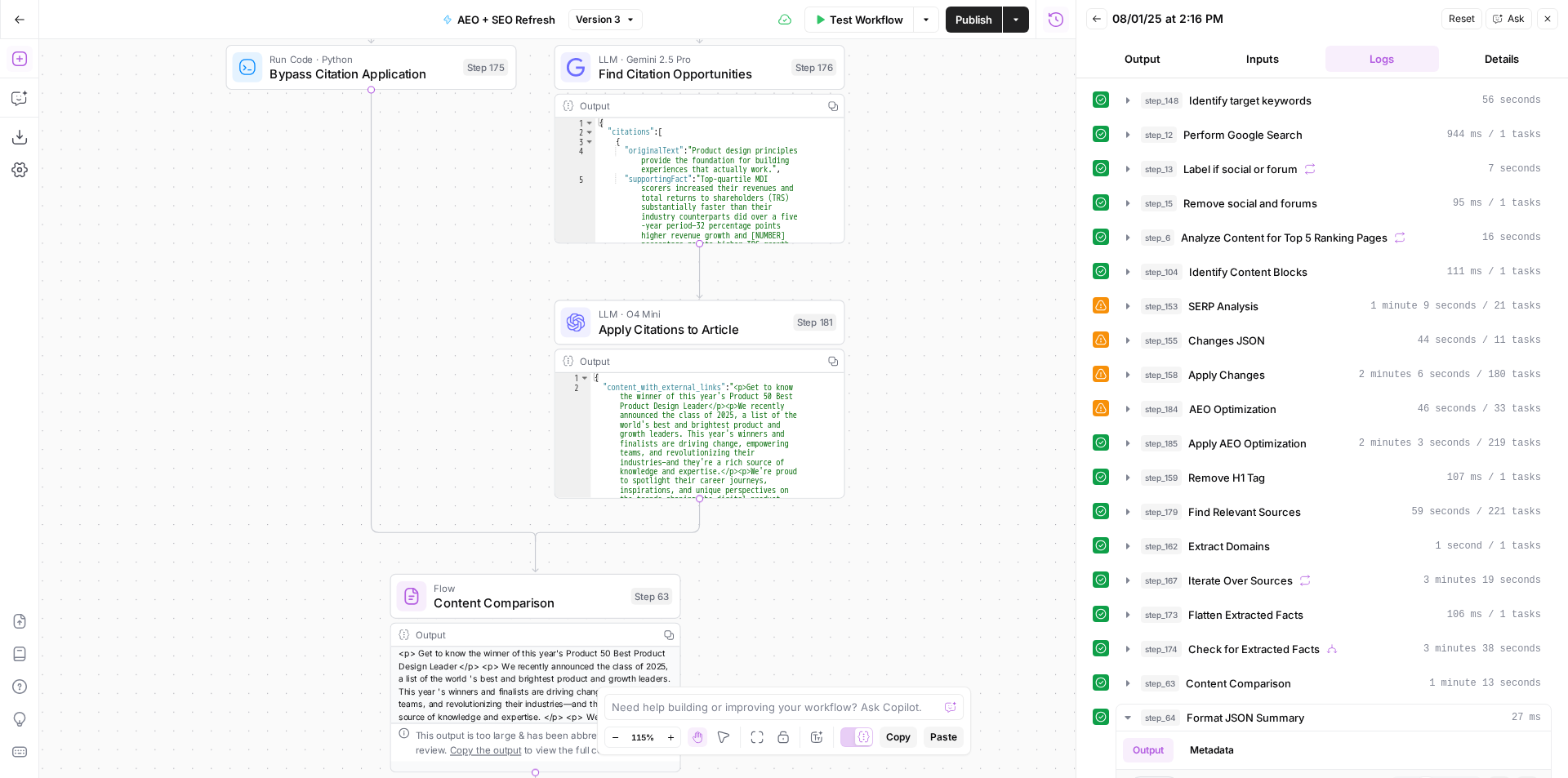 click on "Add Steps" at bounding box center [20, 59] 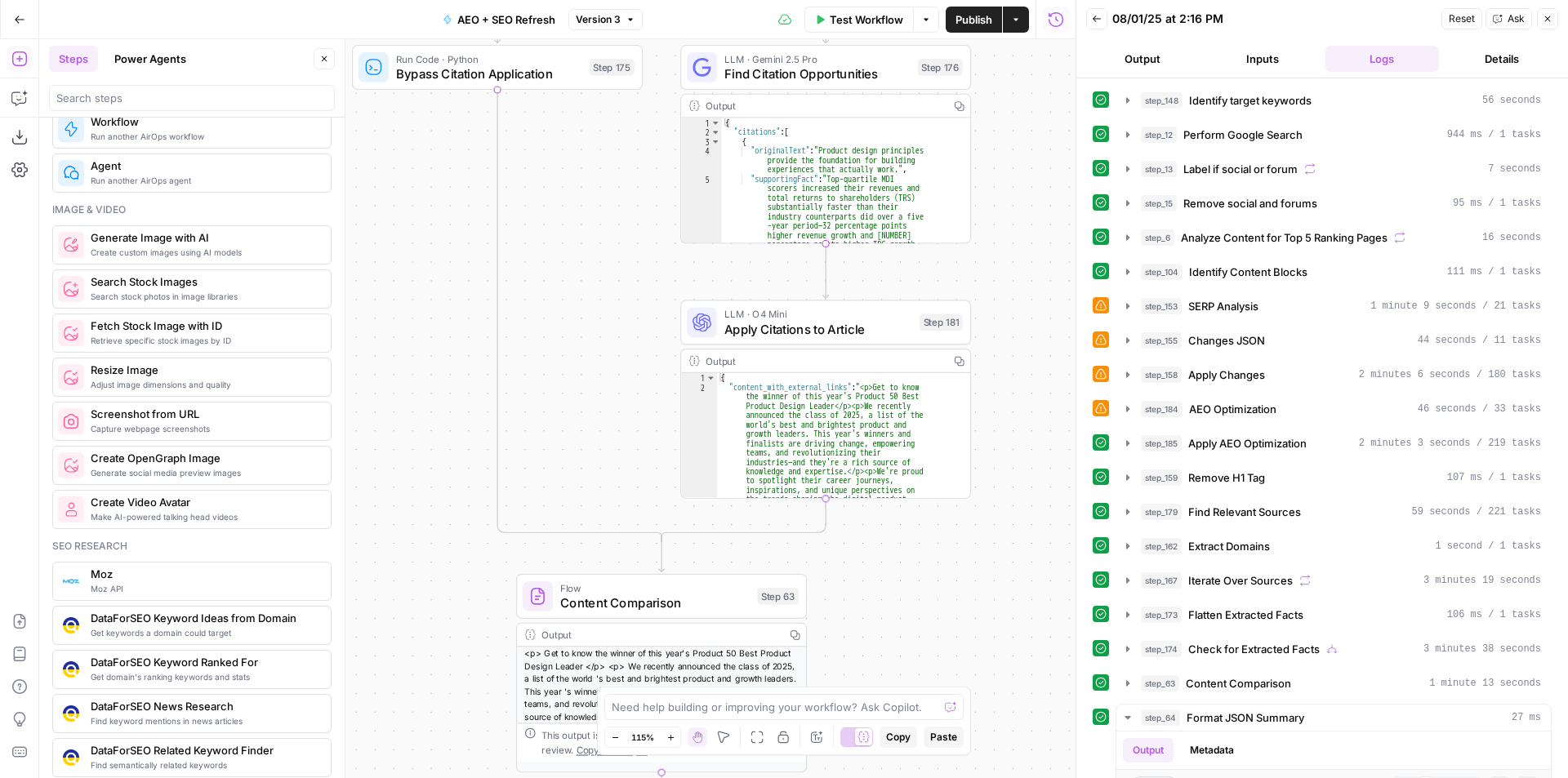 scroll, scrollTop: 1143, scrollLeft: 0, axis: vertical 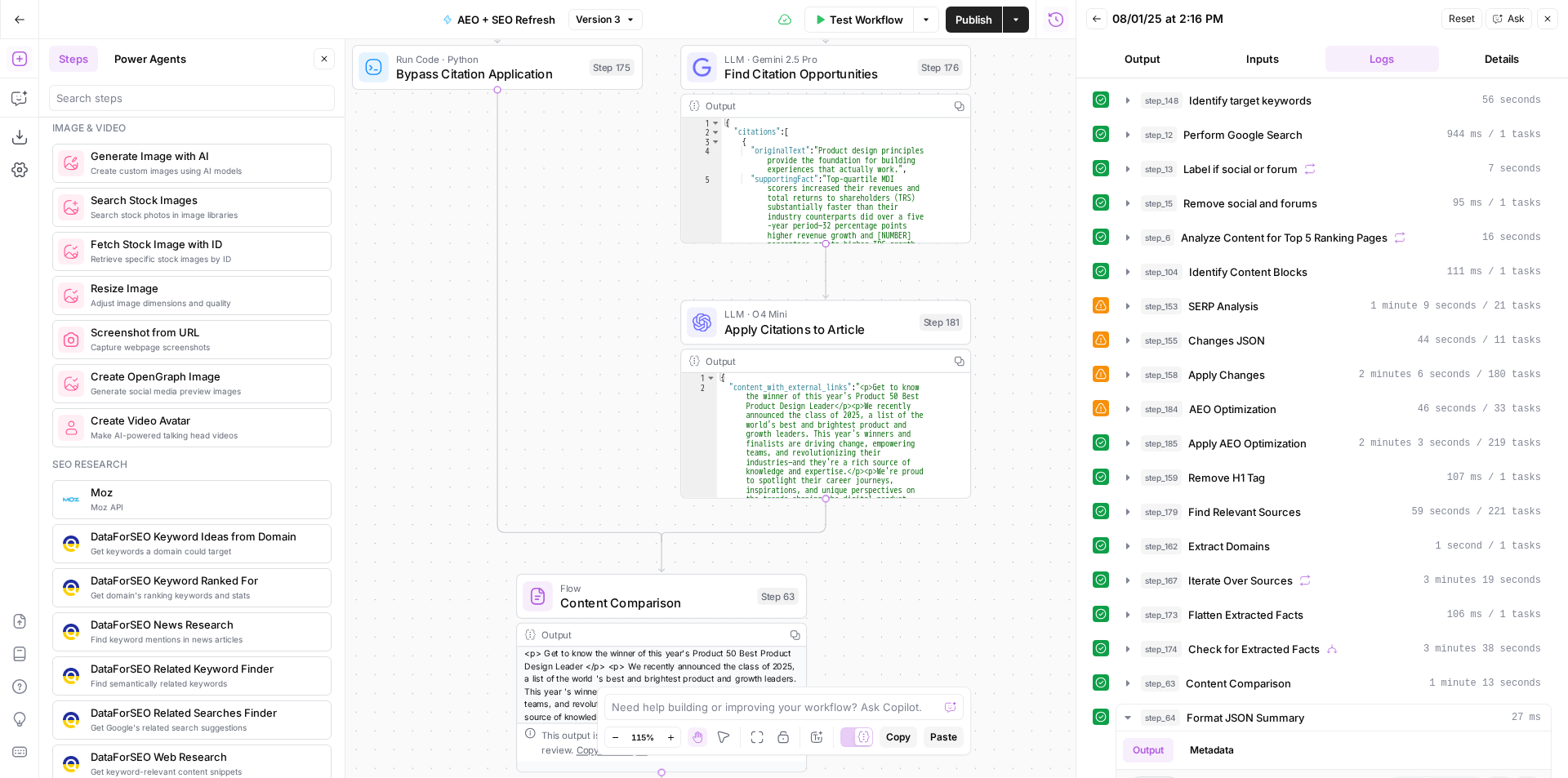 click on "Power Agents" at bounding box center [150, 59] 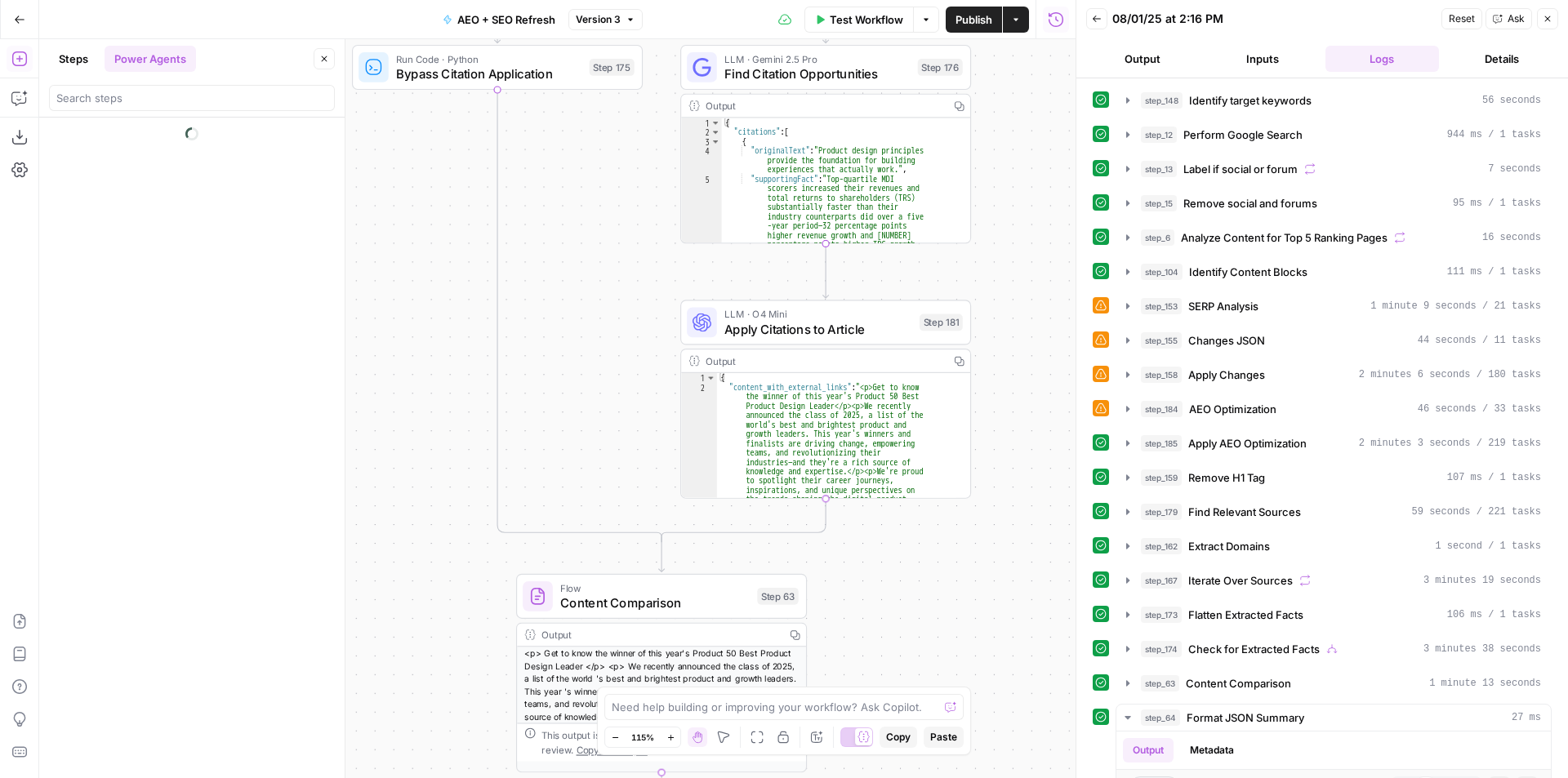 scroll, scrollTop: 0, scrollLeft: 0, axis: both 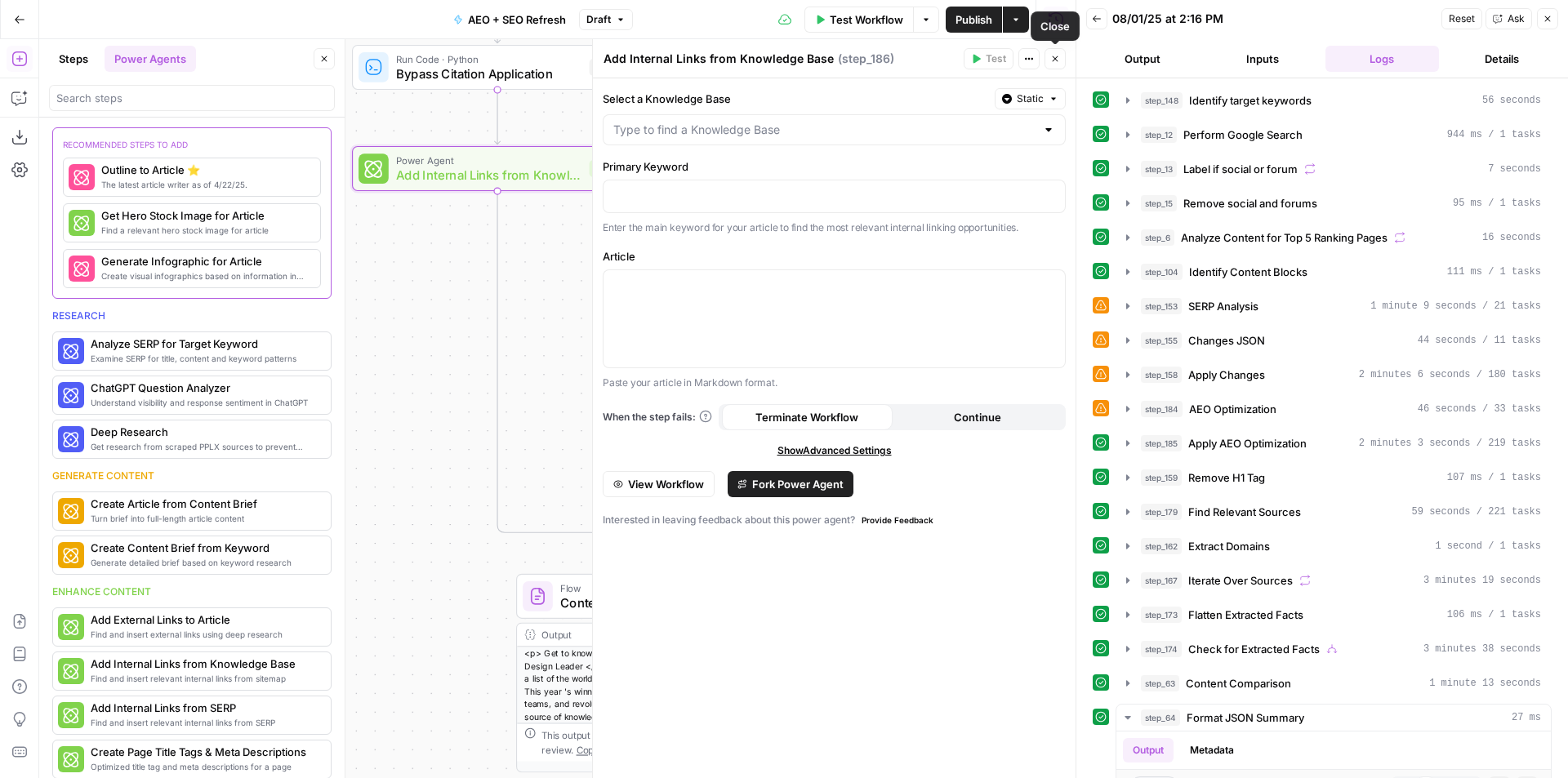 click on "Close" at bounding box center (1055, 59) 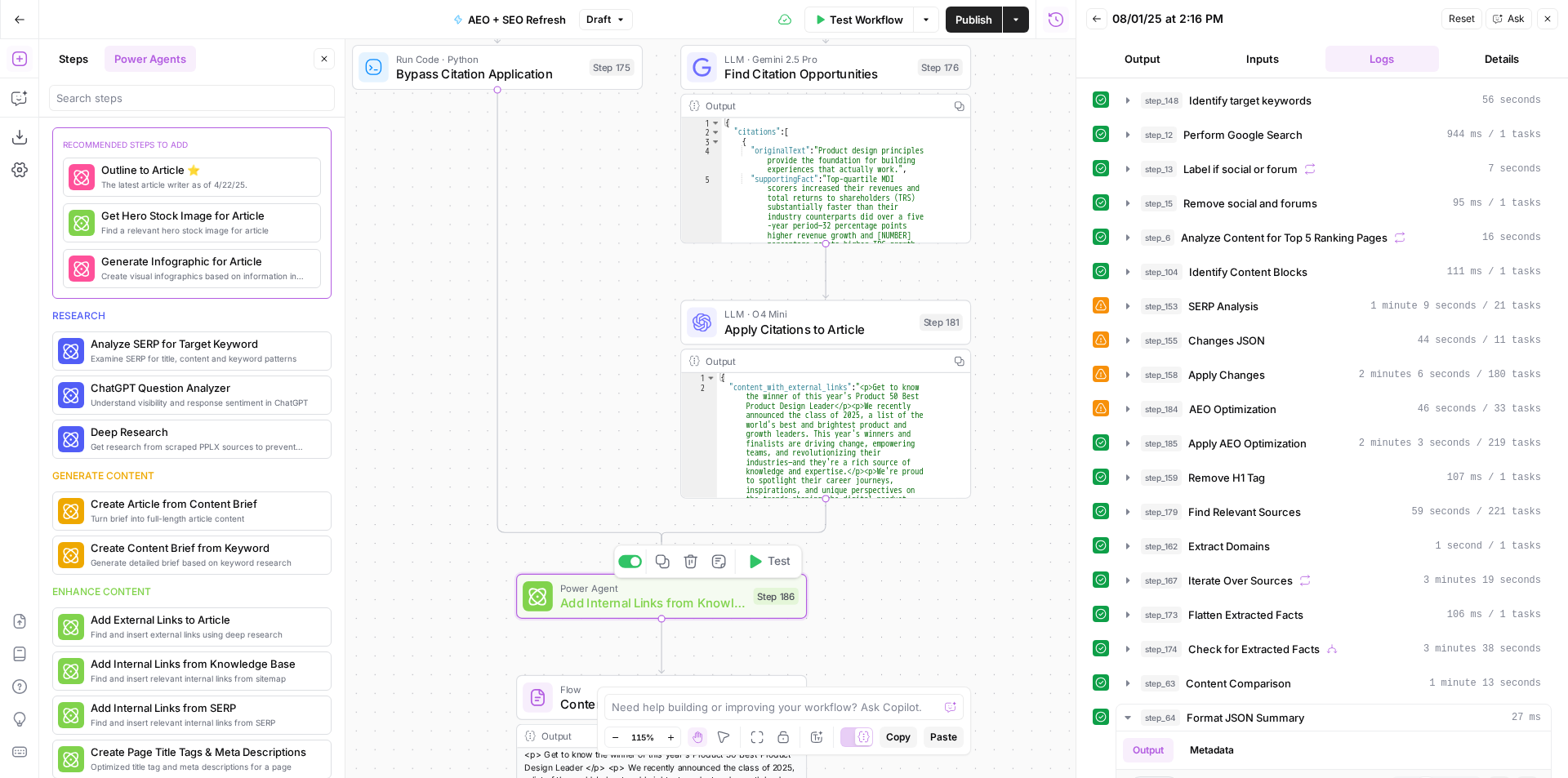 click on "Add Internal Links from Knowledge Base" at bounding box center [653, 602] 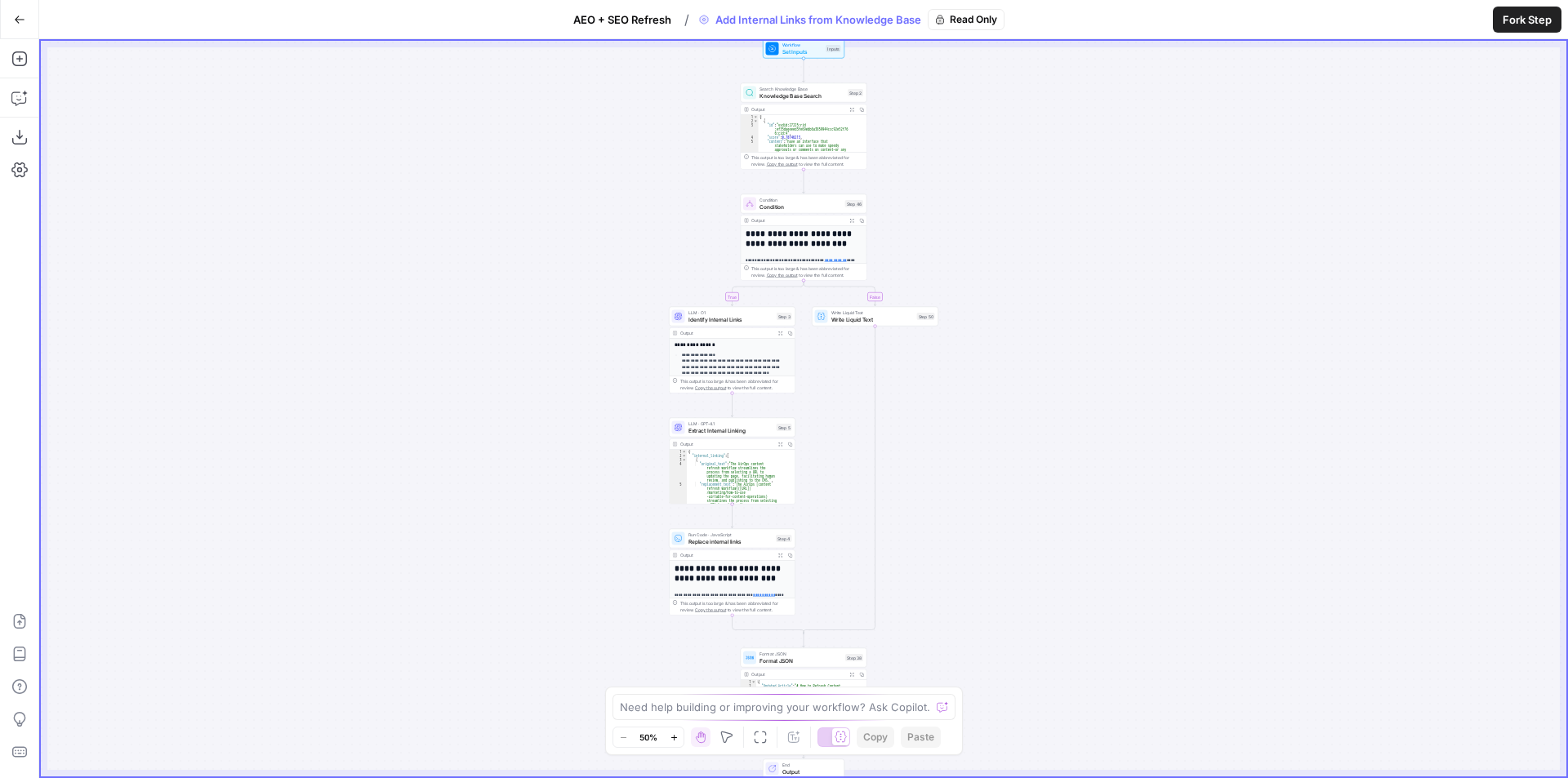 click on "AEO + SEO Refresh" at bounding box center [622, 20] 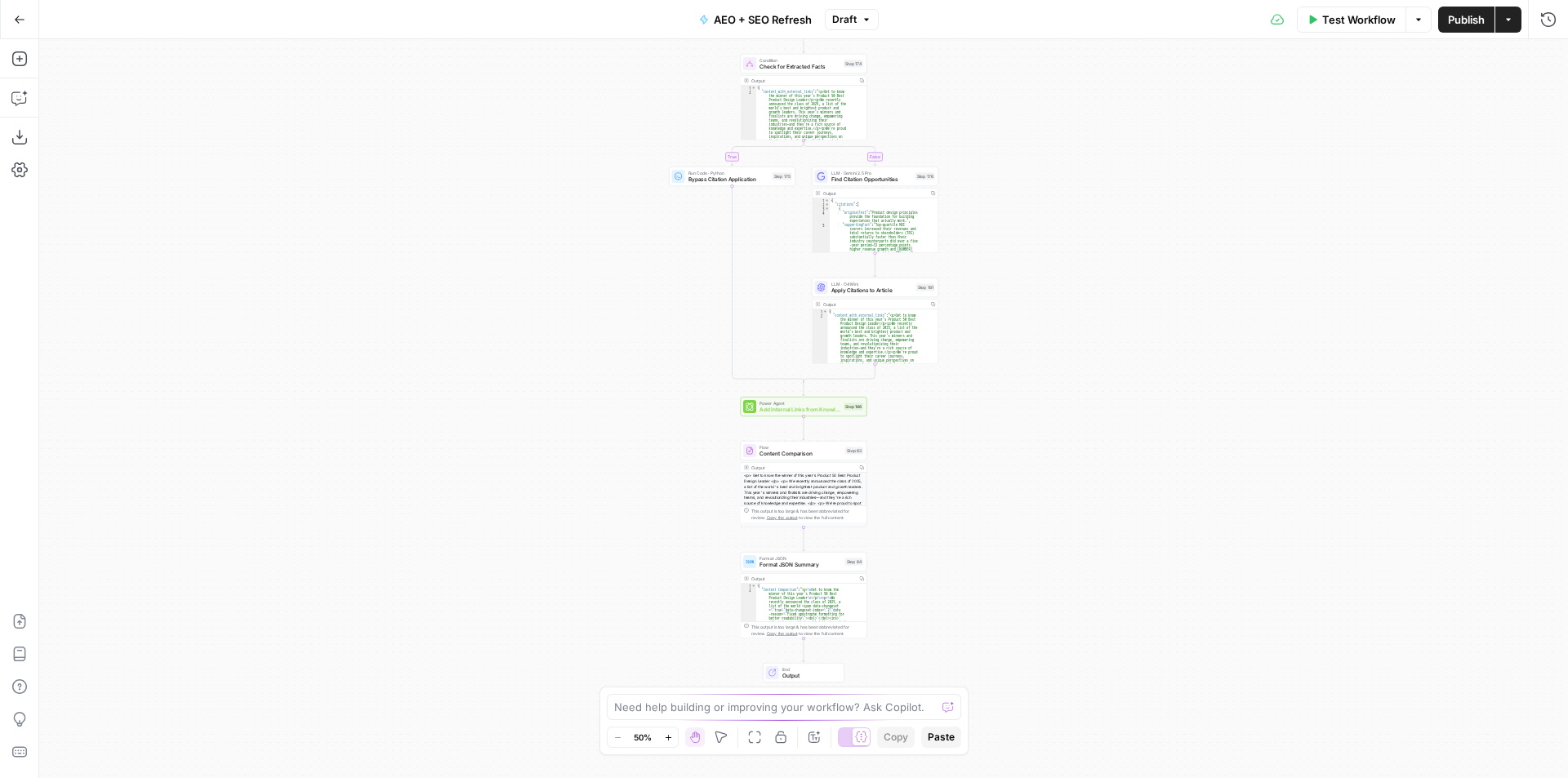 click on "Add Internal Links from Knowledge Base" at bounding box center [800, 410] 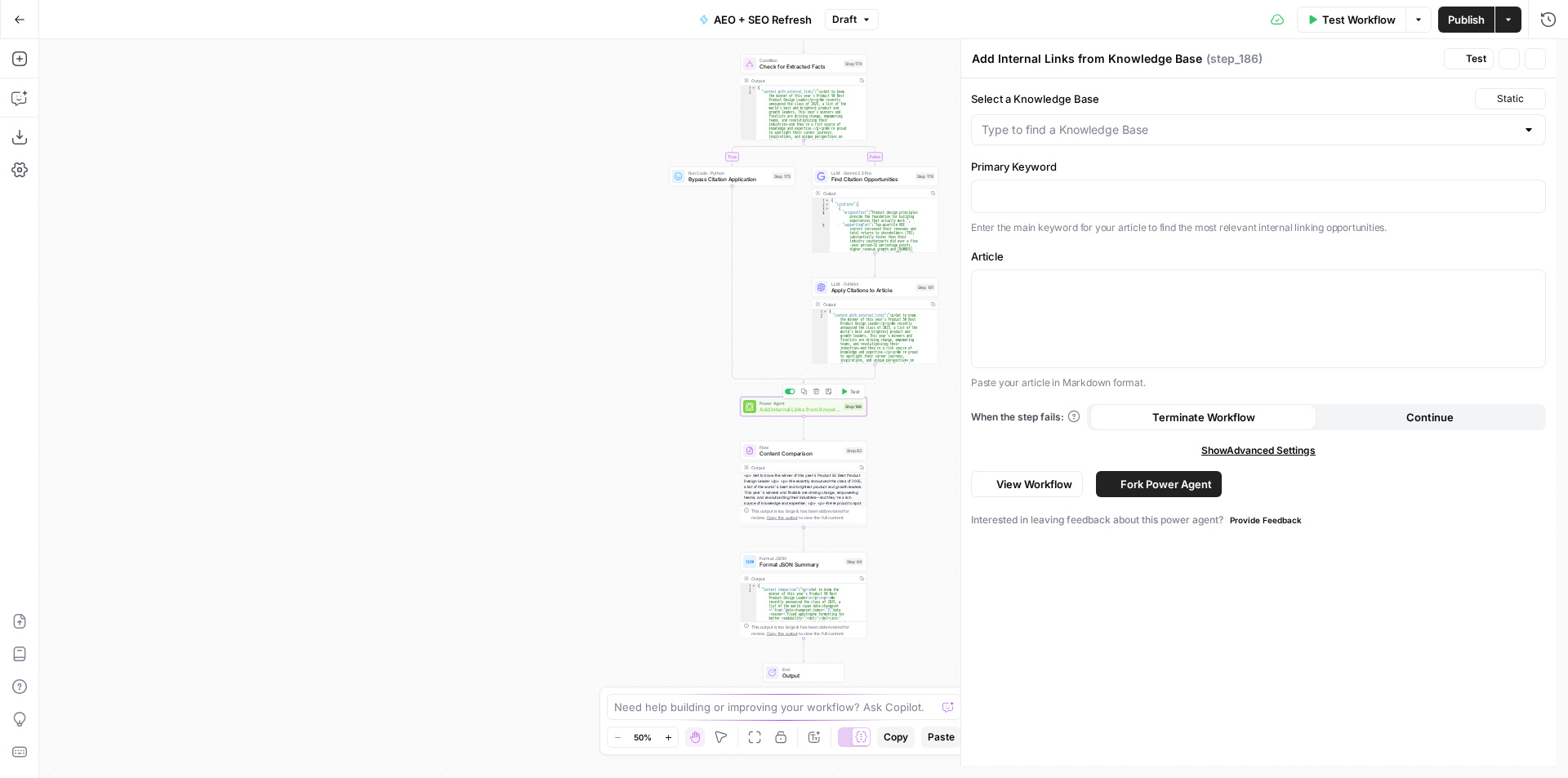click on "Add Internal Links from Knowledge Base" at bounding box center [800, 410] 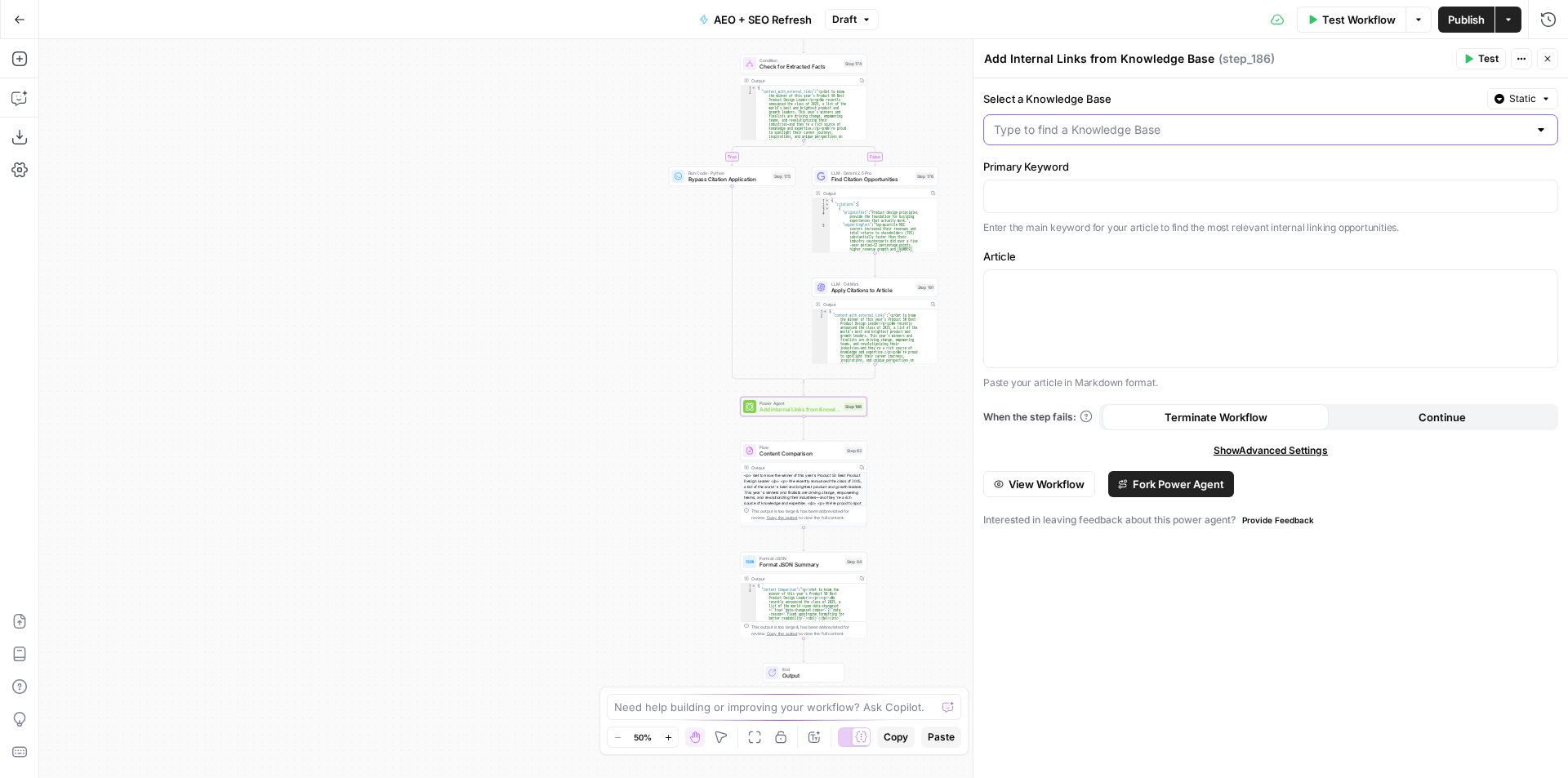 click on "Select a Knowledge Base" at bounding box center (1261, 130) 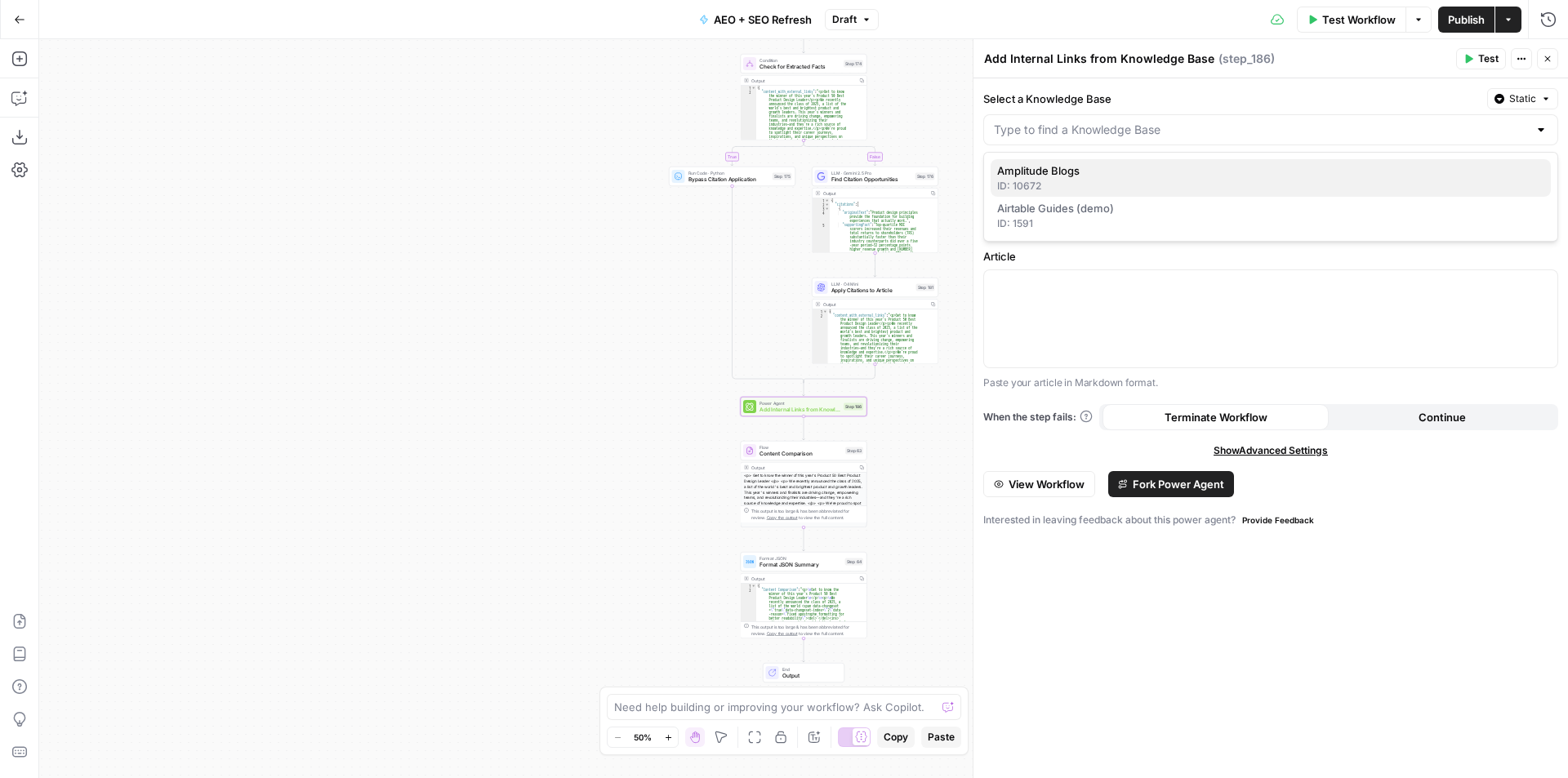 click on "Amplitude Blogs" at bounding box center [1267, 171] 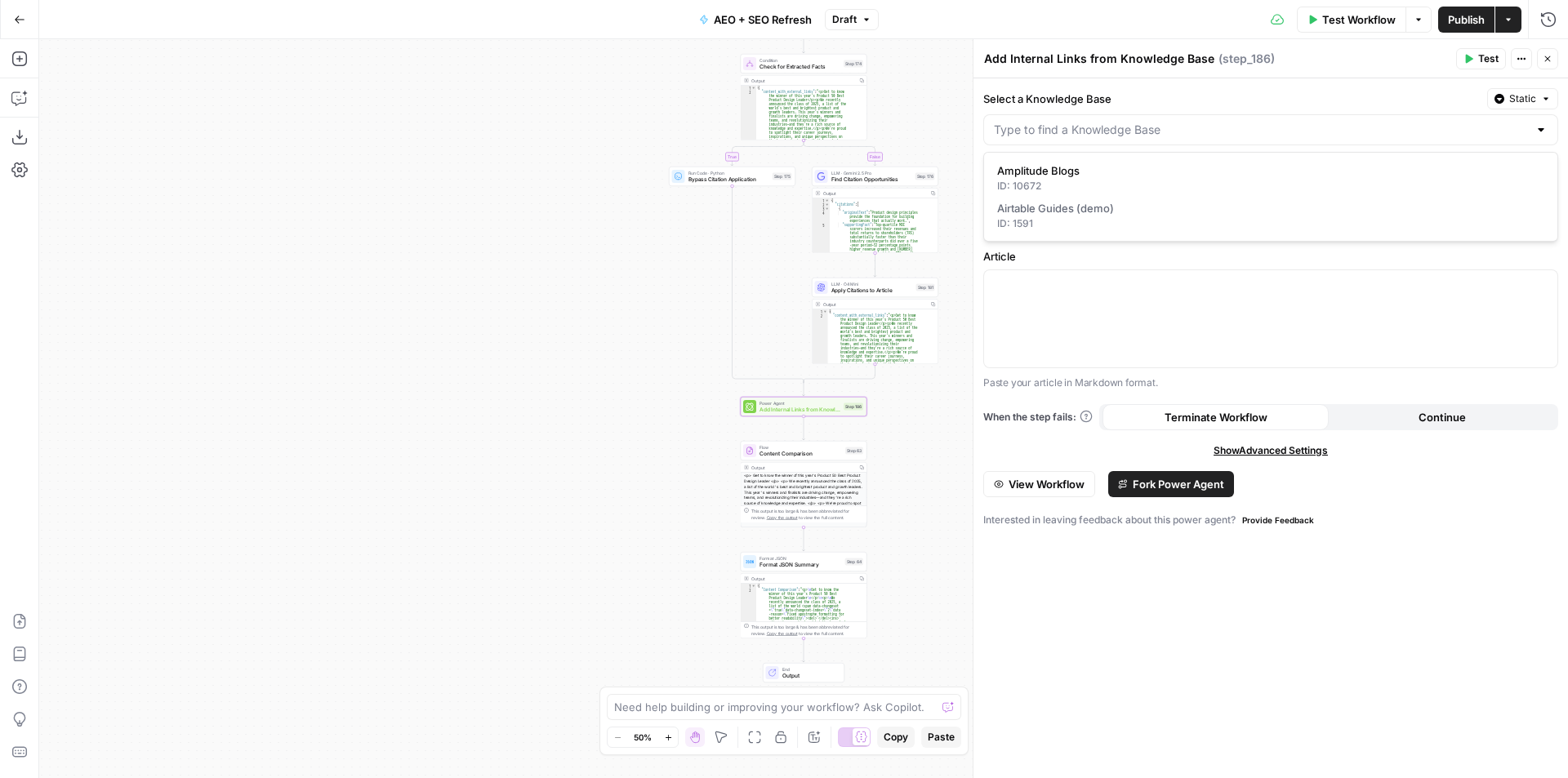 type on "Amplitude Blogs" 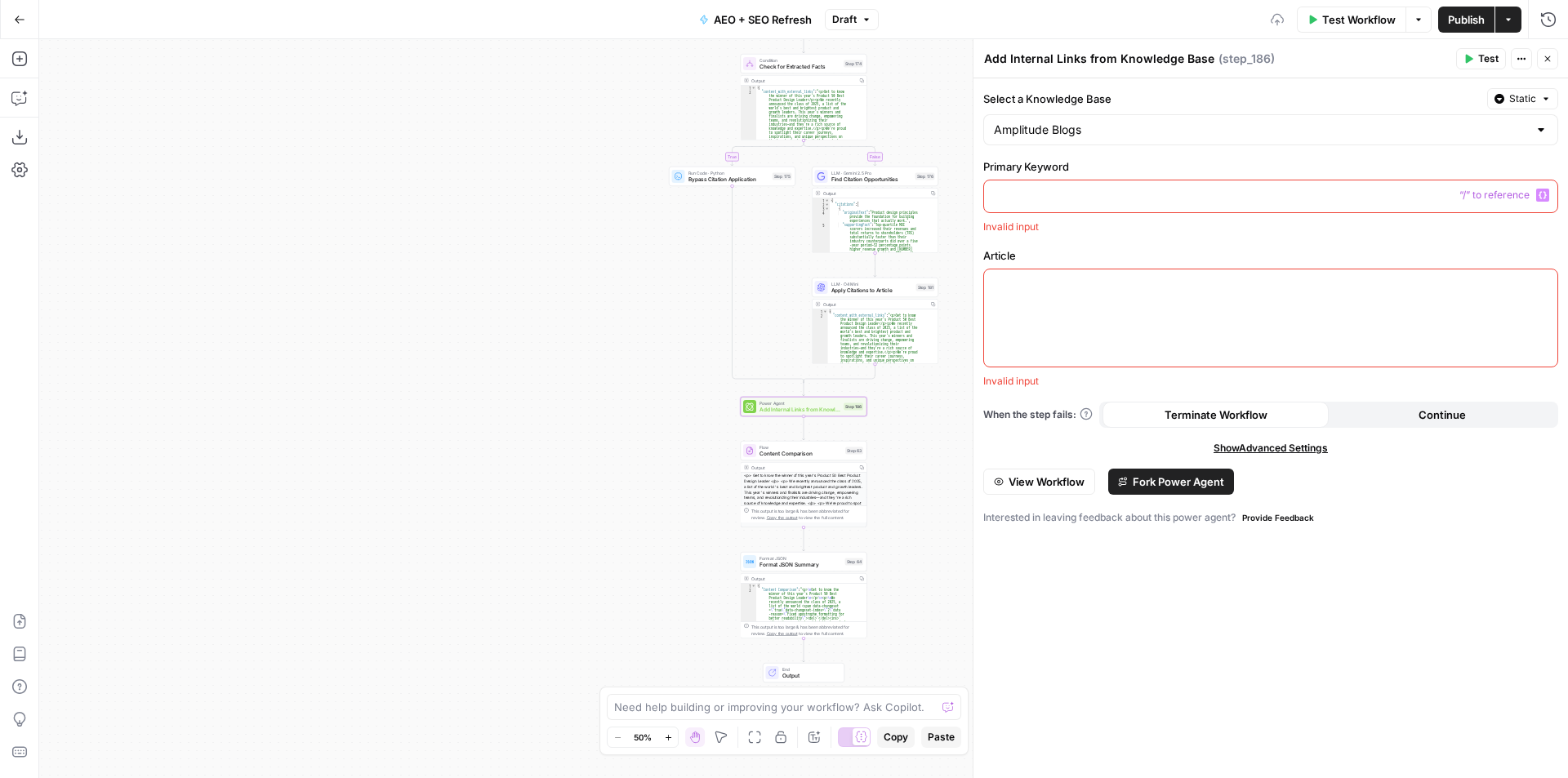 click at bounding box center [1271, 195] 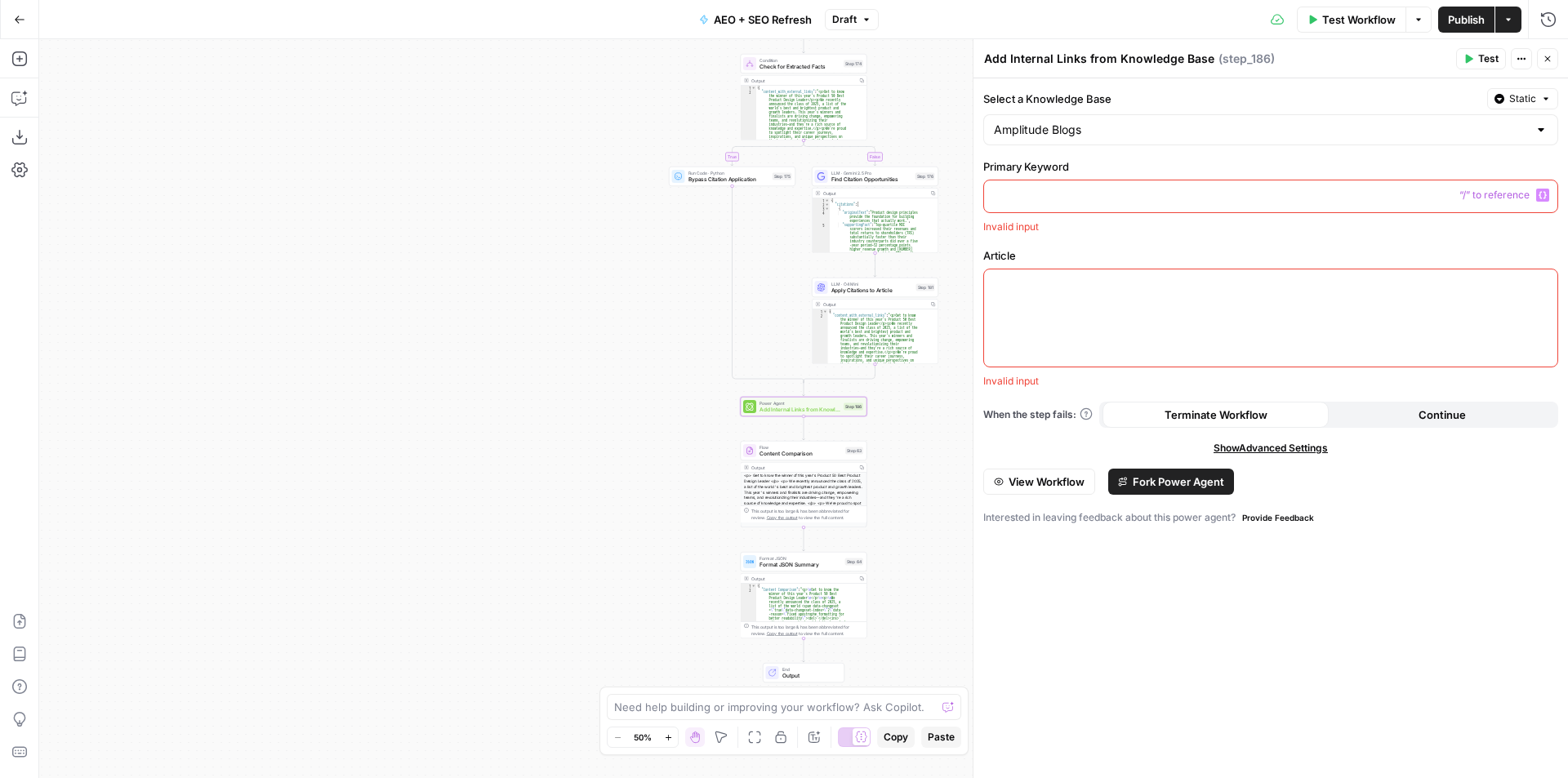 click at bounding box center [1271, 195] 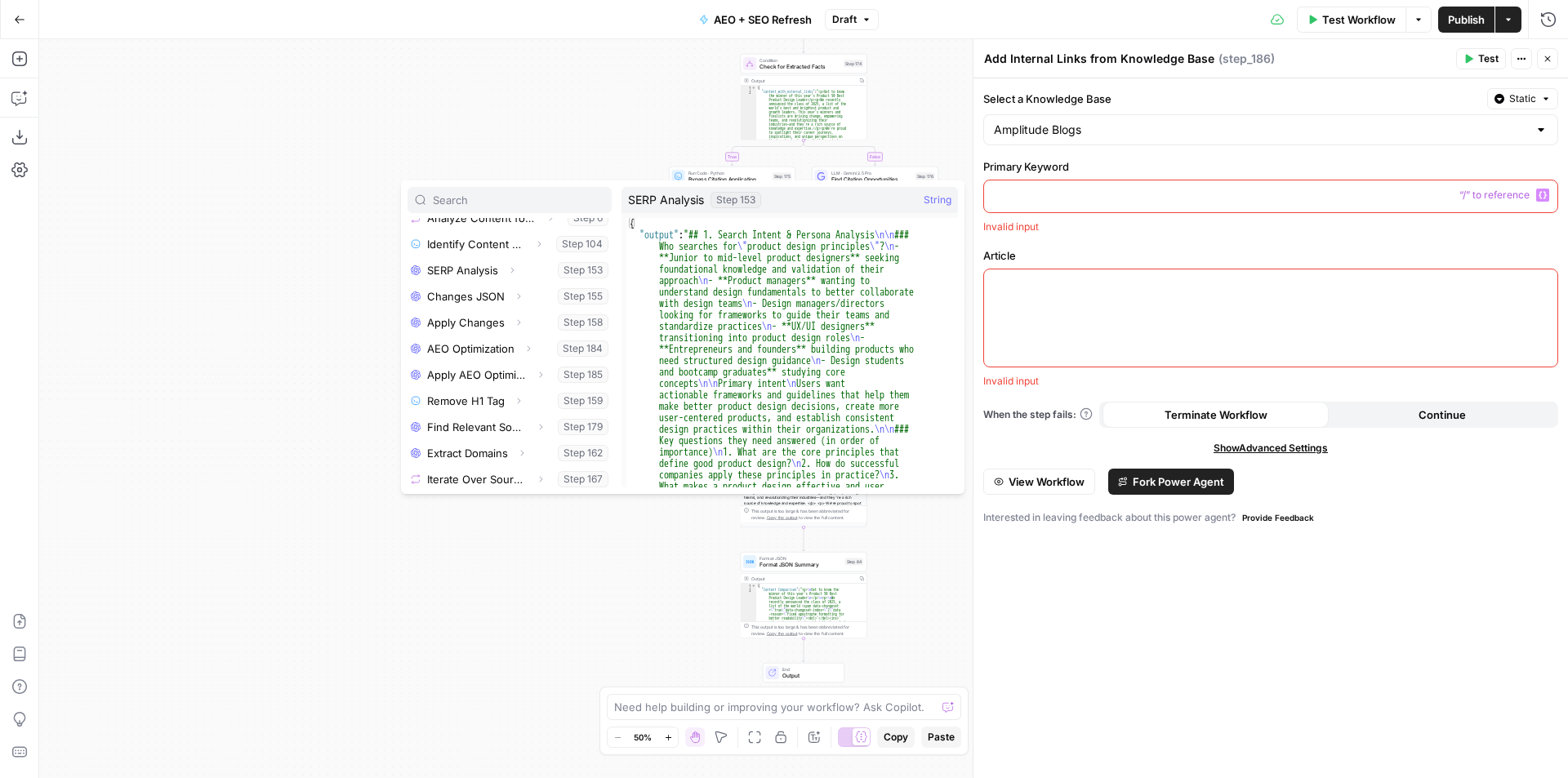 scroll, scrollTop: 0, scrollLeft: 0, axis: both 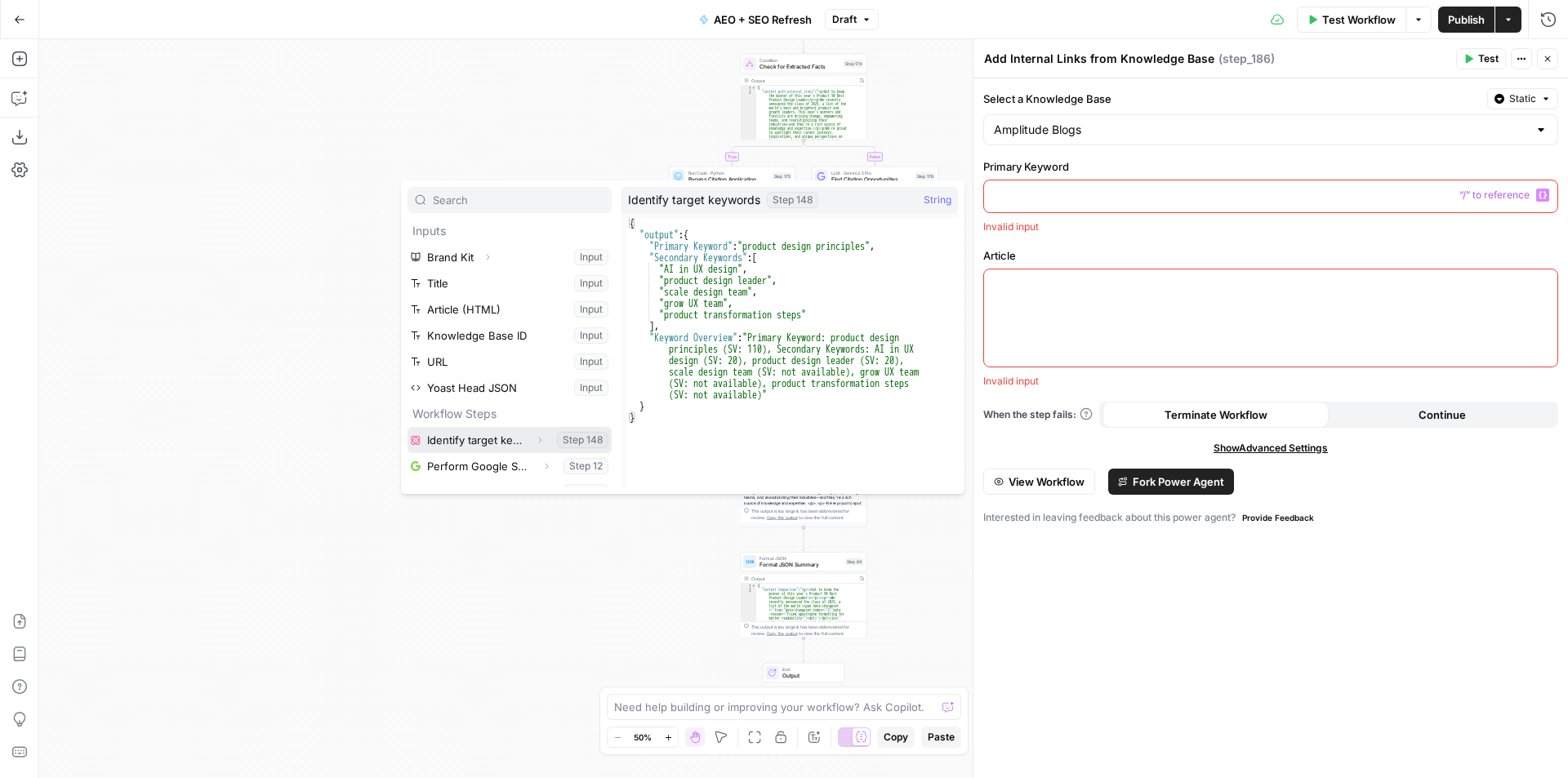 click 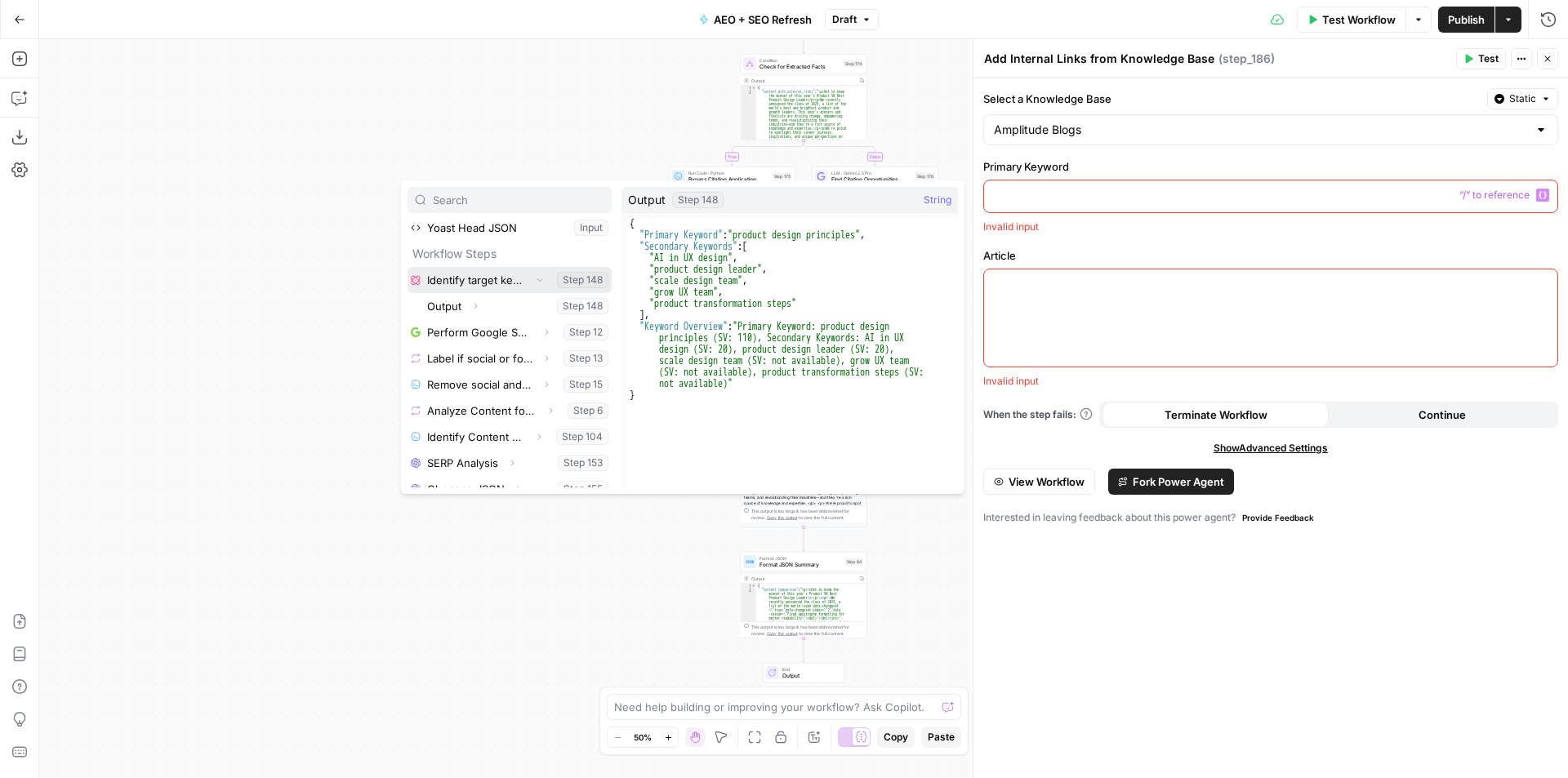 scroll, scrollTop: 163, scrollLeft: 0, axis: vertical 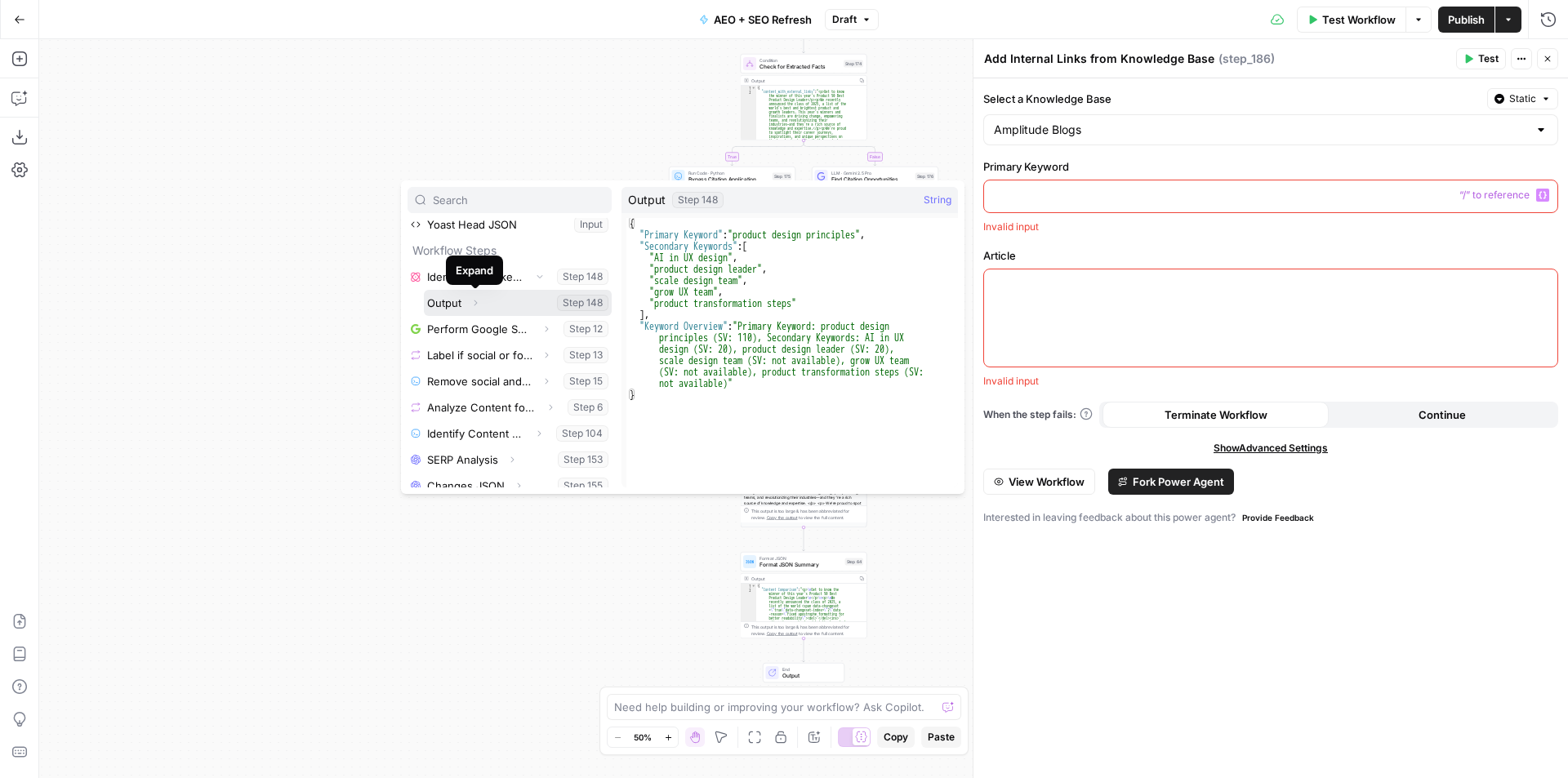 click 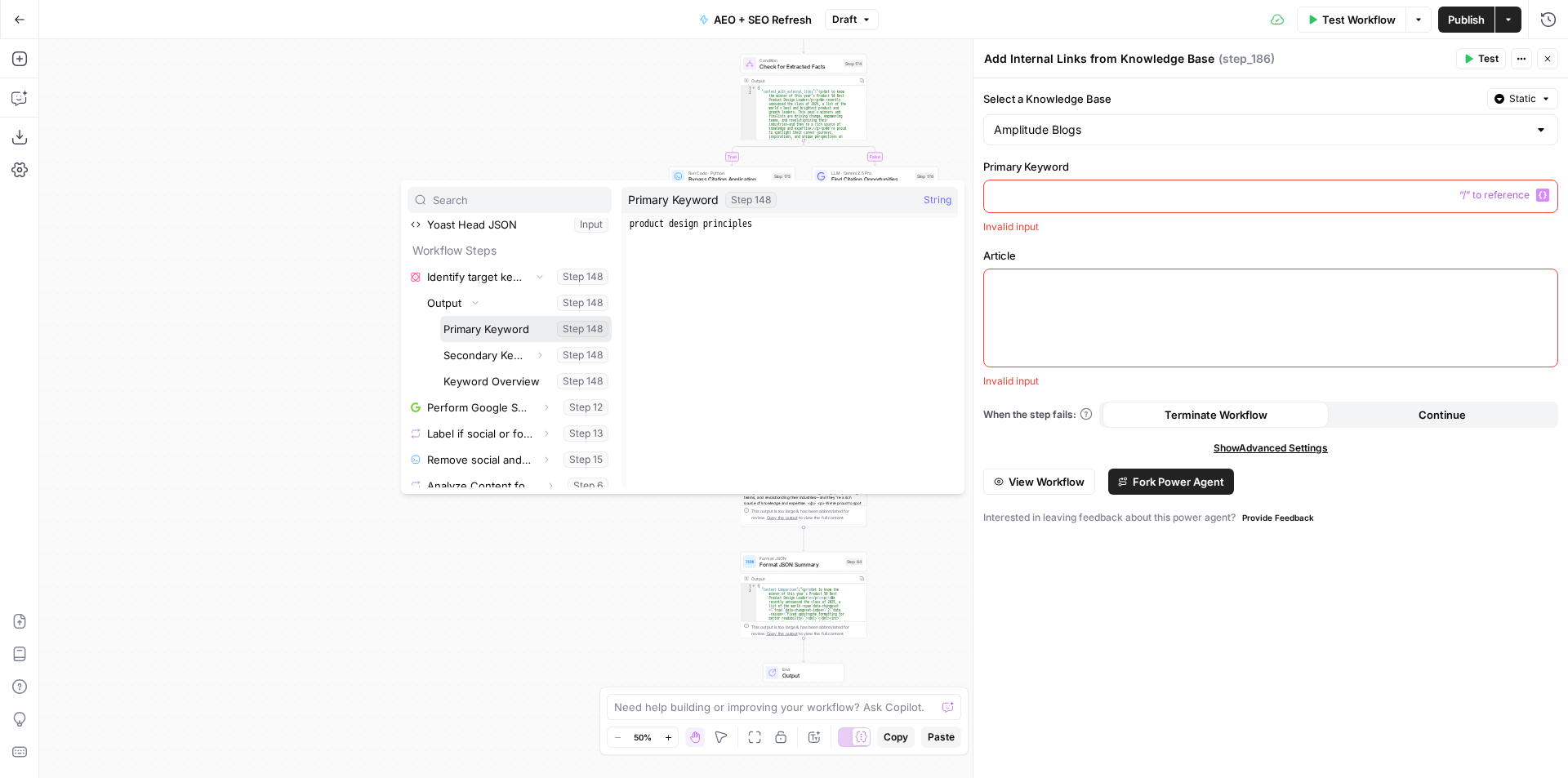 click at bounding box center (526, 329) 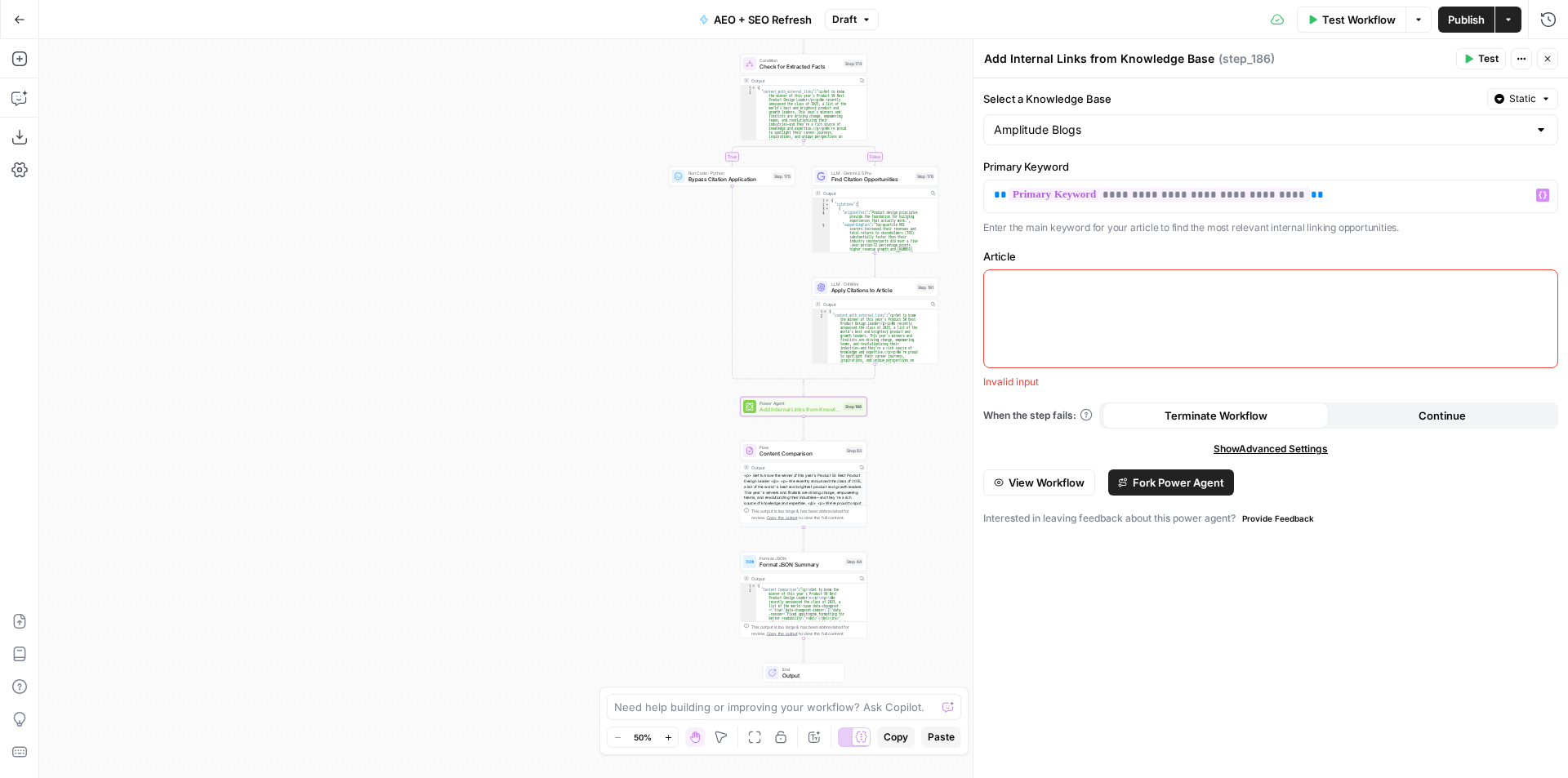 click at bounding box center (1271, 318) 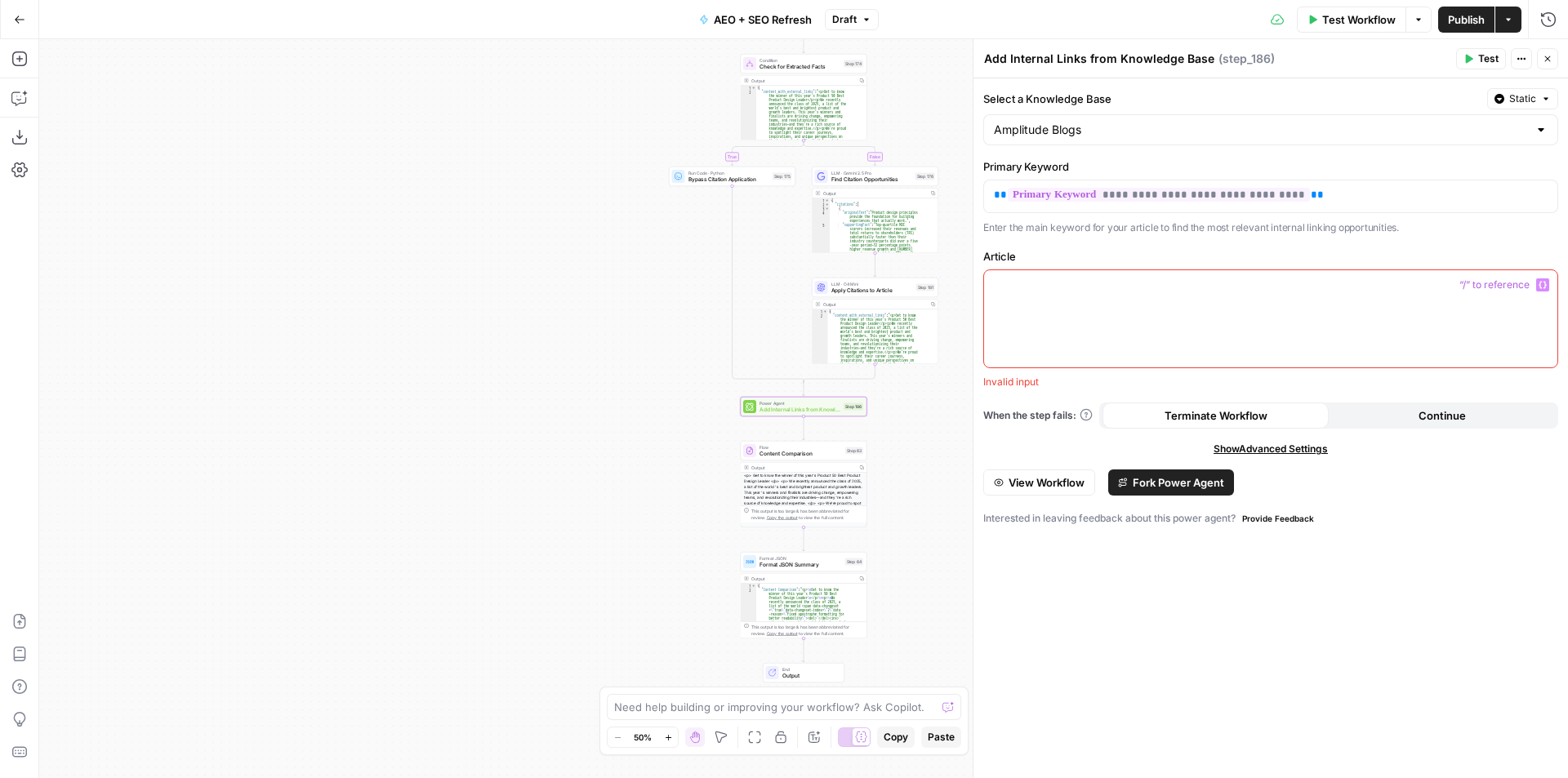 click 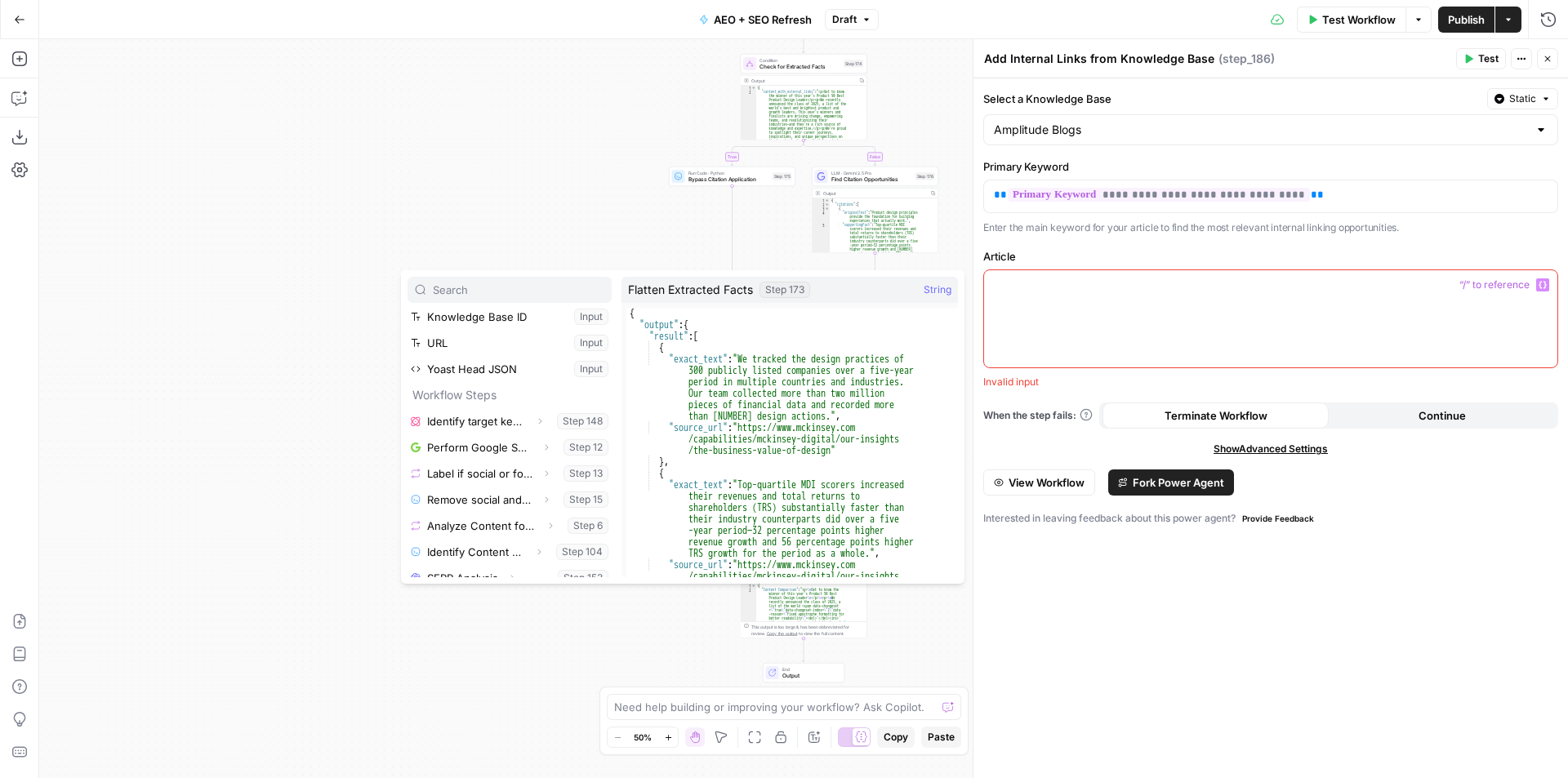 scroll, scrollTop: 384, scrollLeft: 0, axis: vertical 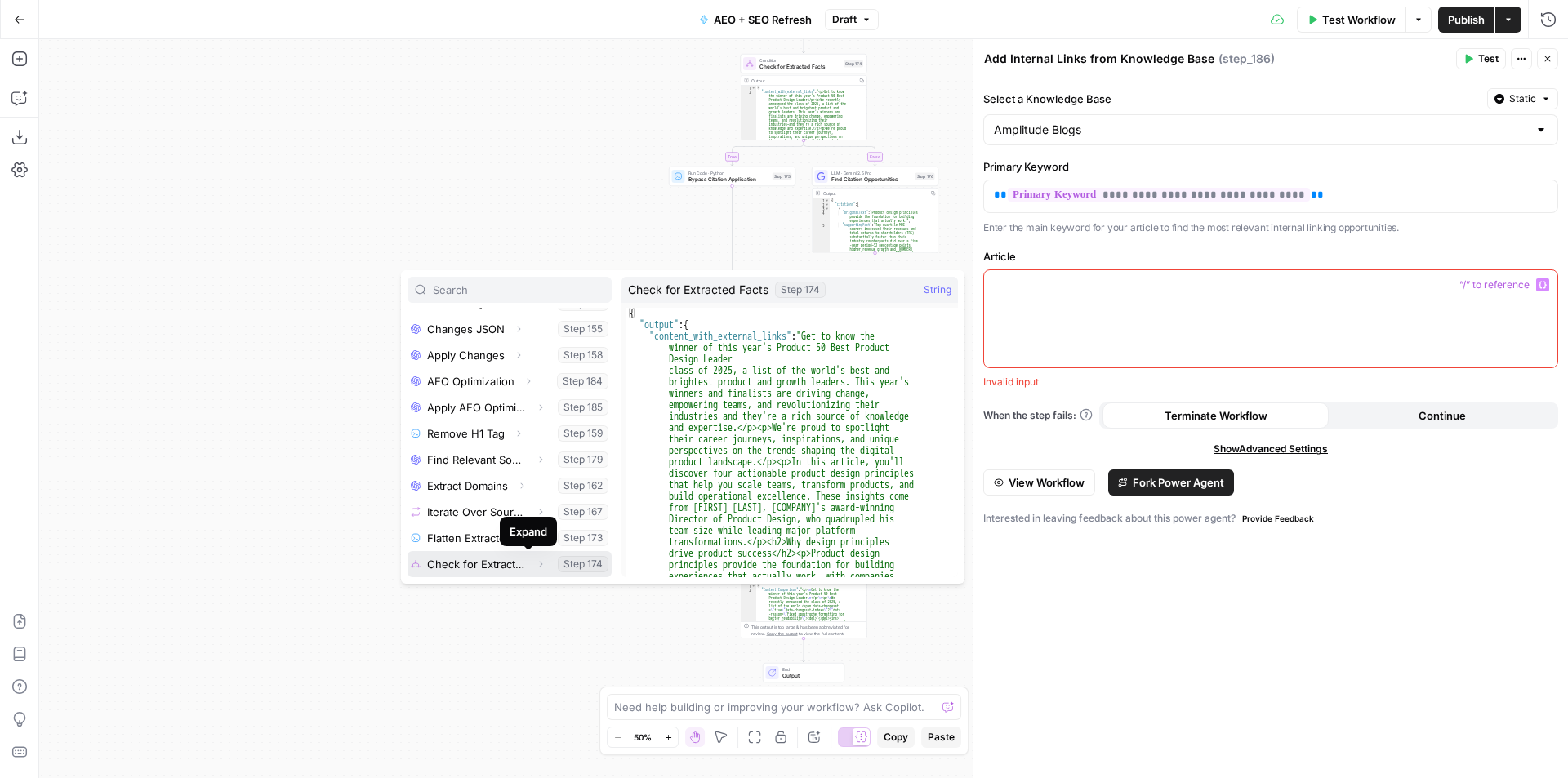 click 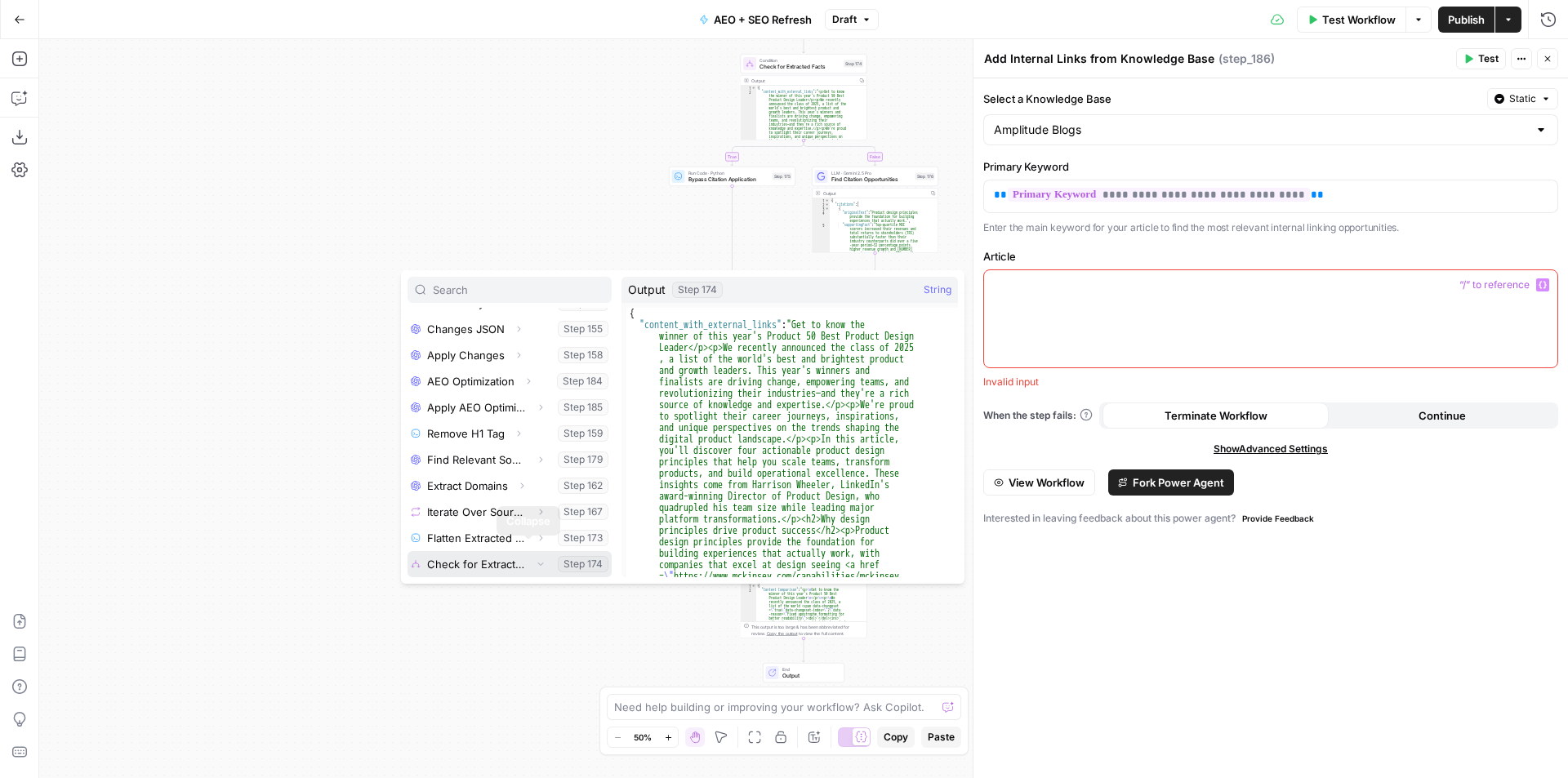 scroll, scrollTop: 410, scrollLeft: 0, axis: vertical 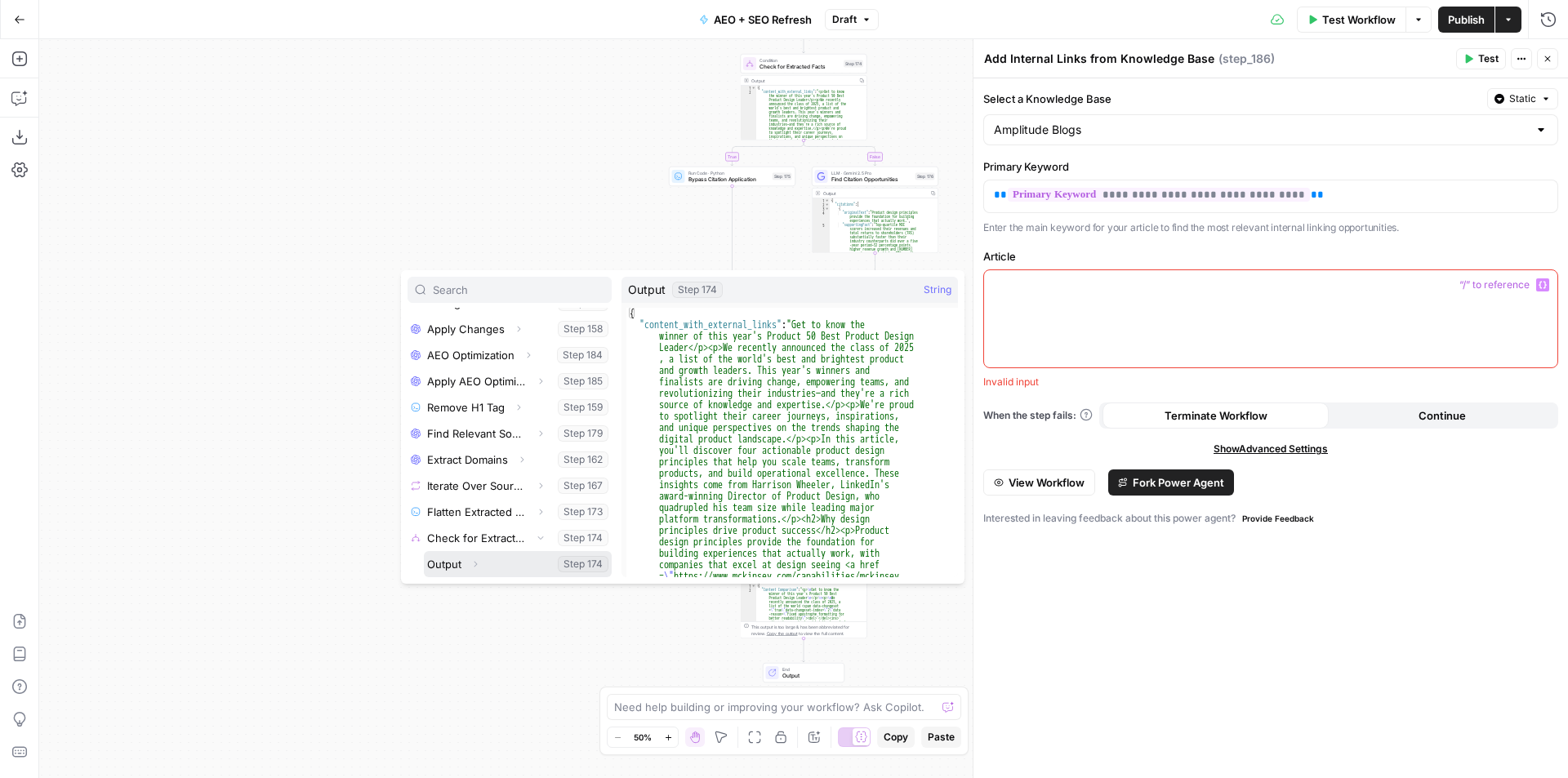 click at bounding box center (518, 564) 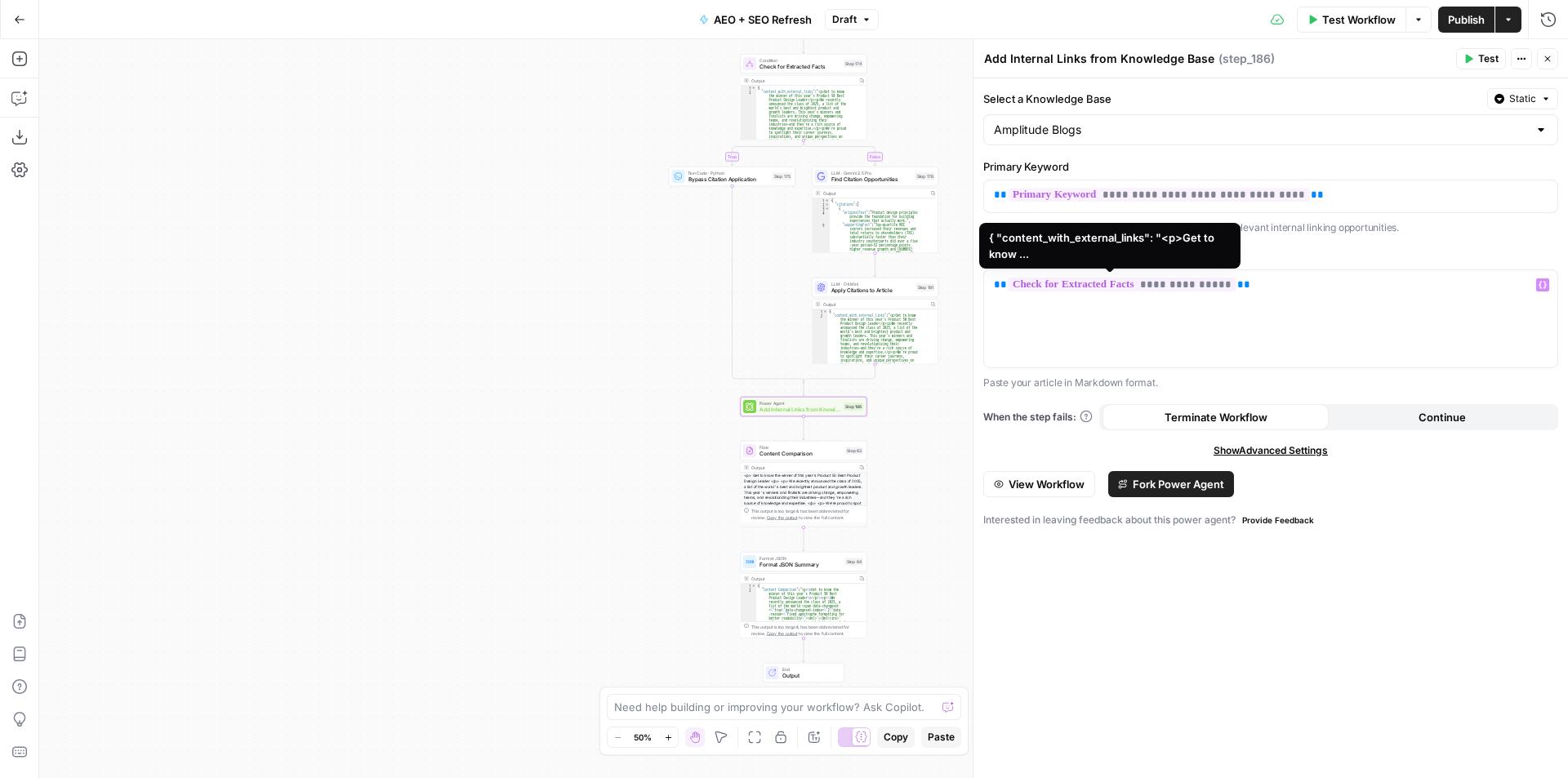 click on "**********" at bounding box center (1122, 284) 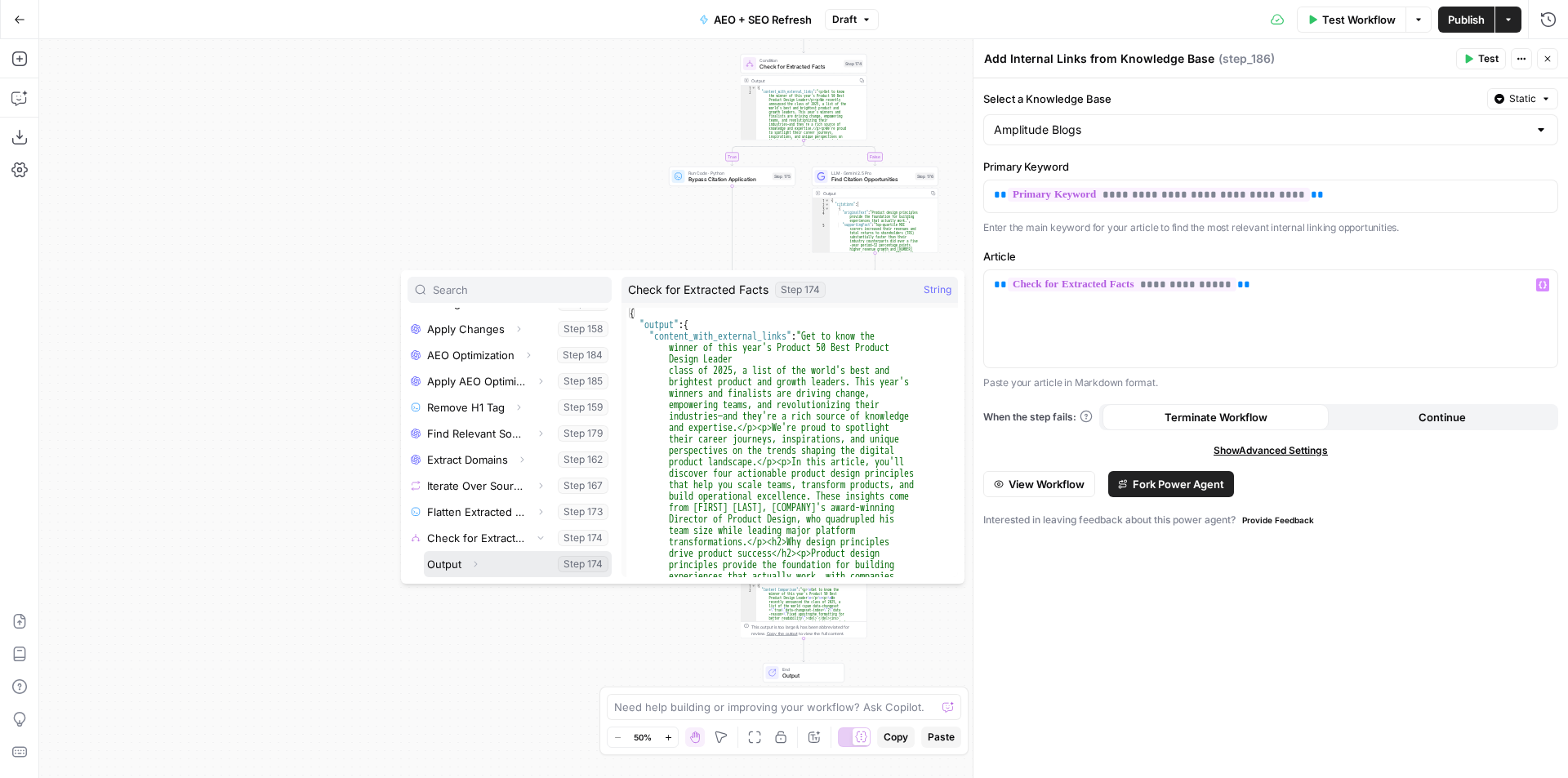 click 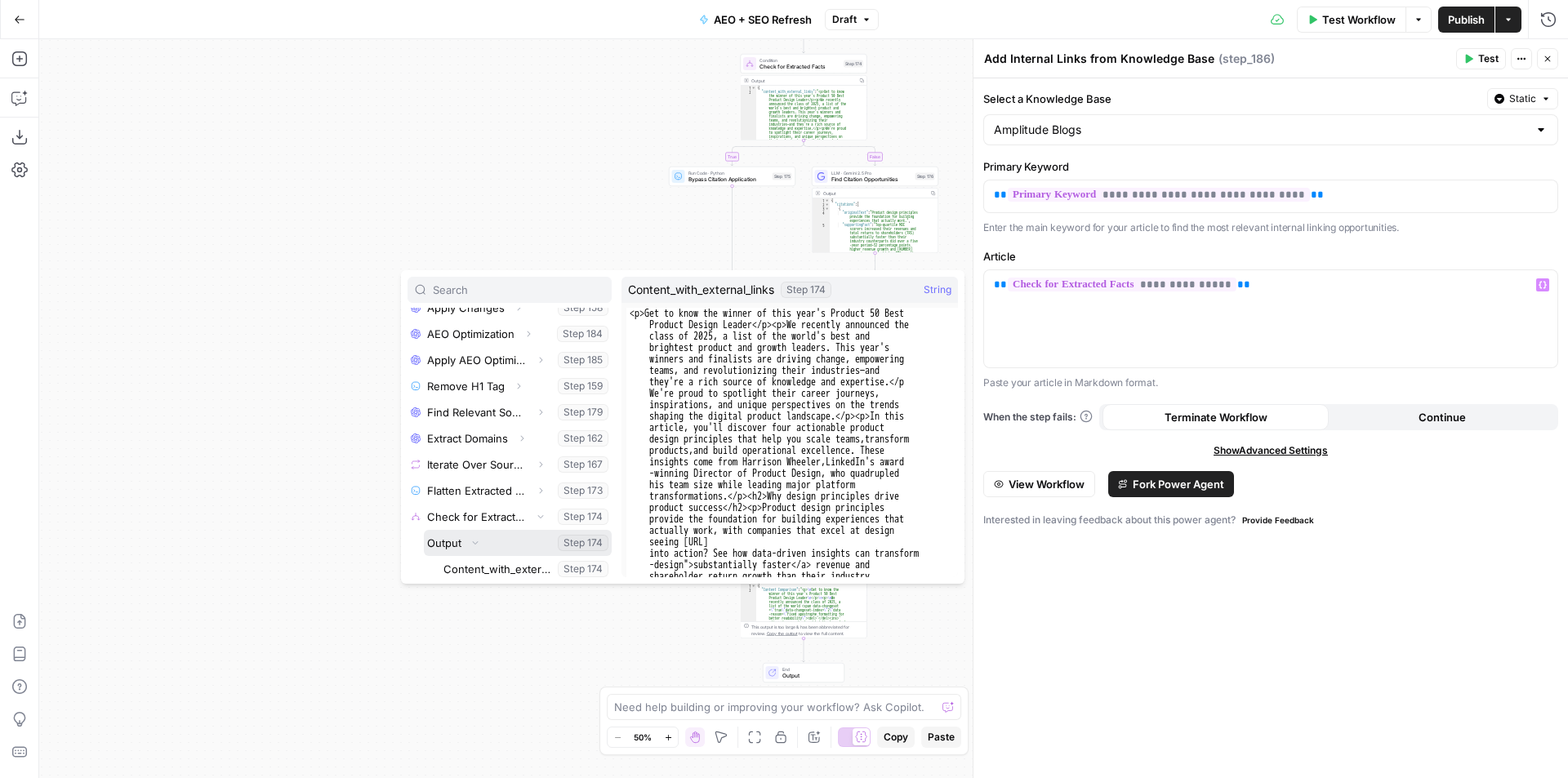 scroll, scrollTop: 436, scrollLeft: 0, axis: vertical 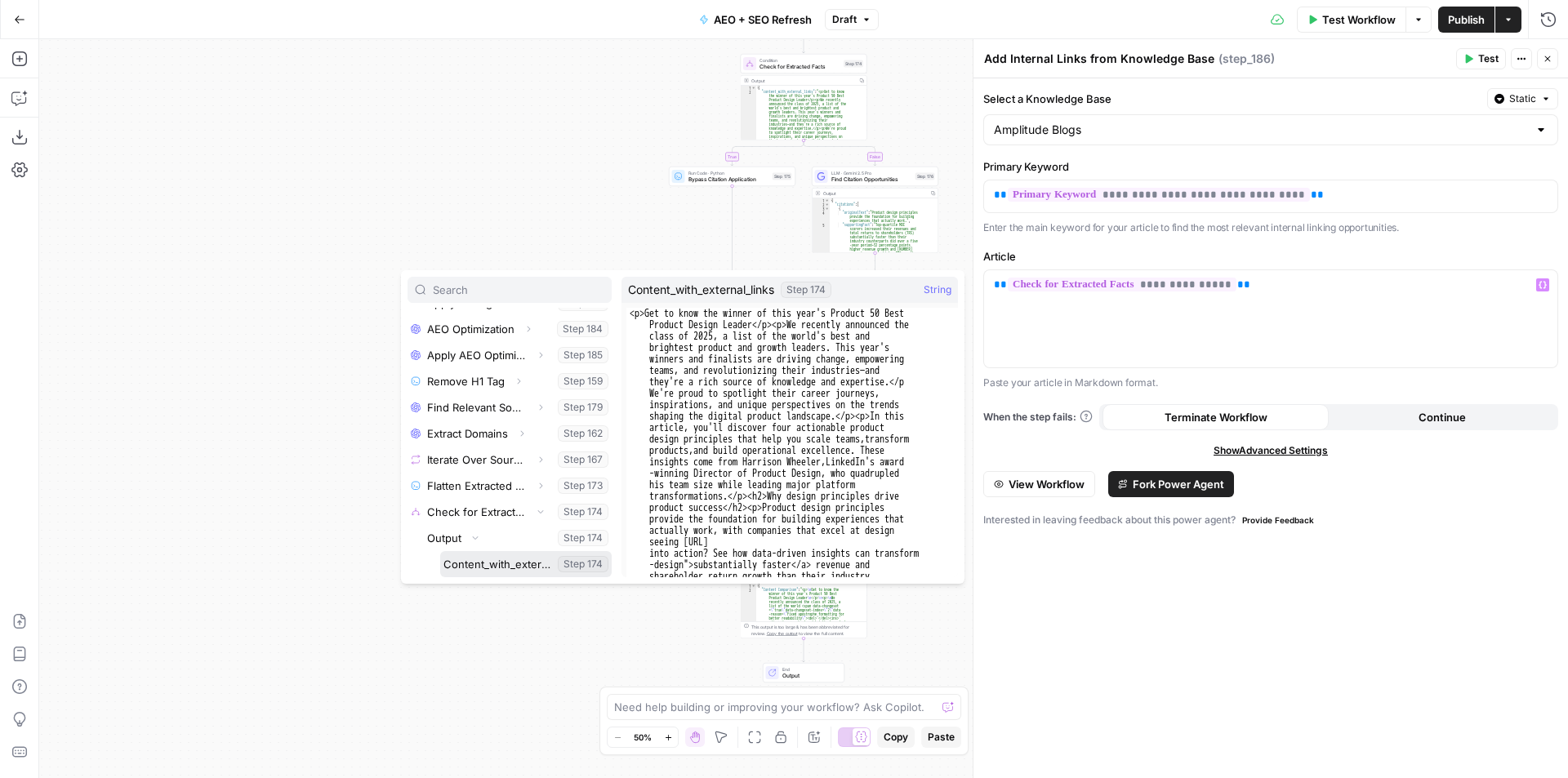 click at bounding box center [526, 564] 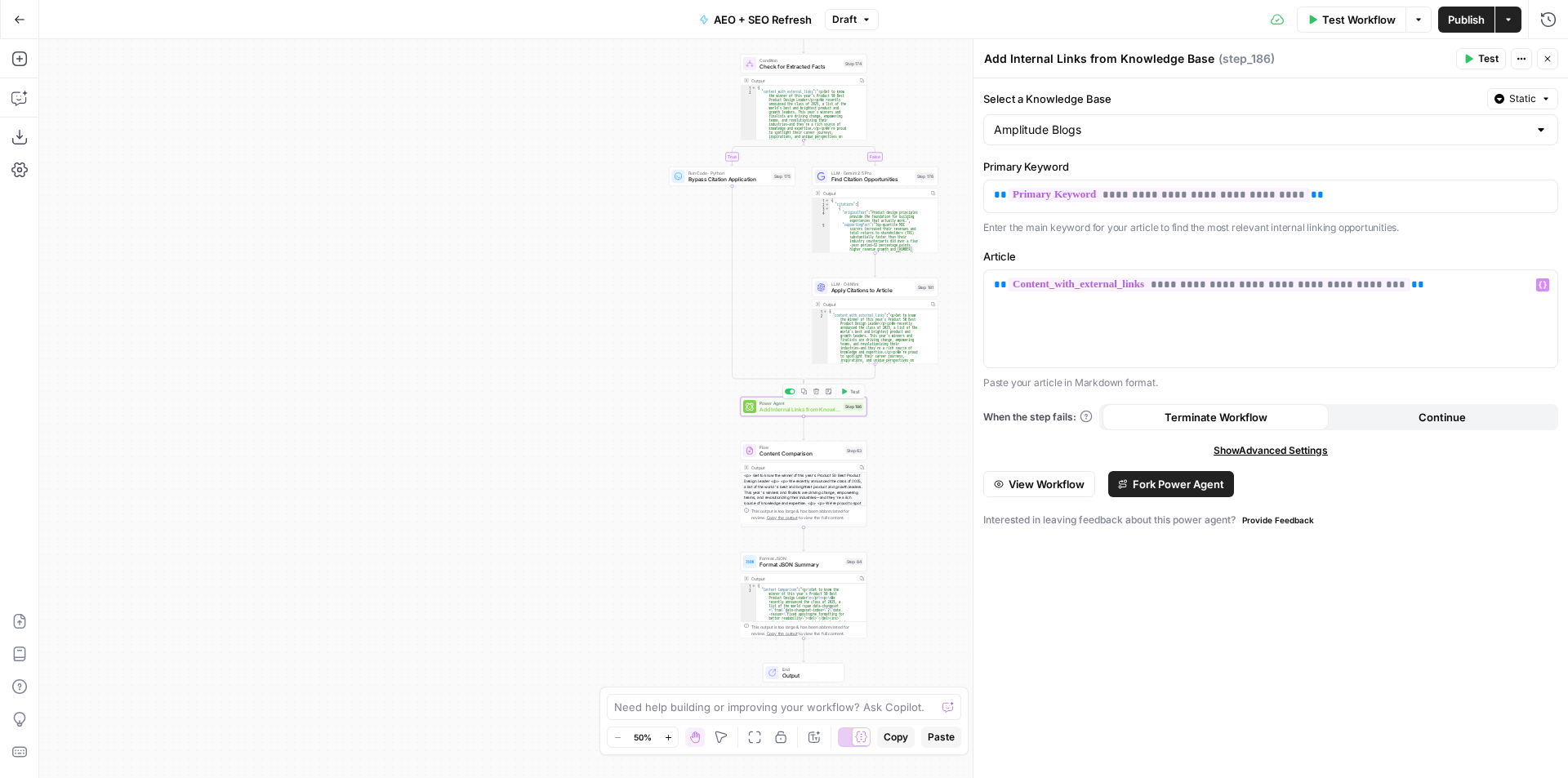 click on "Test" at bounding box center [855, 391] 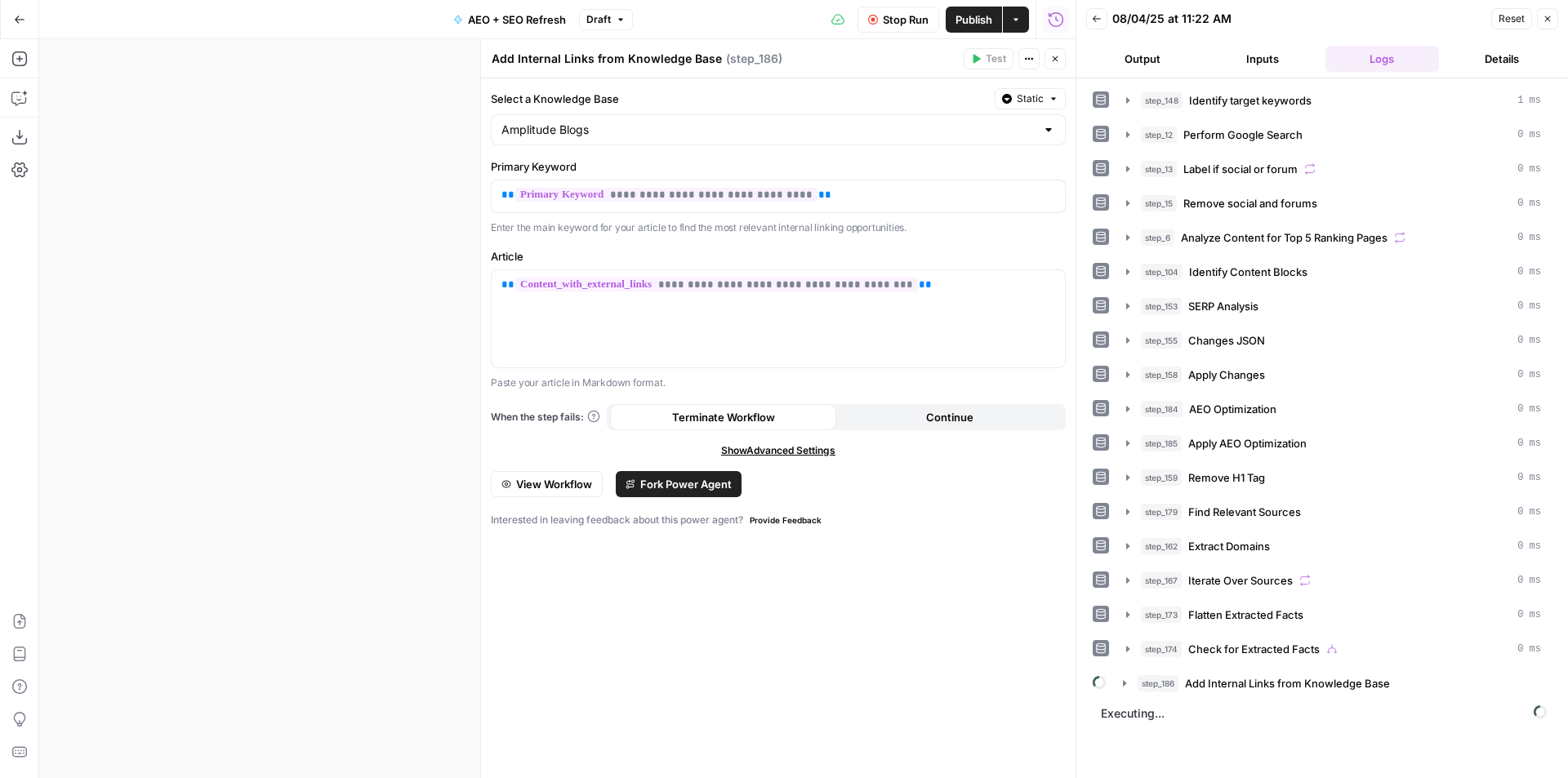scroll, scrollTop: 0, scrollLeft: 0, axis: both 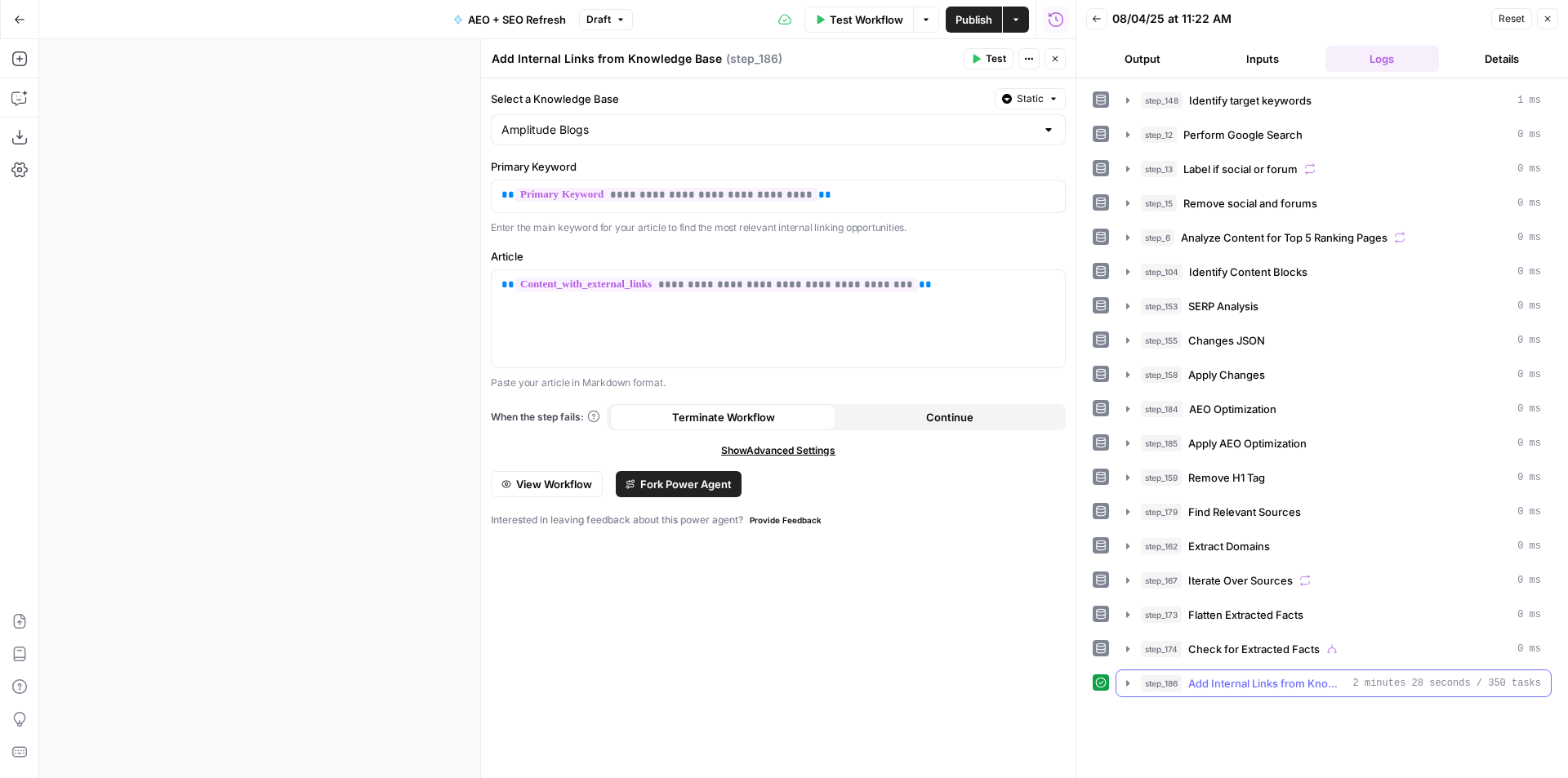 click on "step_186 Add Internal Links from Knowledge Base 2 minutes 28 seconds / 350 tasks" at bounding box center (1341, 683) 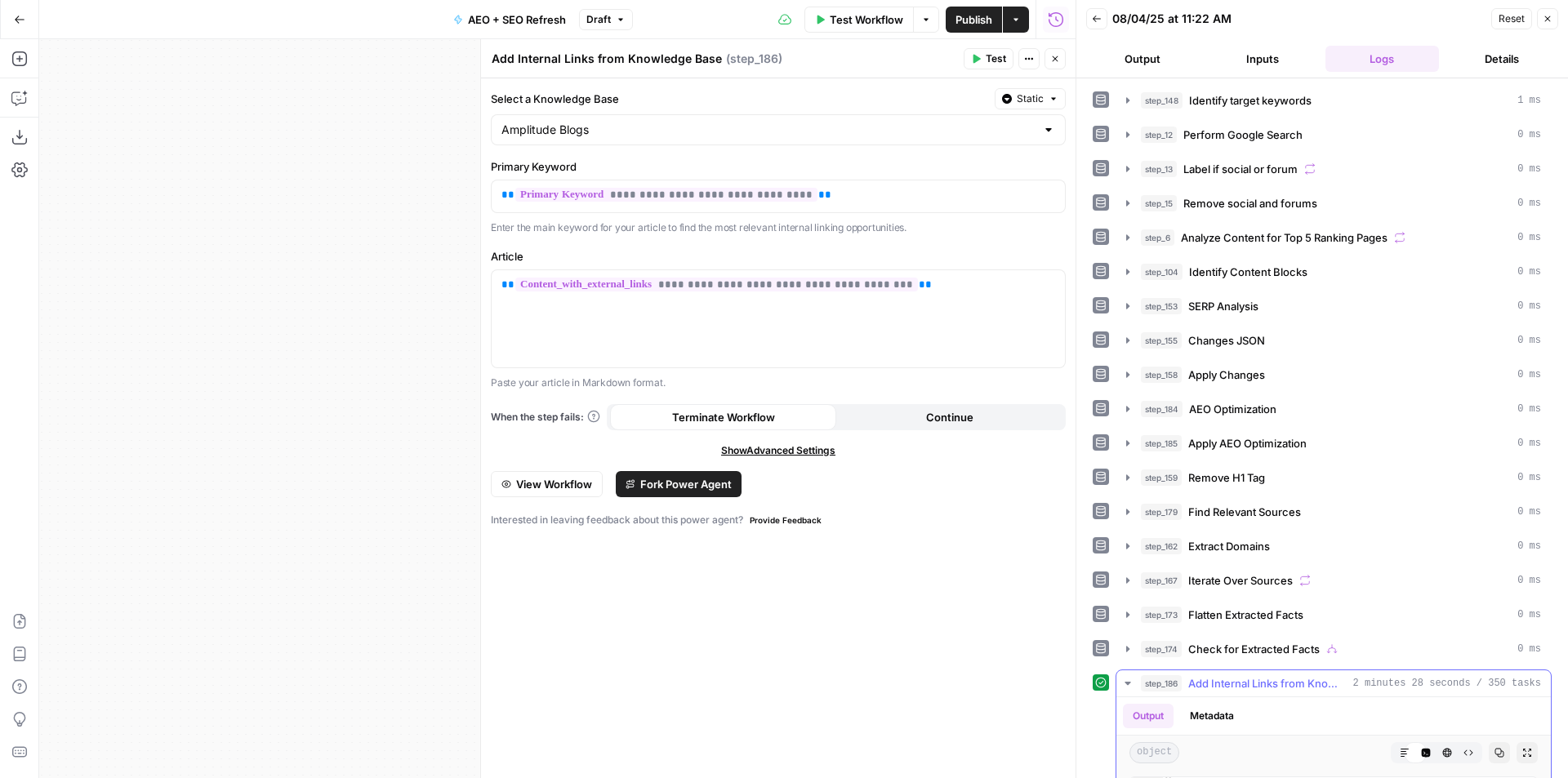 scroll, scrollTop: 206, scrollLeft: 0, axis: vertical 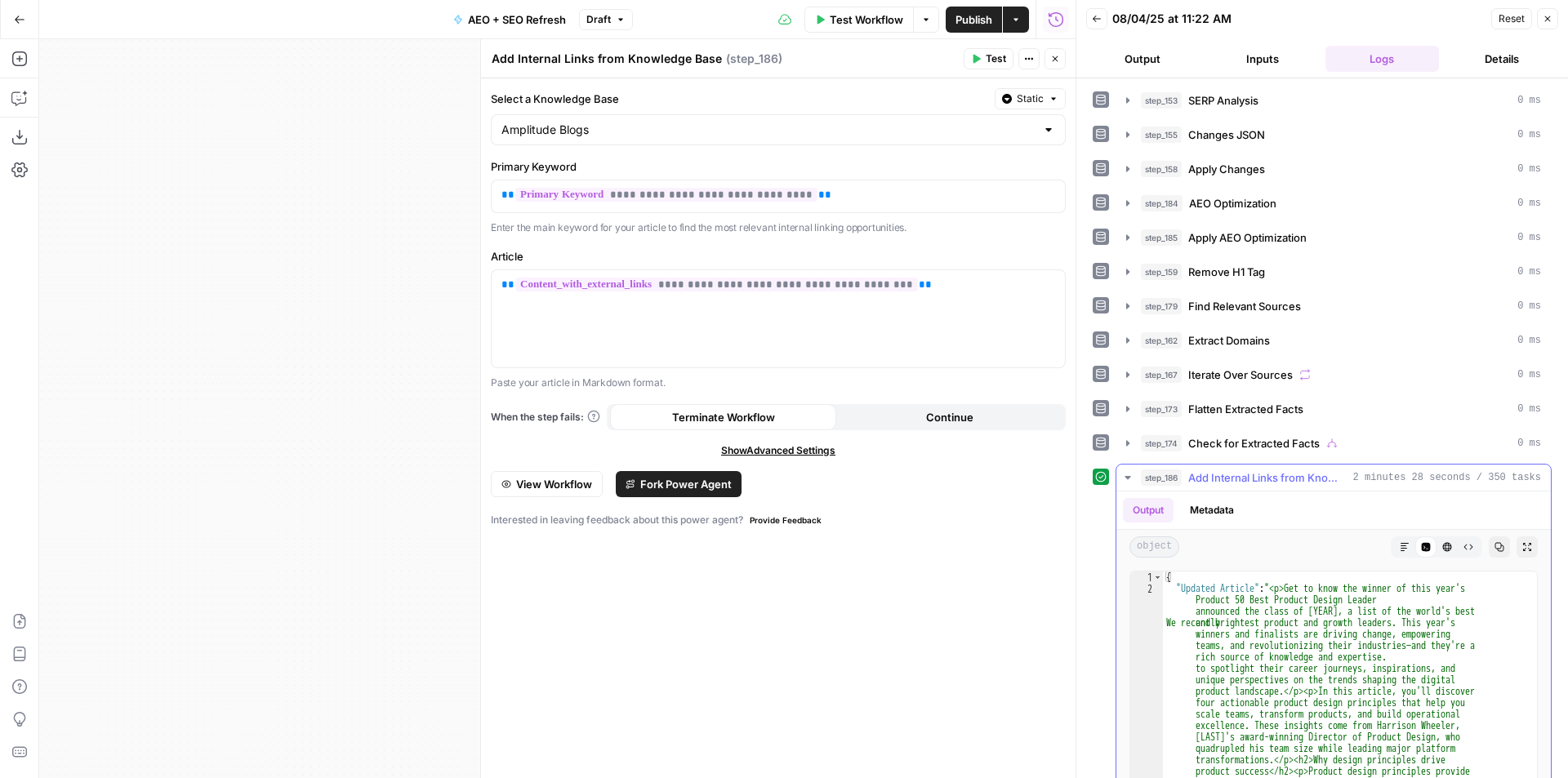 click 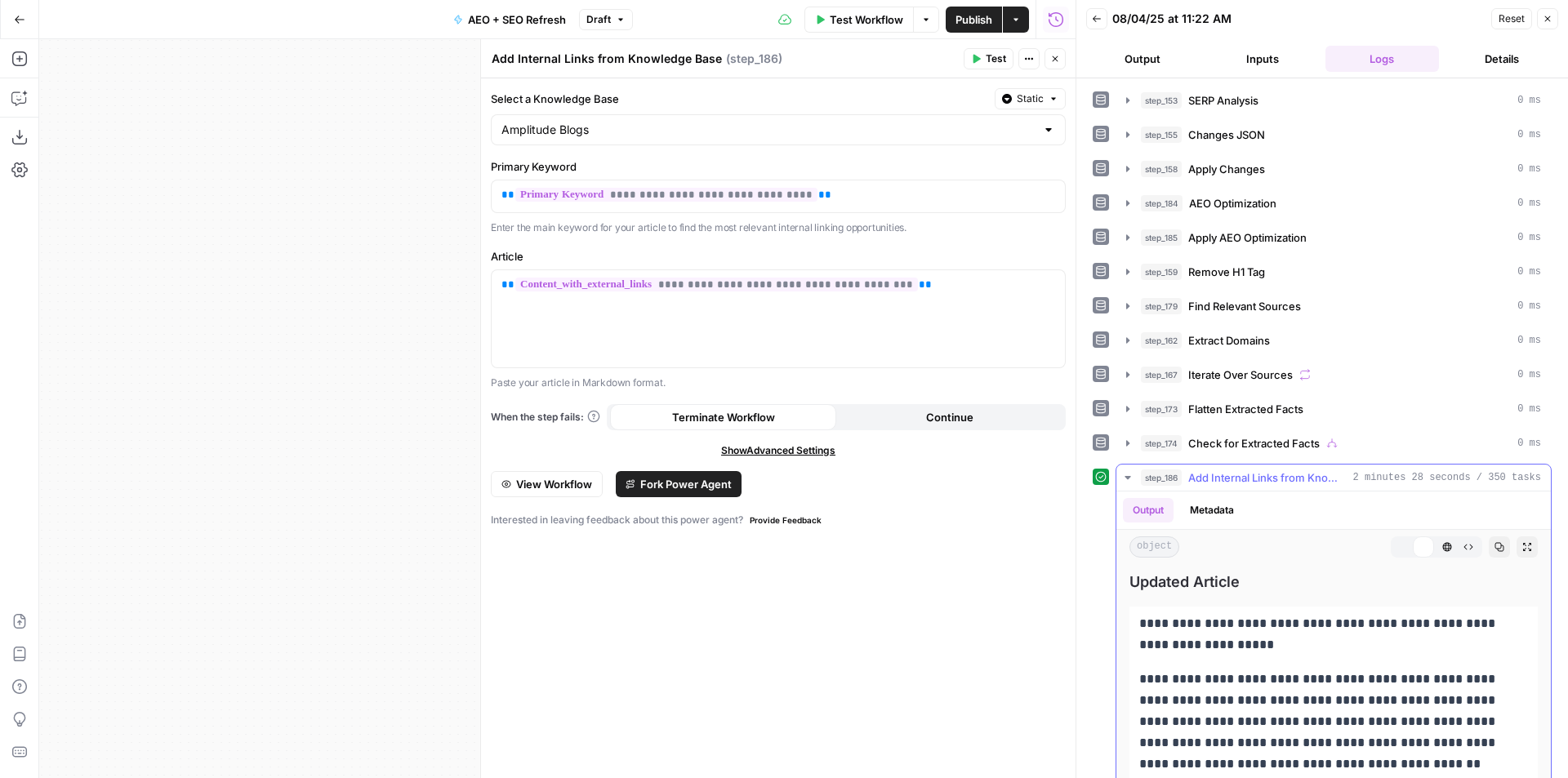 scroll, scrollTop: 206, scrollLeft: 0, axis: vertical 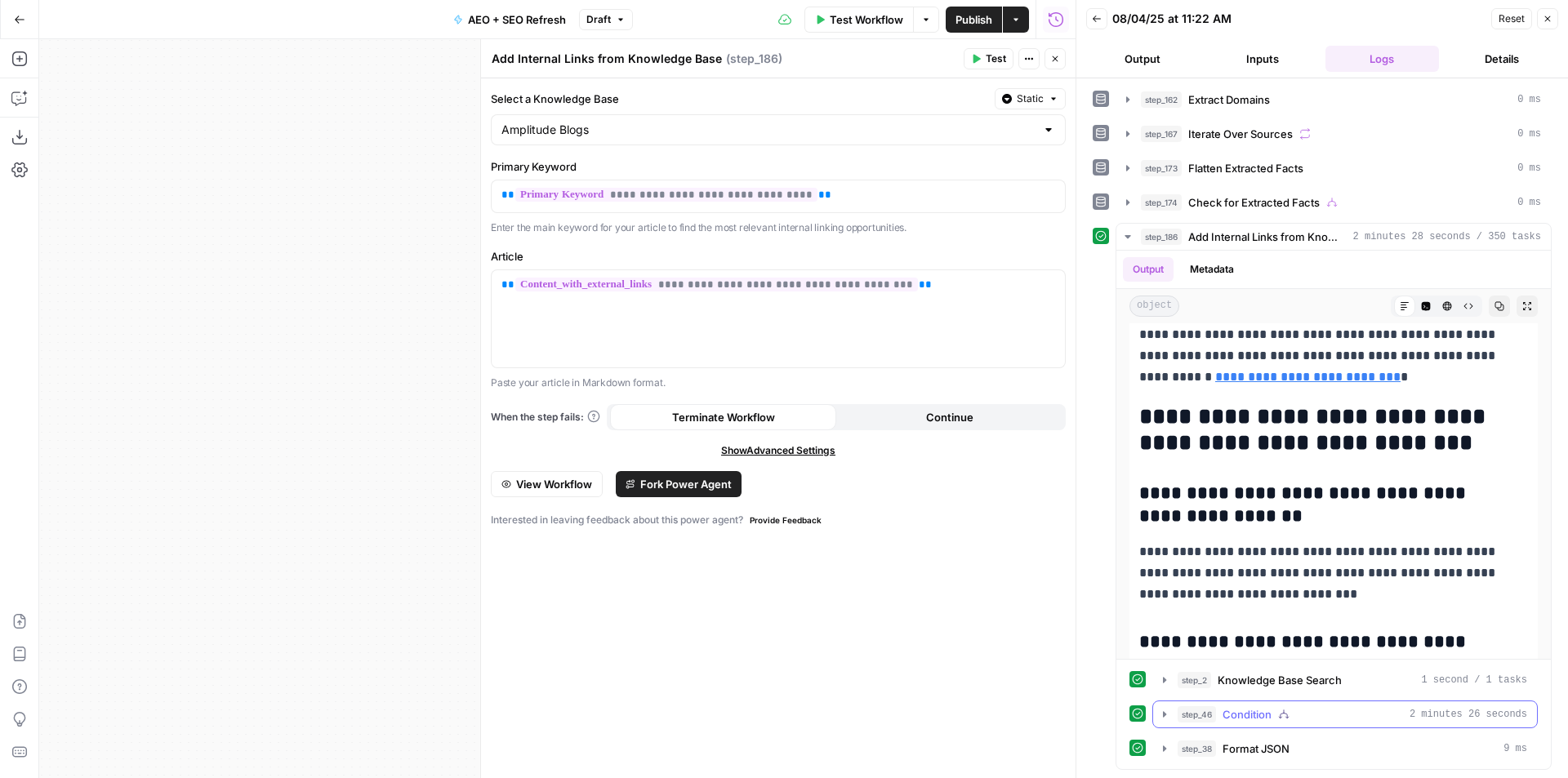 click on "step_46 Condition 2 minutes 26 seconds" at bounding box center [1352, 714] 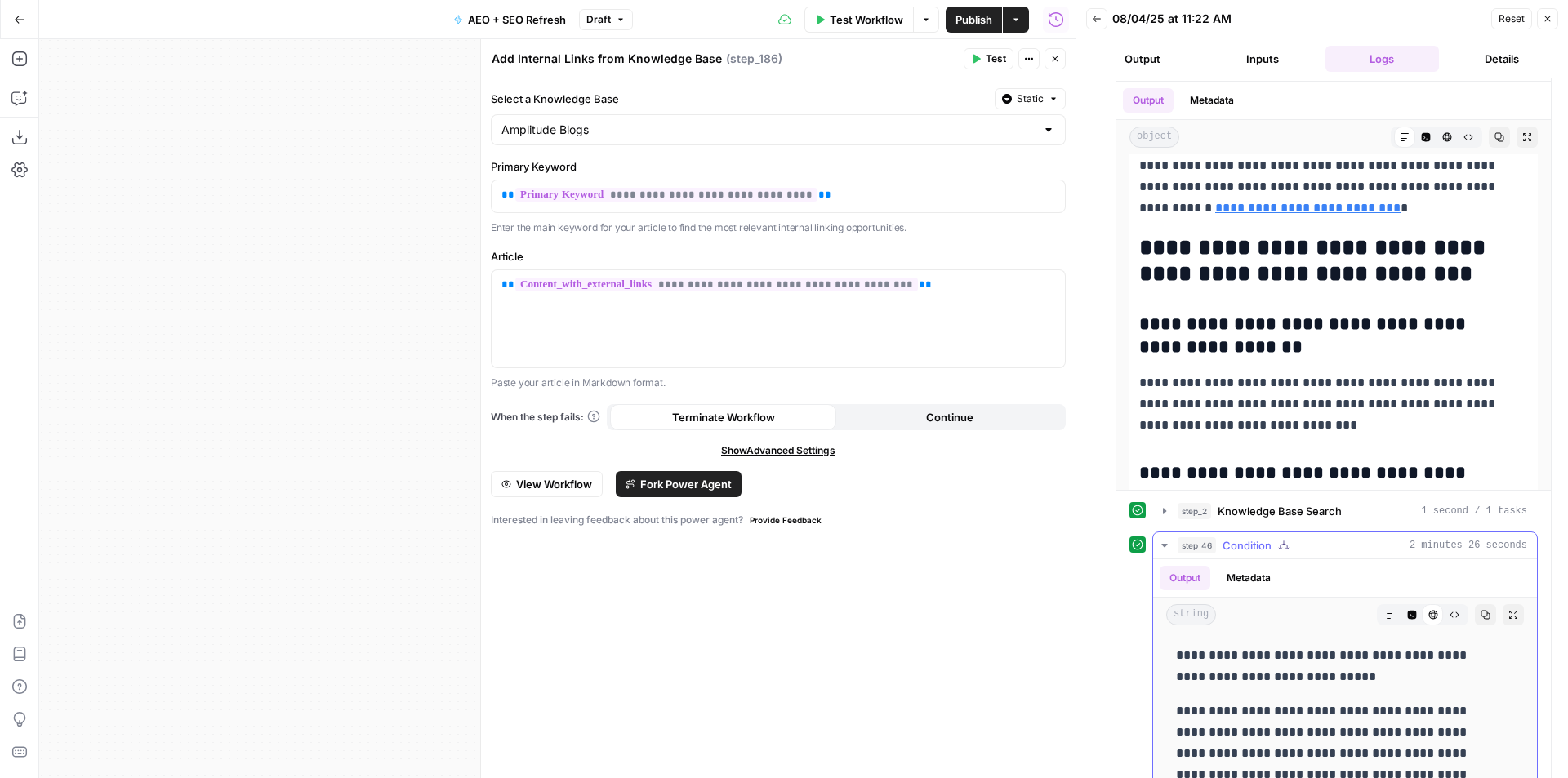 scroll, scrollTop: 691, scrollLeft: 0, axis: vertical 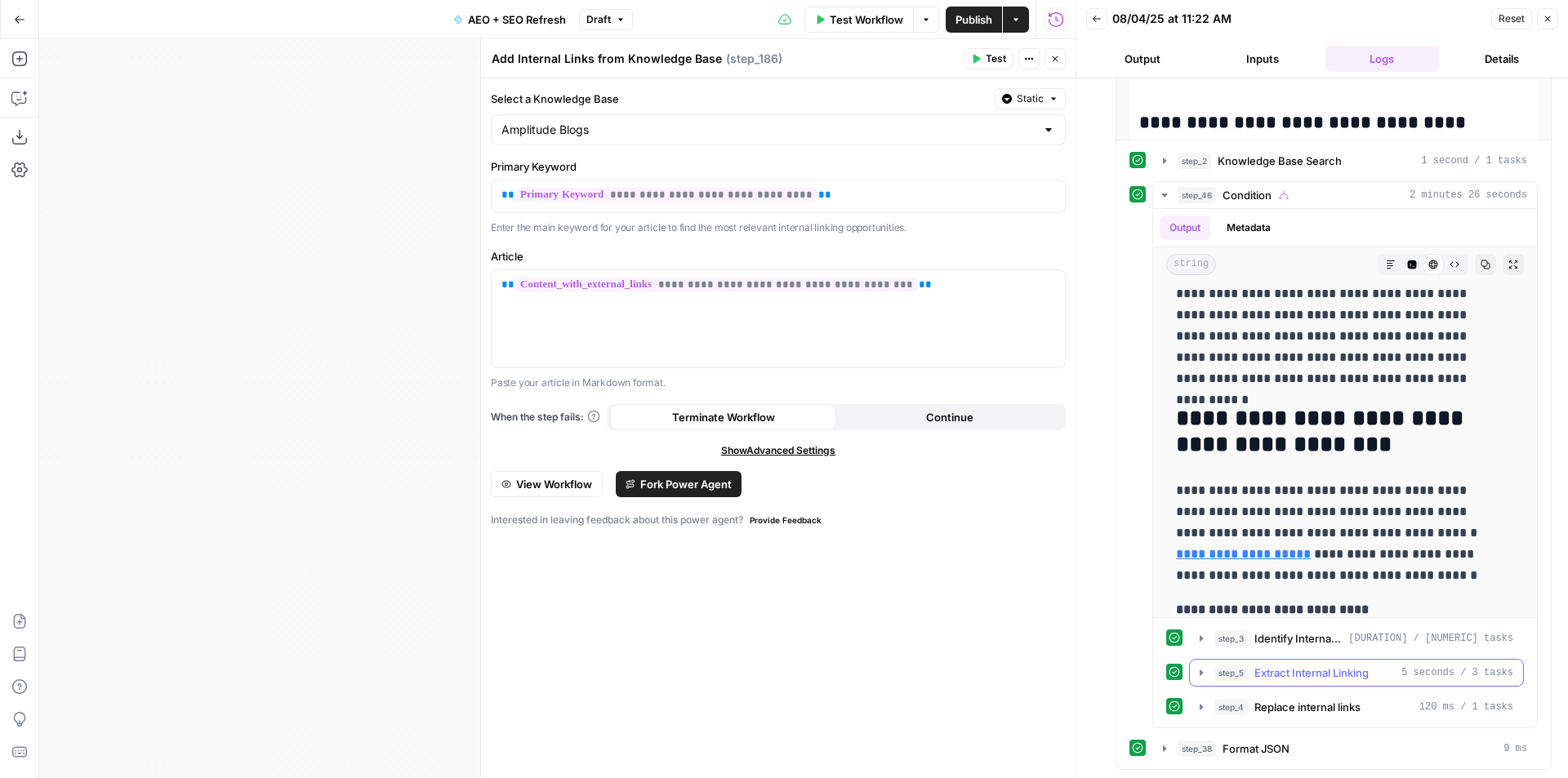 click on "Extract Internal Linking" at bounding box center (1312, 673) 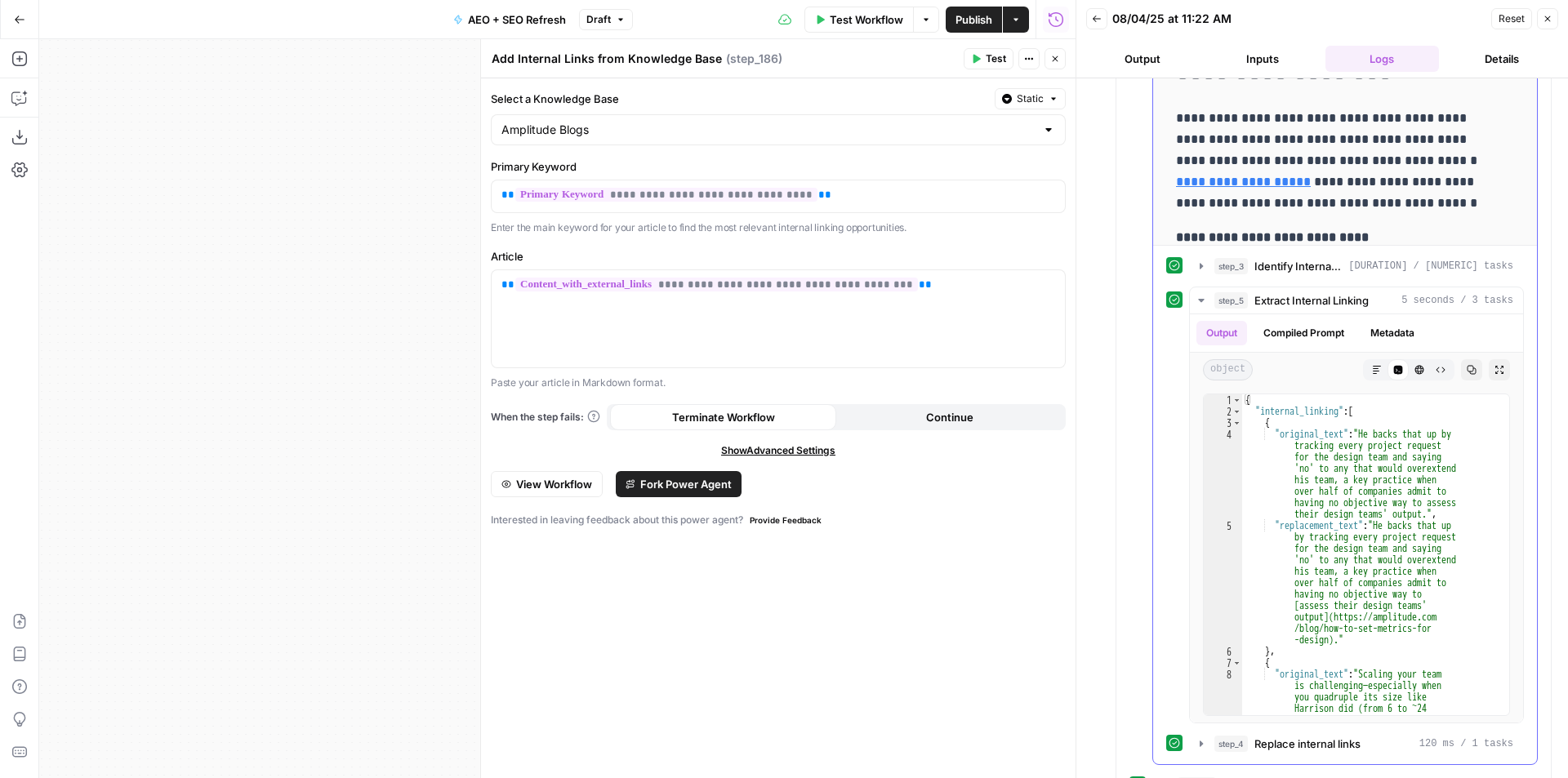 scroll, scrollTop: 1375, scrollLeft: 0, axis: vertical 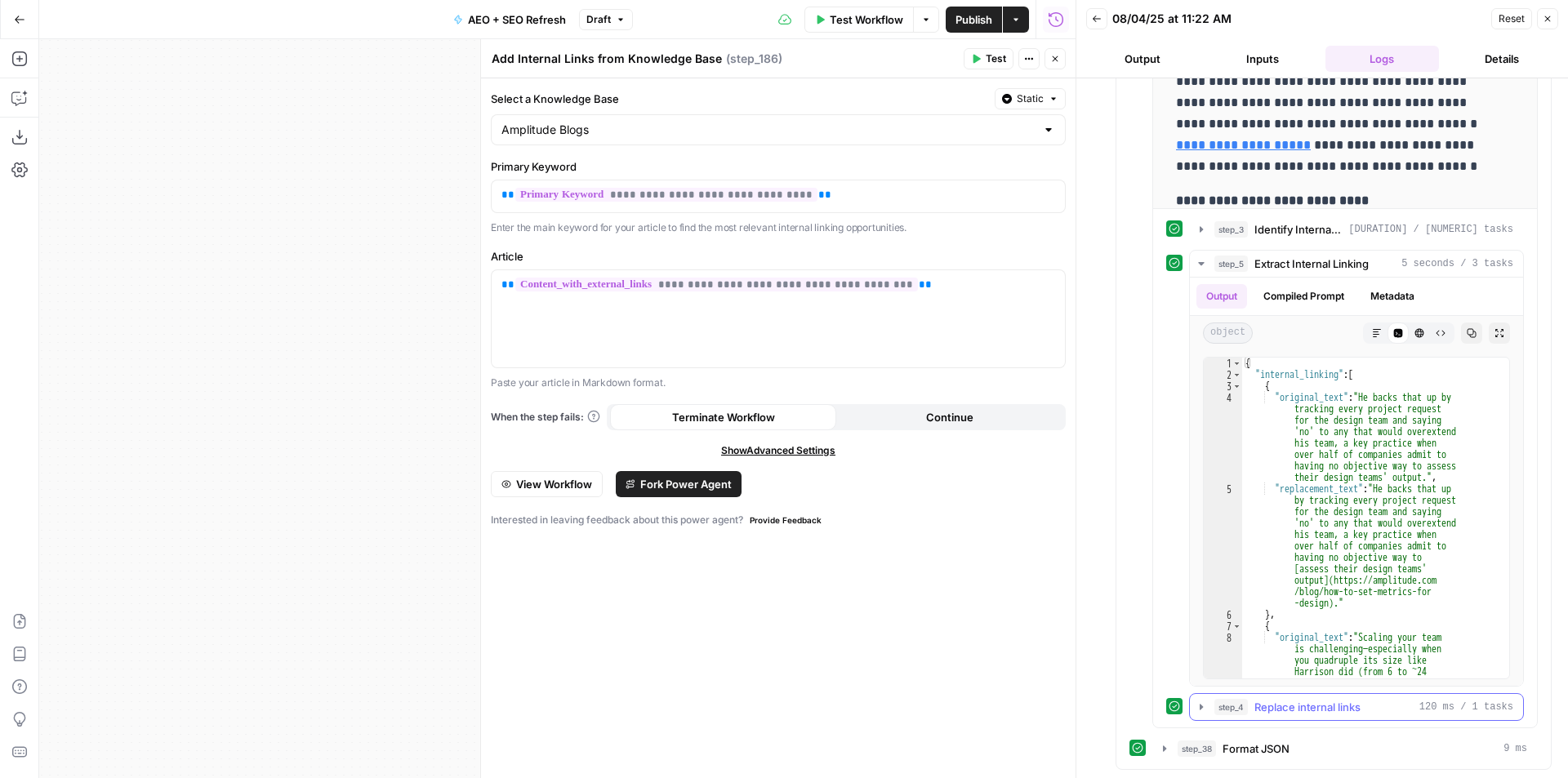 click on "Replace internal links" at bounding box center (1307, 707) 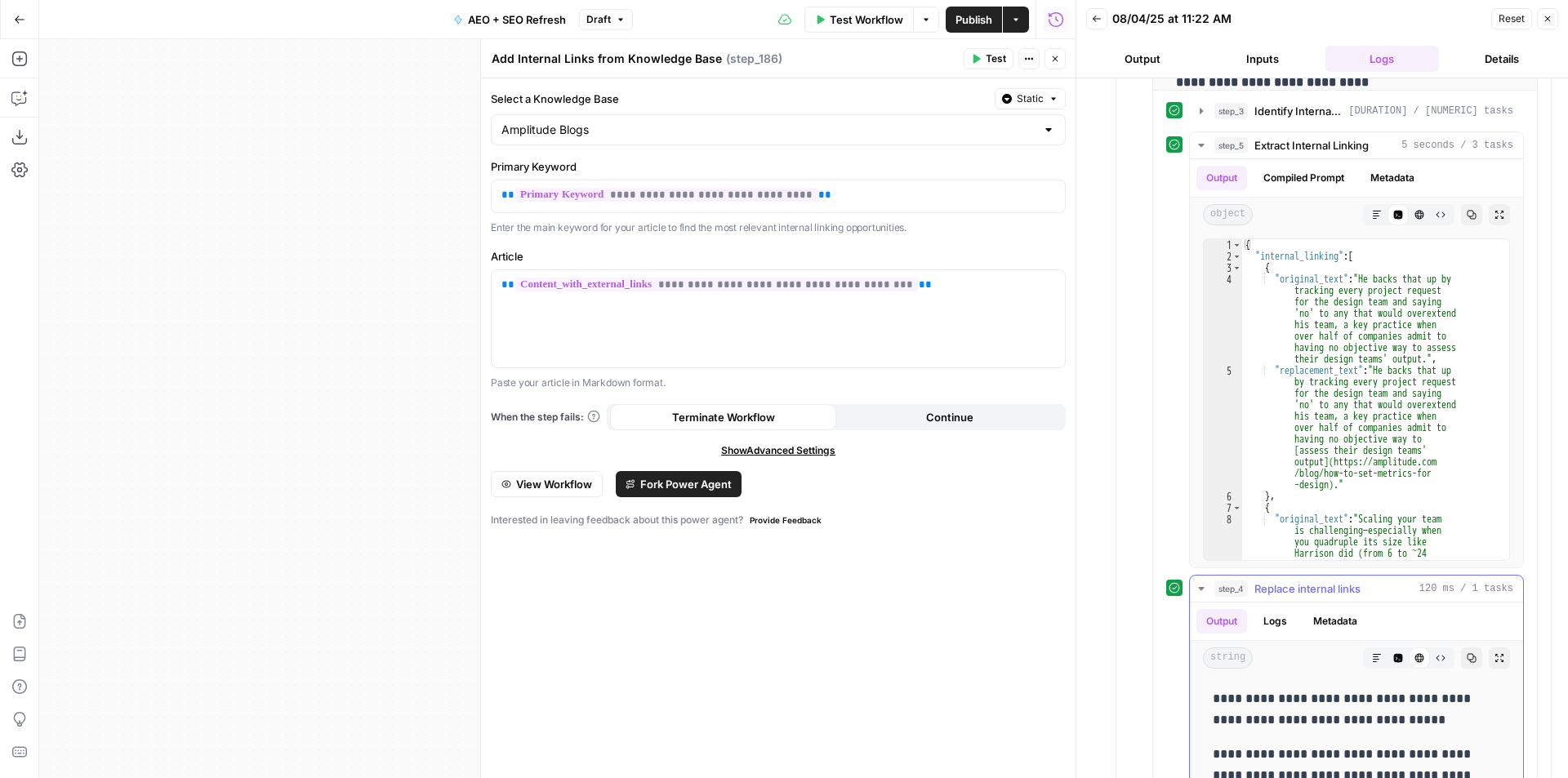 scroll, scrollTop: 1375, scrollLeft: 0, axis: vertical 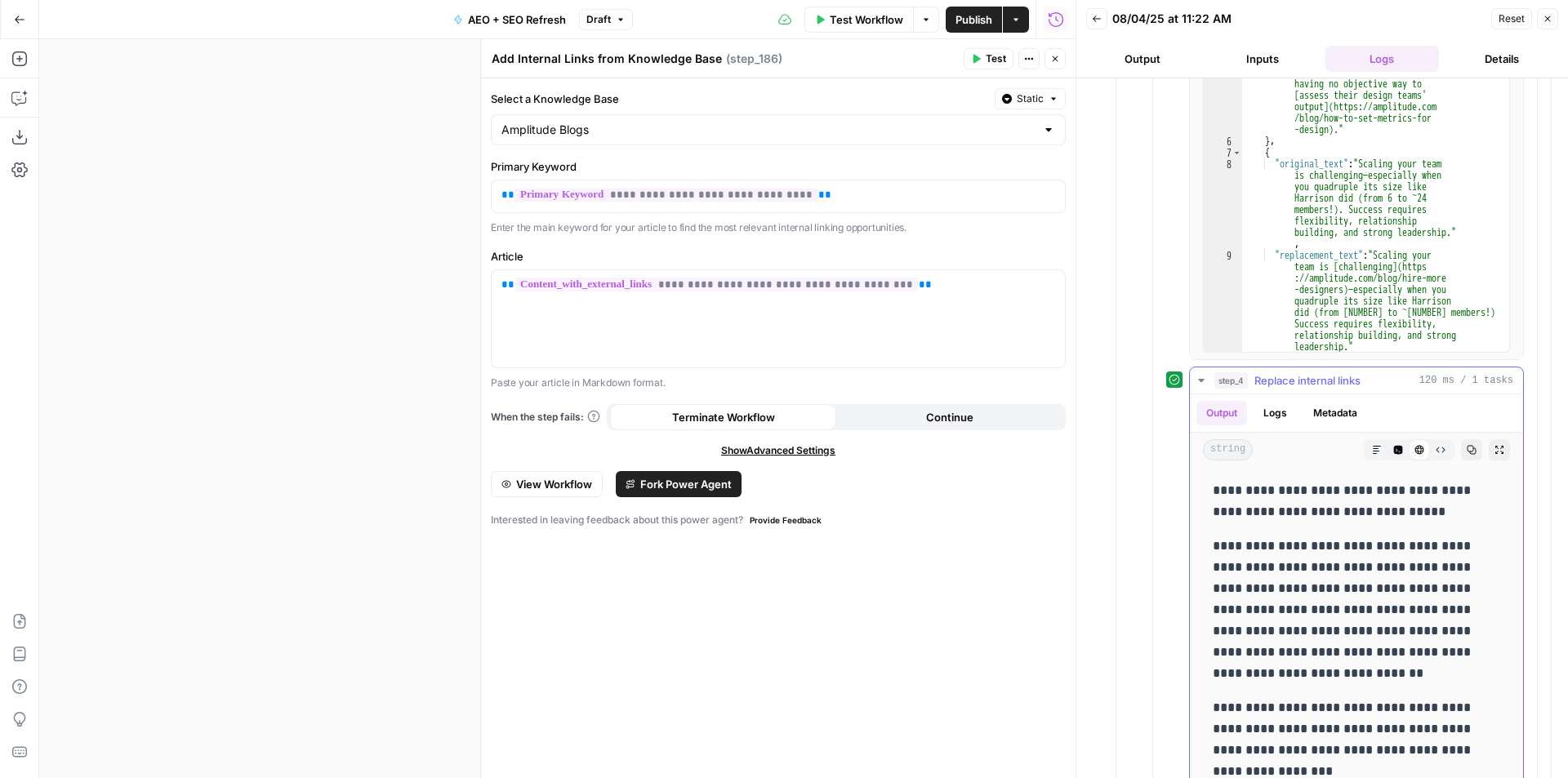 click on "**********" at bounding box center (1344, 610) 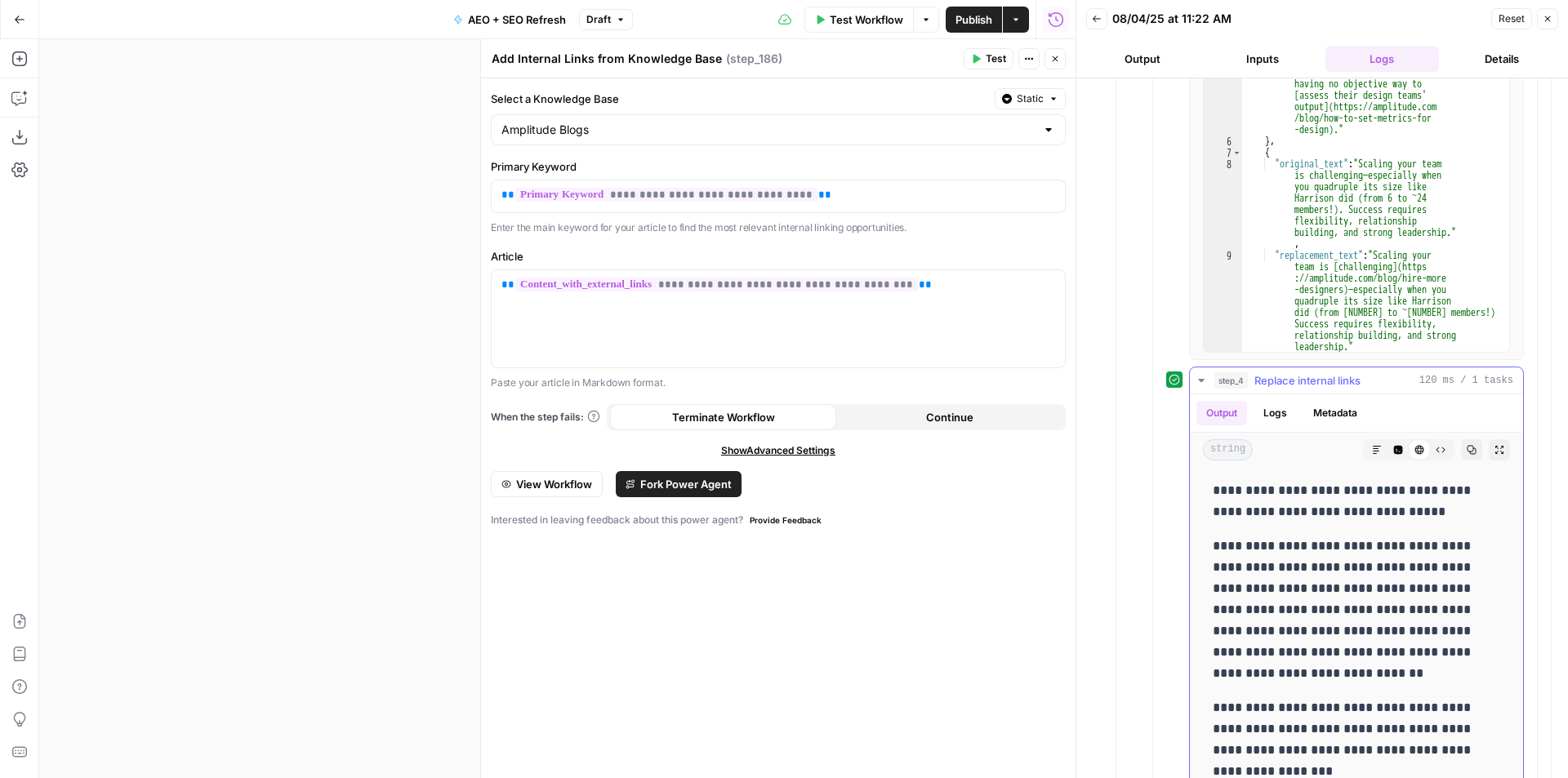 click on "Code Editor" at bounding box center (1398, 450) 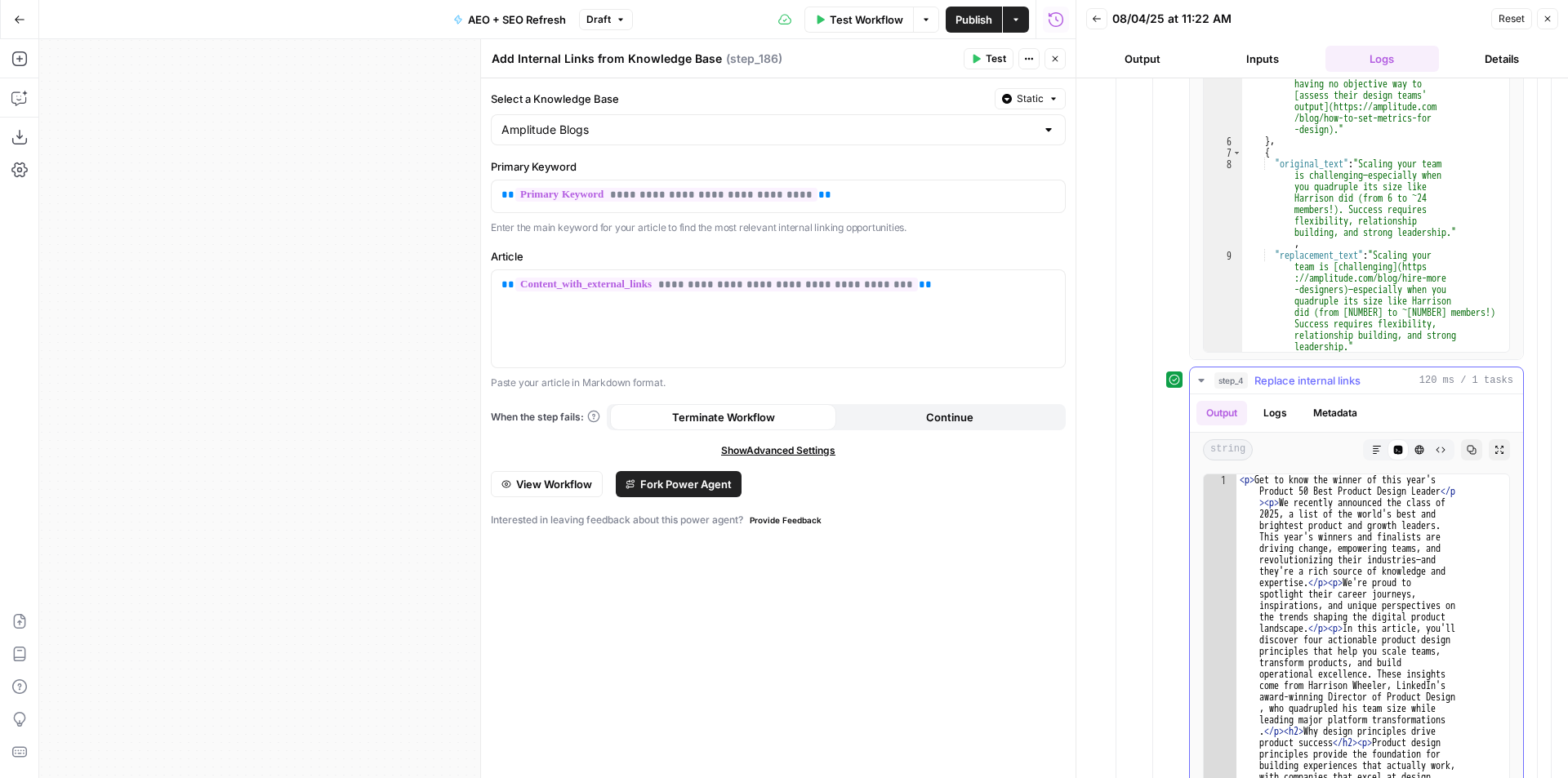 type on "**********" 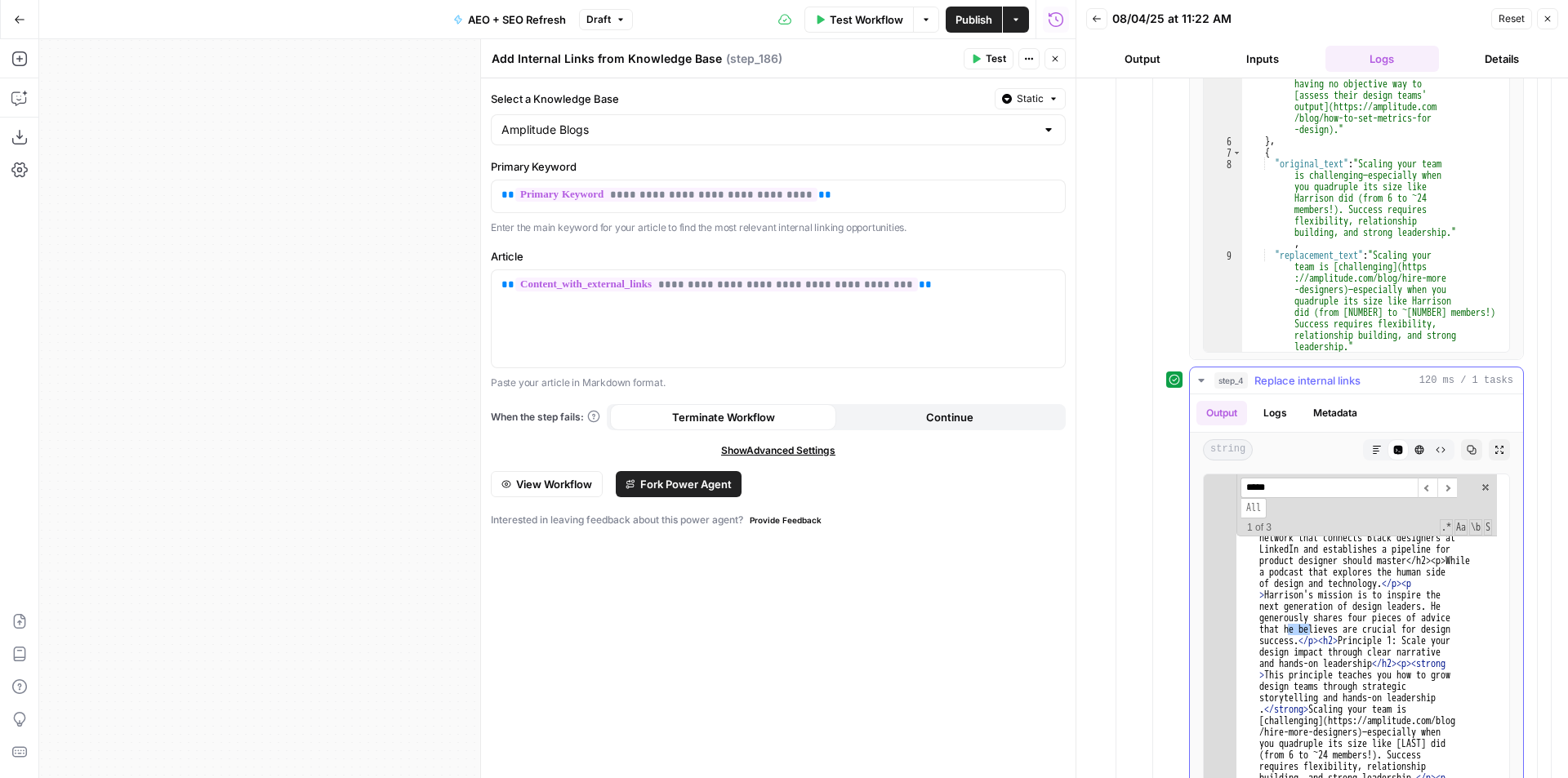 scroll, scrollTop: 1200, scrollLeft: 0, axis: vertical 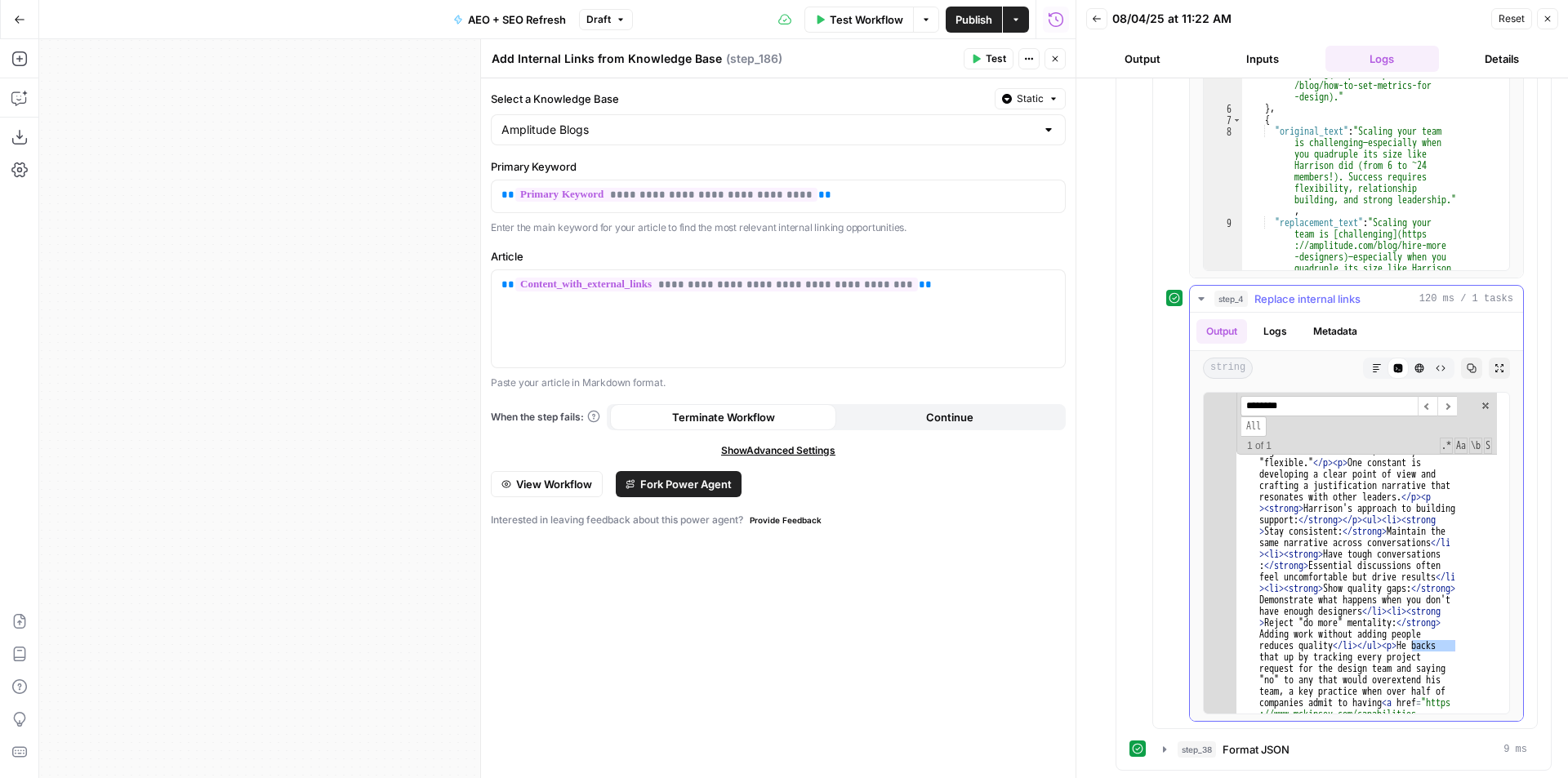 drag, startPoint x: 1303, startPoint y: 406, endPoint x: 1193, endPoint y: 401, distance: 110.11358 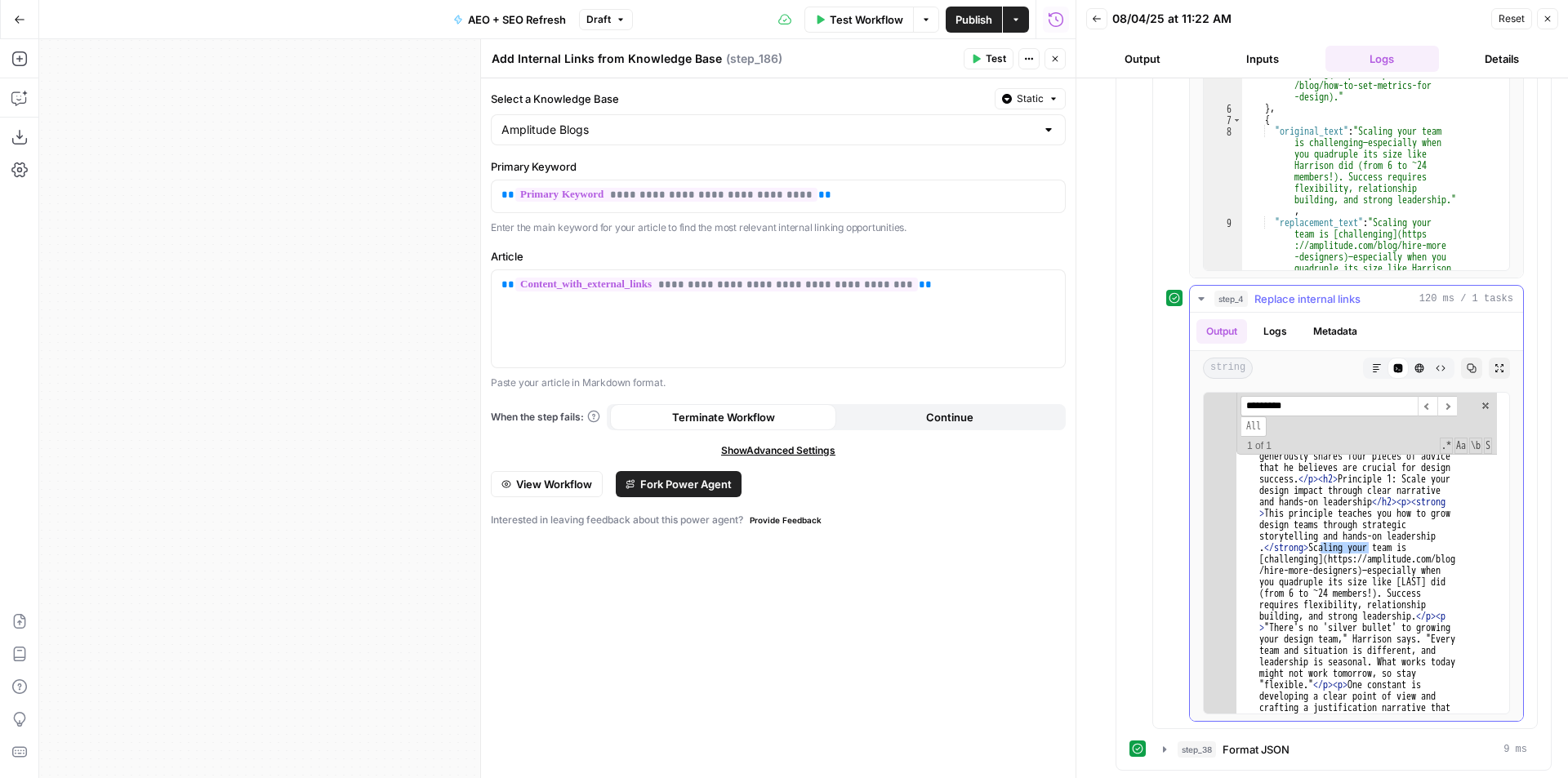 scroll, scrollTop: 880, scrollLeft: 0, axis: vertical 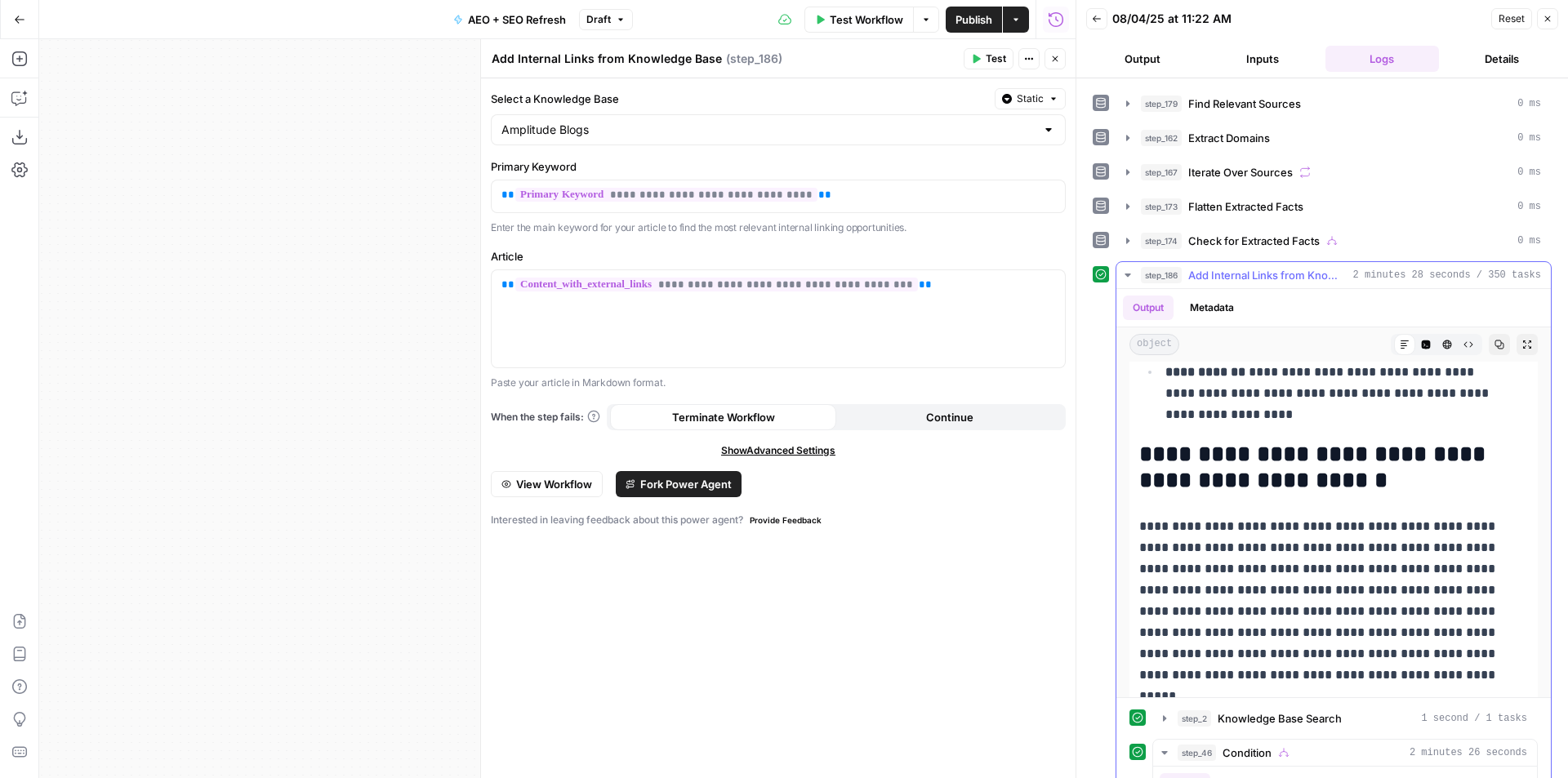 type on "**********" 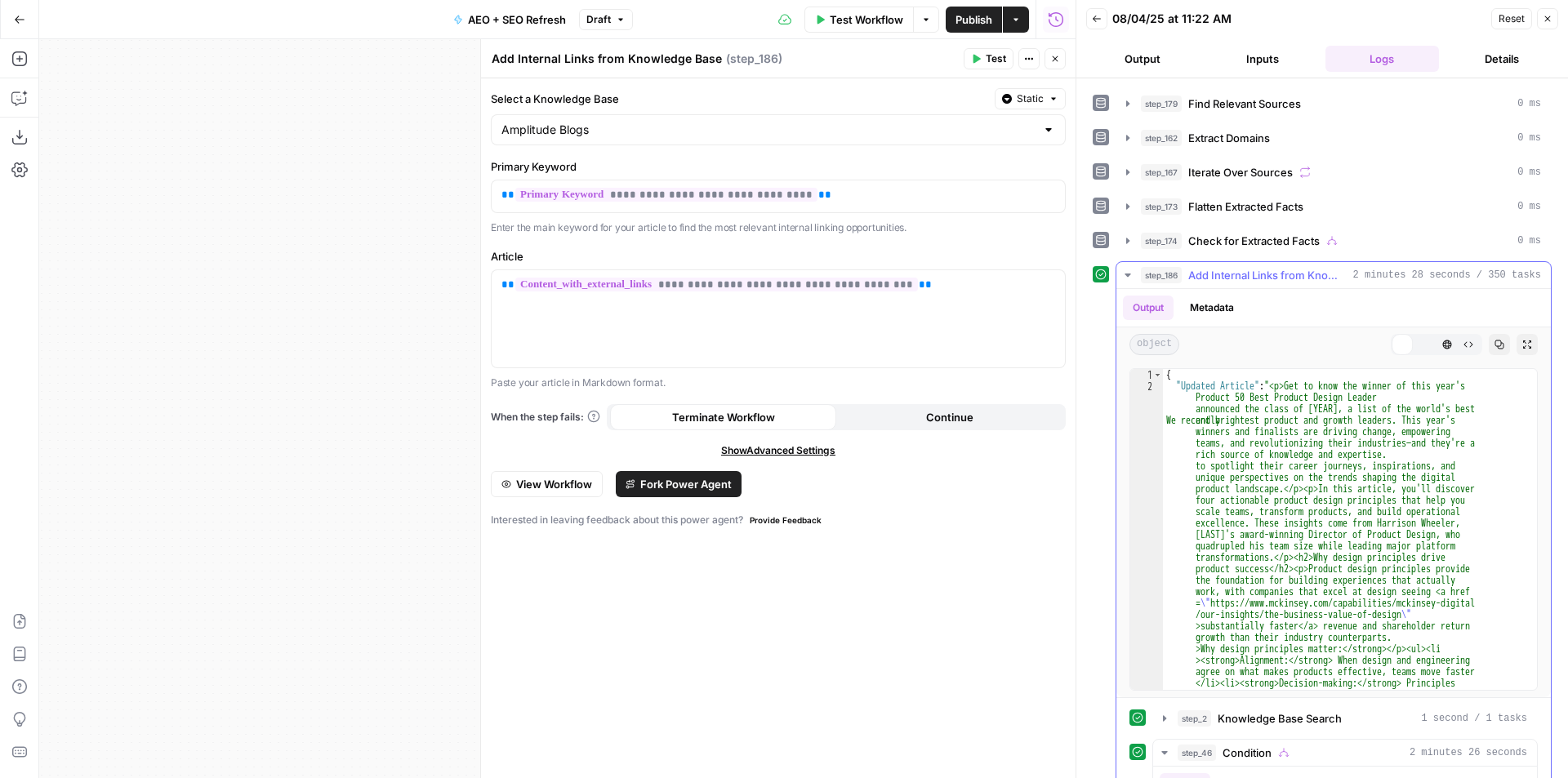scroll, scrollTop: 0, scrollLeft: 0, axis: both 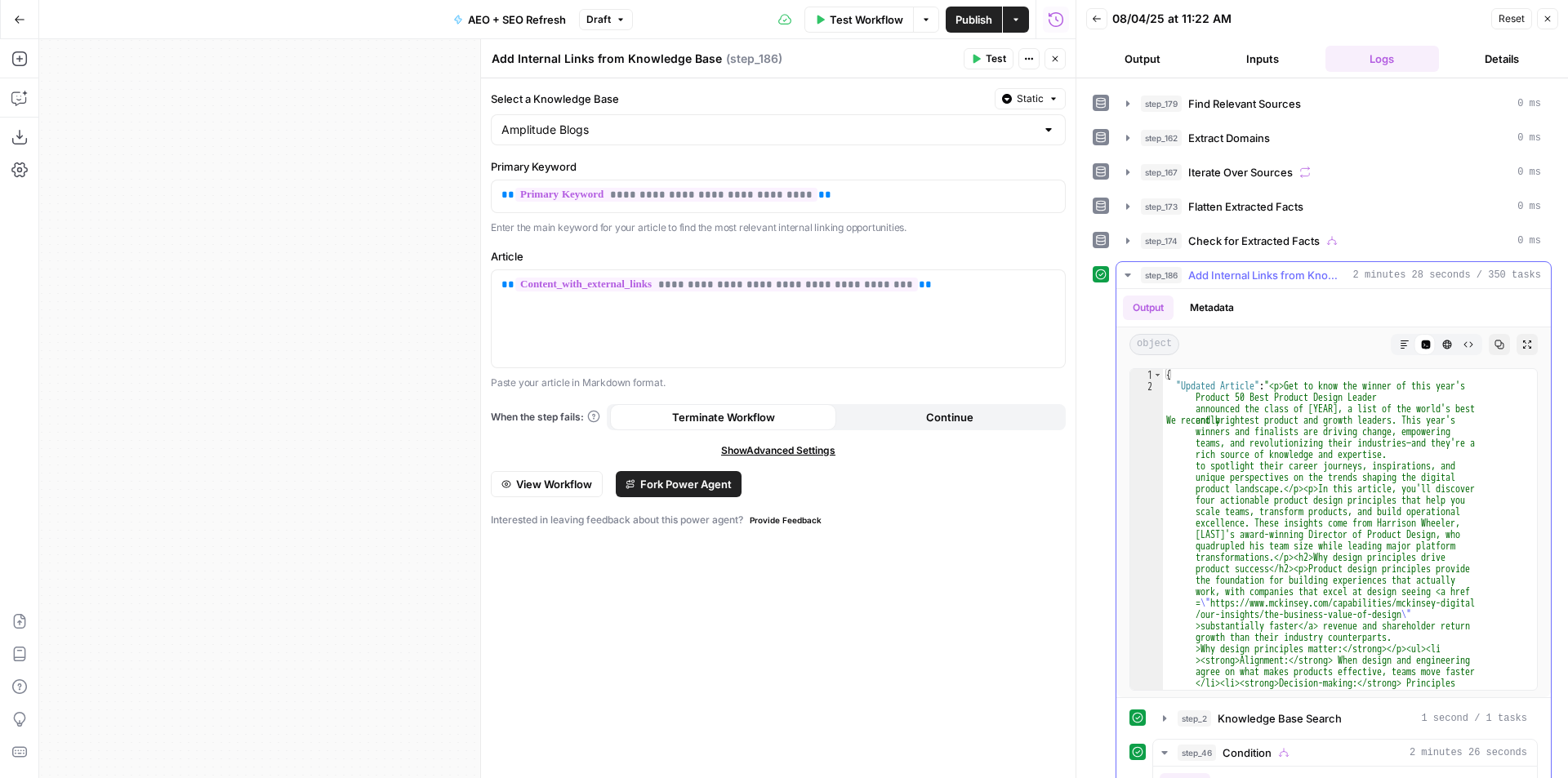 type 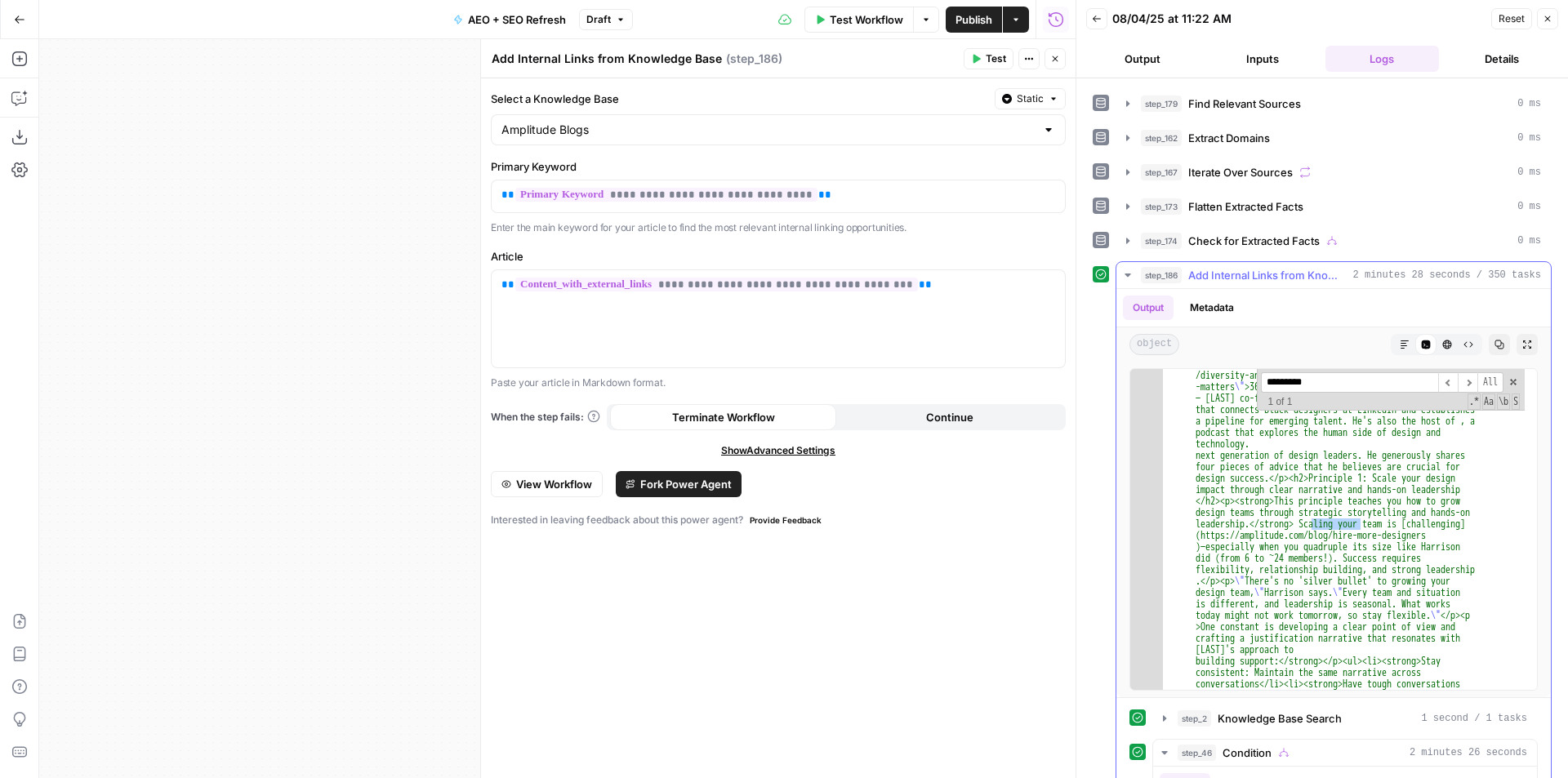 scroll, scrollTop: 571, scrollLeft: 0, axis: vertical 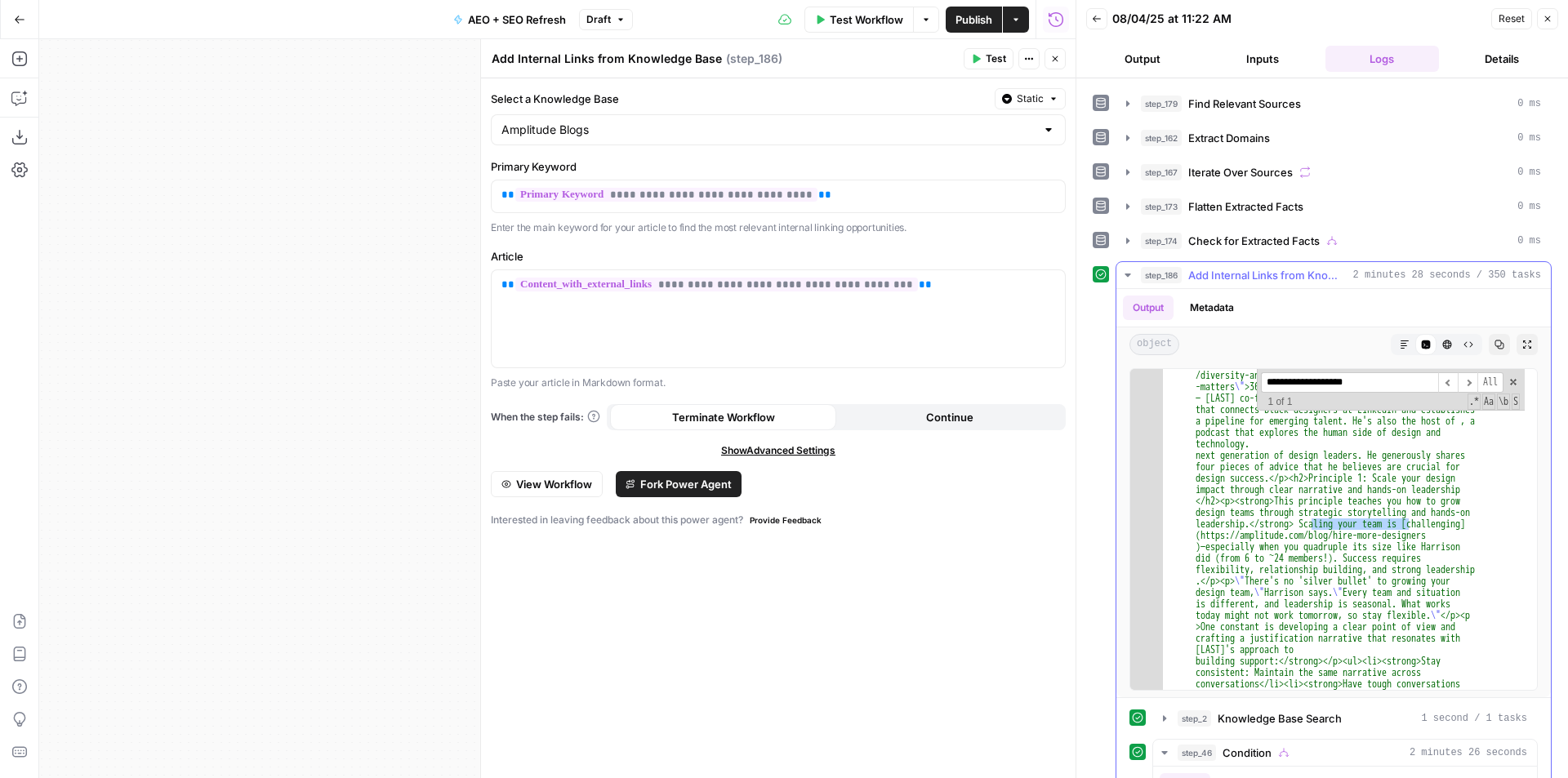 type on "**********" 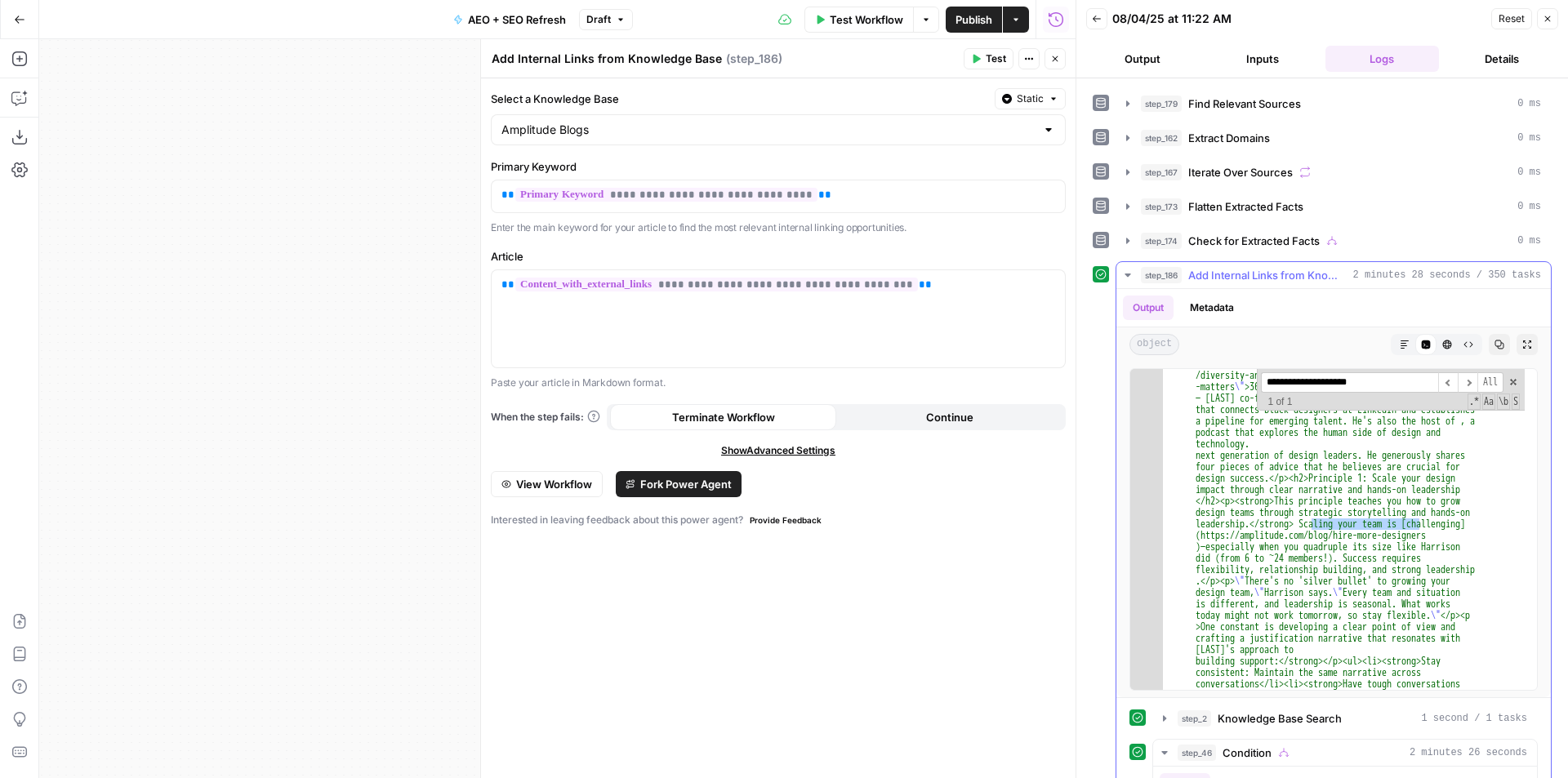 click 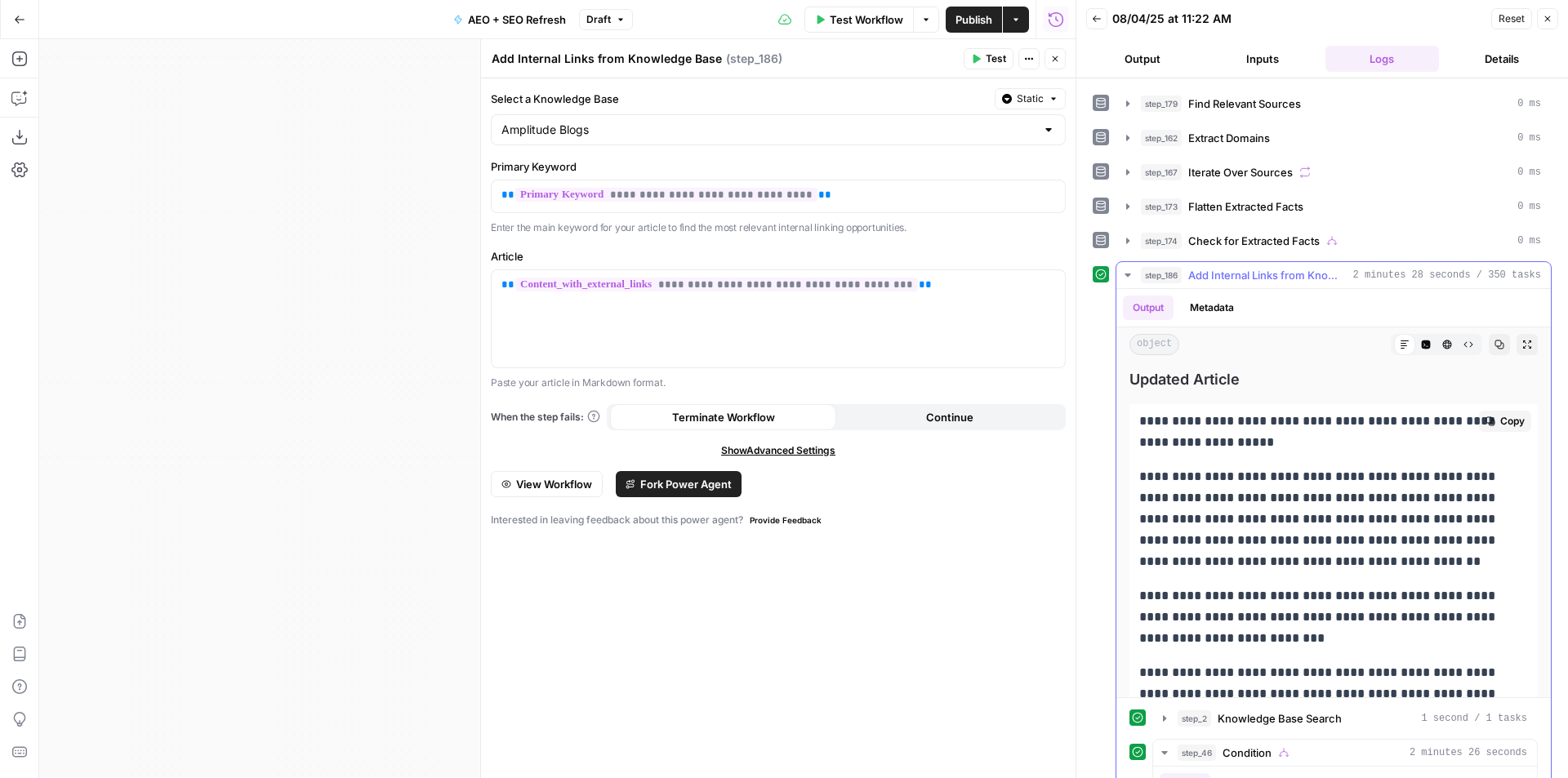 click on "**********" at bounding box center [1321, 519] 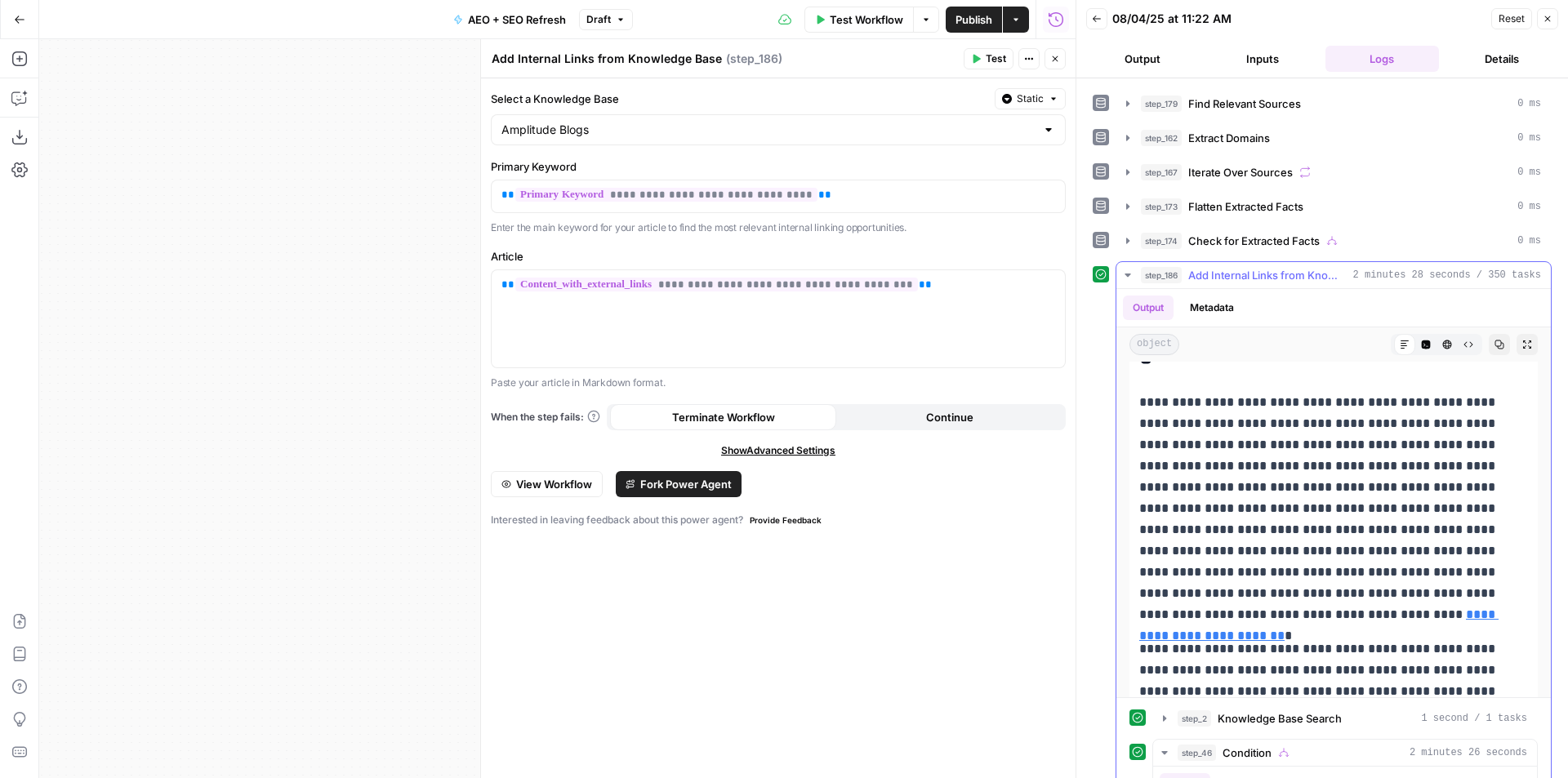 scroll, scrollTop: 1493, scrollLeft: 0, axis: vertical 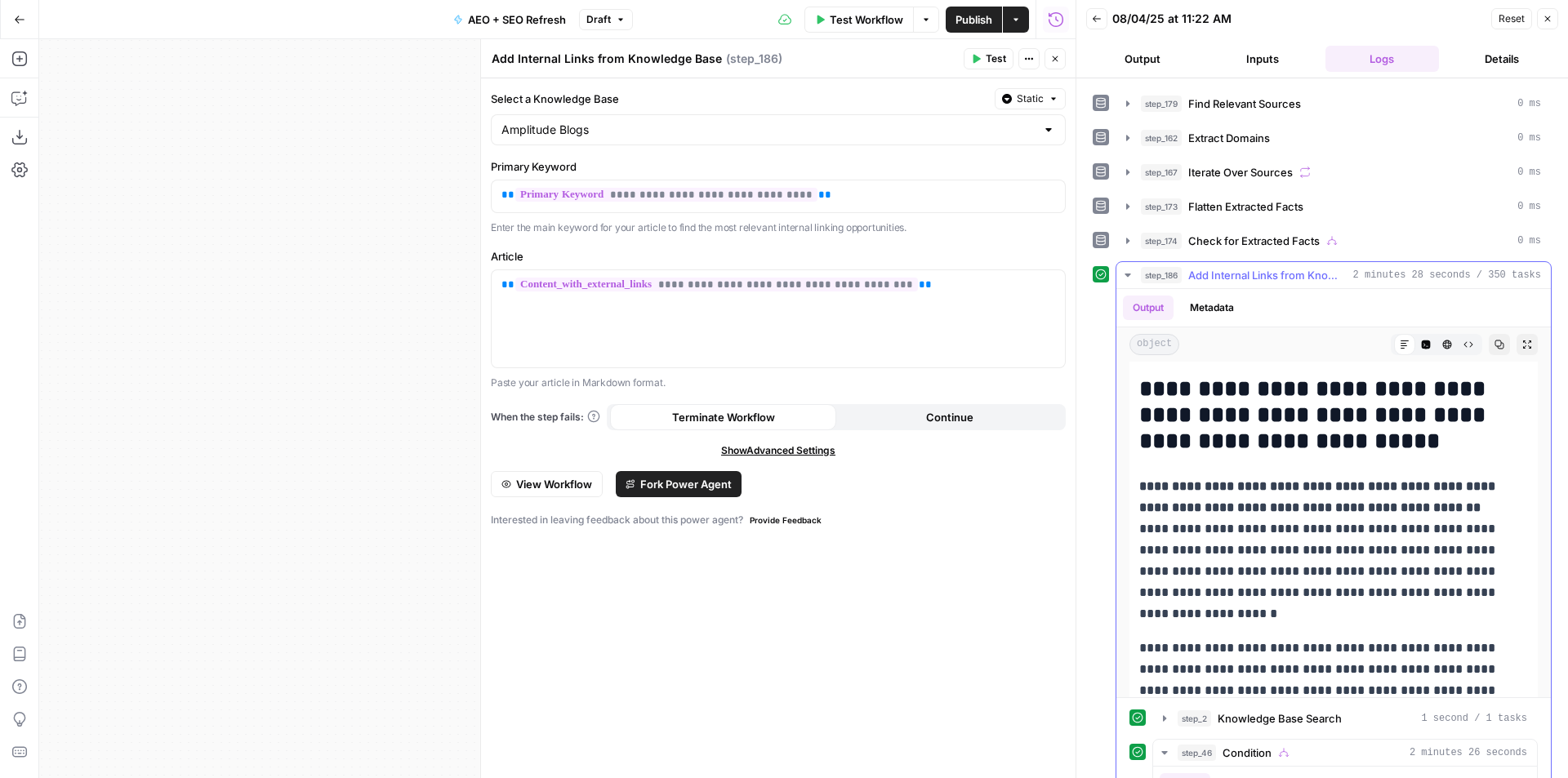 click on "Code Editor" at bounding box center [1426, 345] 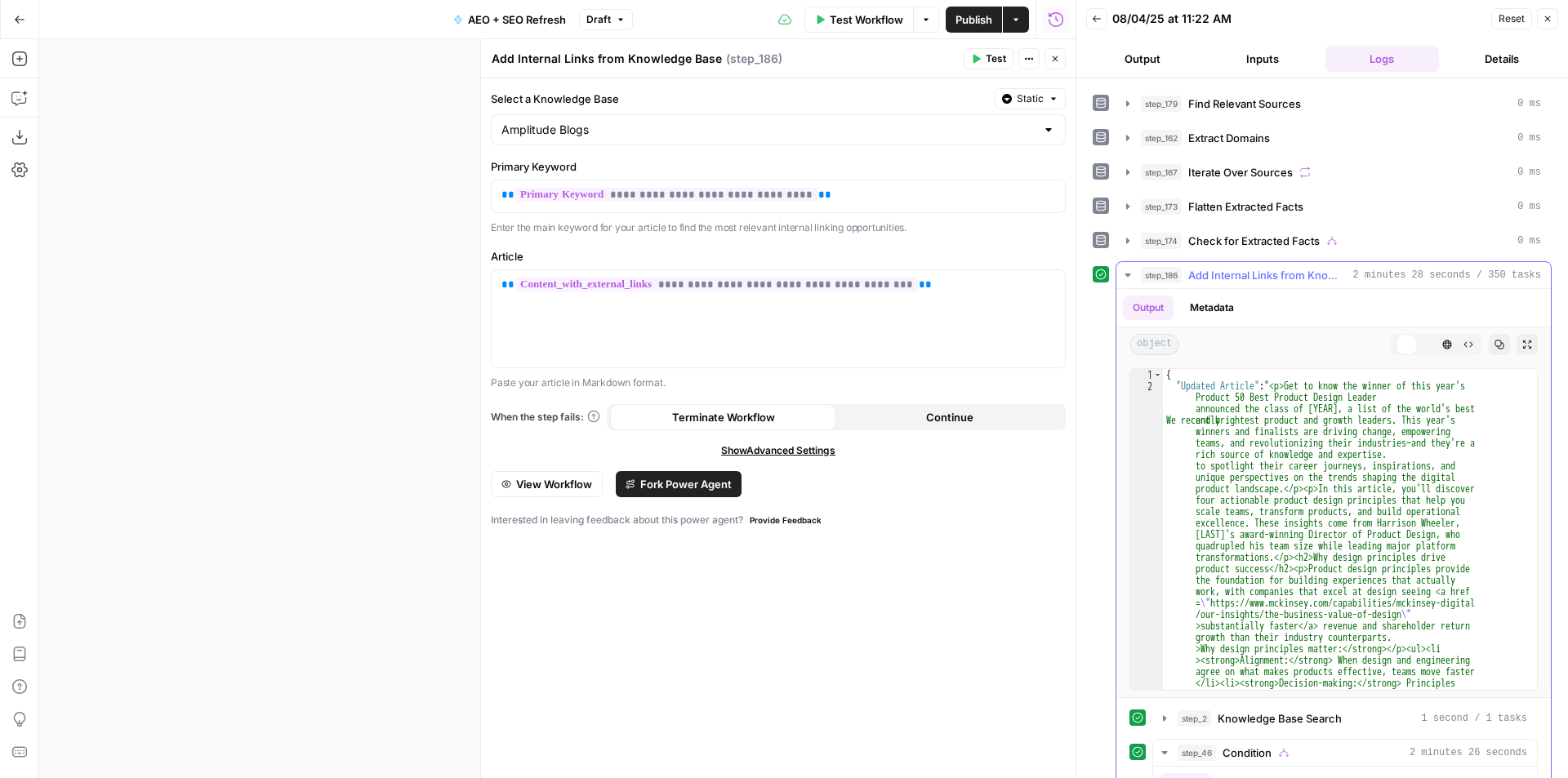 scroll, scrollTop: 0, scrollLeft: 0, axis: both 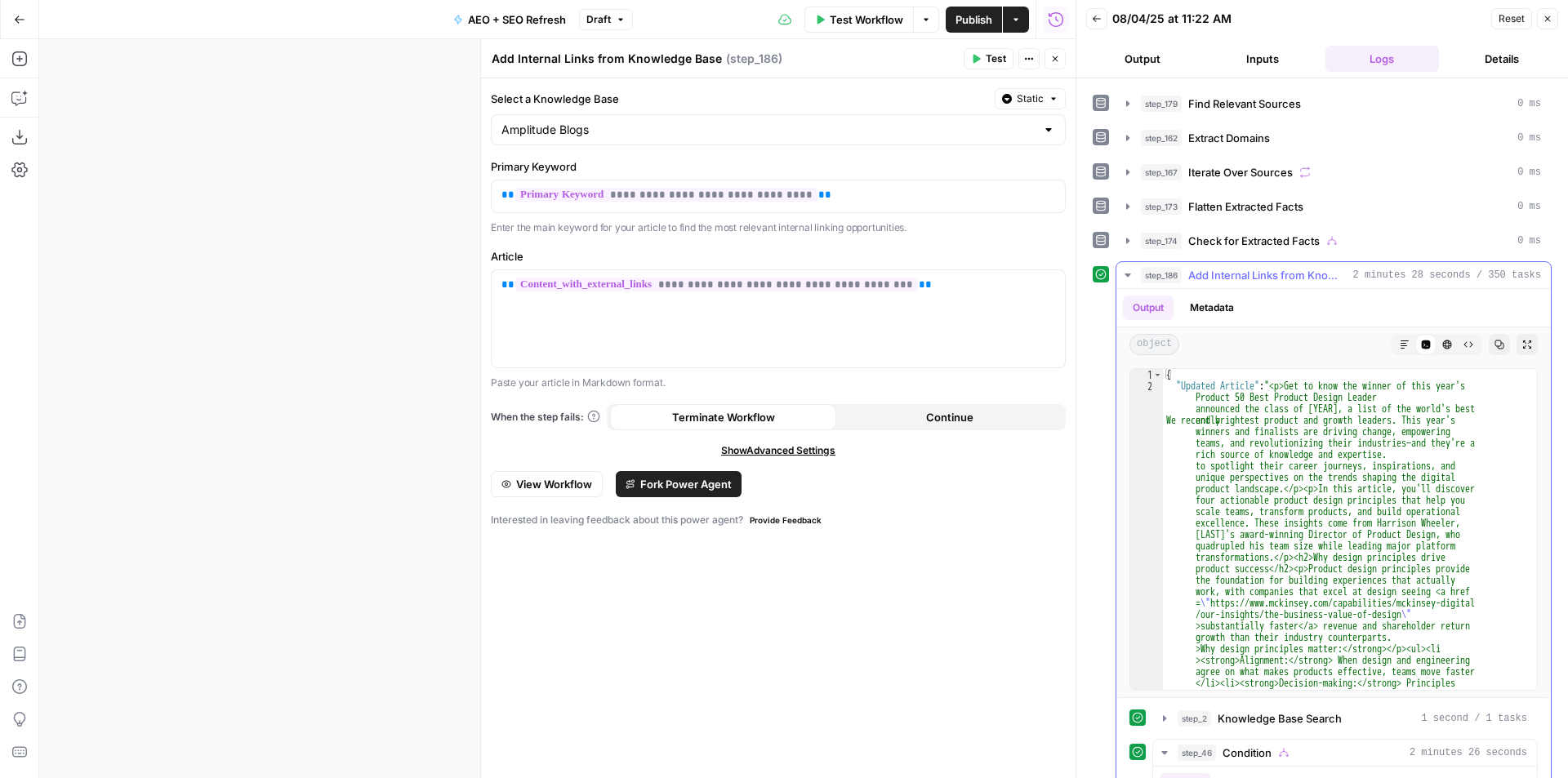click on "HTML Viewer" at bounding box center [1447, 345] 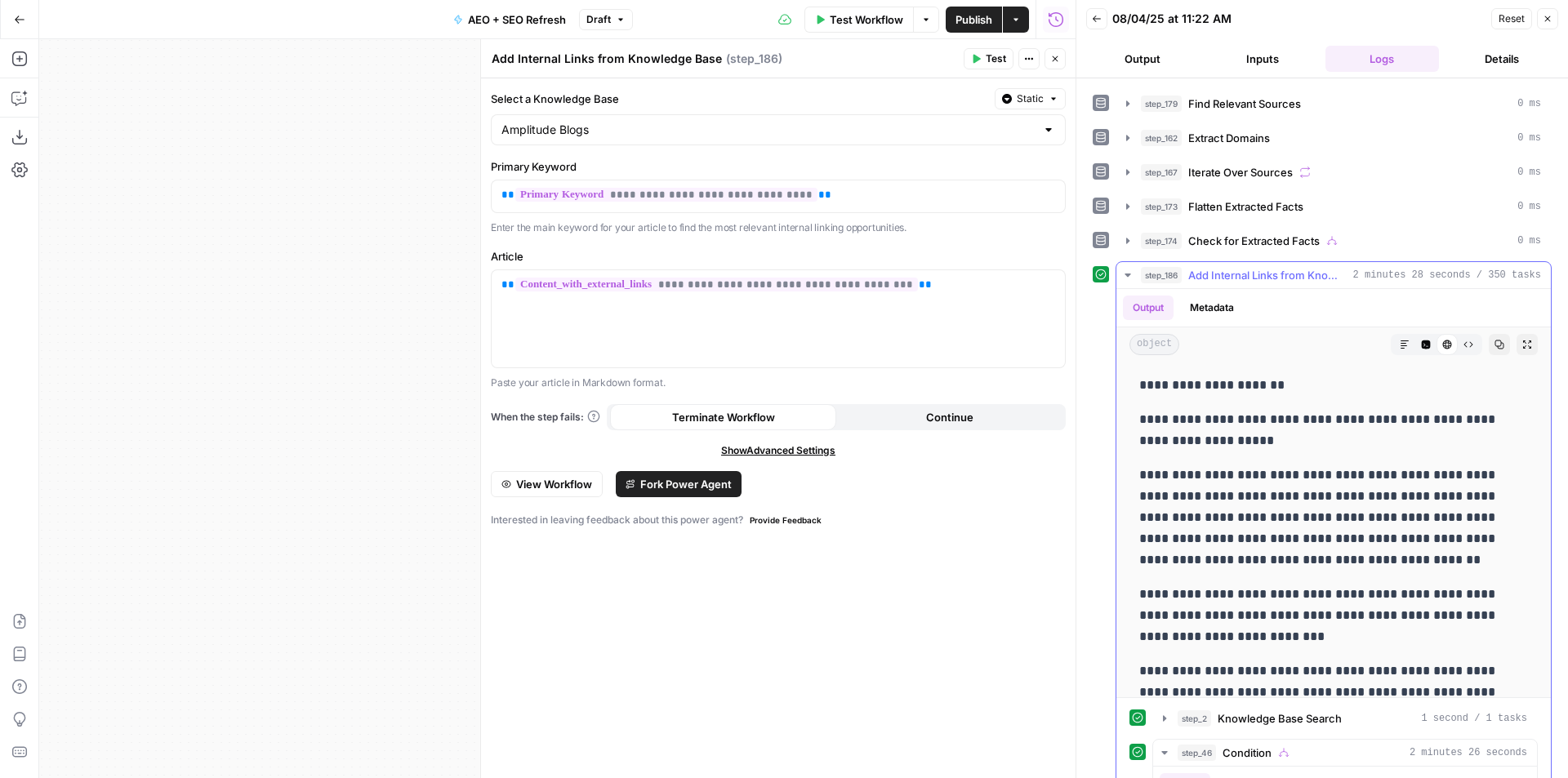 click 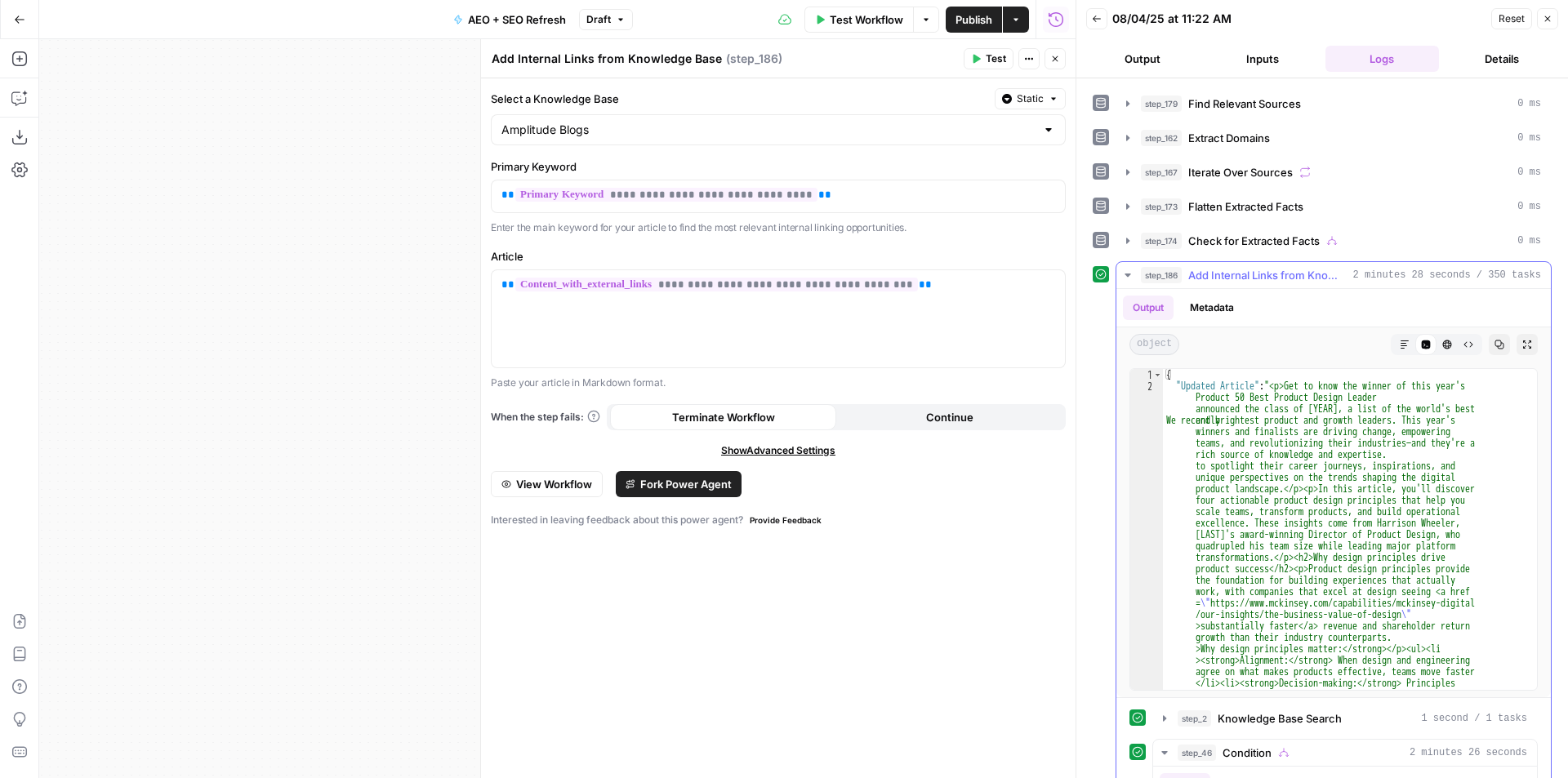 click on "Markdown" at bounding box center (1405, 345) 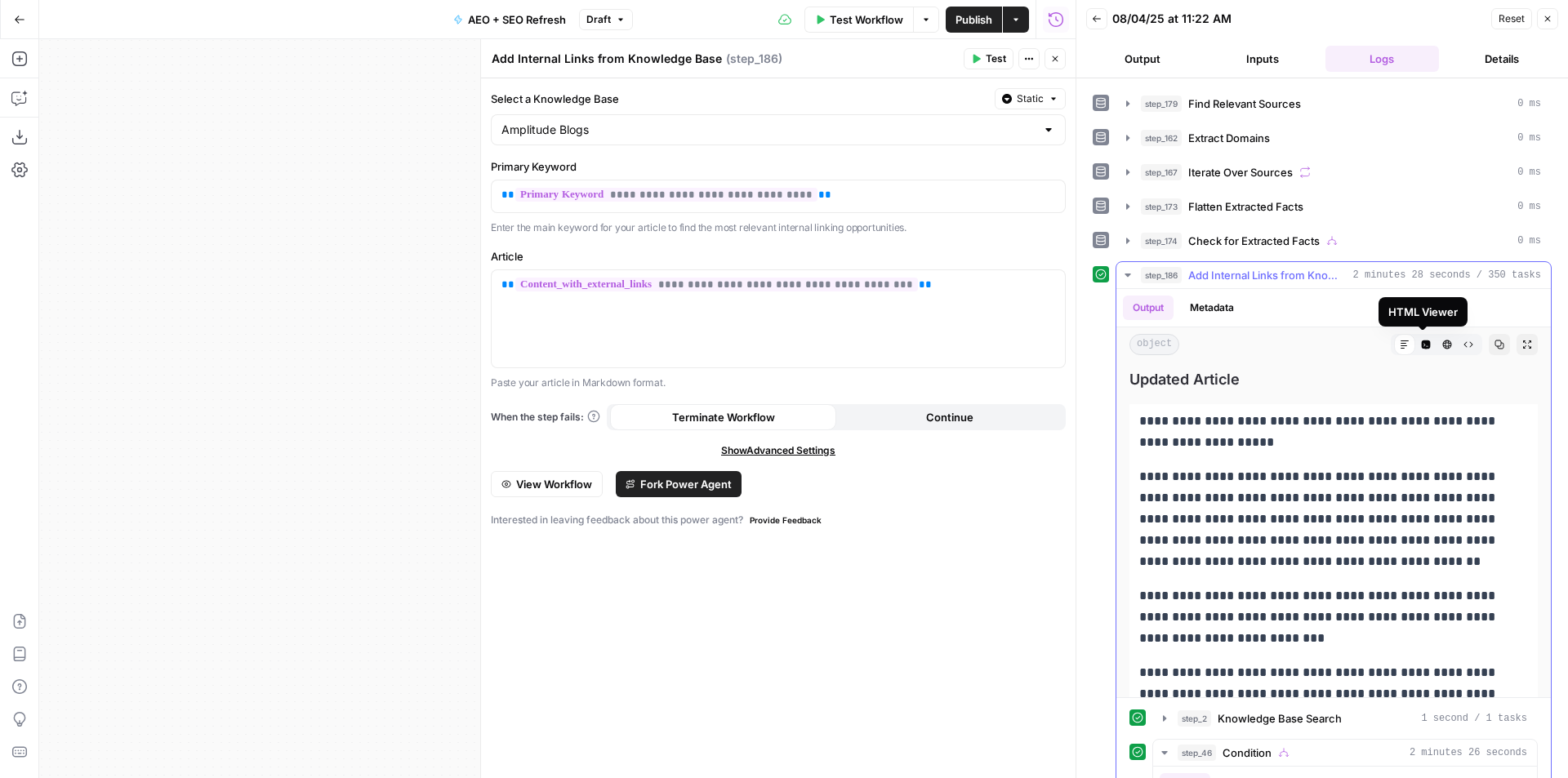 click on "Code Editor" at bounding box center (1426, 345) 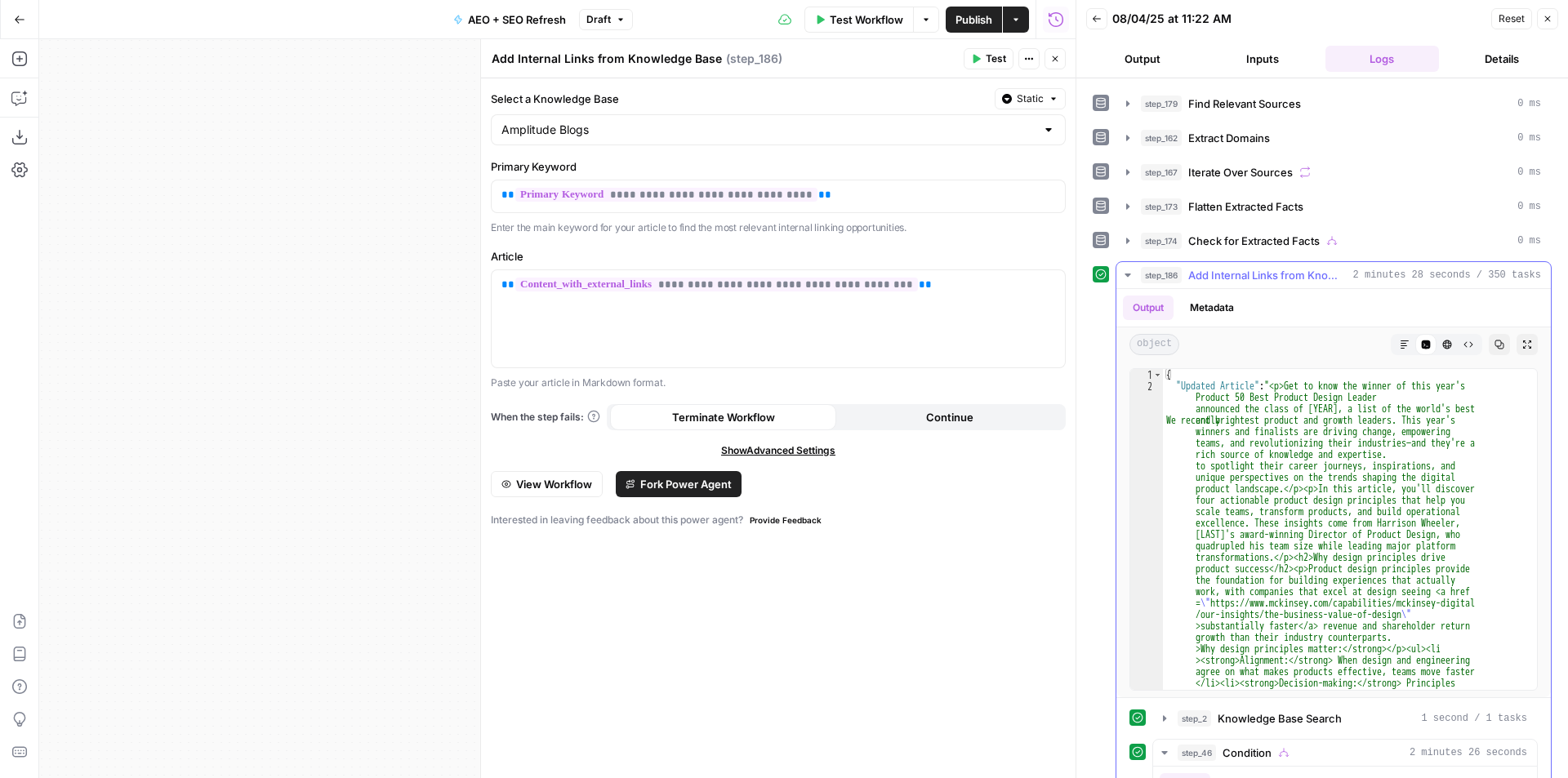 click 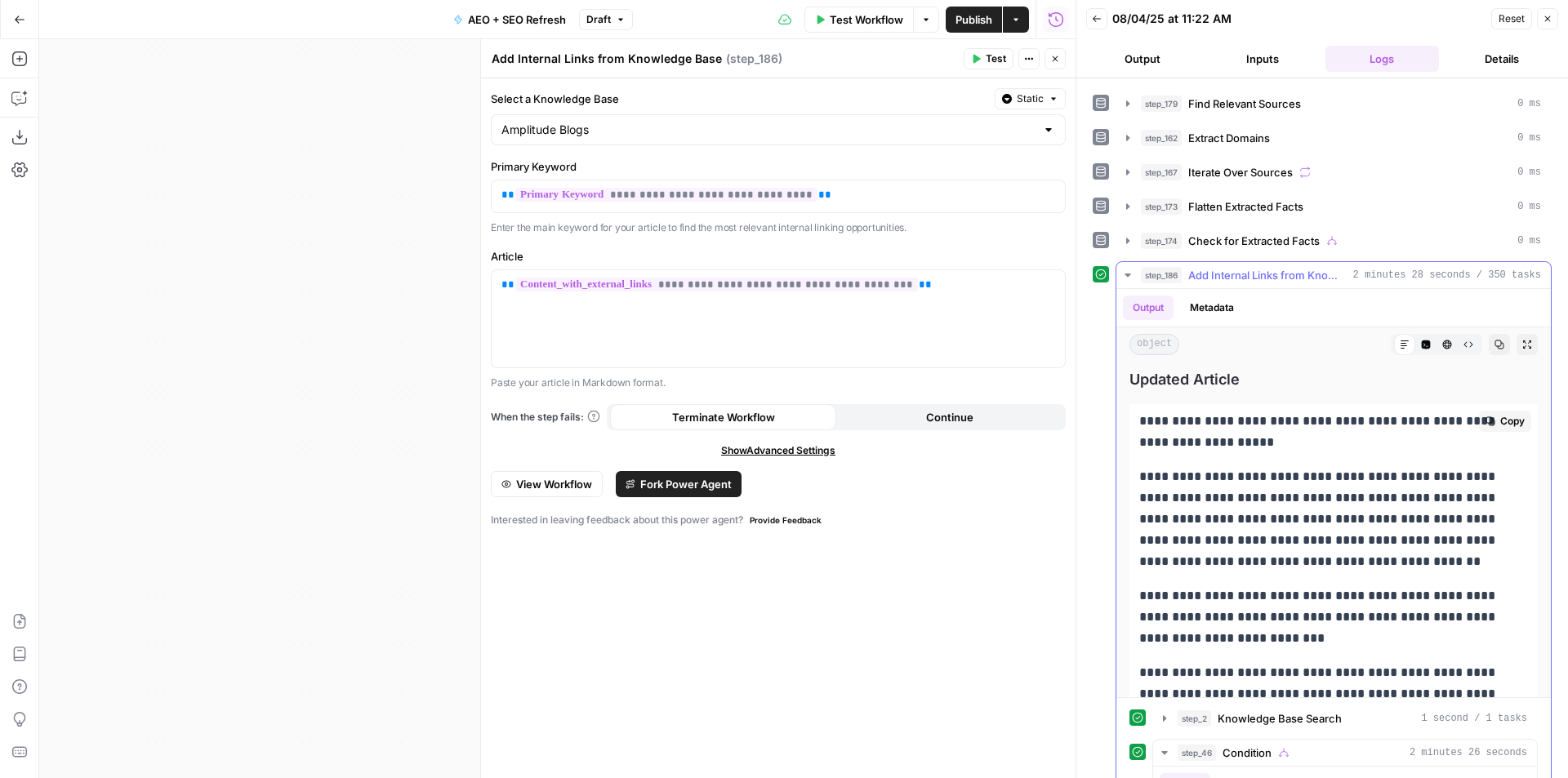 scroll, scrollTop: 327, scrollLeft: 0, axis: vertical 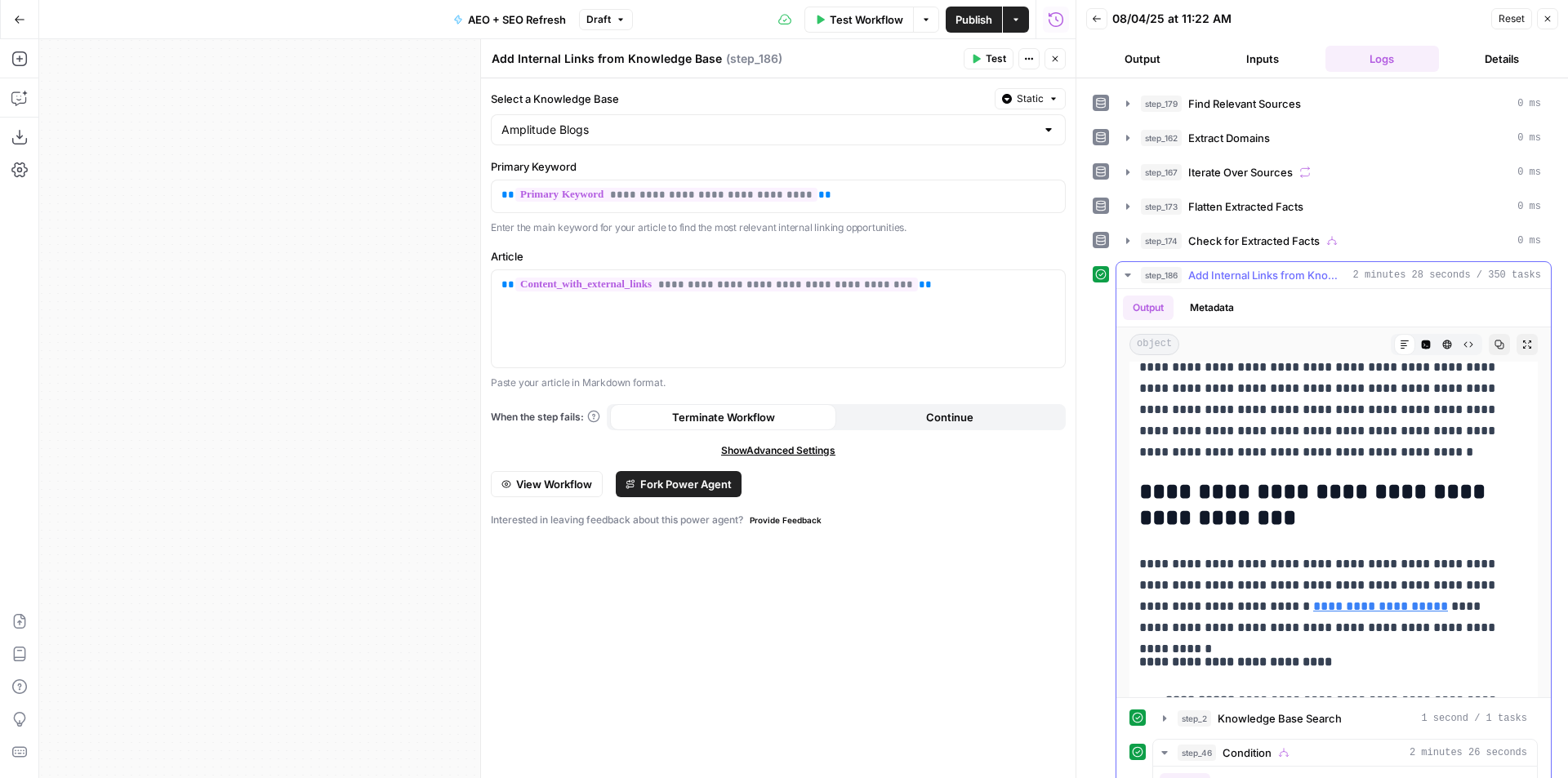 click on "Add Internal Links from Knowledge Base" at bounding box center [1267, 275] 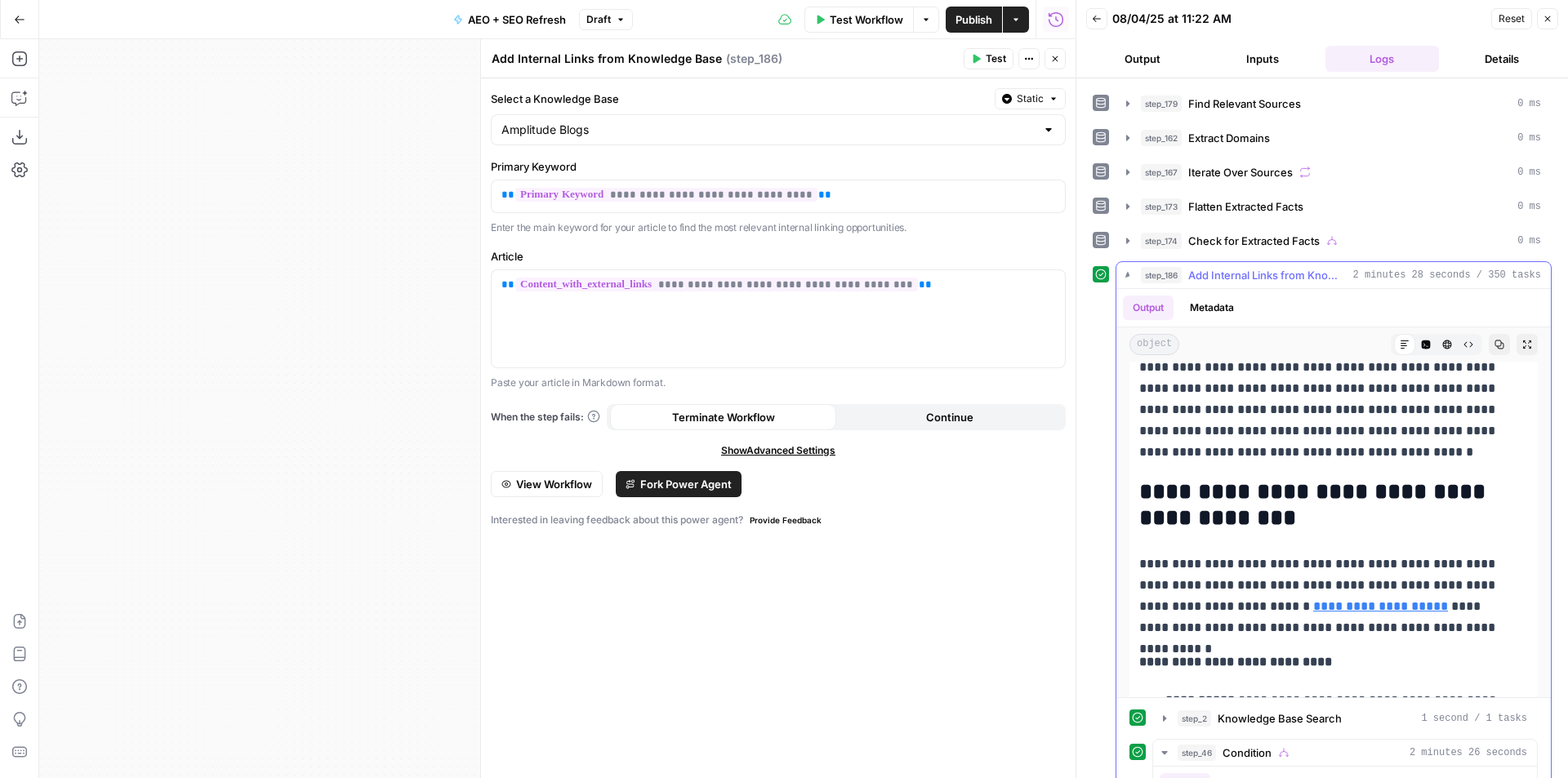 scroll, scrollTop: 0, scrollLeft: 0, axis: both 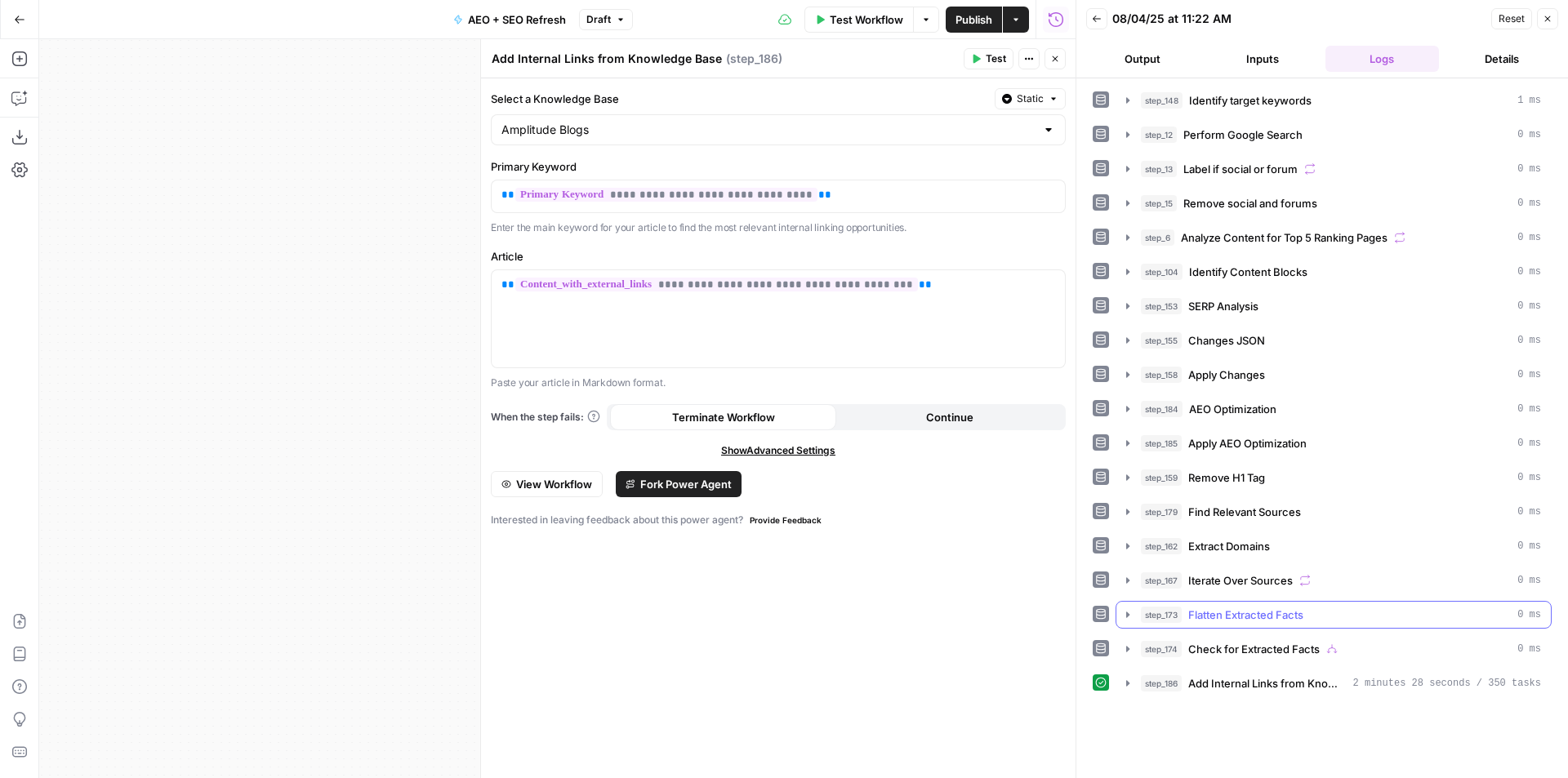 click on "Flatten Extracted Facts" at bounding box center [1245, 615] 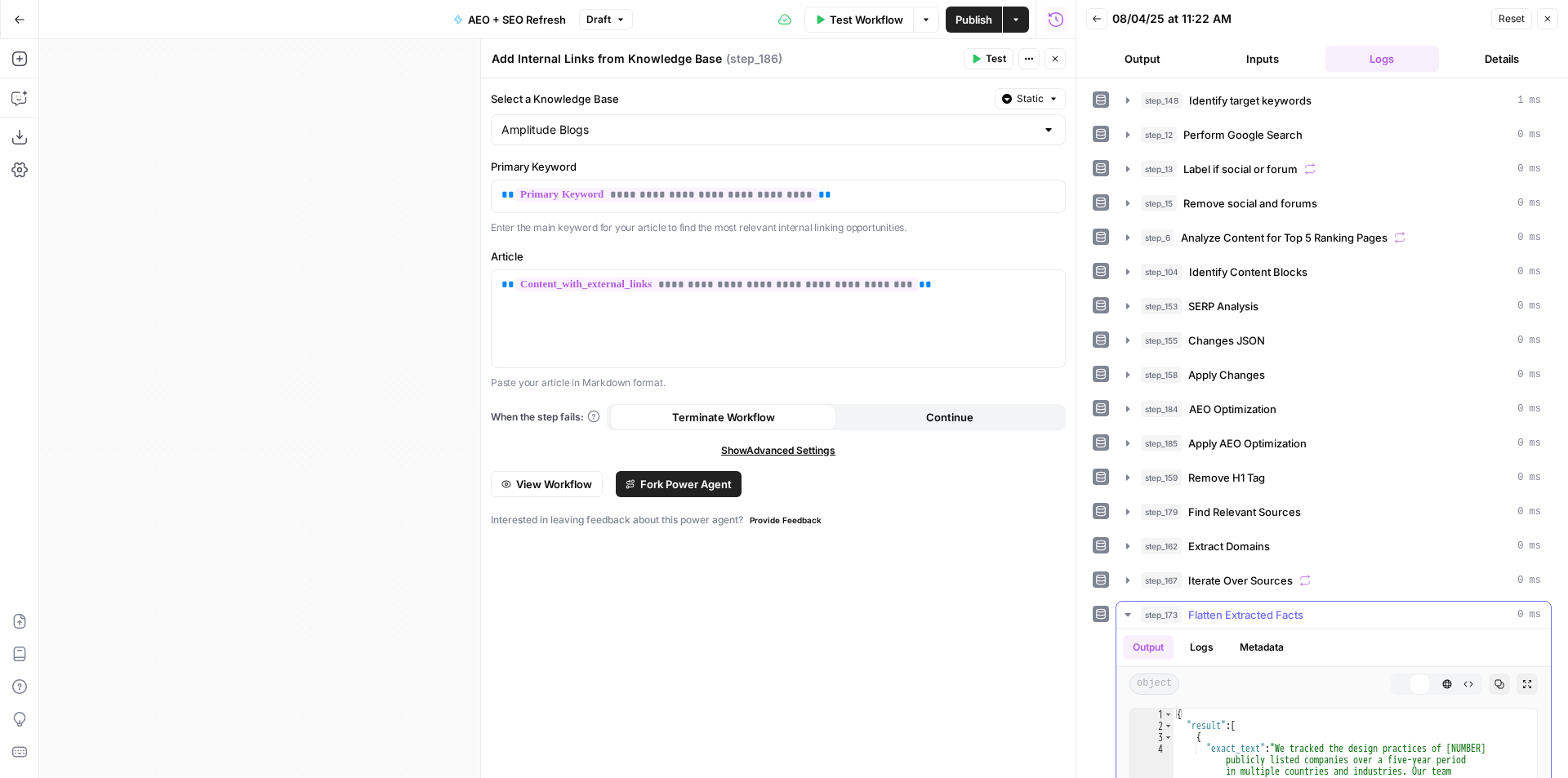 click on "Flatten Extracted Facts" at bounding box center (1245, 615) 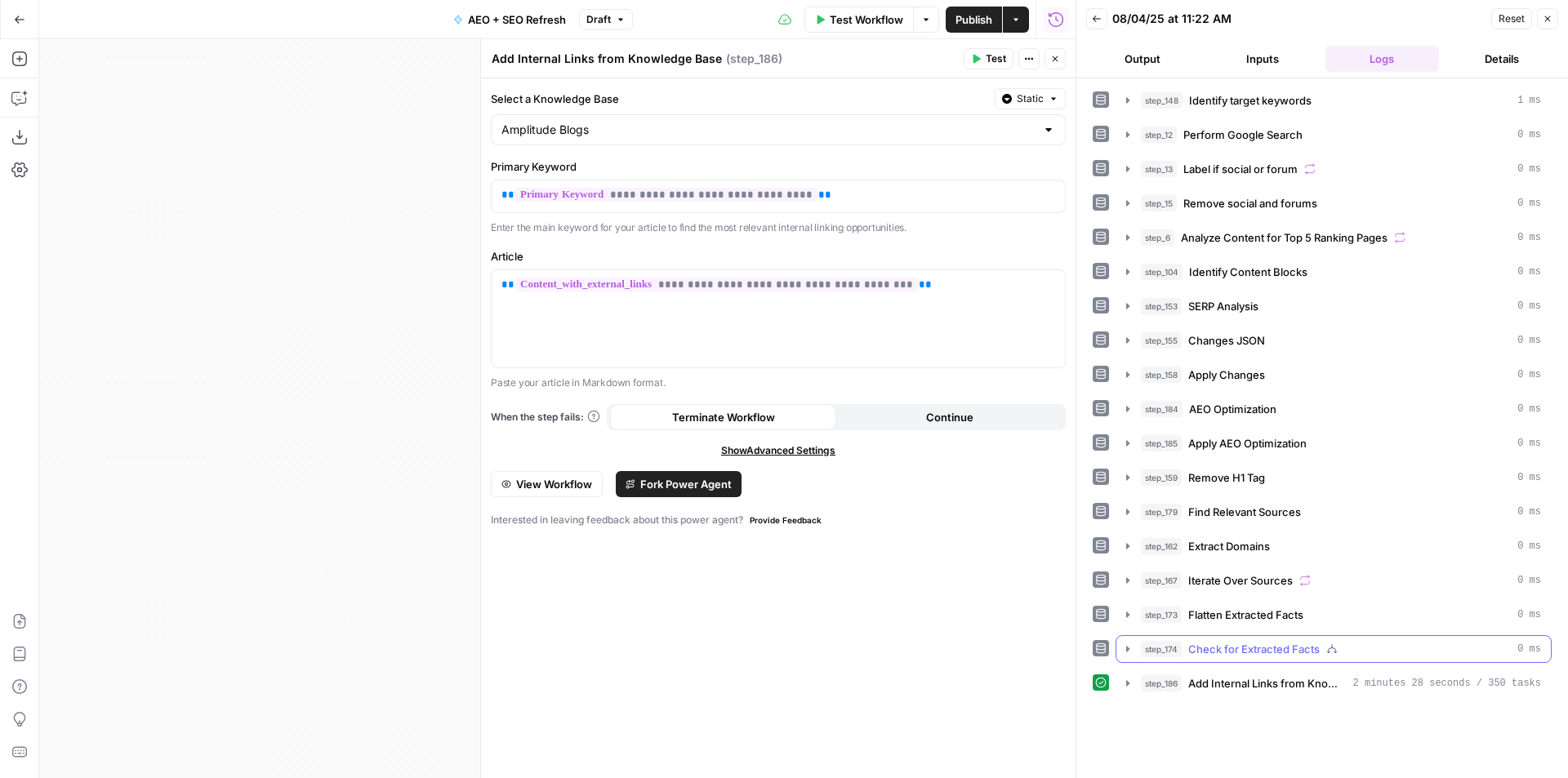 click on "Check for Extracted Facts" at bounding box center [1254, 649] 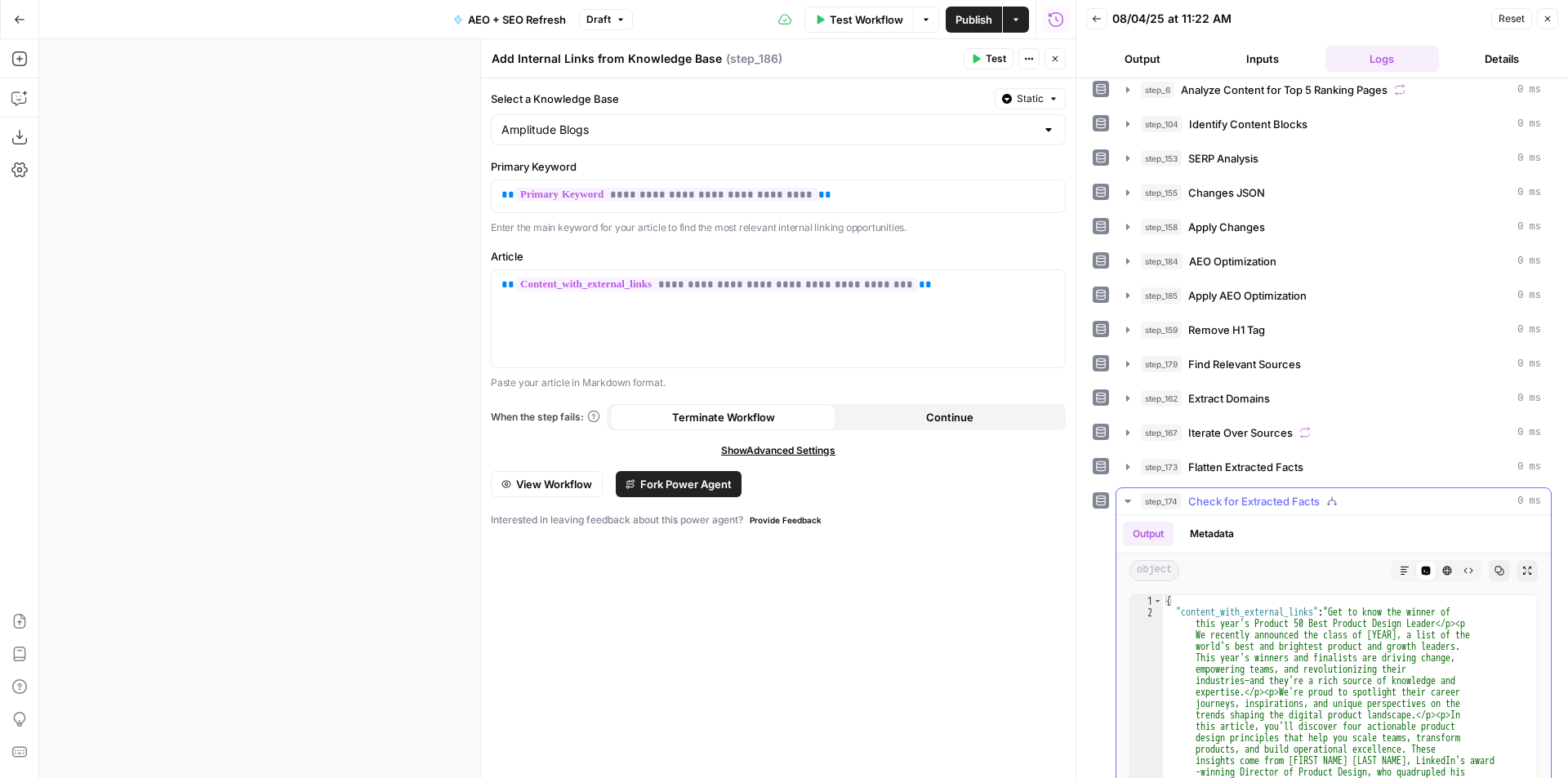 scroll, scrollTop: 163, scrollLeft: 0, axis: vertical 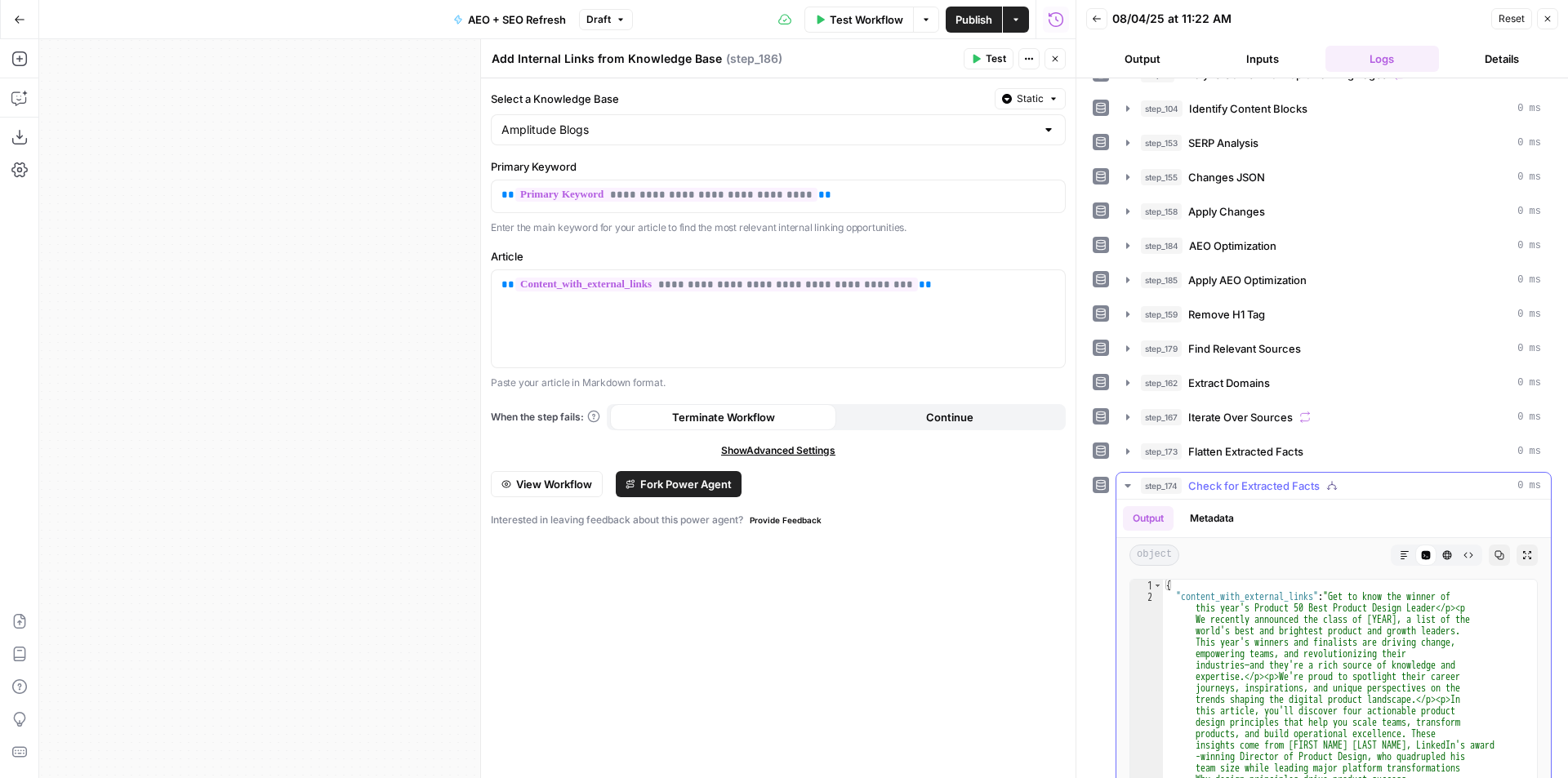 click on "Check for Extracted Facts" at bounding box center [1254, 486] 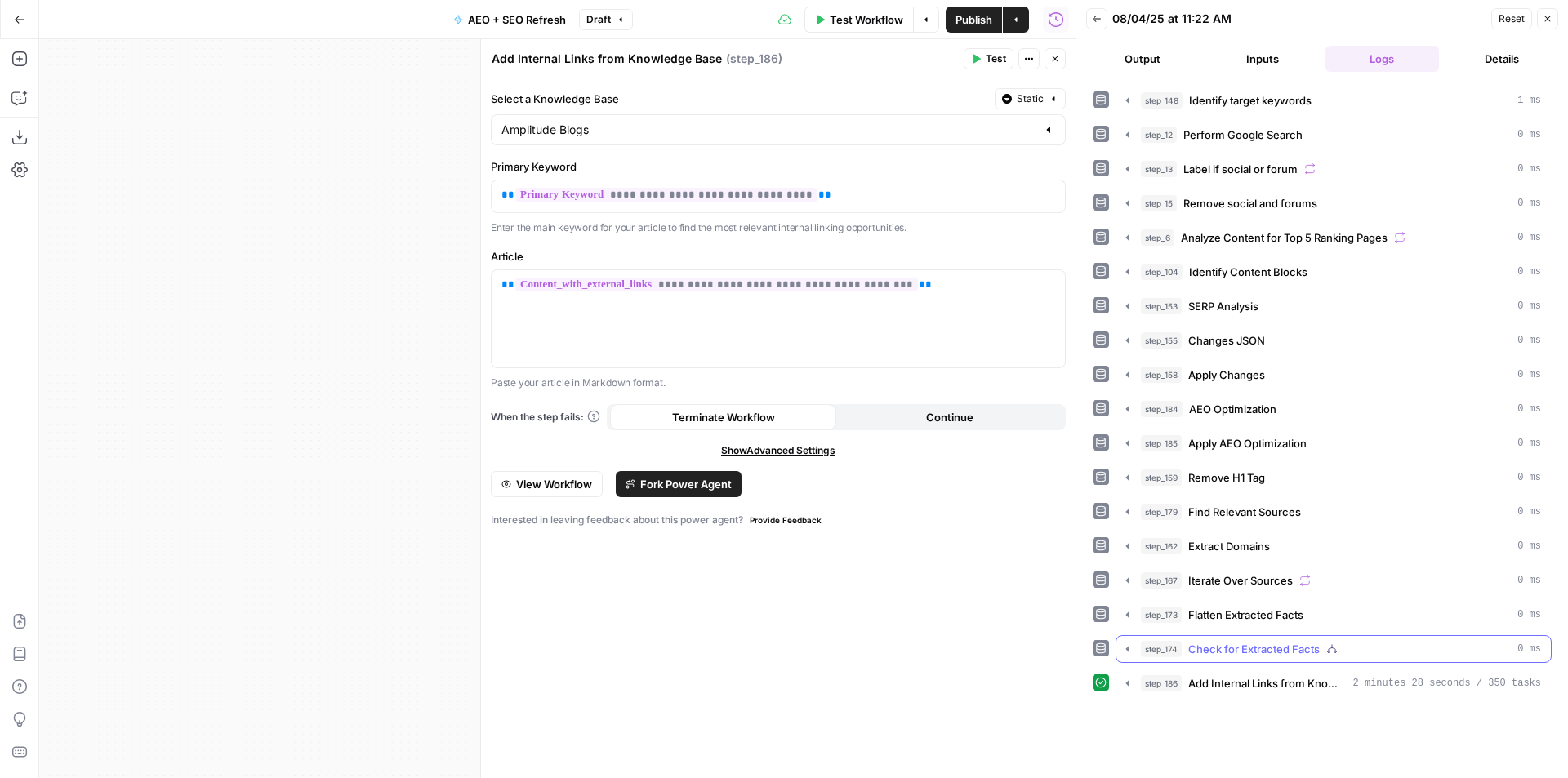 scroll, scrollTop: 0, scrollLeft: 0, axis: both 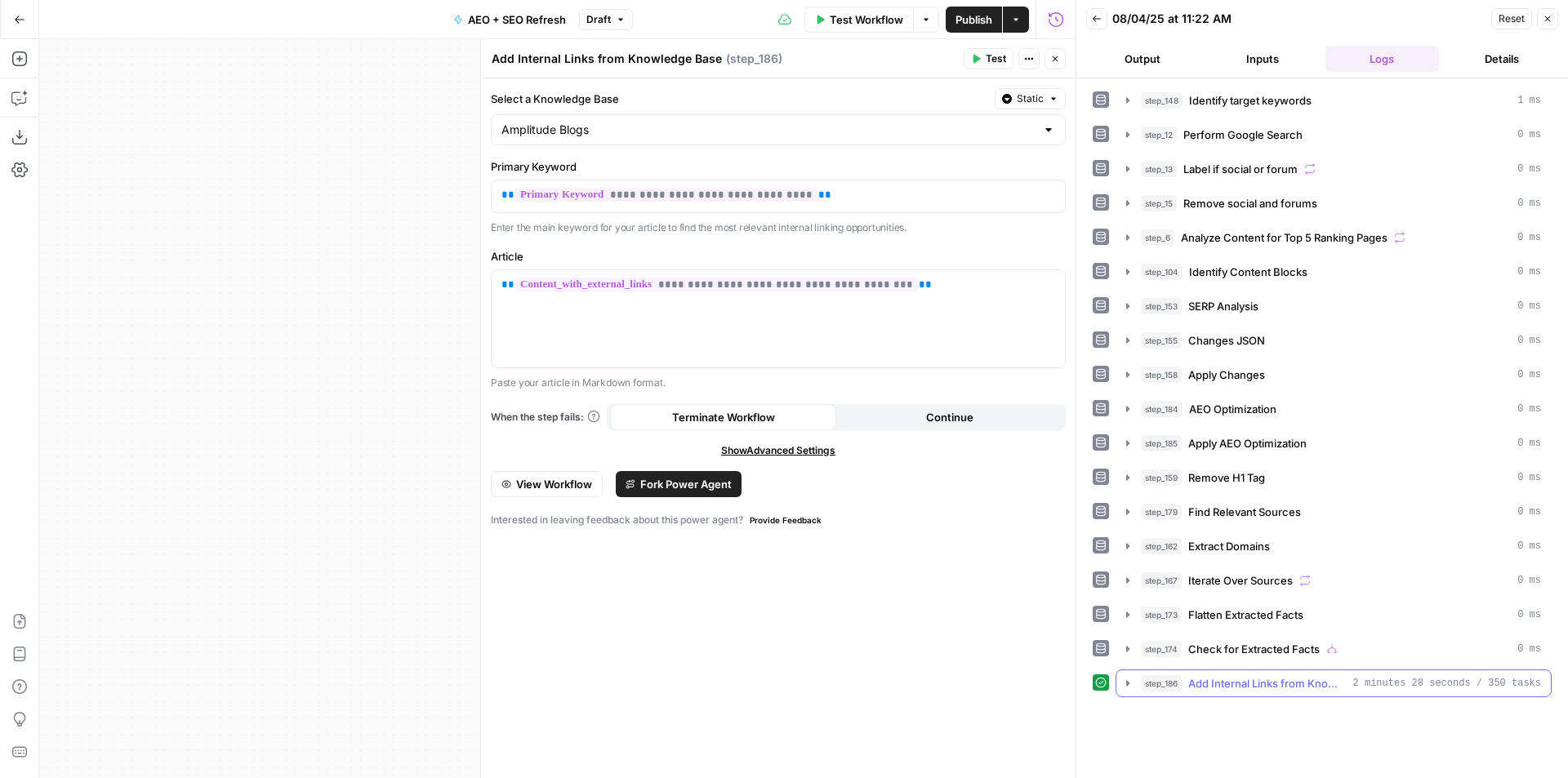 click on "step_186 Add Internal Links from Knowledge Base 2 minutes 28 seconds / 350 tasks" at bounding box center [1334, 683] 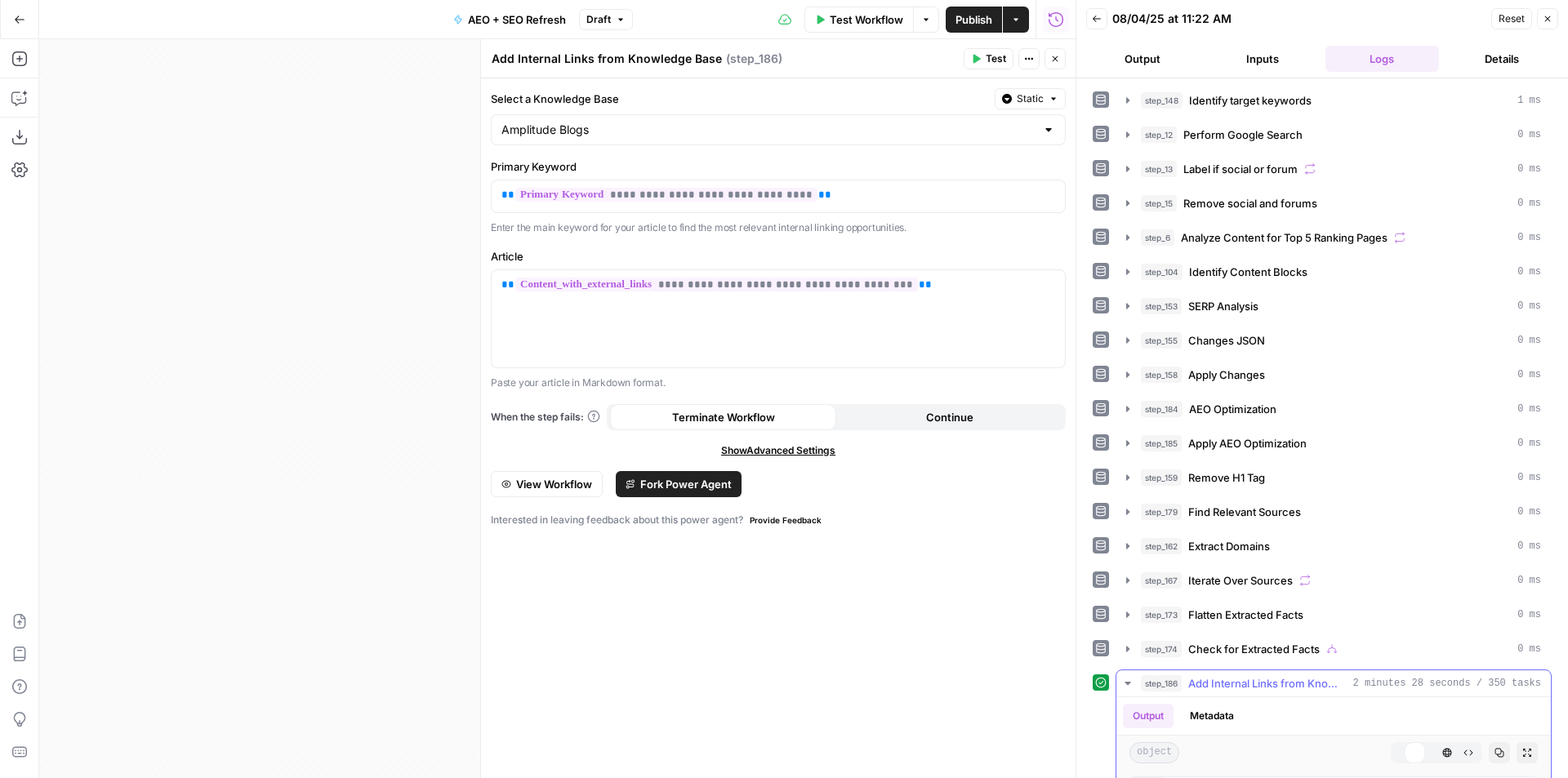 scroll, scrollTop: 327, scrollLeft: 0, axis: vertical 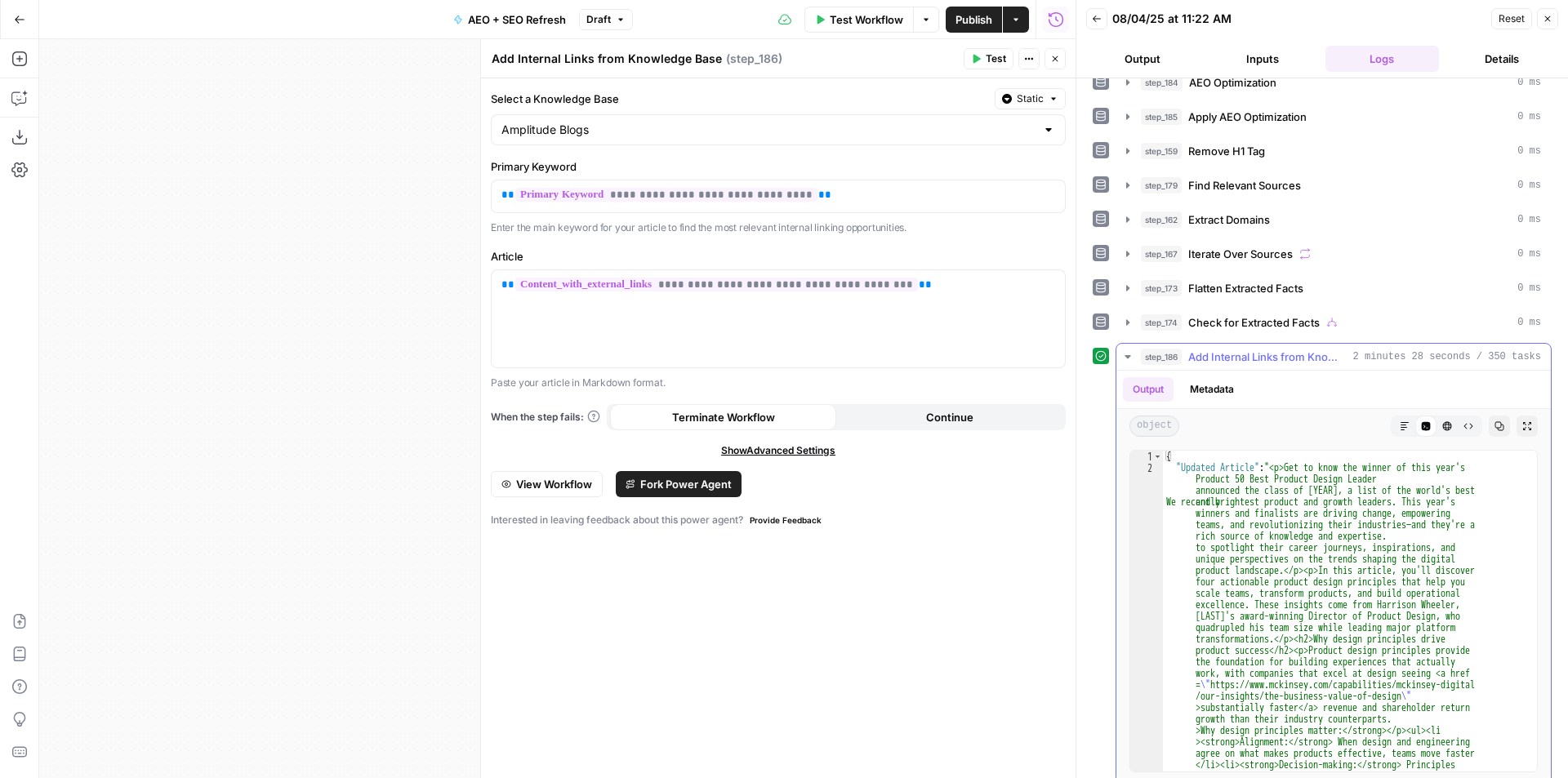 click on "Markdown" at bounding box center (1405, 426) 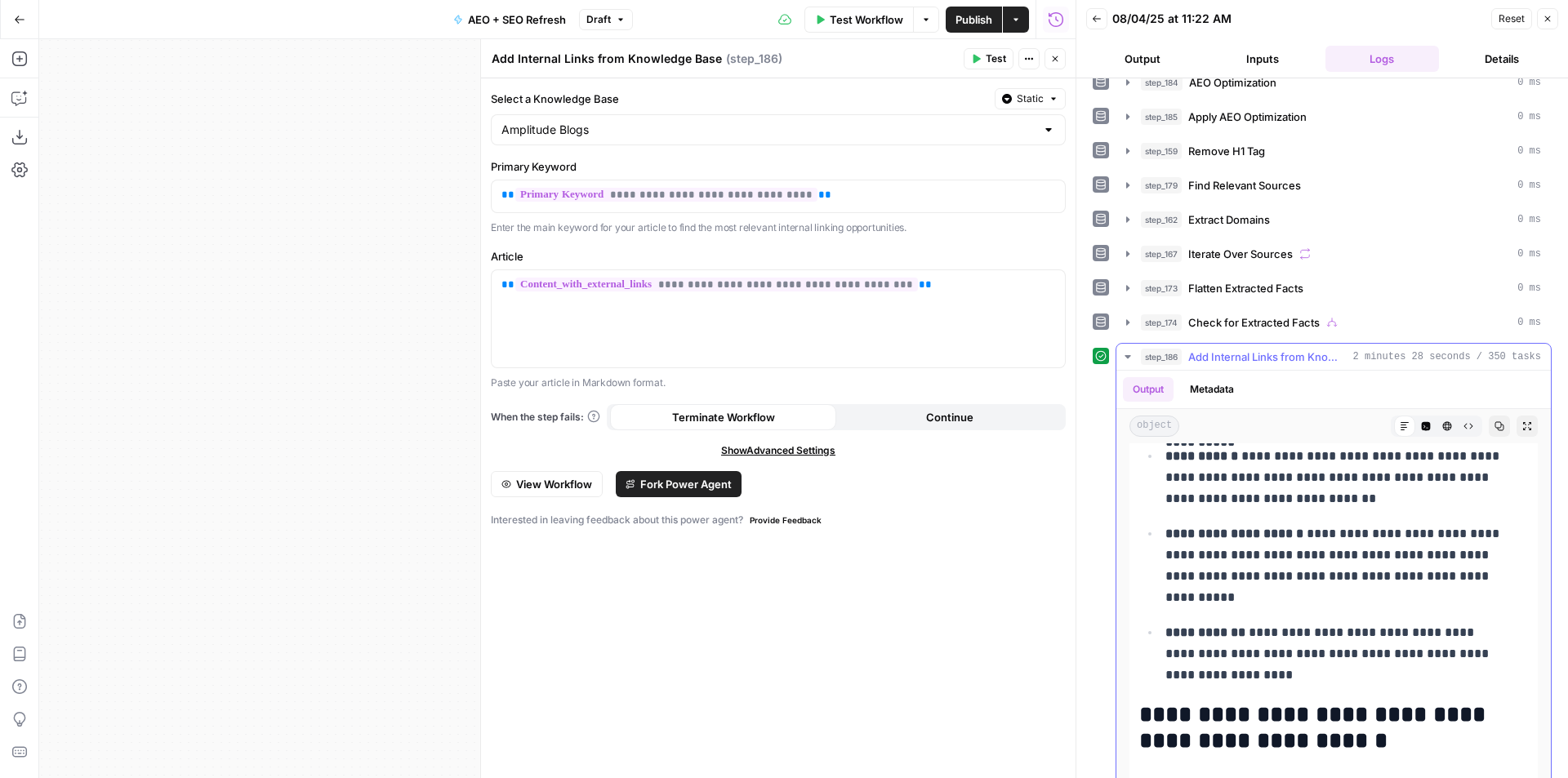 scroll, scrollTop: 6531, scrollLeft: 0, axis: vertical 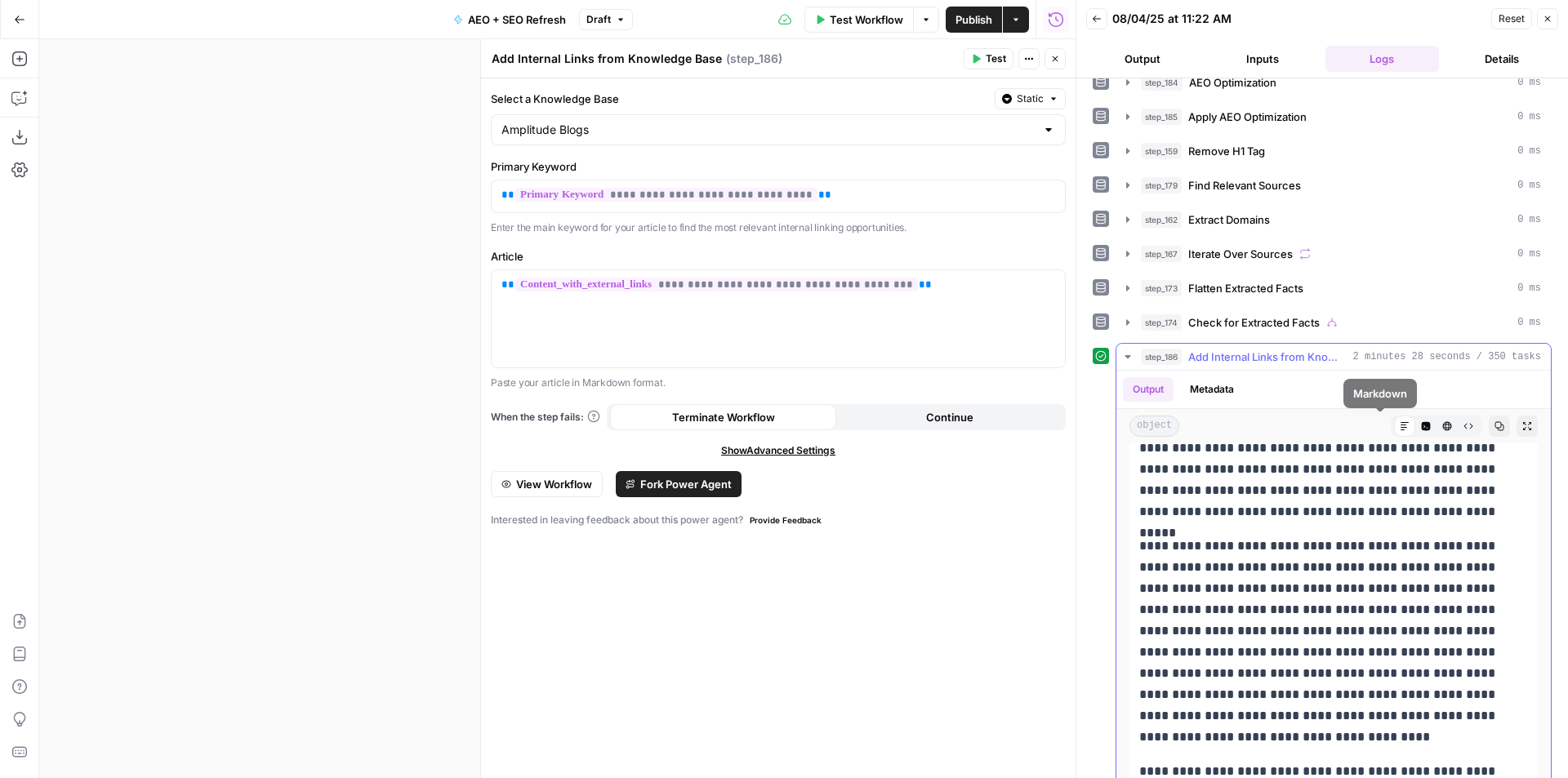 click on "Code Editor" at bounding box center (1426, 426) 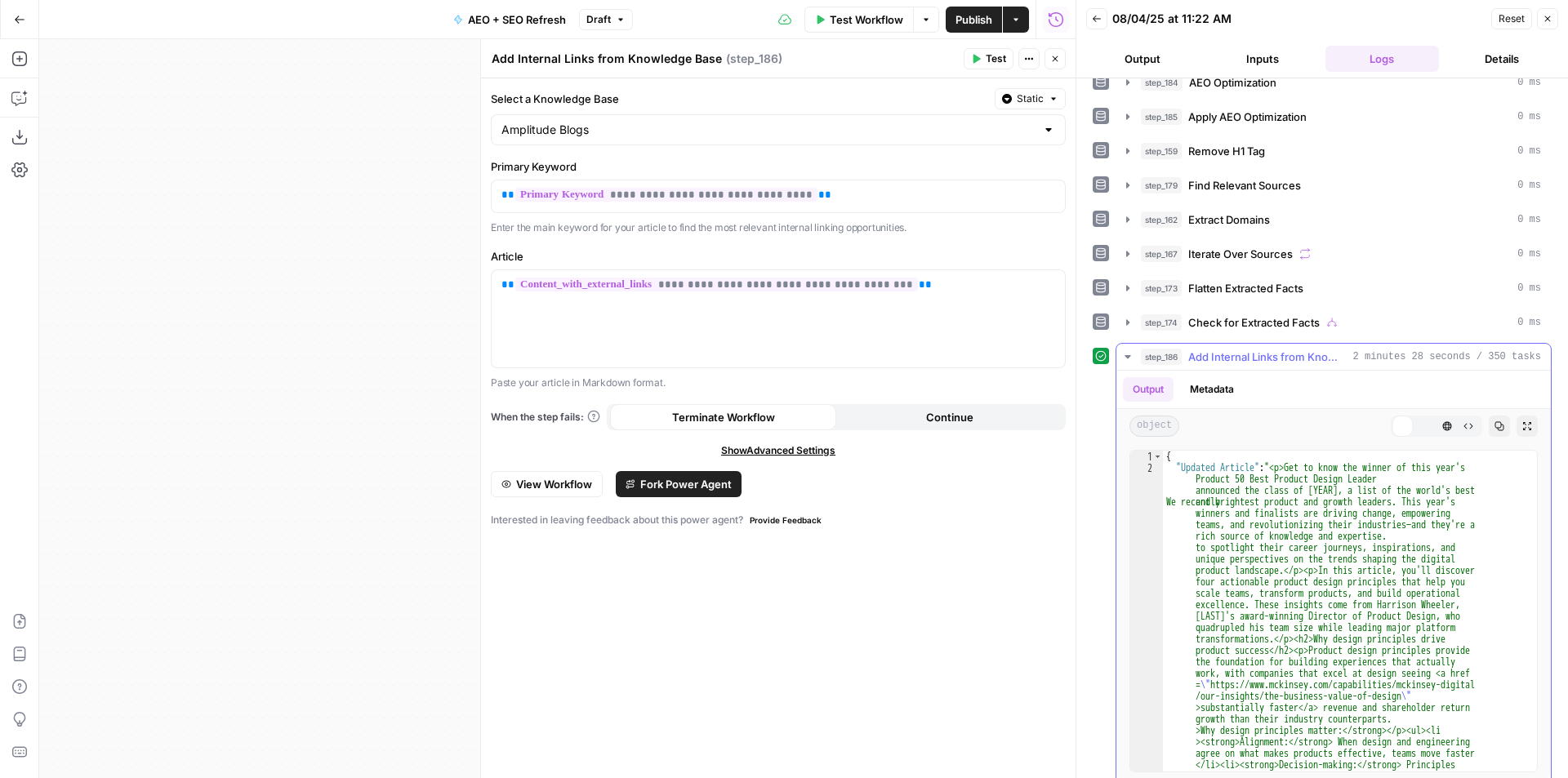 scroll, scrollTop: 0, scrollLeft: 0, axis: both 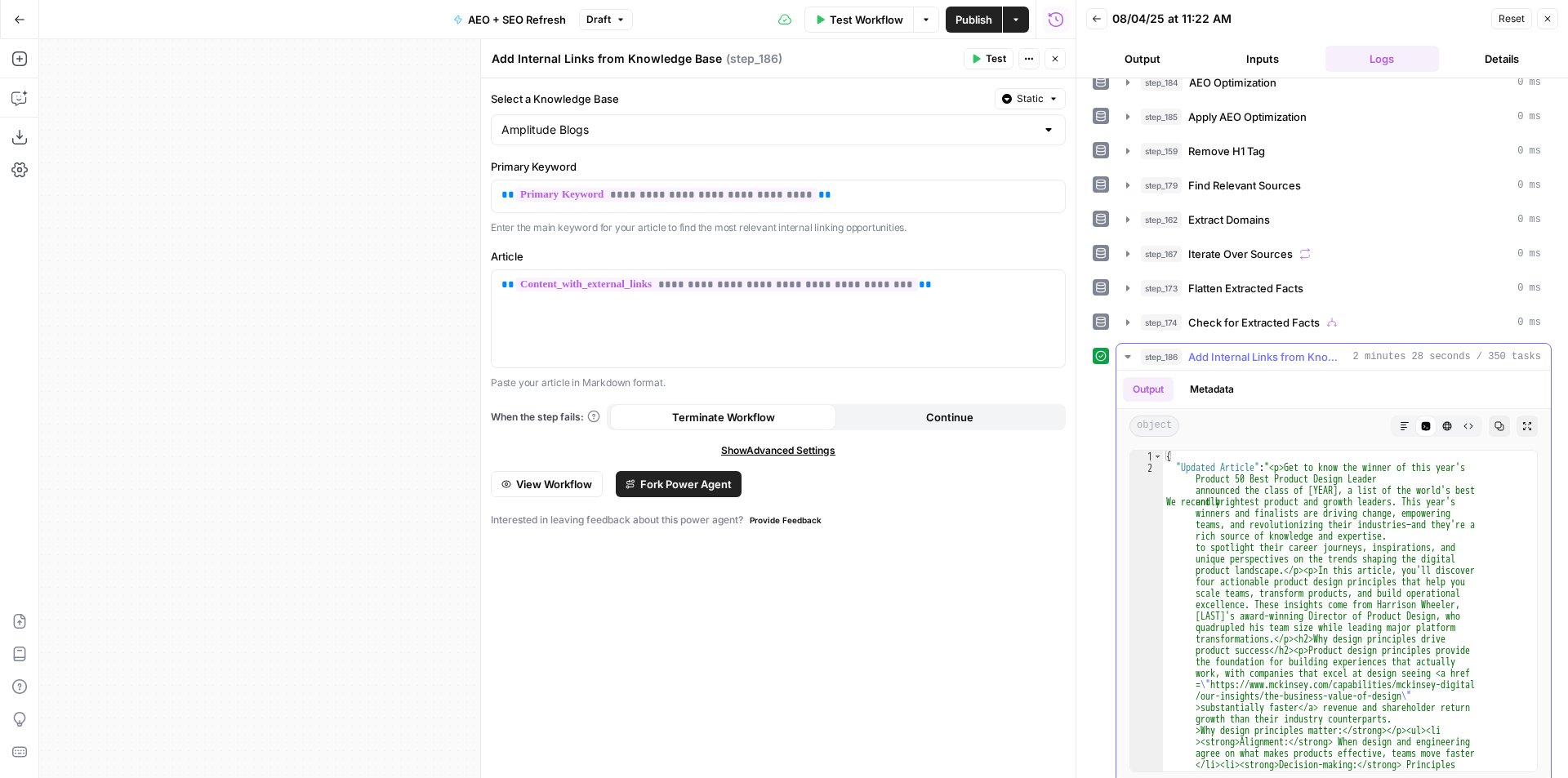 click on "Add Internal Links from Knowledge Base" at bounding box center [1267, 357] 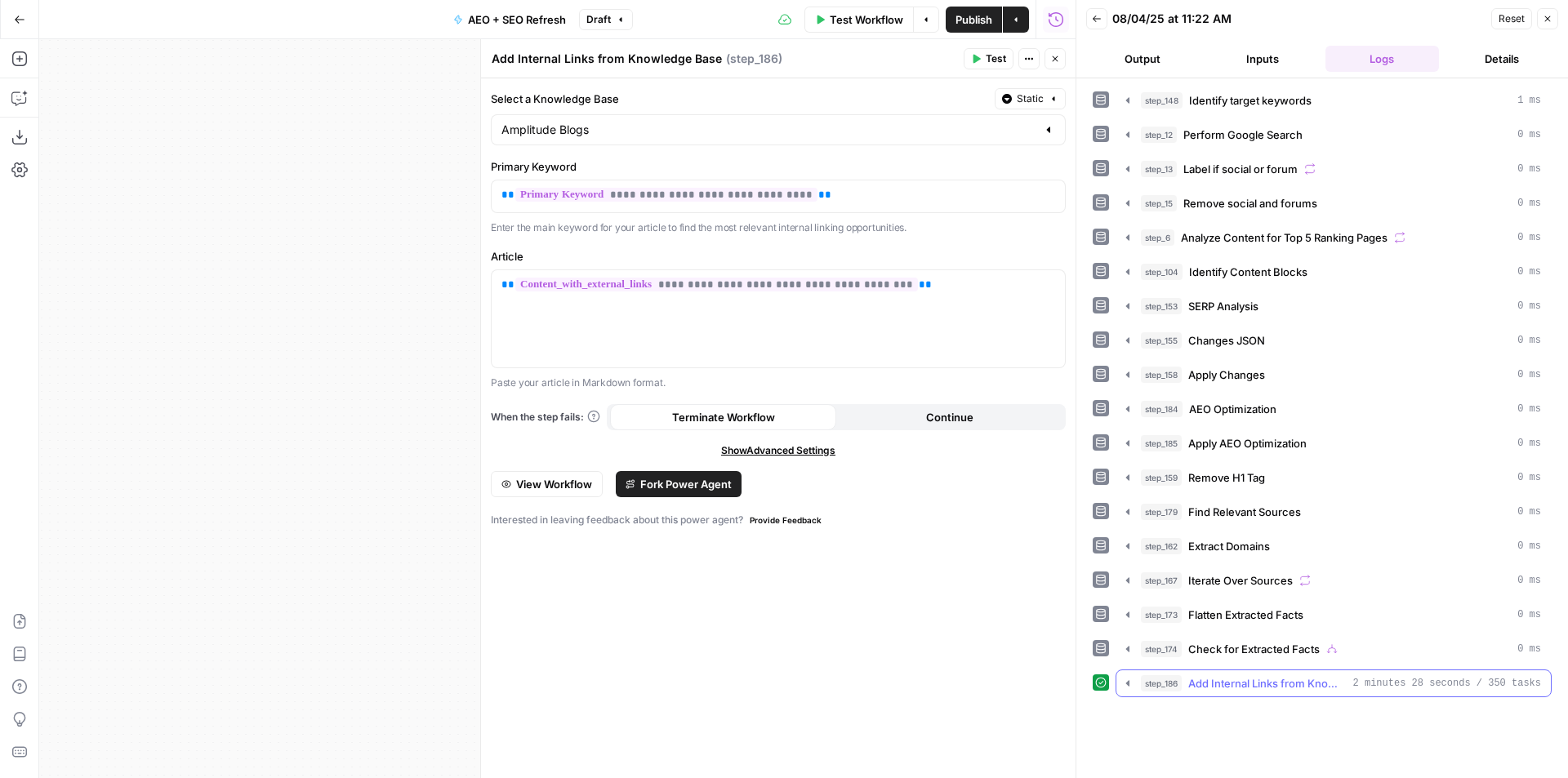 scroll, scrollTop: 0, scrollLeft: 0, axis: both 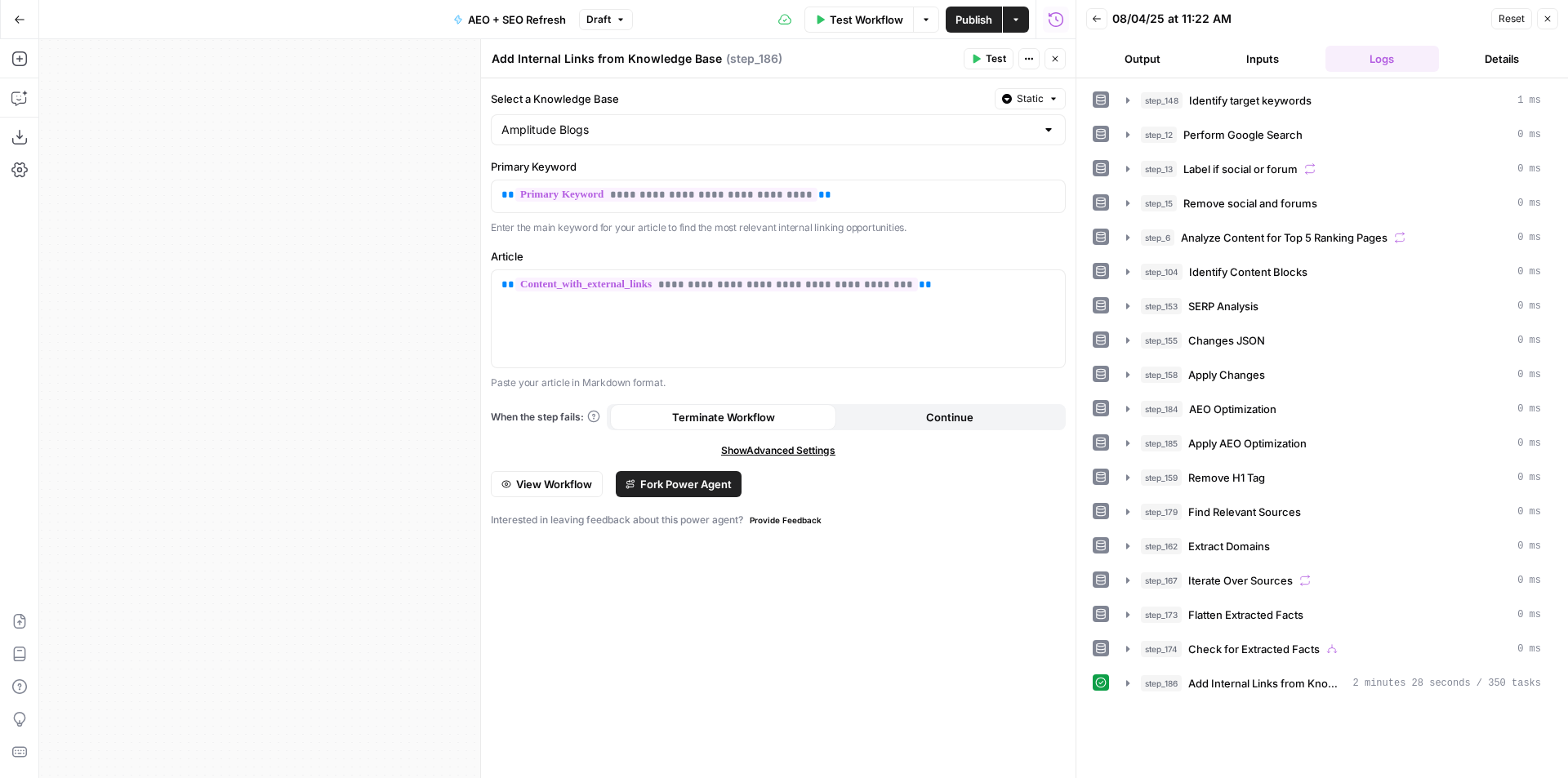 click 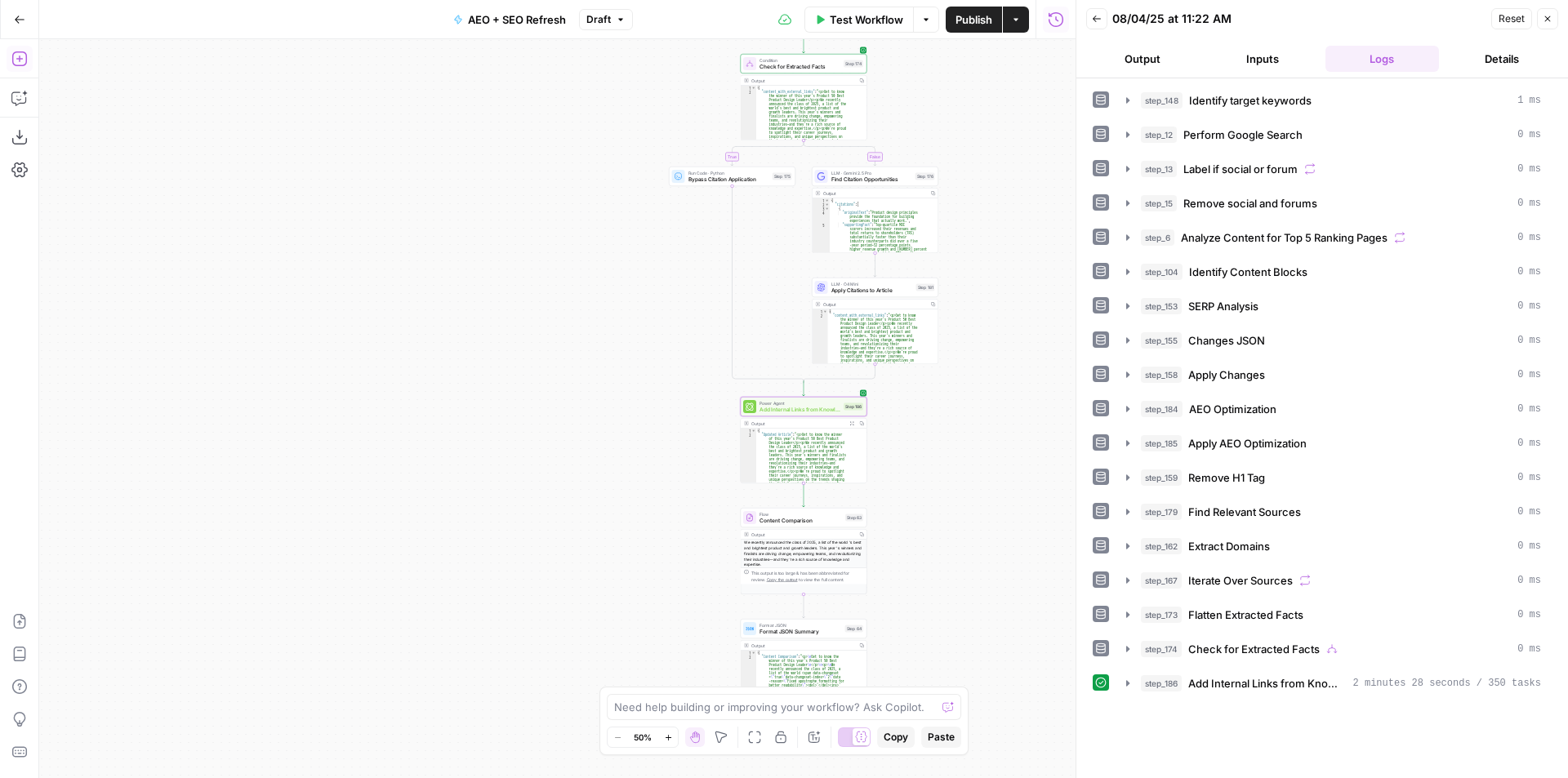 click 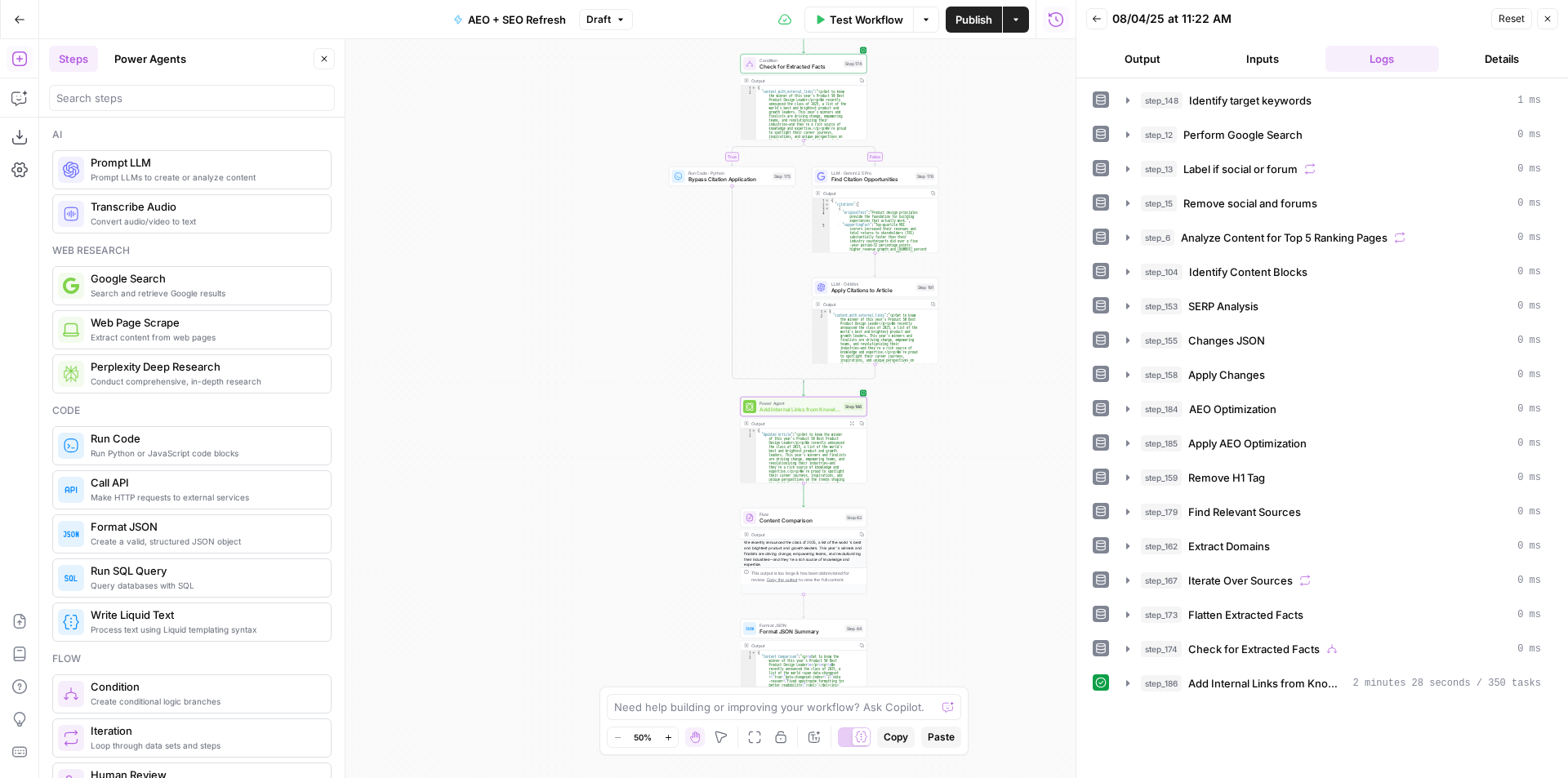 click at bounding box center [192, 95] 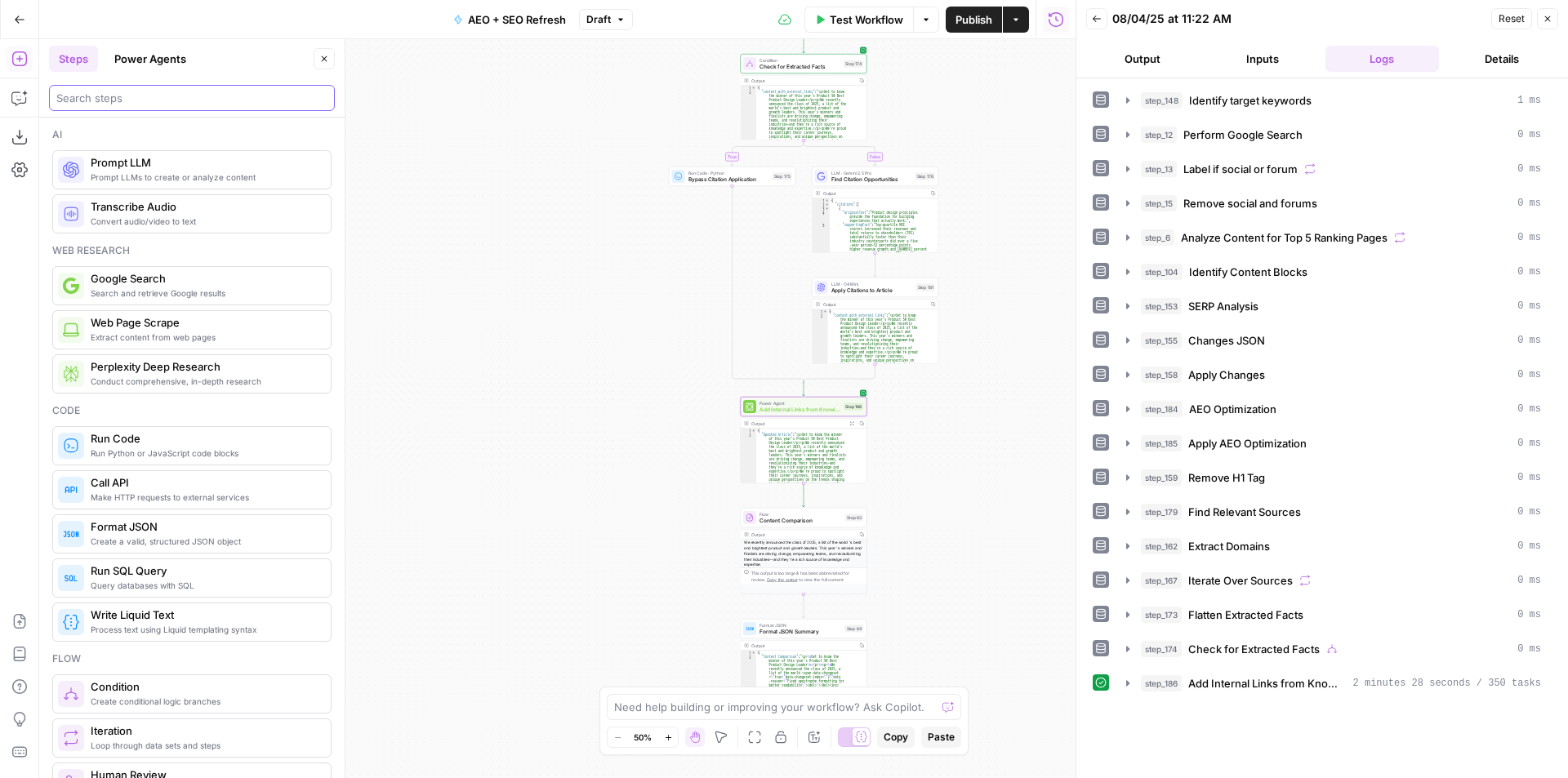 click at bounding box center [192, 98] 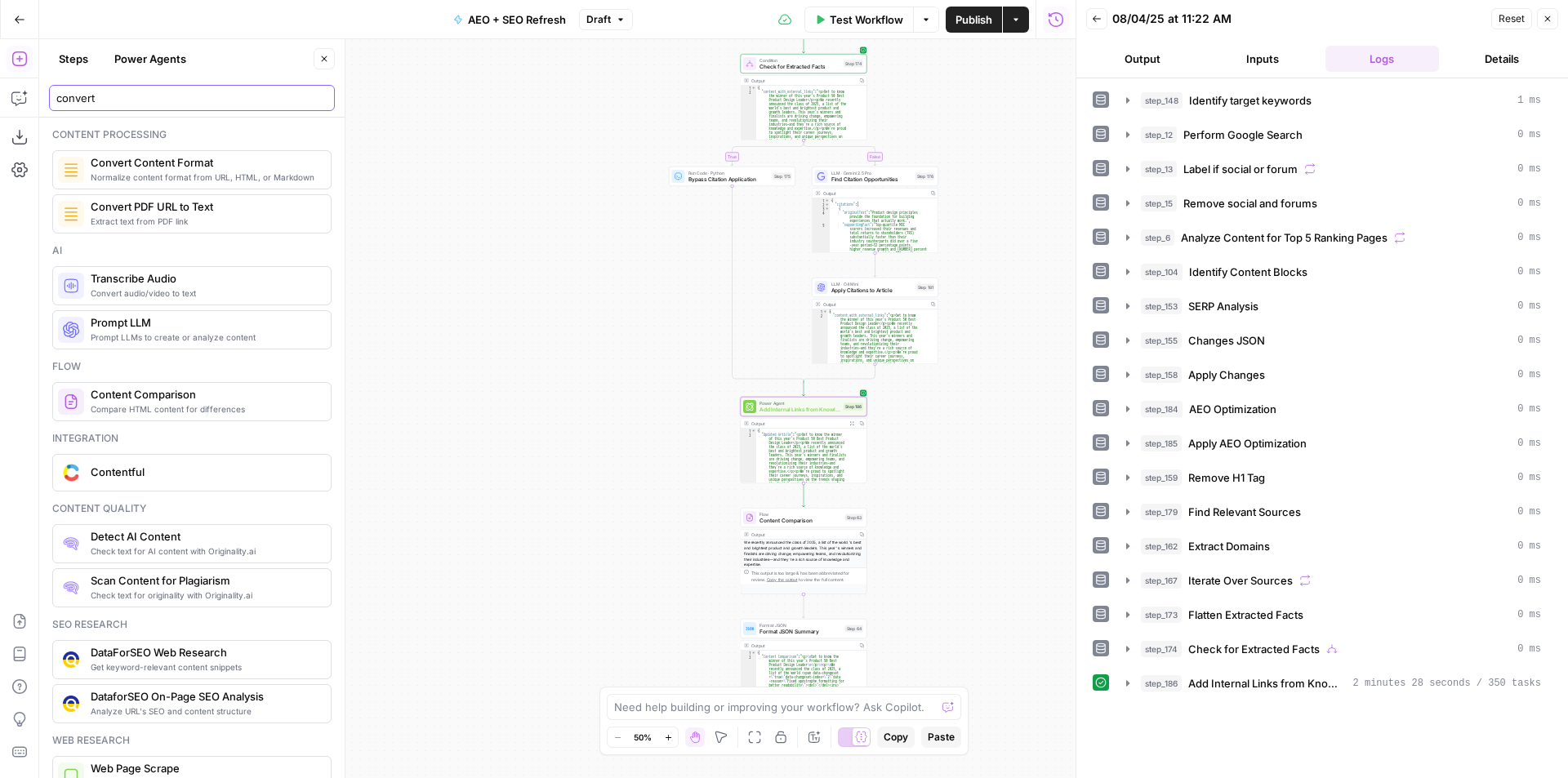 type on "convert" 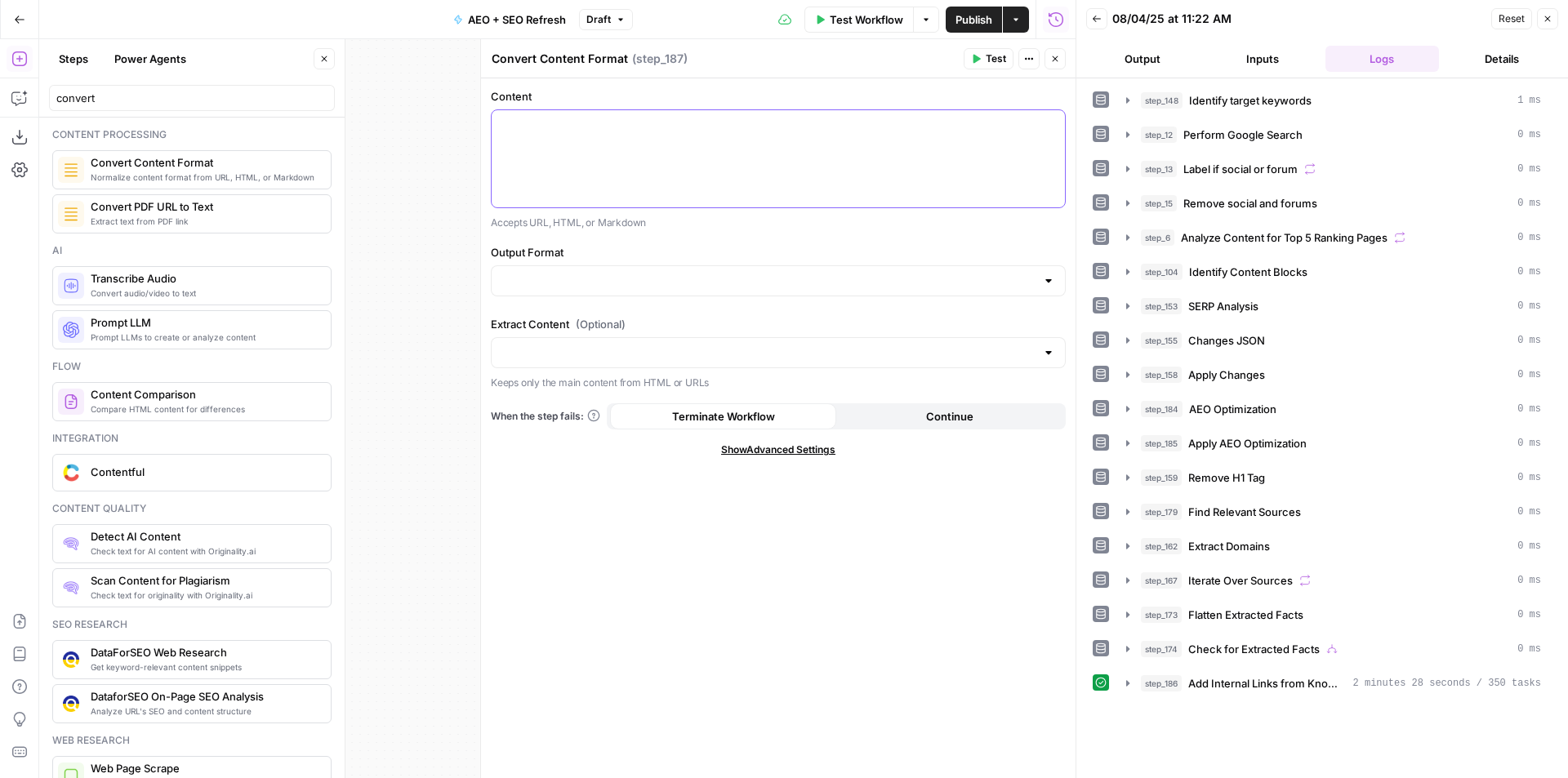 click at bounding box center (778, 158) 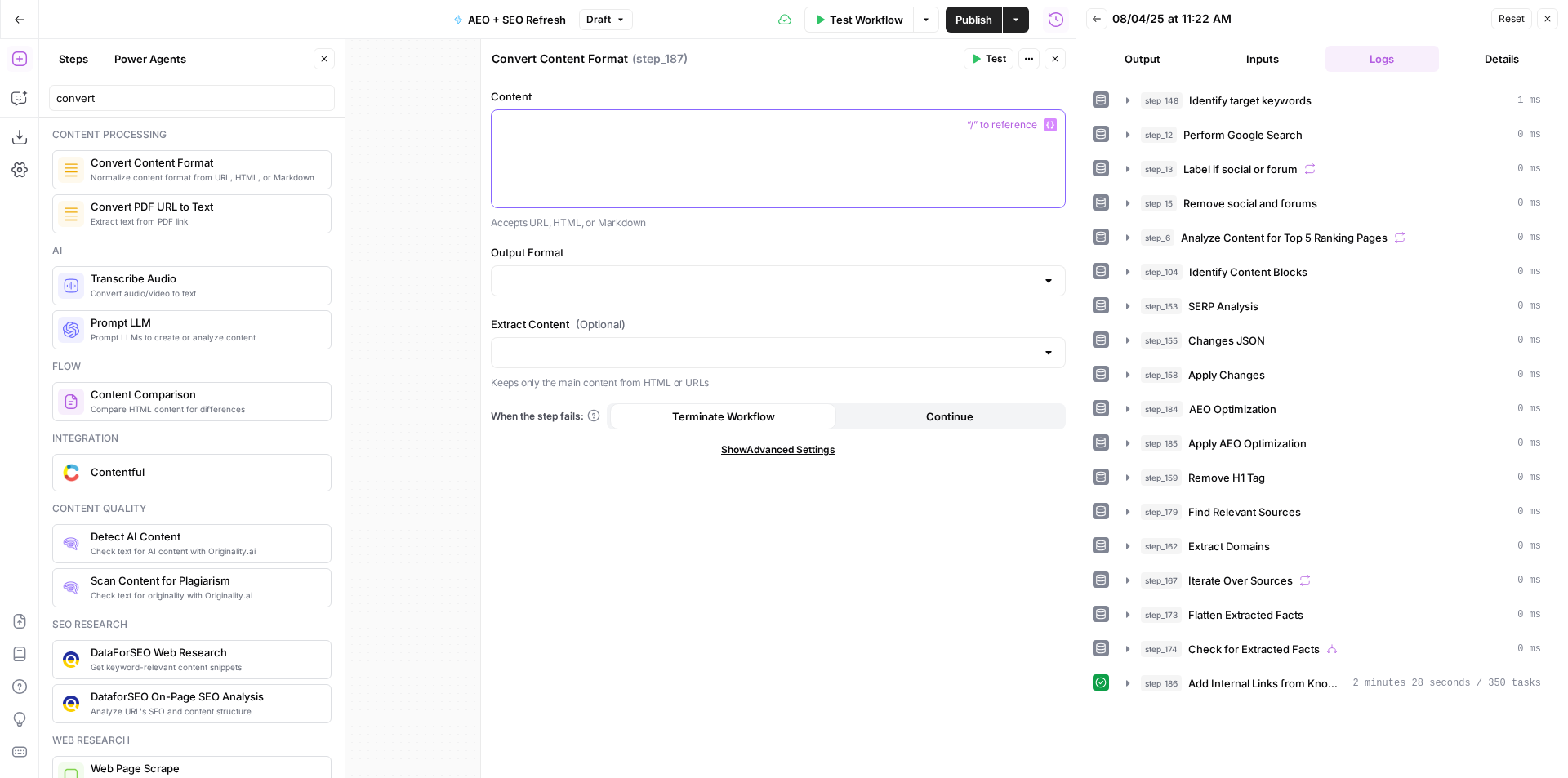 click 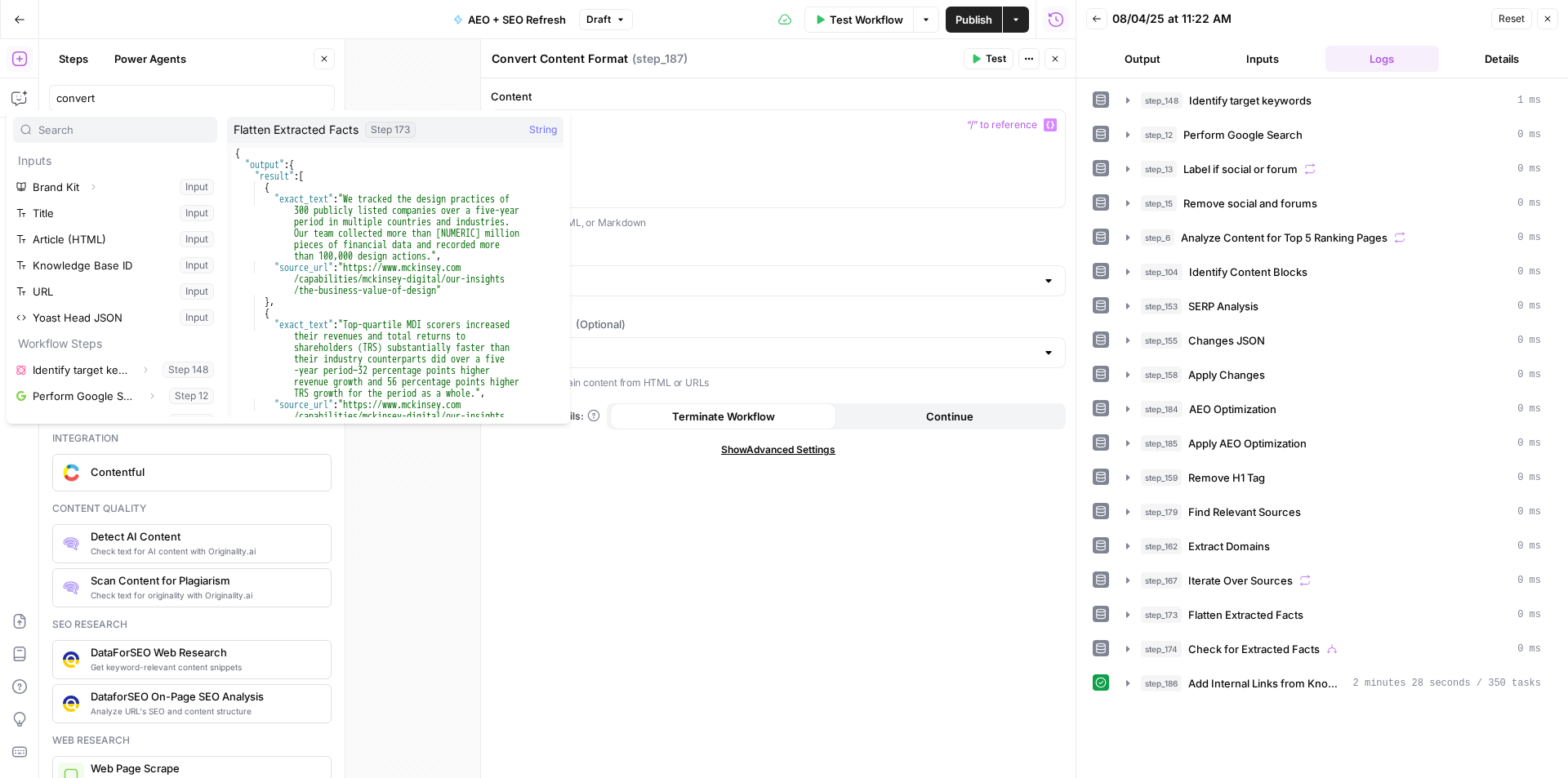 scroll, scrollTop: 384, scrollLeft: 0, axis: vertical 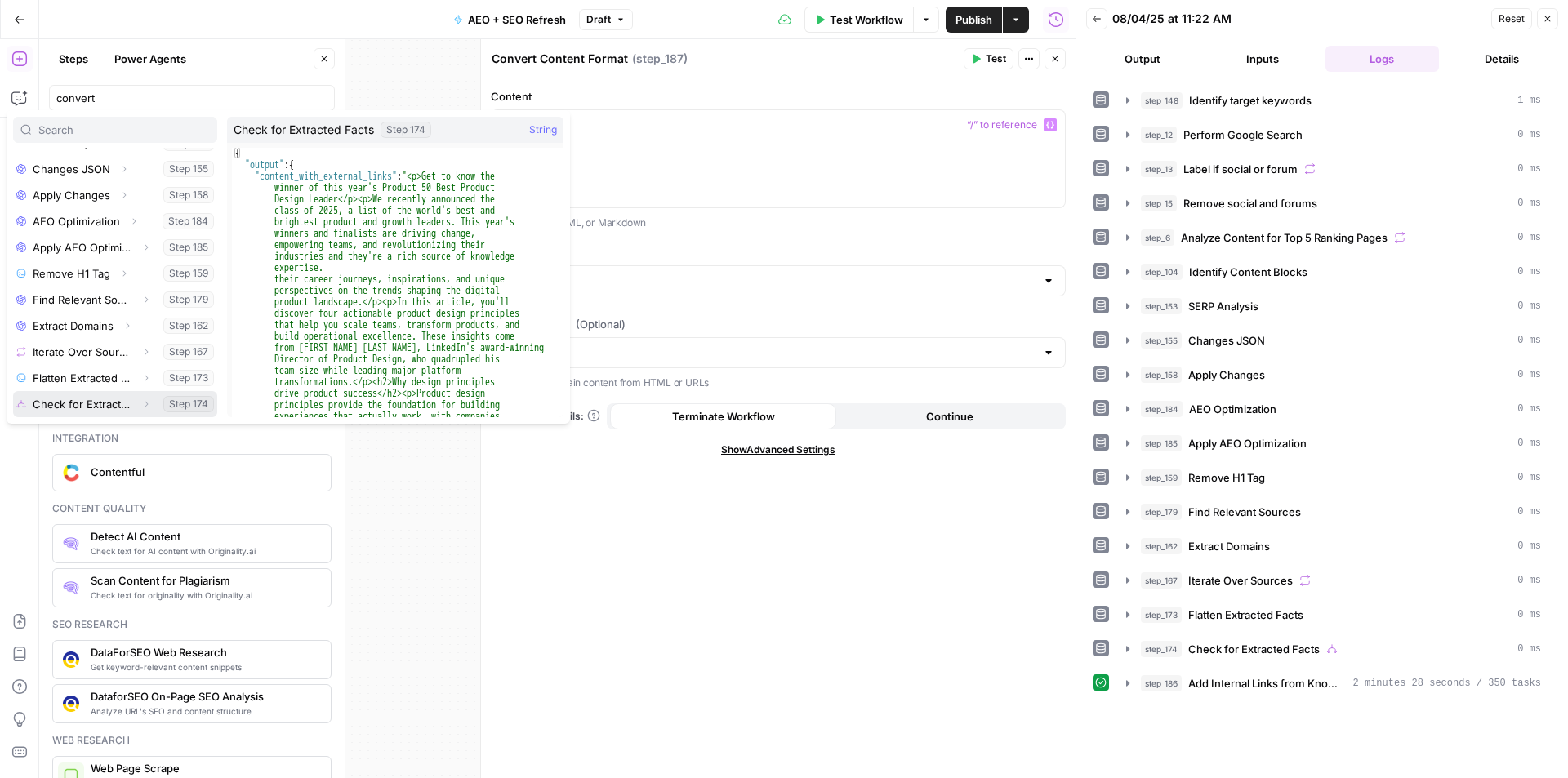 click on "Expand" at bounding box center (146, 404) 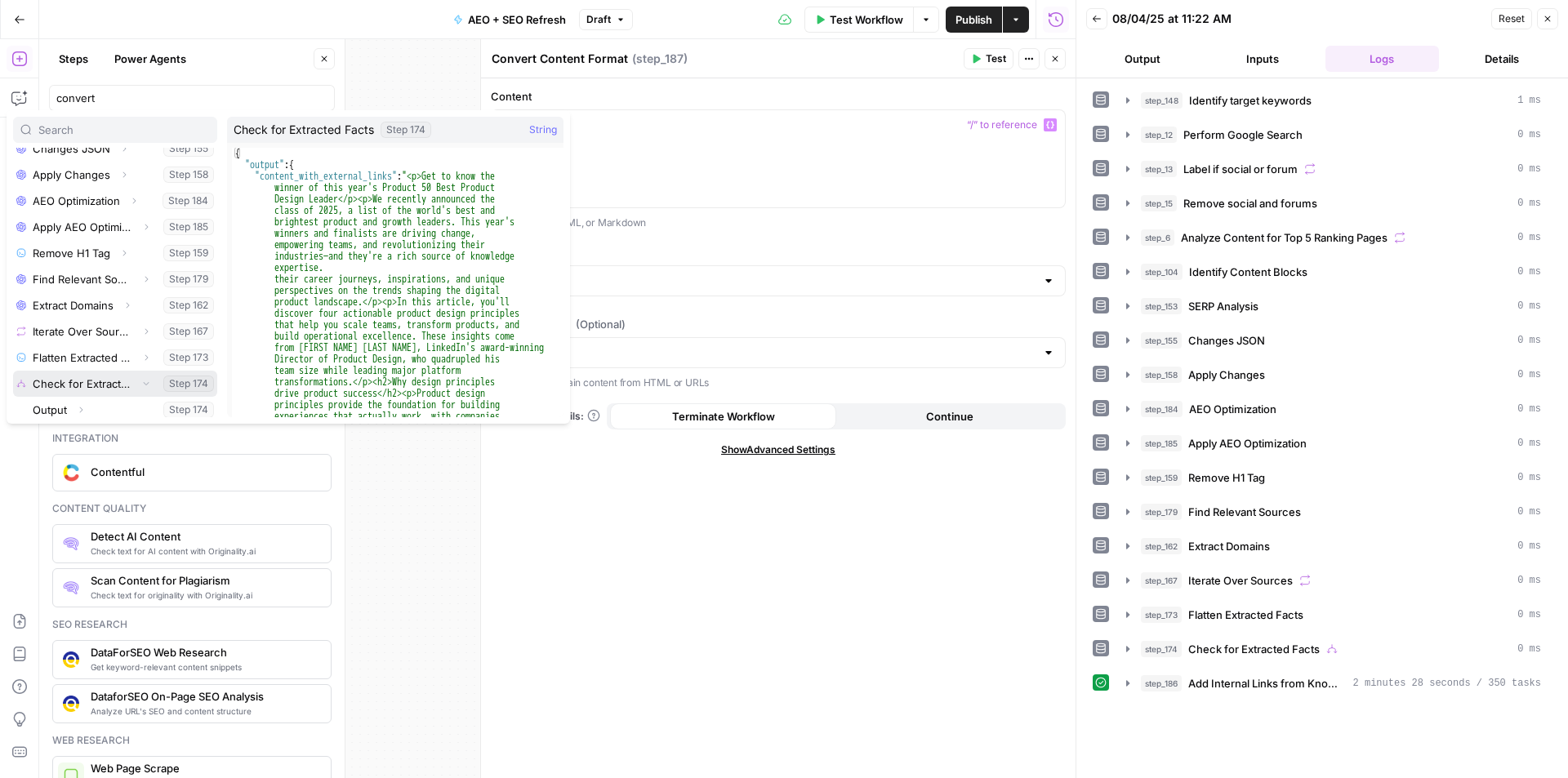 scroll, scrollTop: 410, scrollLeft: 0, axis: vertical 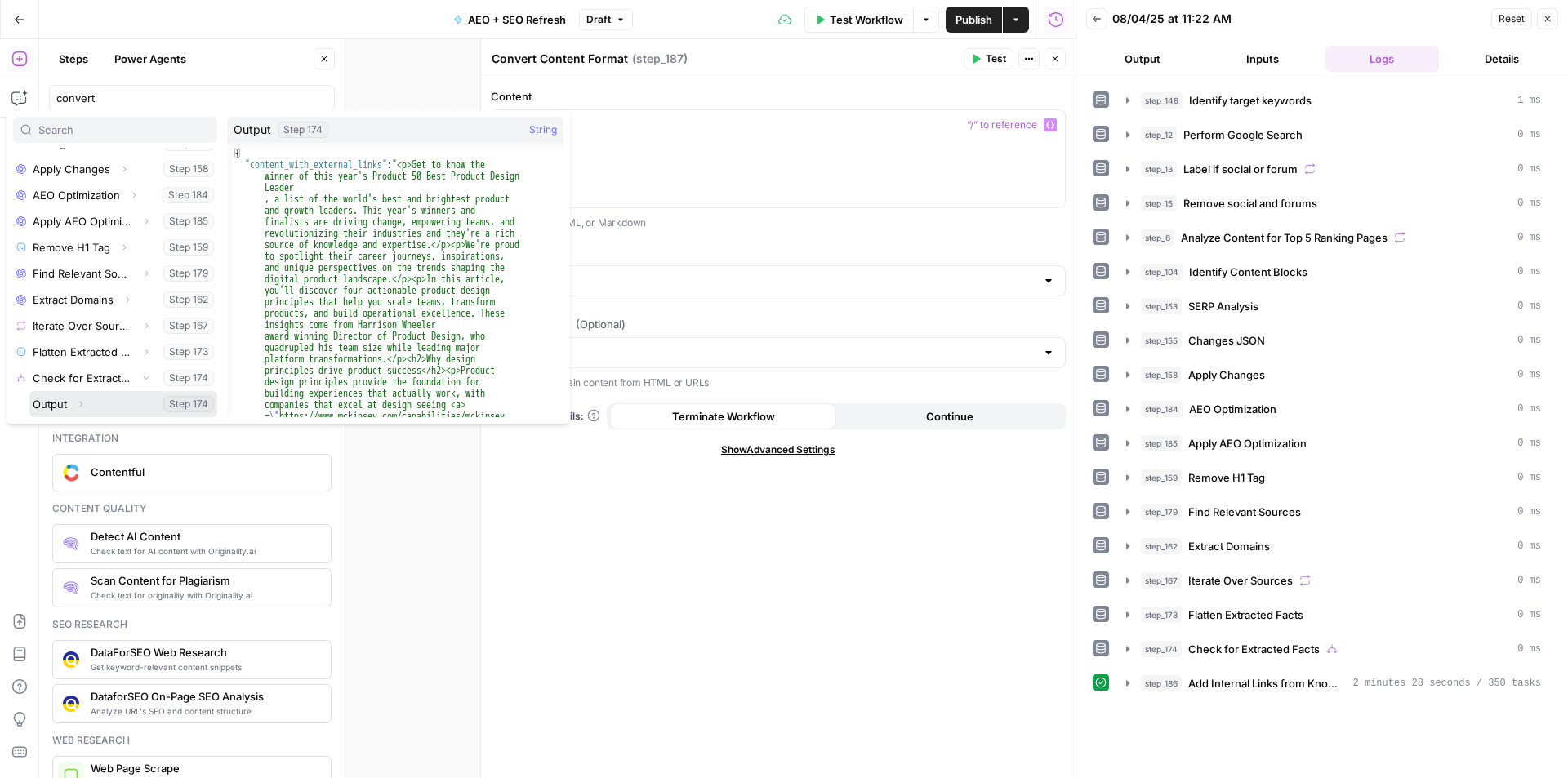 click 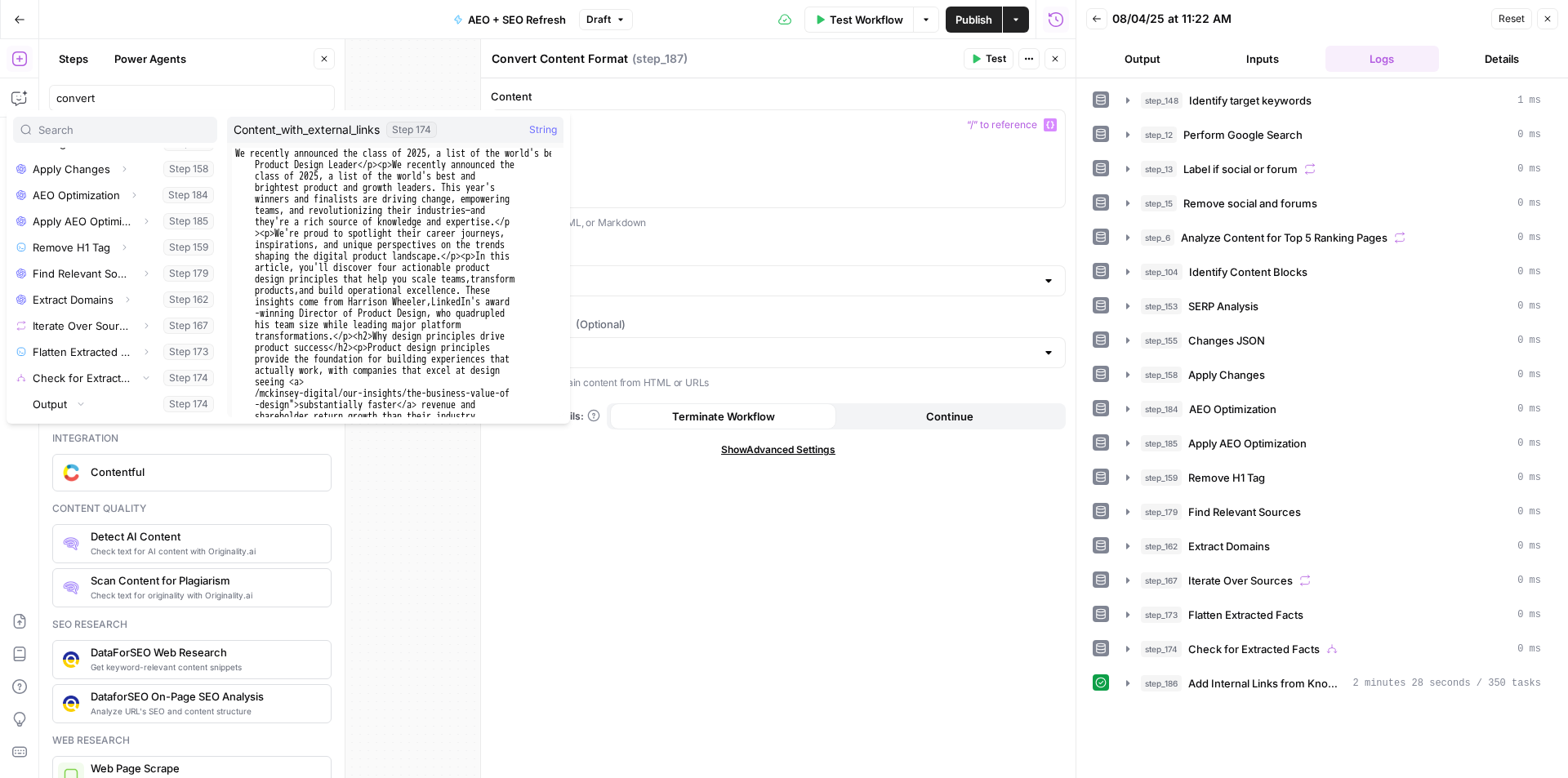 scroll, scrollTop: 436, scrollLeft: 0, axis: vertical 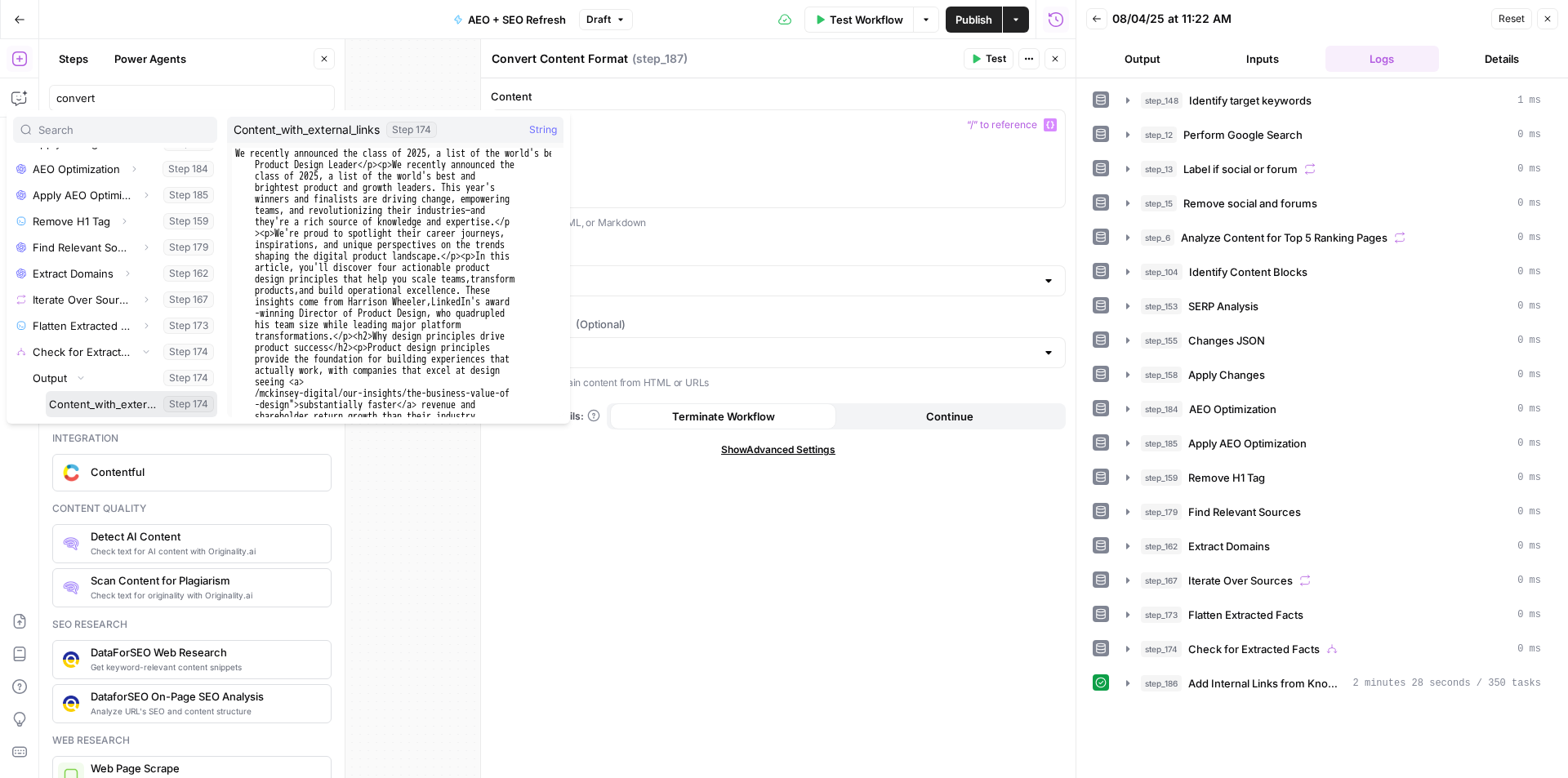 click at bounding box center [131, 404] 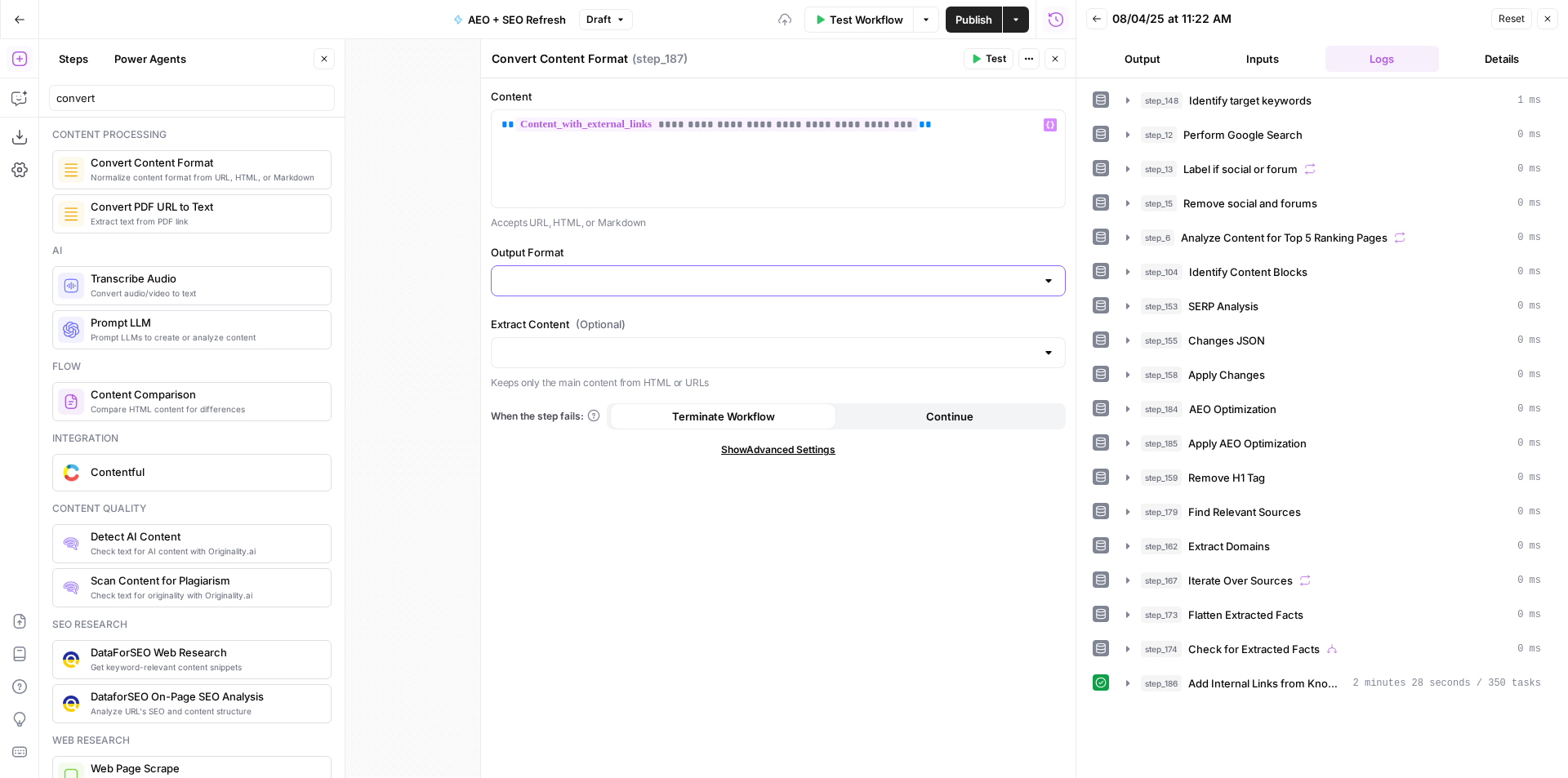 click on "Output Format" at bounding box center (768, 281) 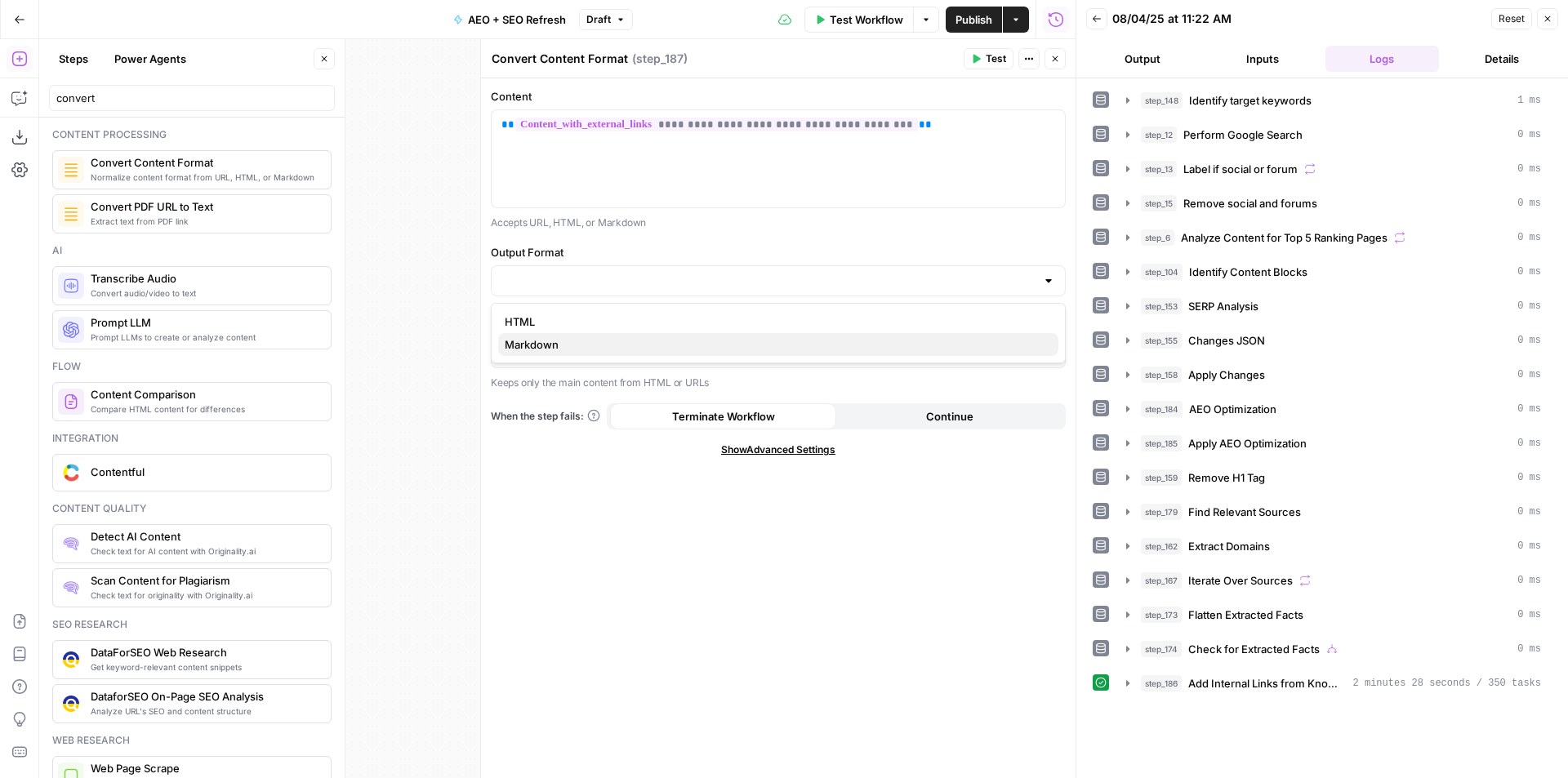 click on "Markdown" at bounding box center (775, 345) 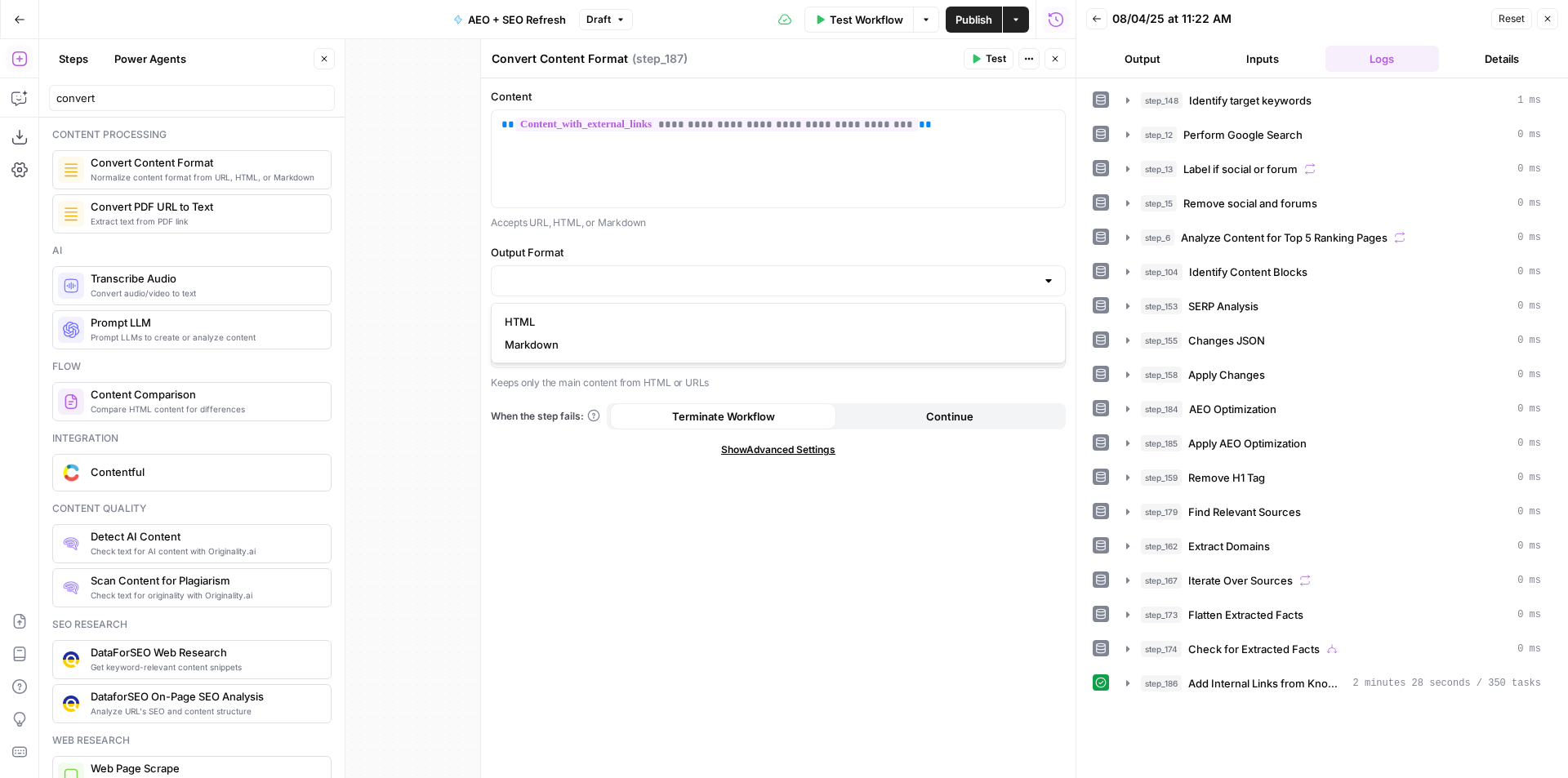 type on "Markdown" 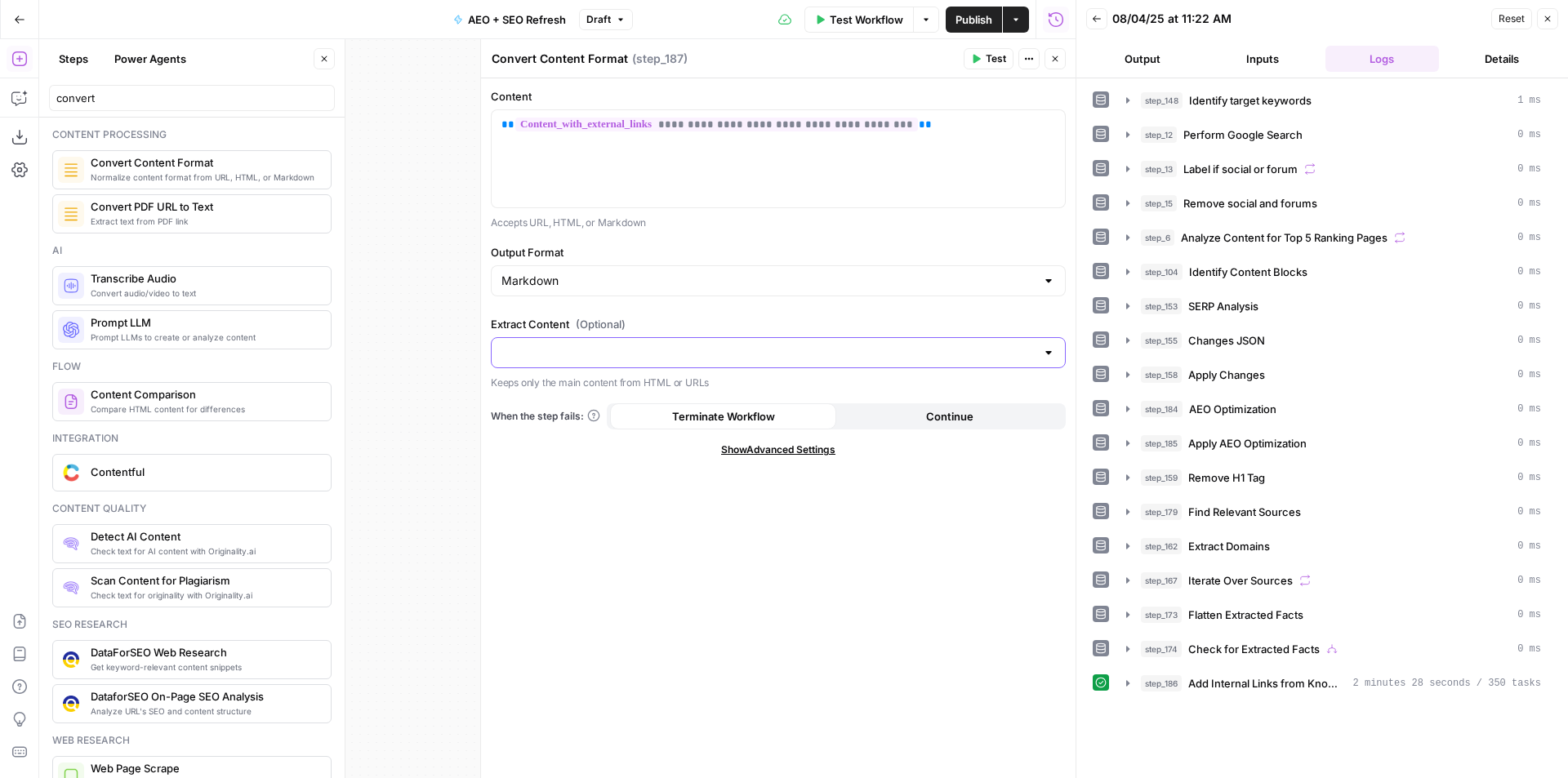 click on "Extract Content   (Optional)" at bounding box center (768, 353) 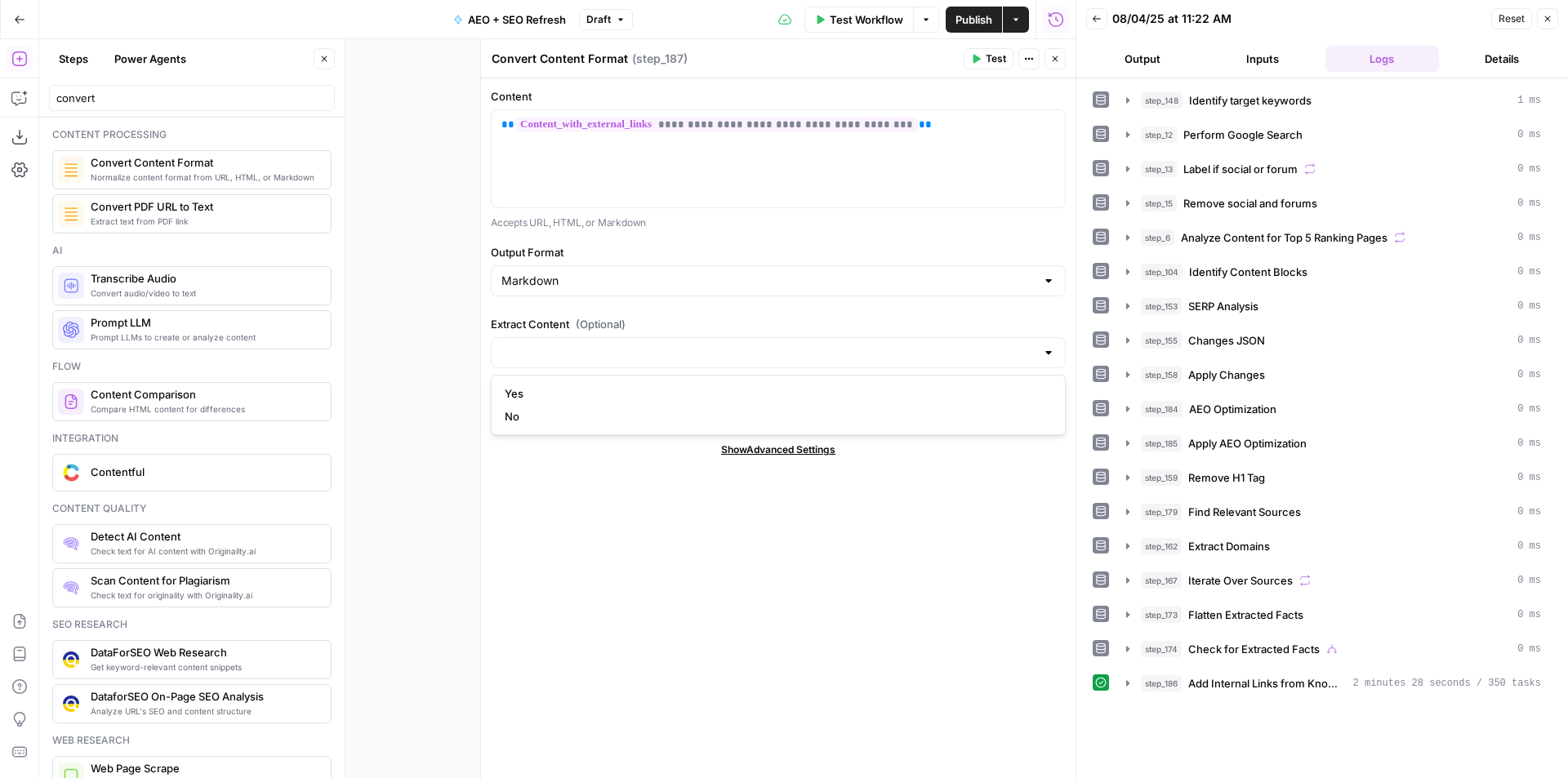 click on "**********" at bounding box center [778, 428] 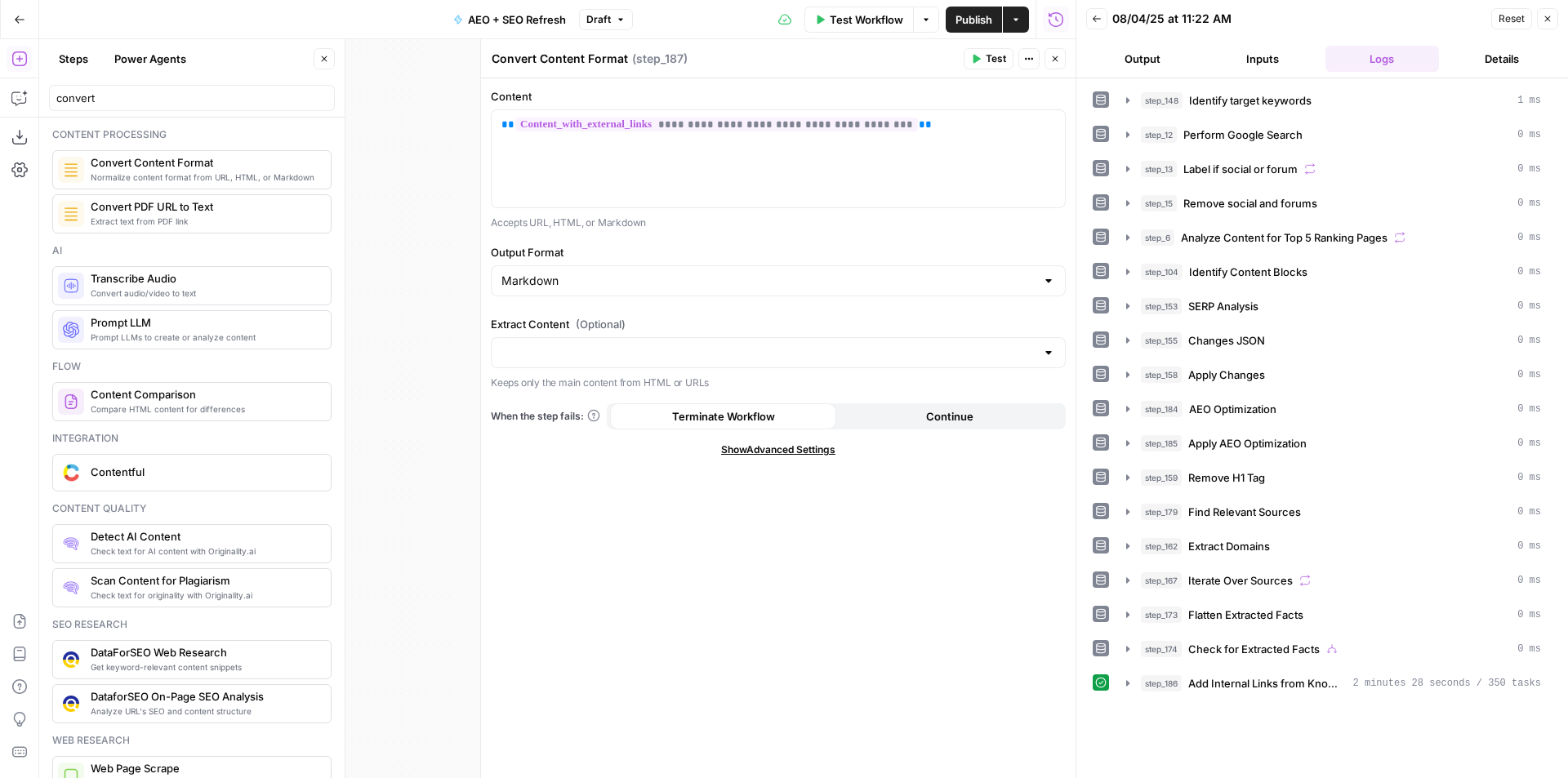 click on "Close" at bounding box center [1055, 59] 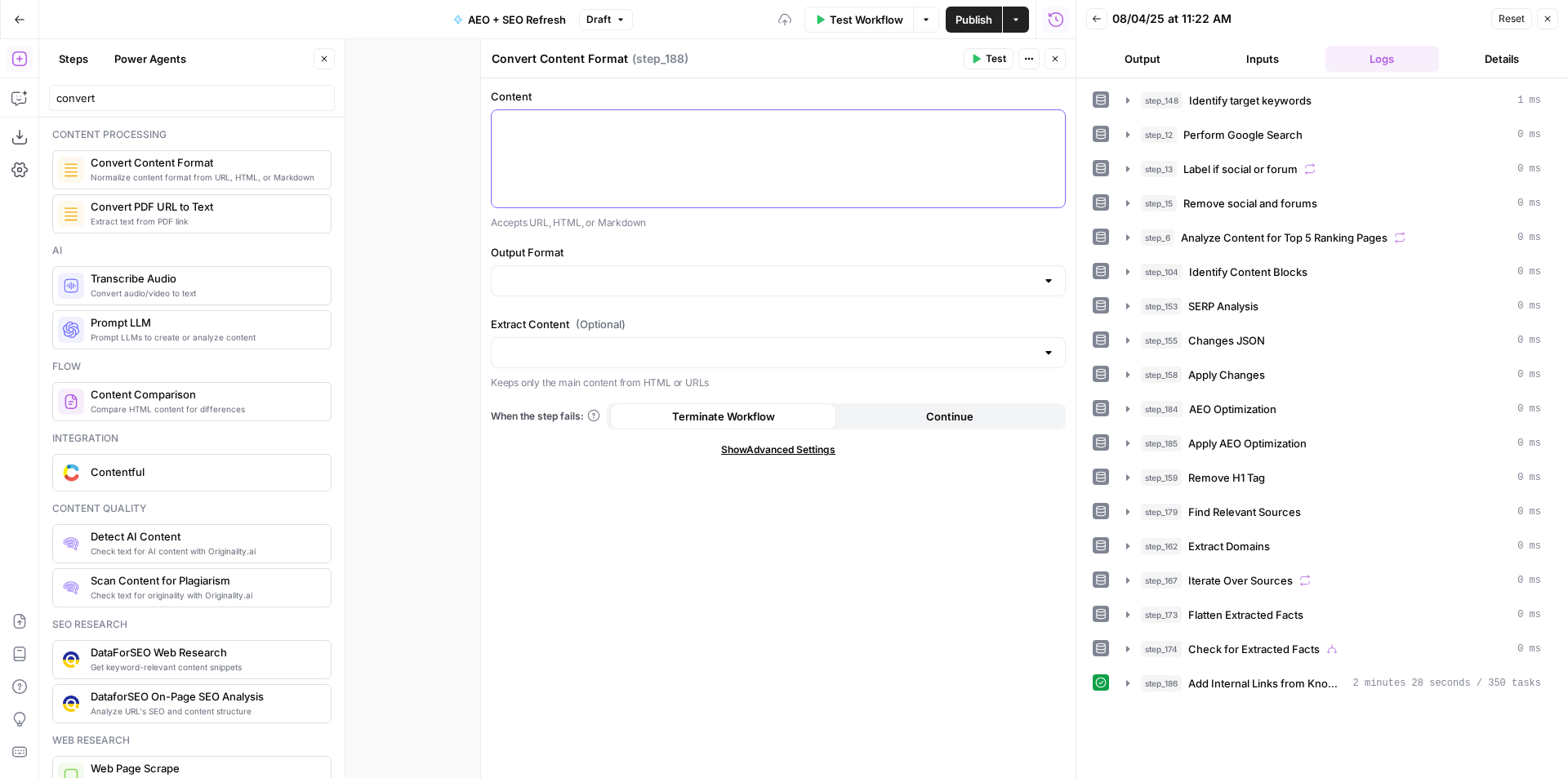 click at bounding box center (778, 158) 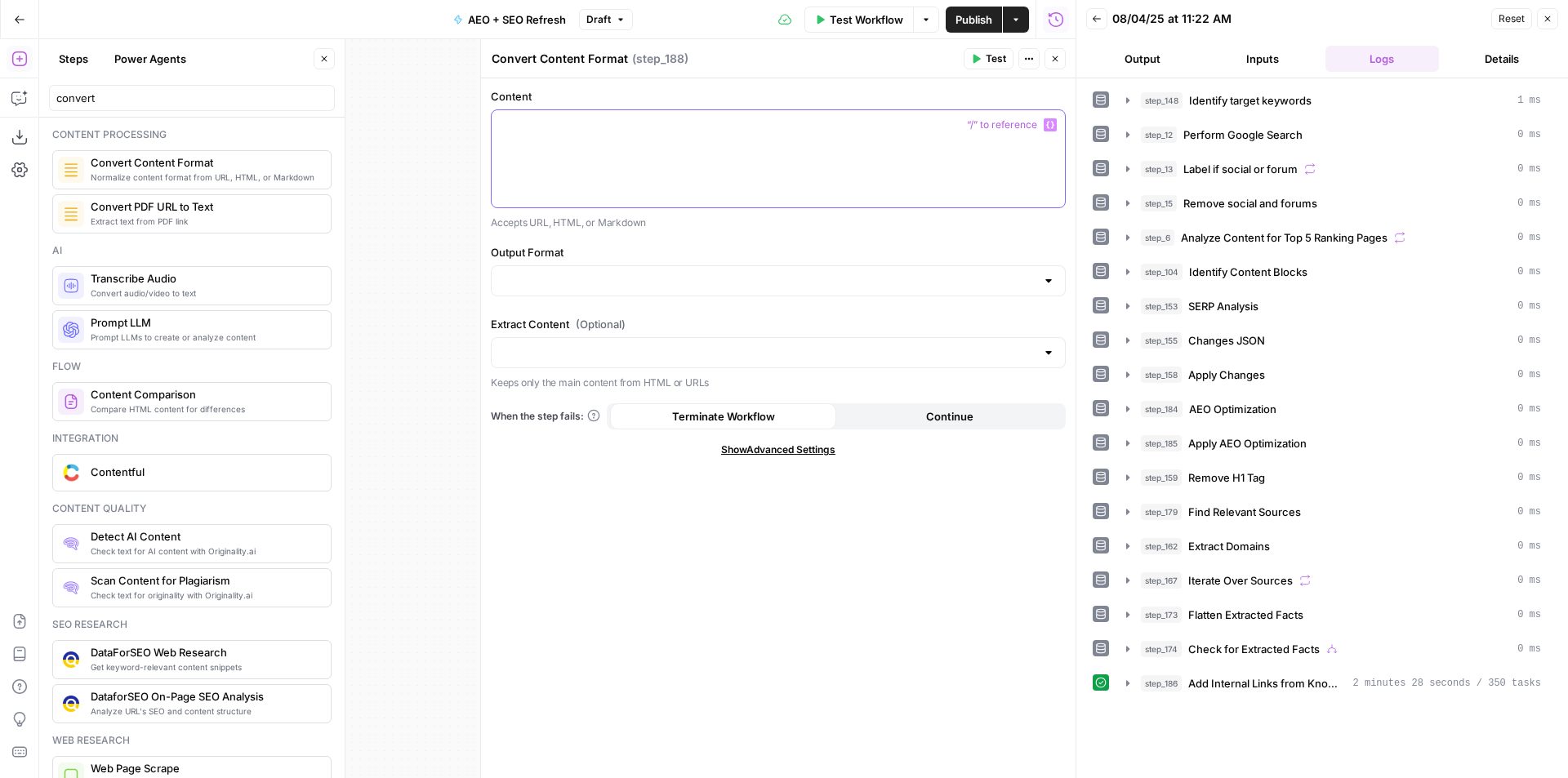 click 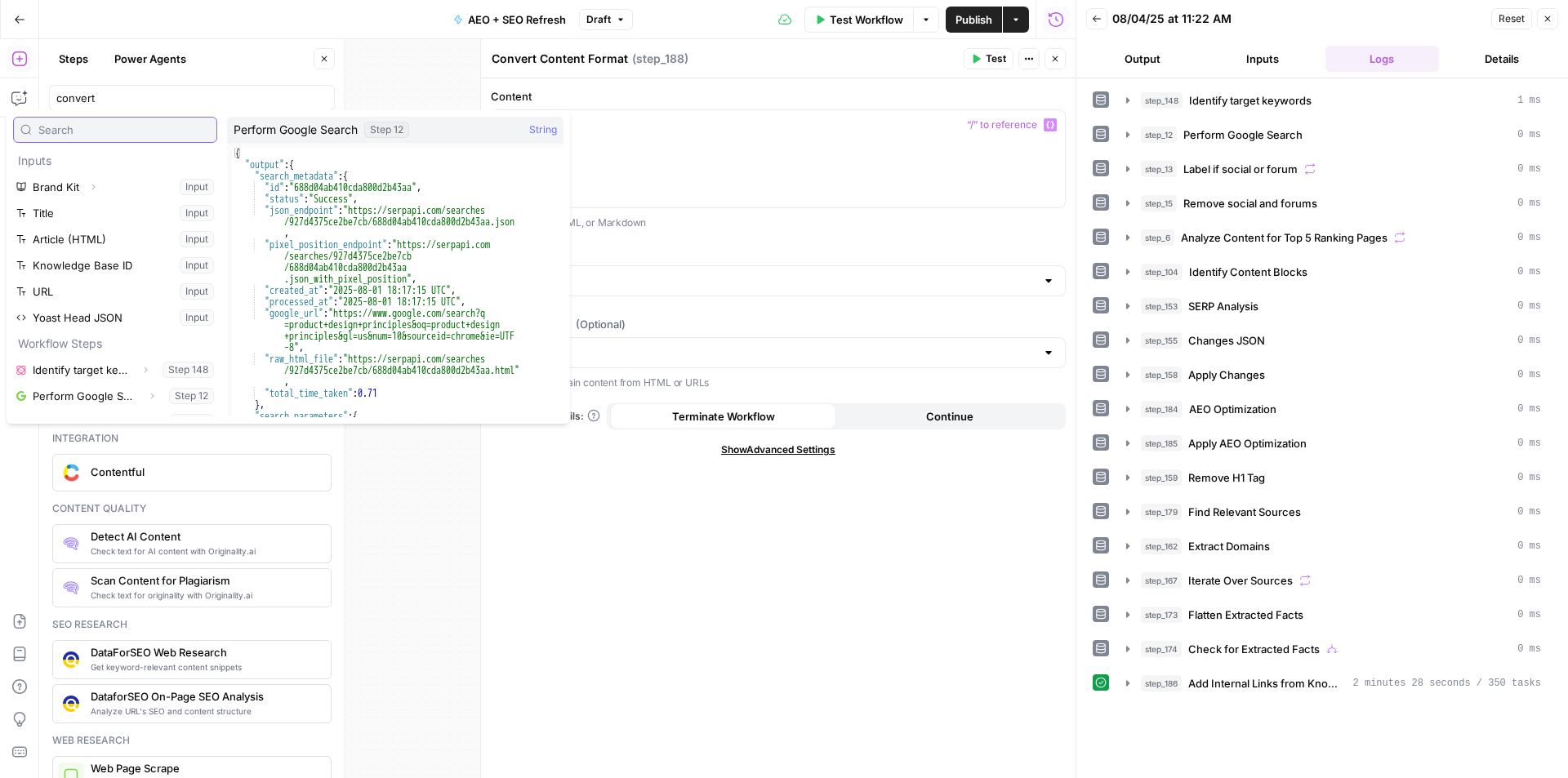 scroll, scrollTop: 436, scrollLeft: 0, axis: vertical 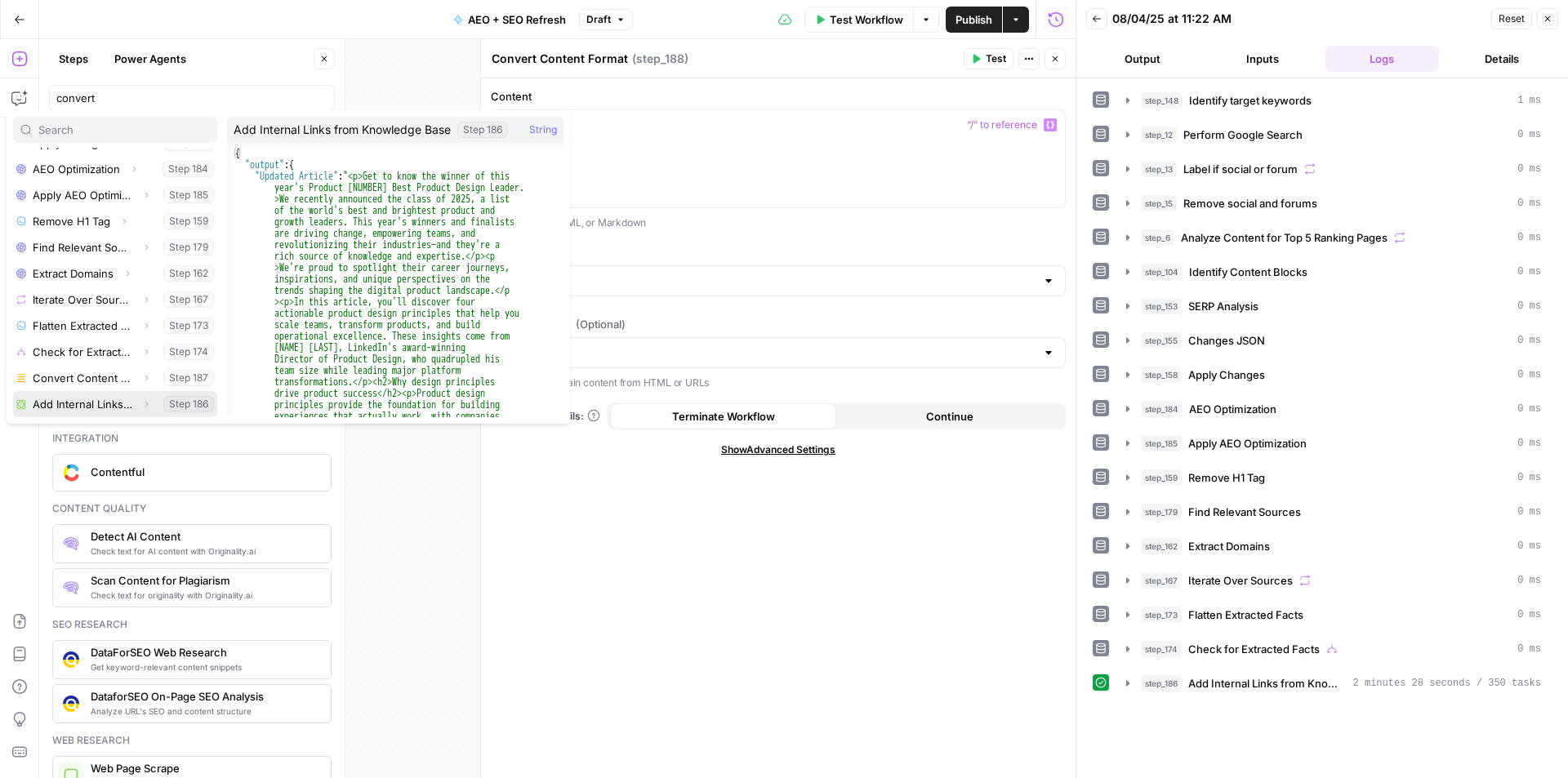 click 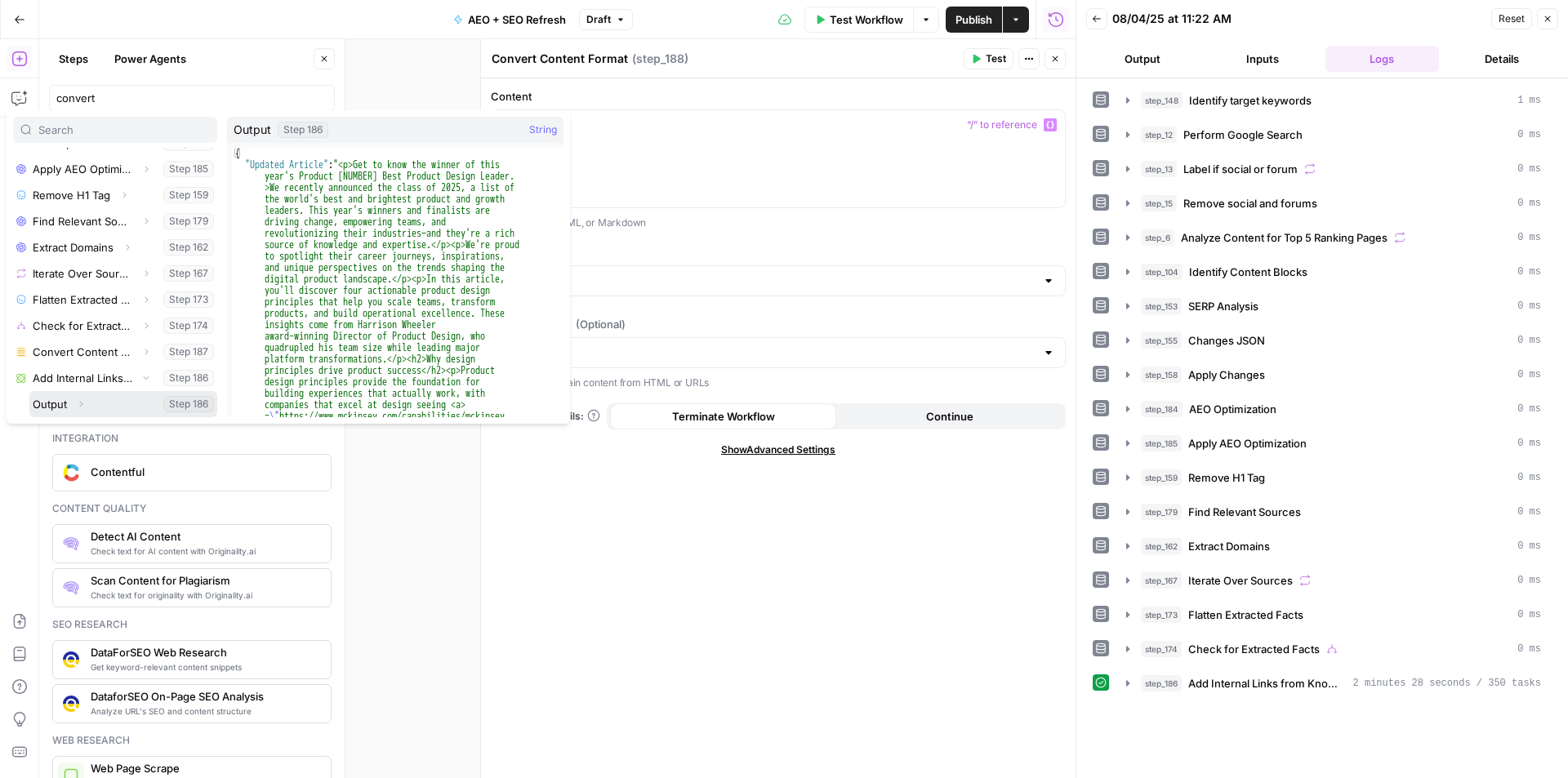 click 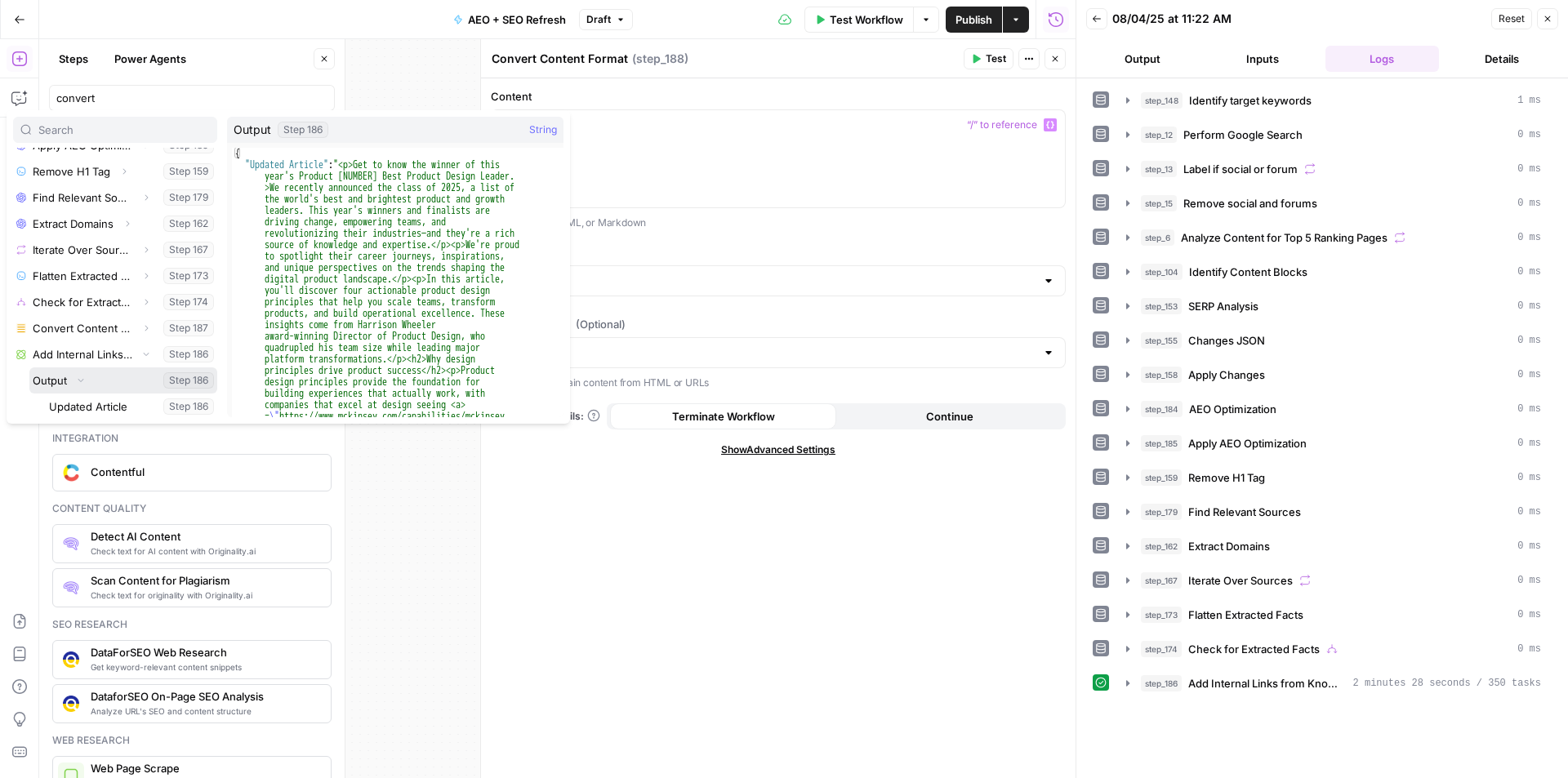 scroll, scrollTop: 488, scrollLeft: 0, axis: vertical 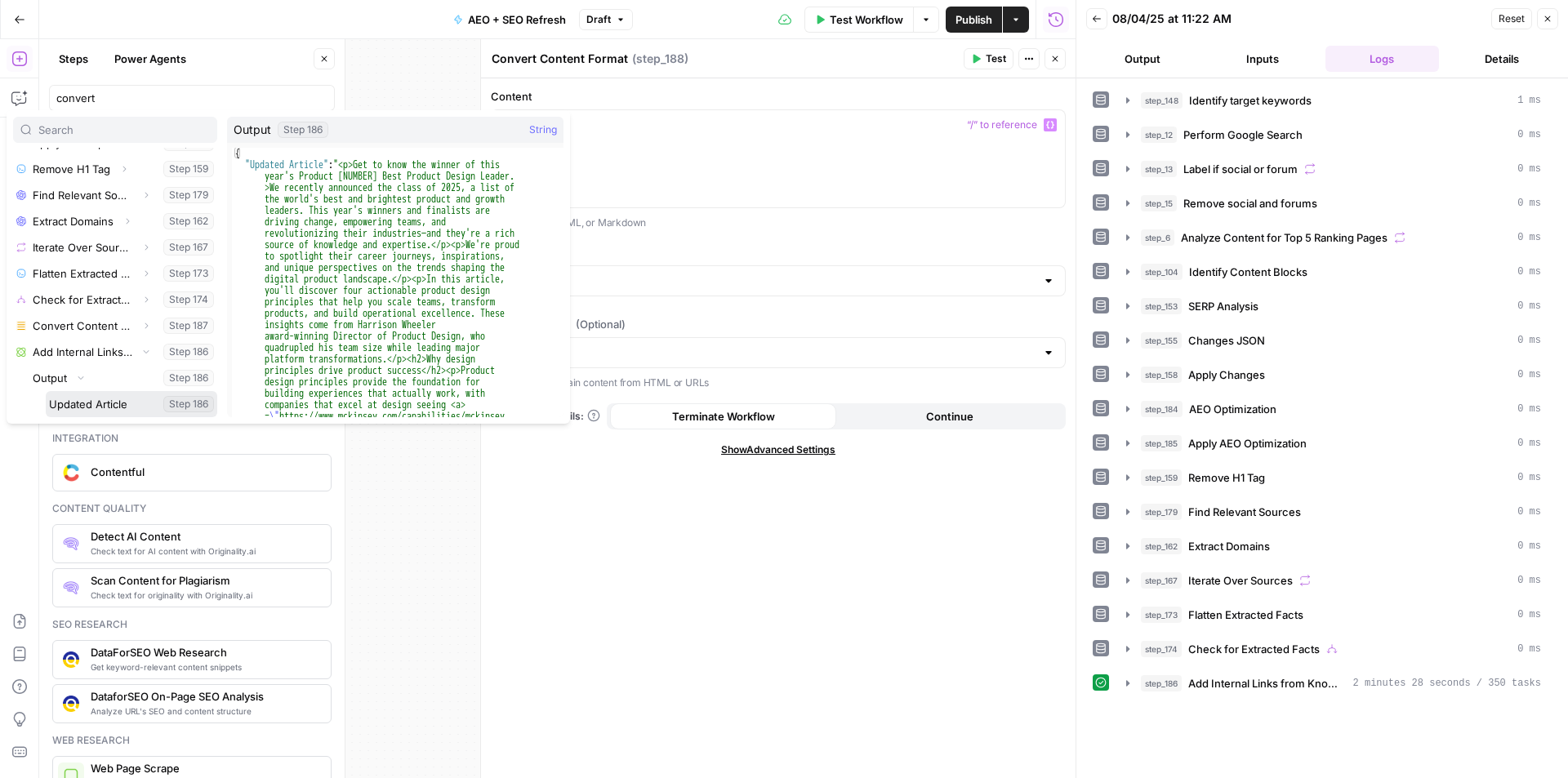 click at bounding box center (131, 404) 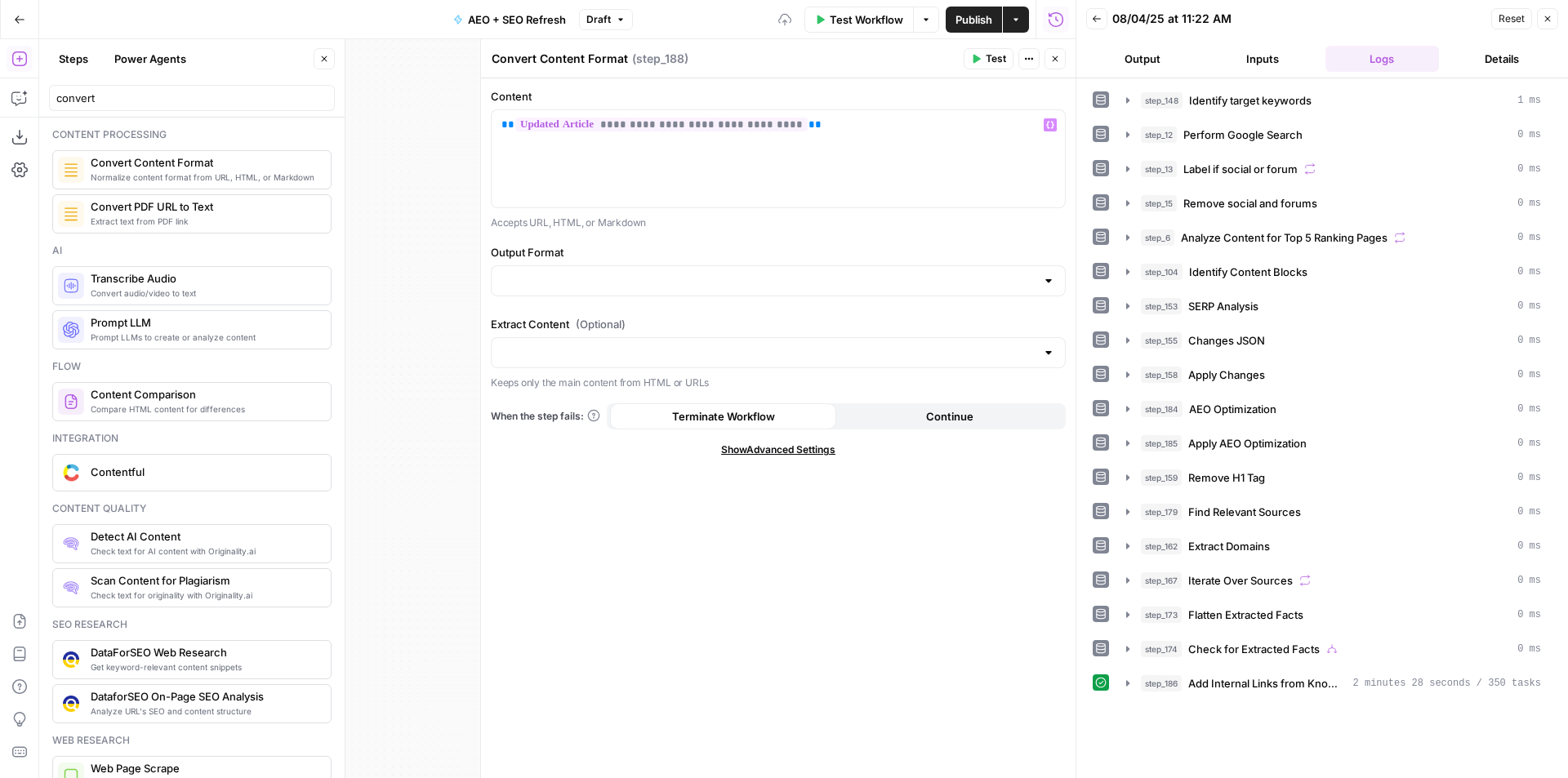click on "Output Format" at bounding box center [778, 273] 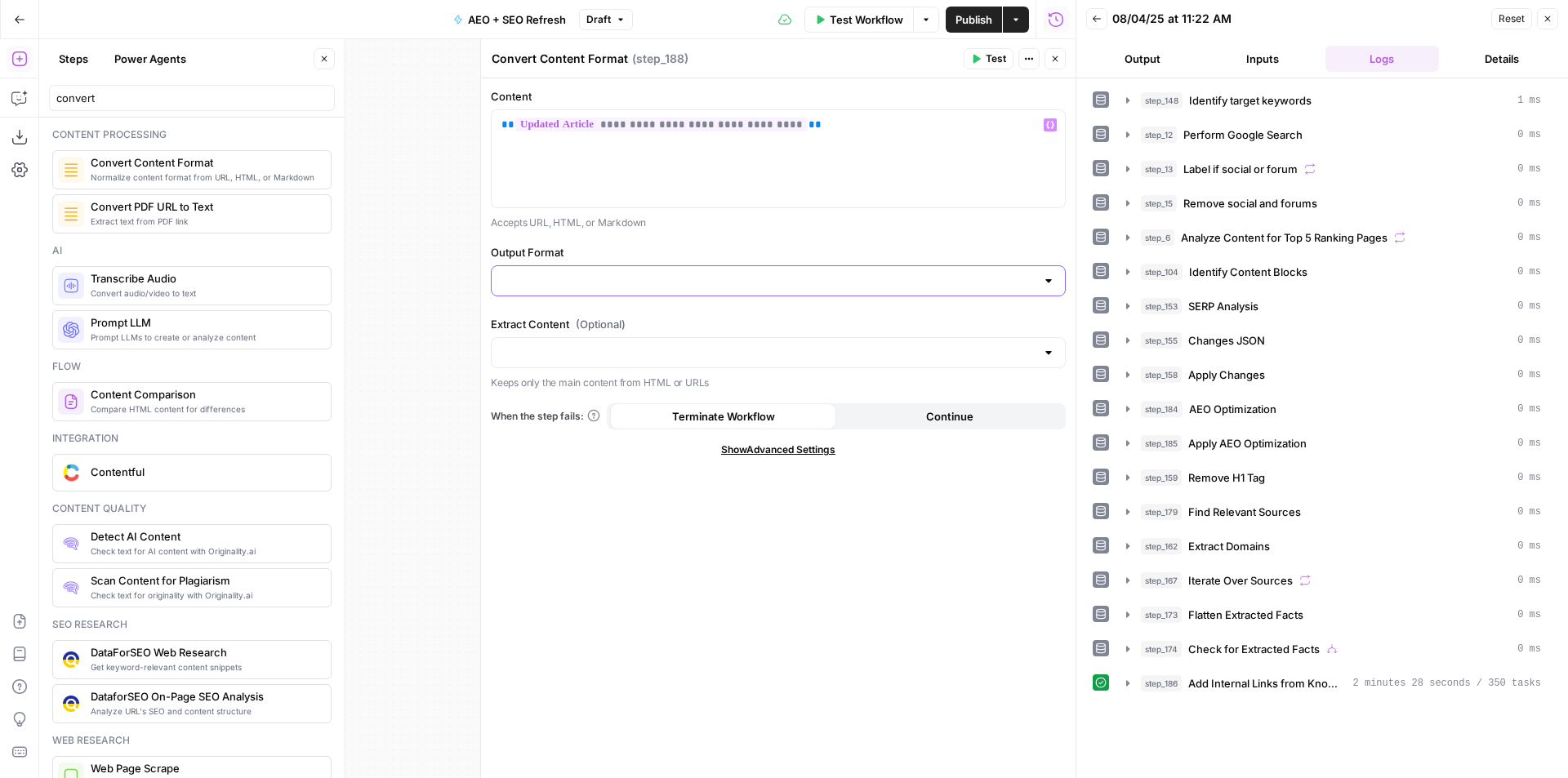 click on "Output Format" at bounding box center (768, 281) 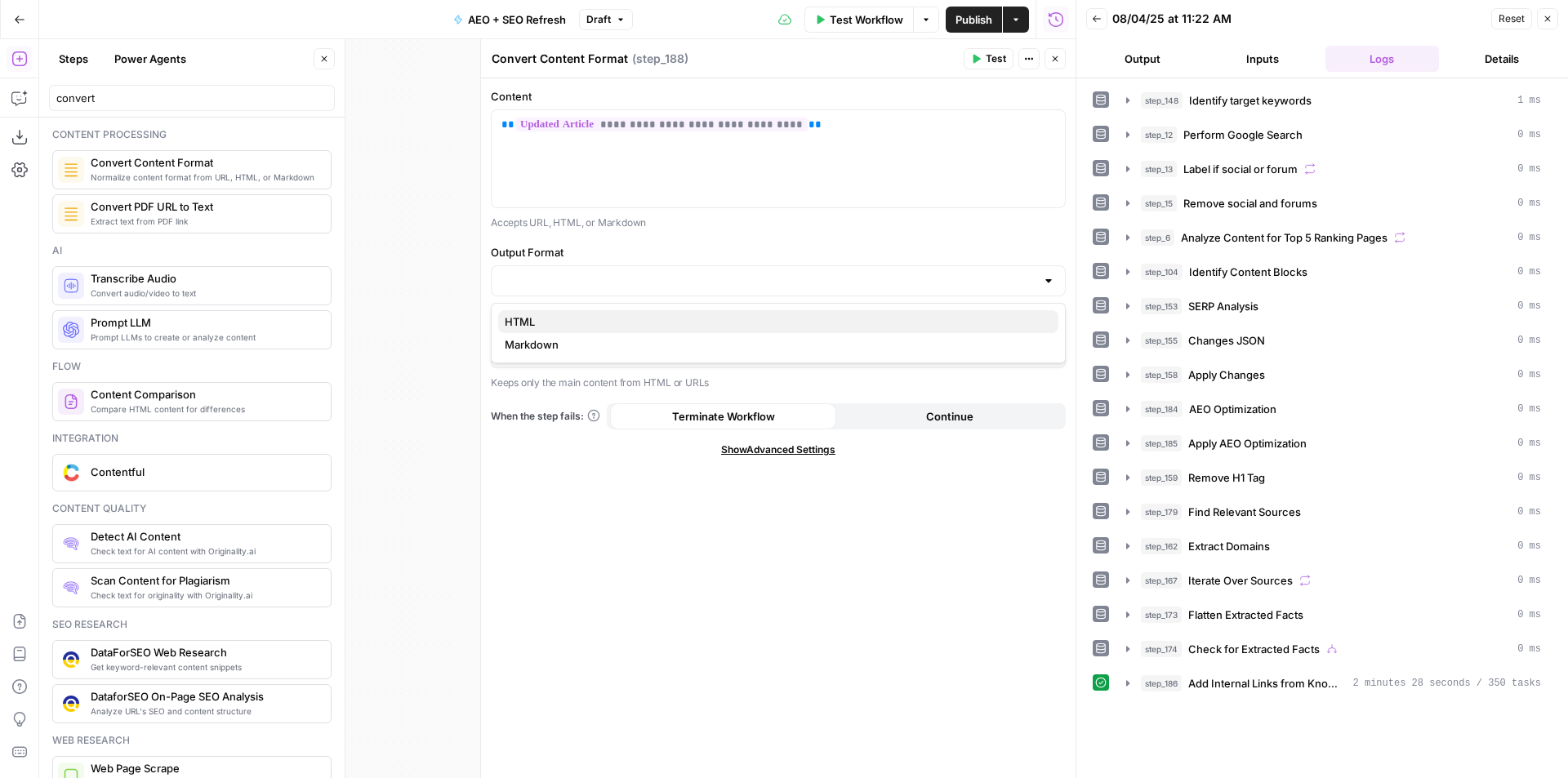 click on "HTML" at bounding box center (775, 322) 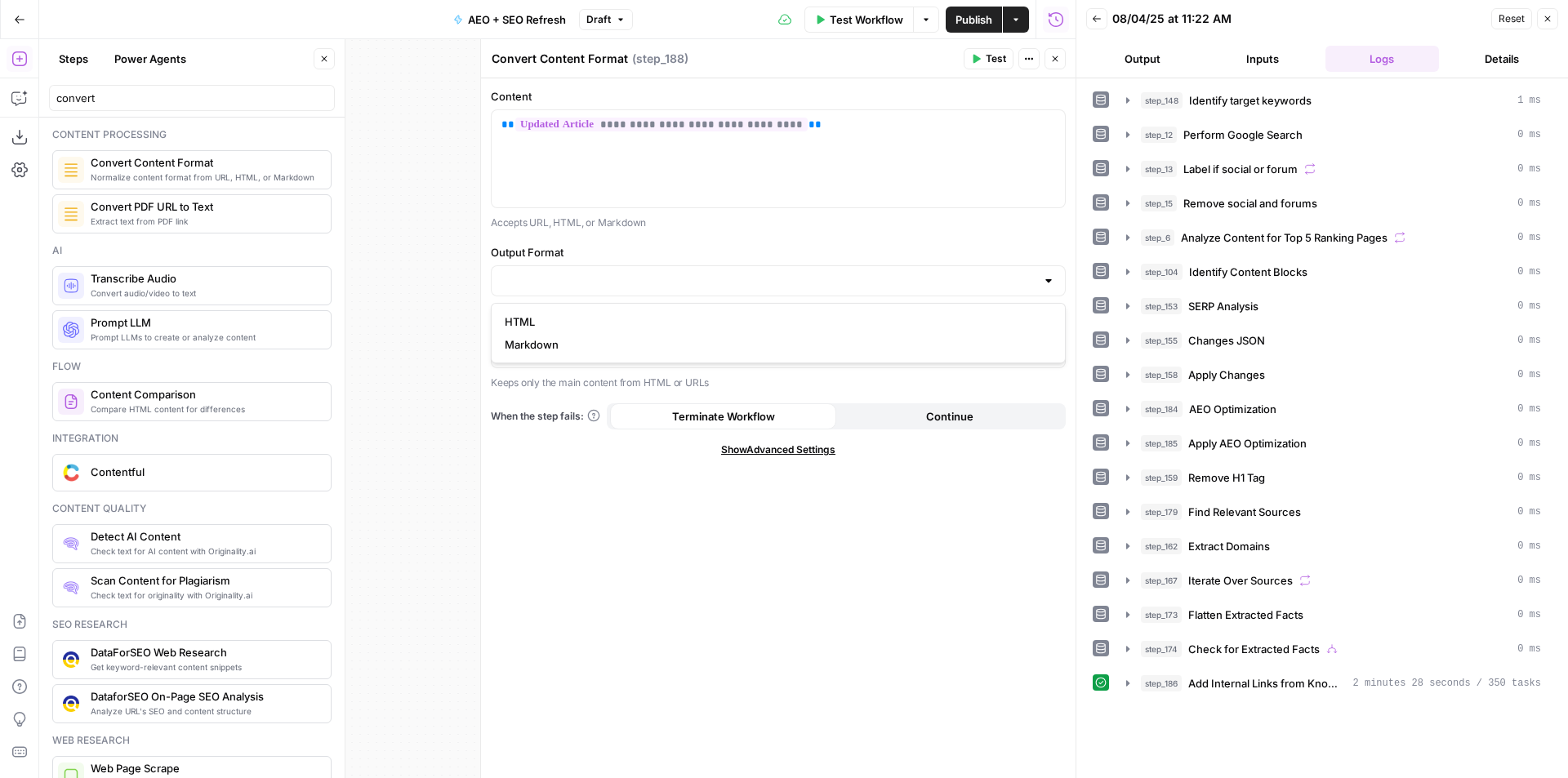 type on "HTML" 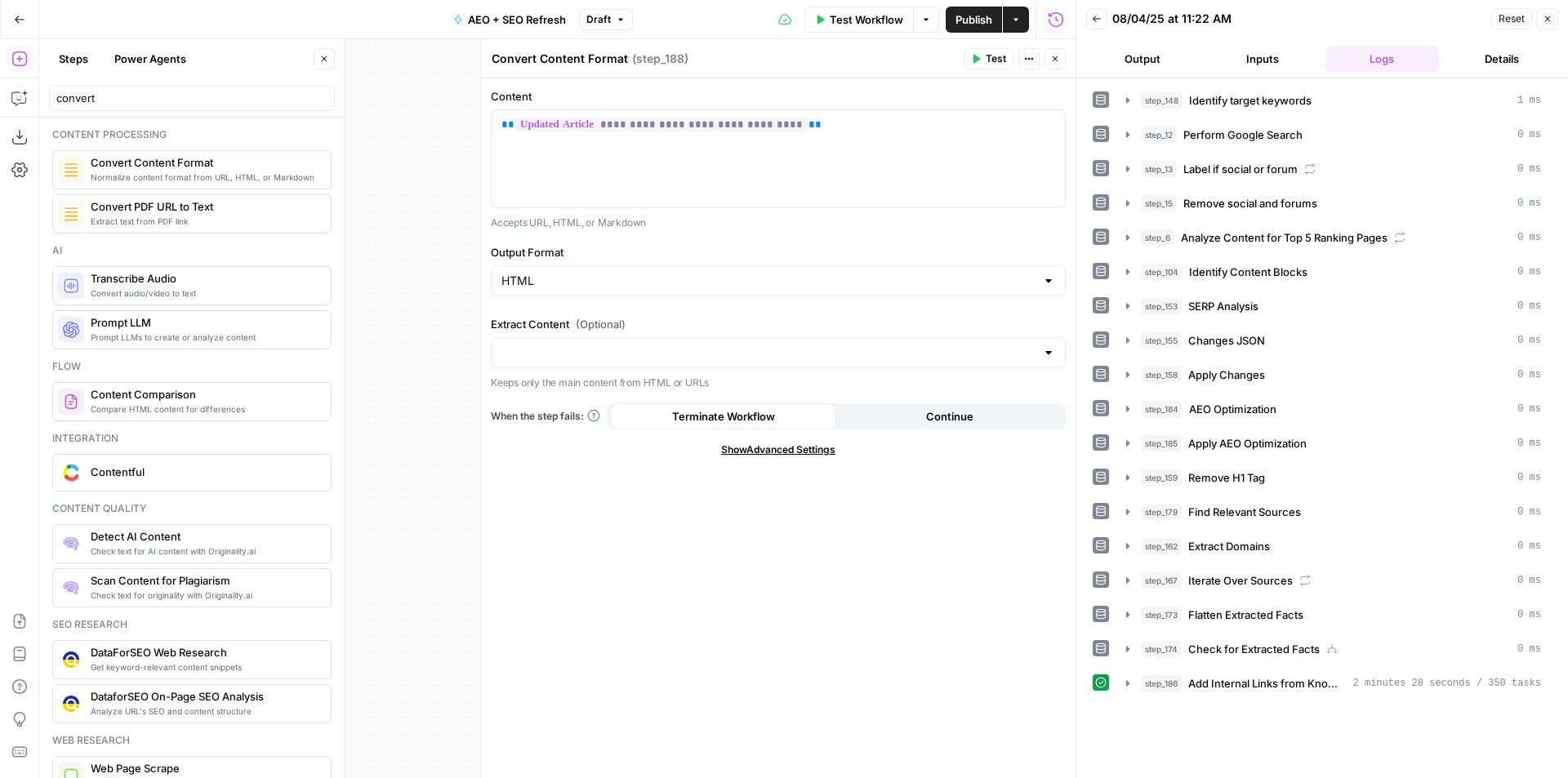 click on "Test Actions Close" at bounding box center (1014, 59) 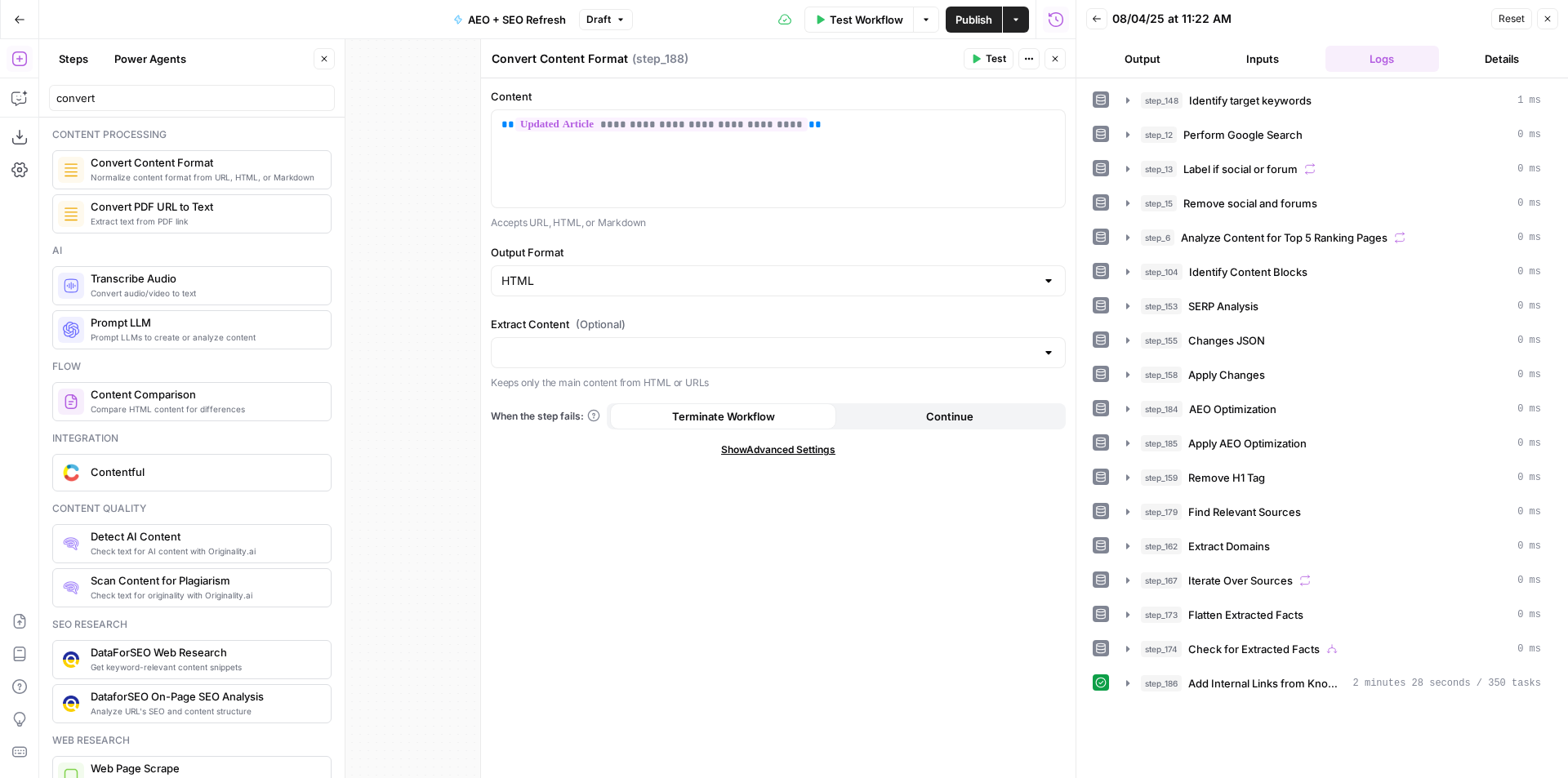 click 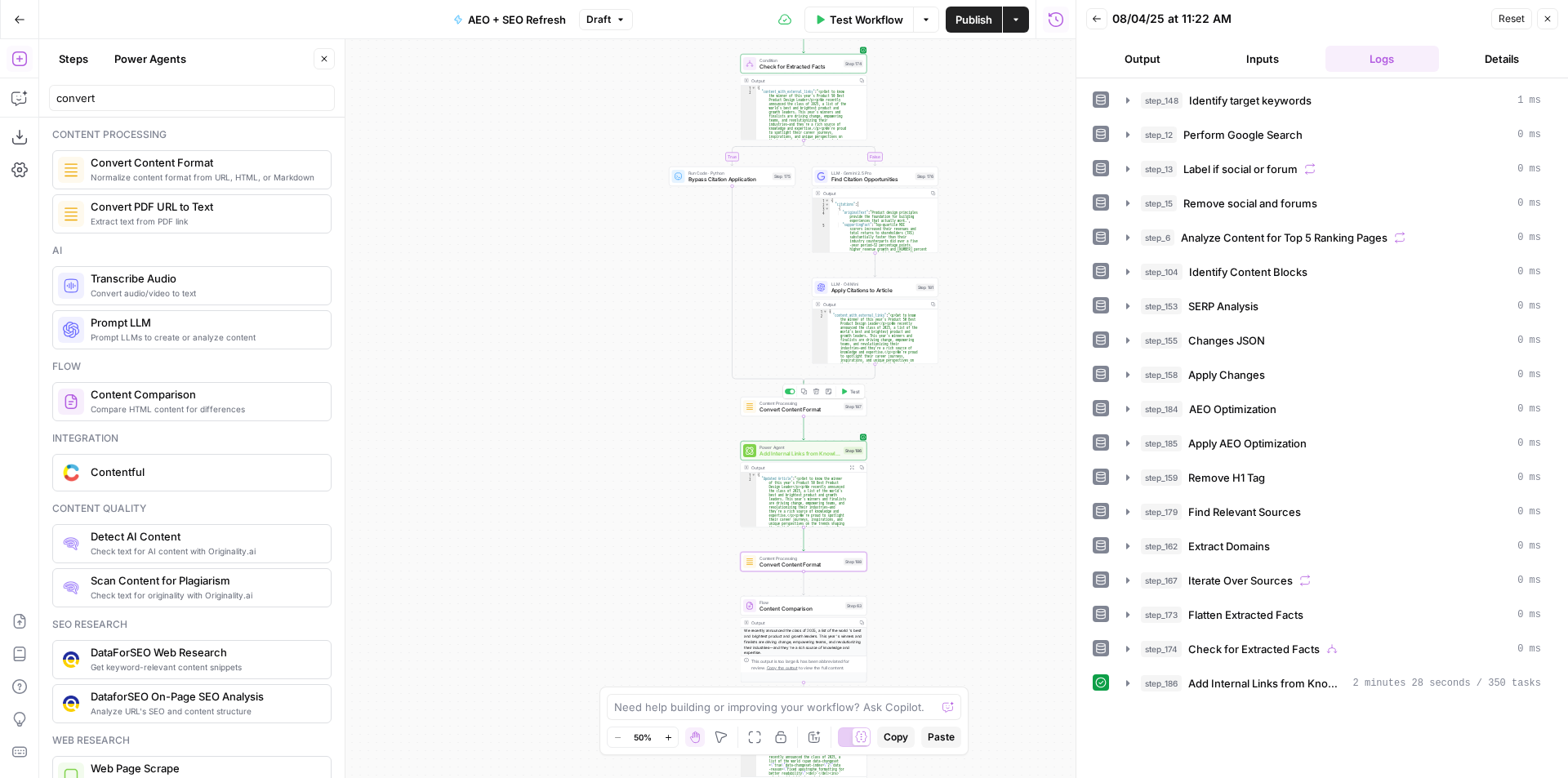 click on "Content Processing Convert Content Format Step 187 Copy step Delete step Add Note Test" at bounding box center (804, 407) 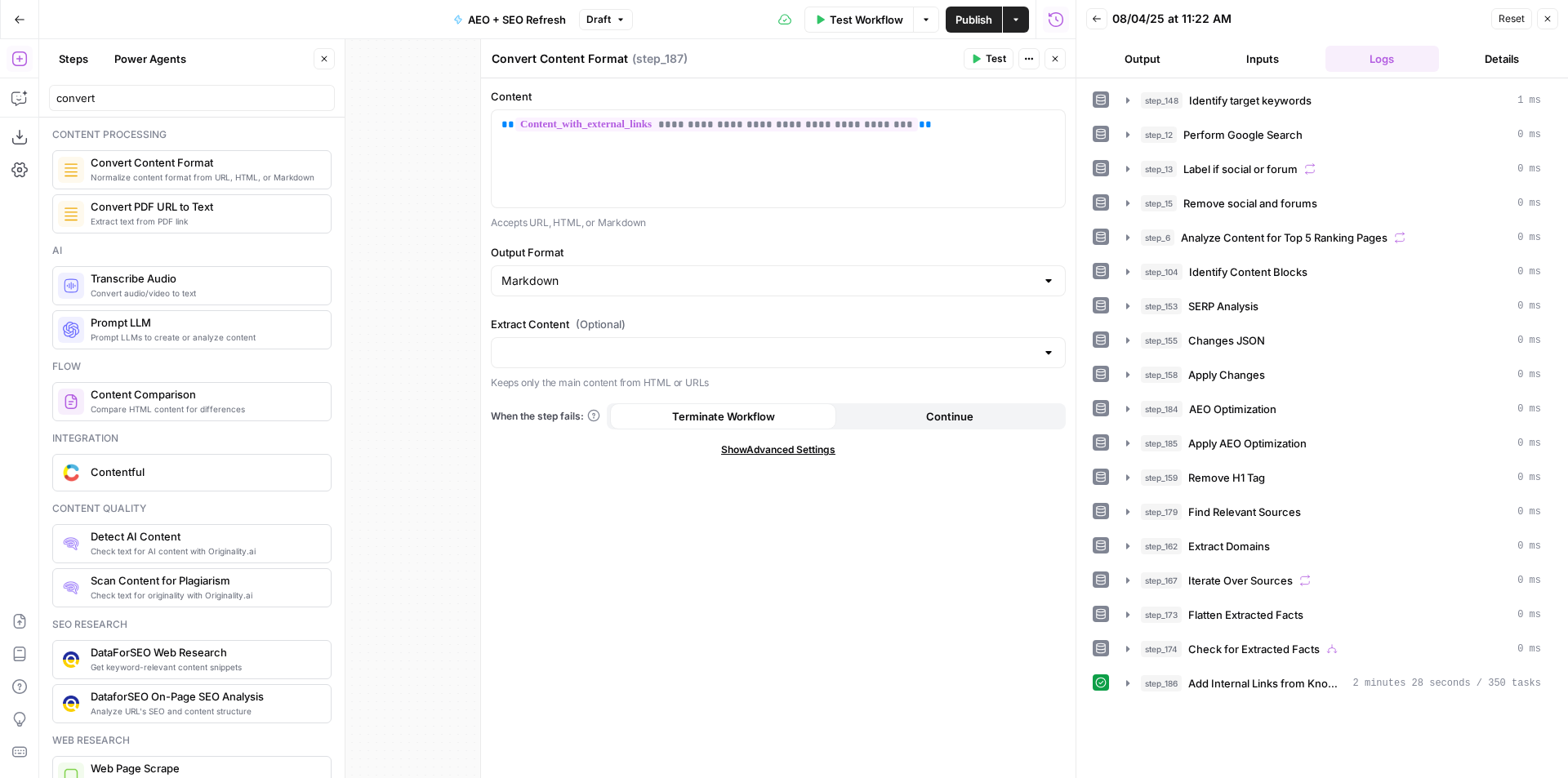 click on "Test" at bounding box center (996, 59) 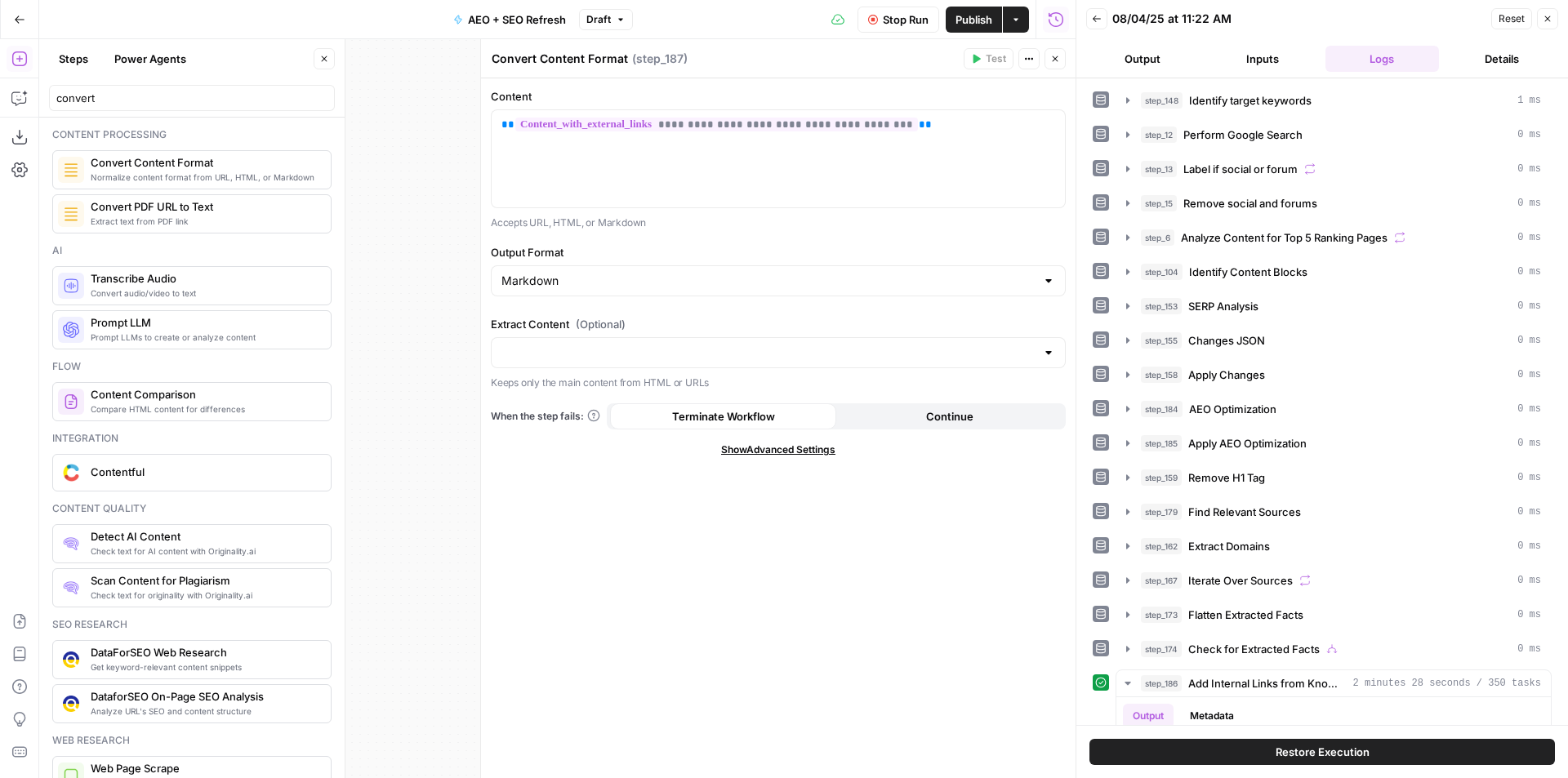 click 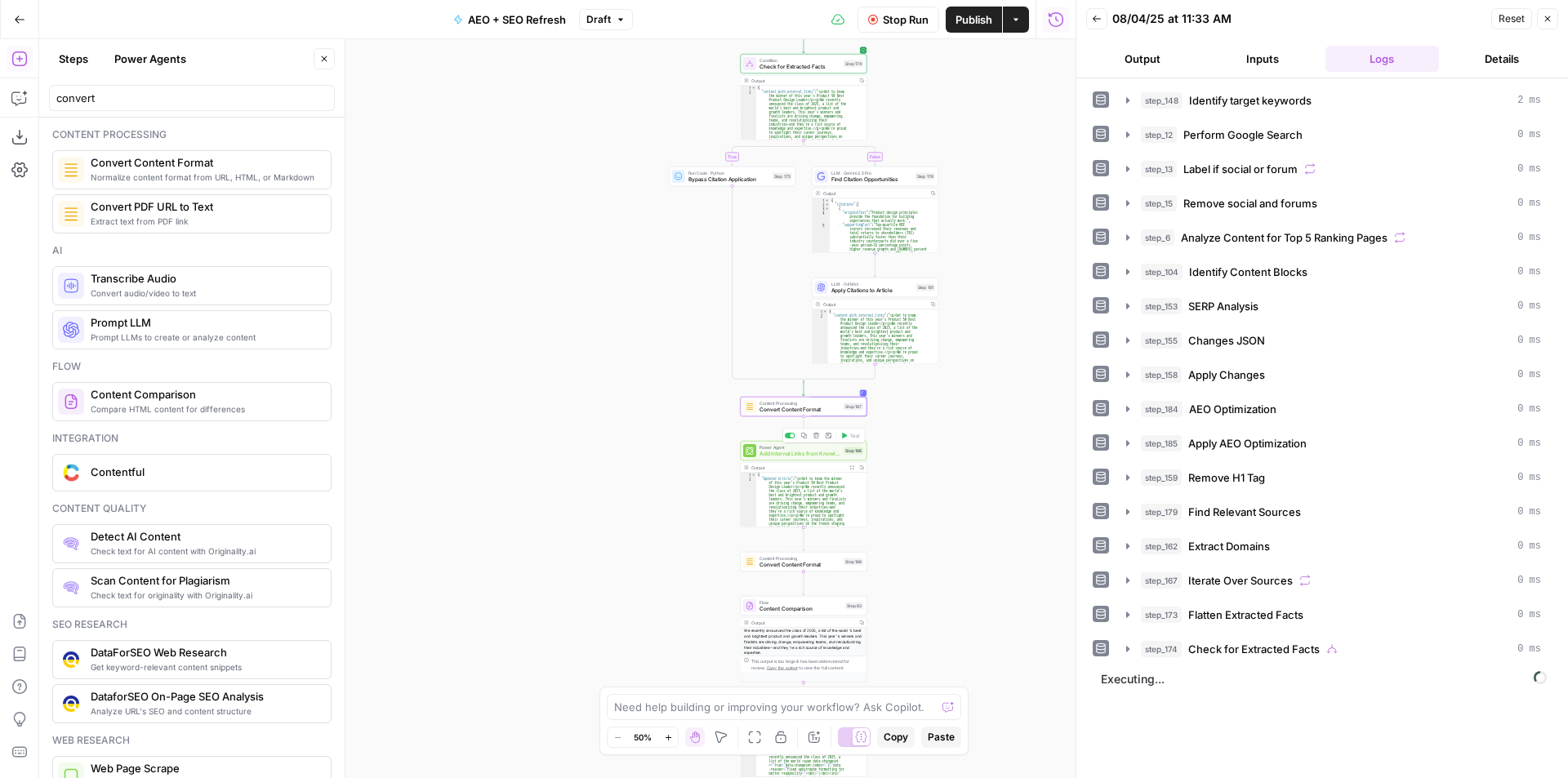 click on "Output" at bounding box center (798, 468) 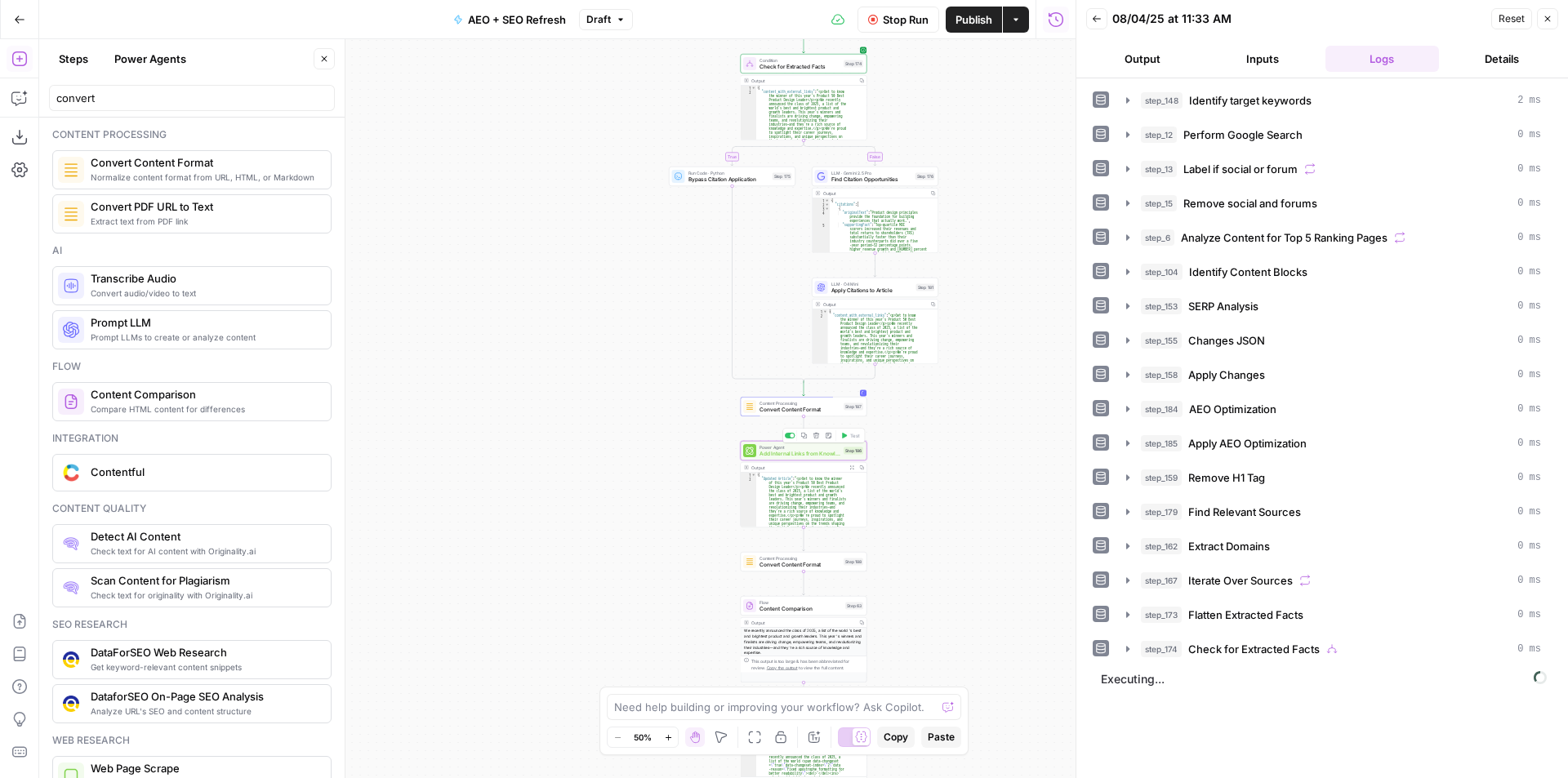 click on "Power Agent Add Internal Links from Knowledge Base Step 186 Copy step Delete step Add Note Test" at bounding box center [804, 451] 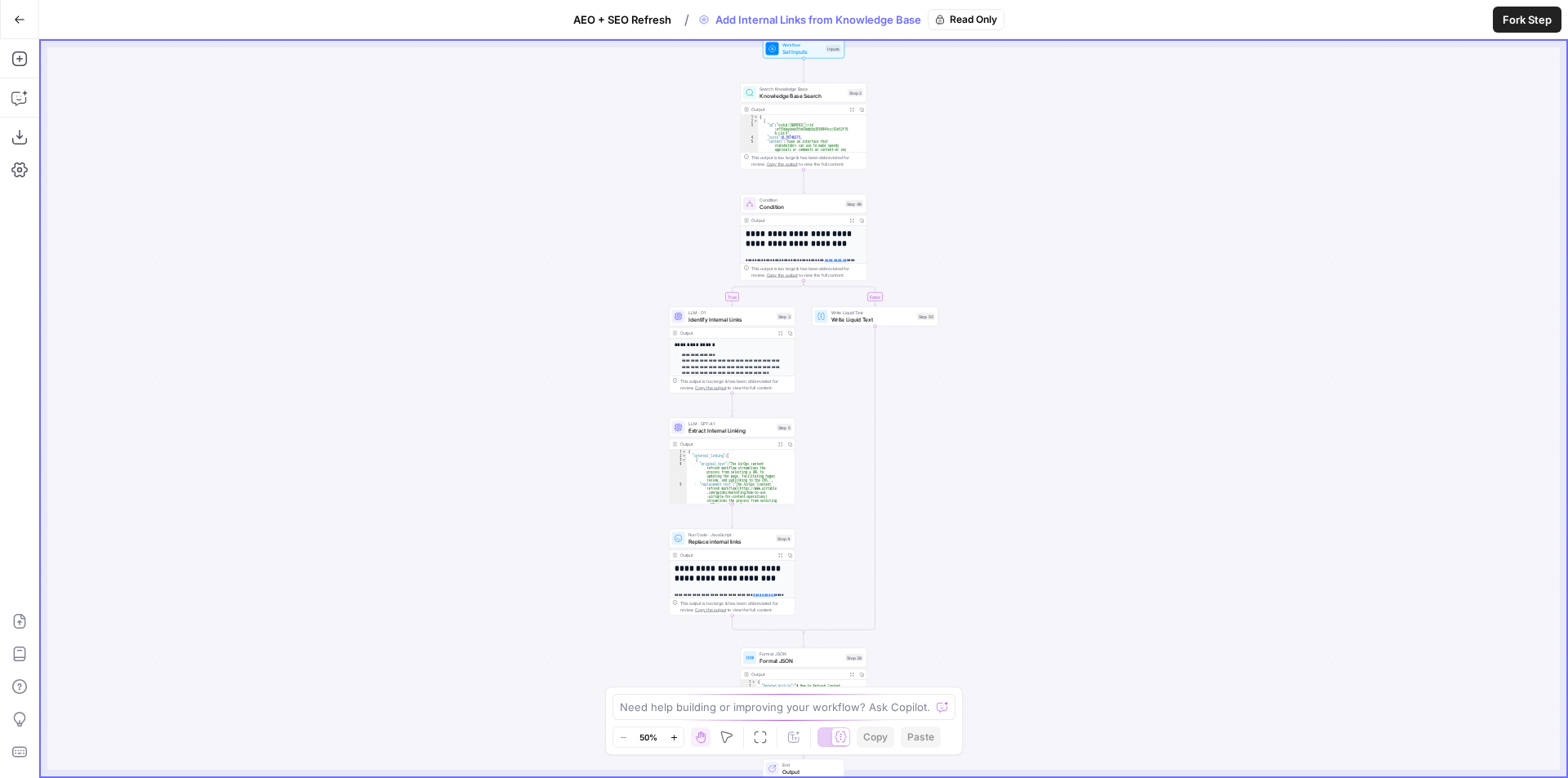 click on "Go Back AEO + SEO Refresh / Add Internal Links from Knowledge Base Read Only Fork Step" at bounding box center (784, 19) 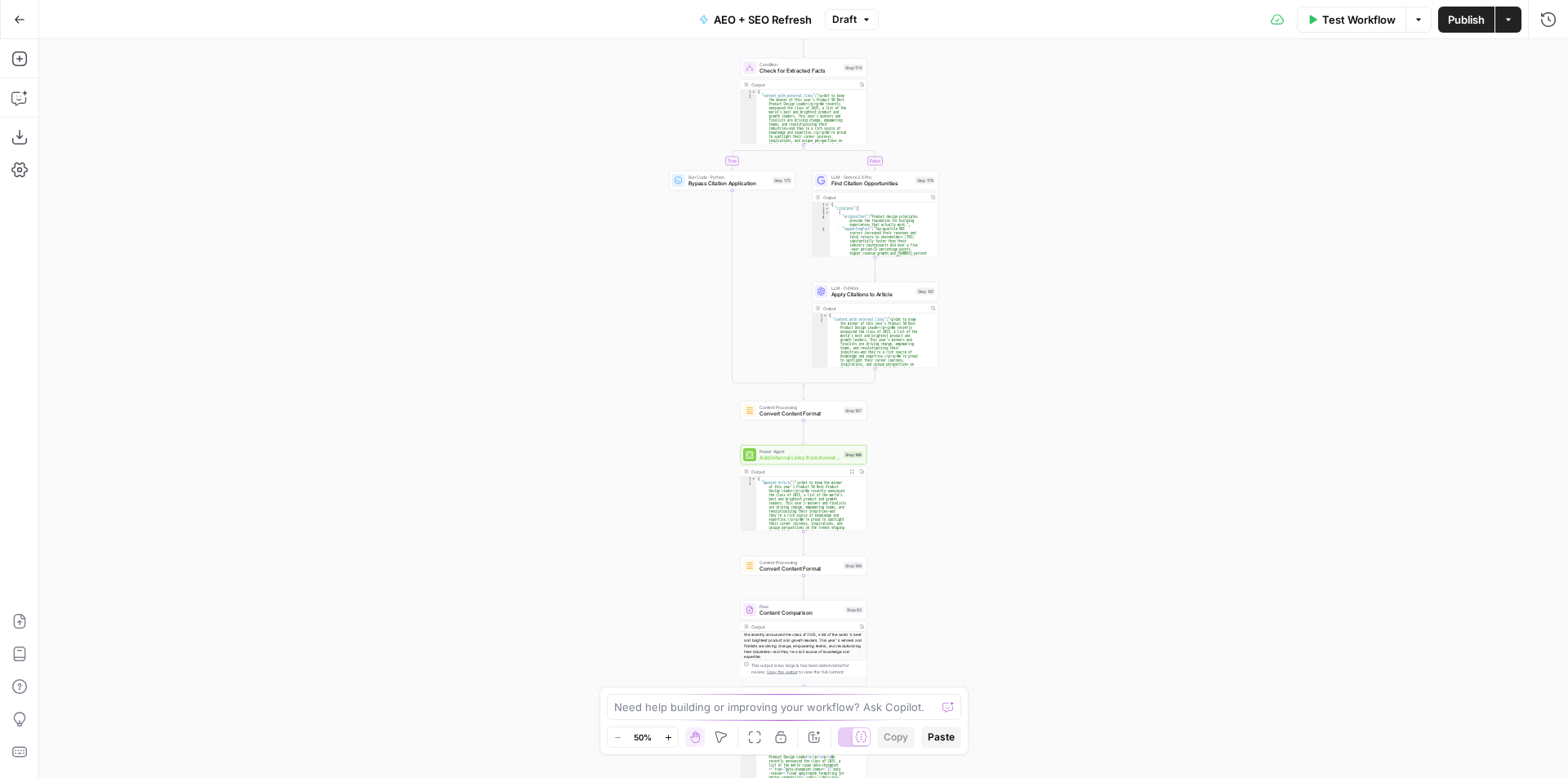 click on "Add Internal Links from Knowledge Base" at bounding box center (800, 458) 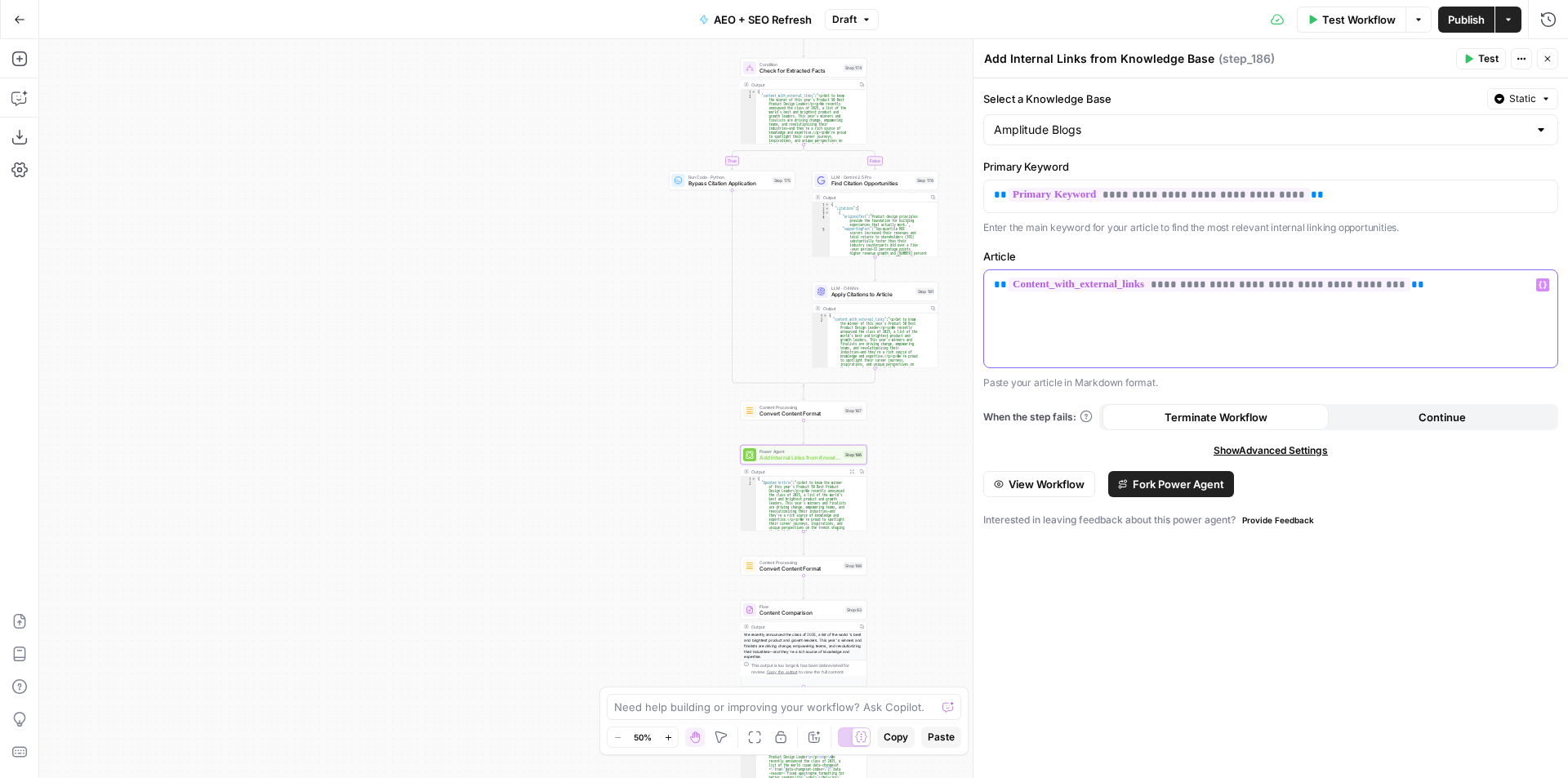 drag, startPoint x: 1374, startPoint y: 283, endPoint x: 982, endPoint y: 296, distance: 392.2155 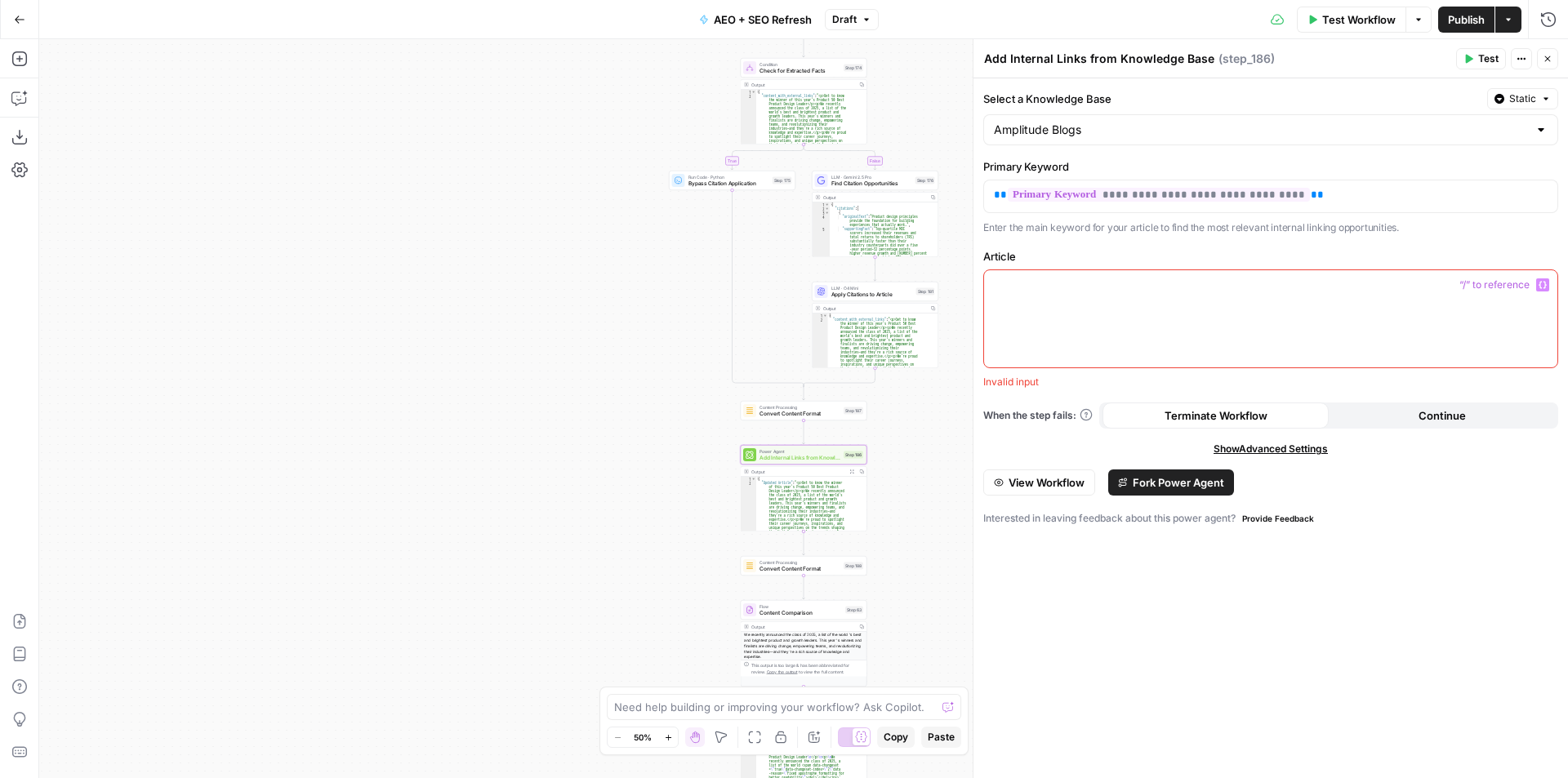 drag, startPoint x: 1542, startPoint y: 289, endPoint x: 1348, endPoint y: 354, distance: 204.59961 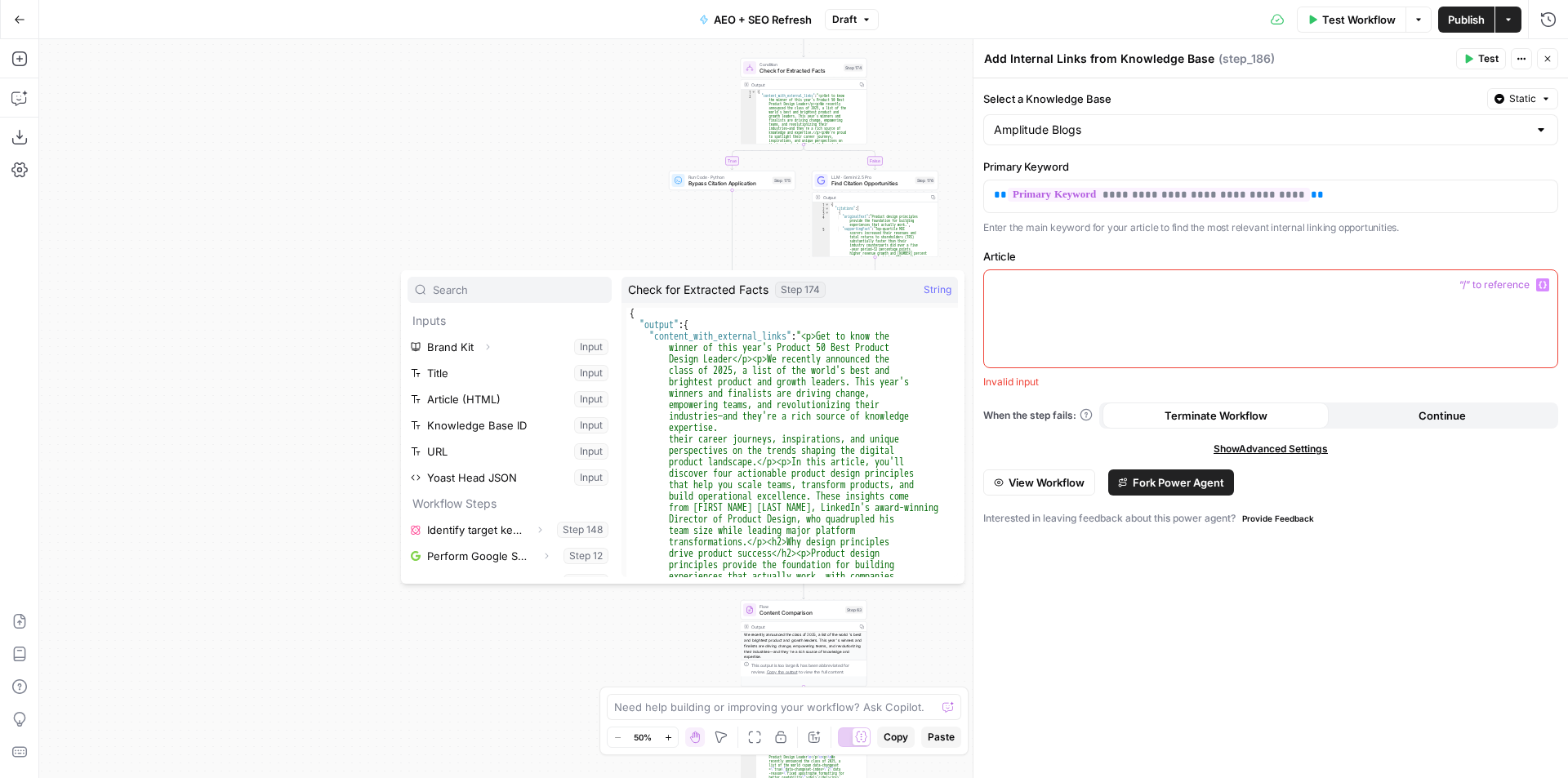 scroll, scrollTop: 410, scrollLeft: 0, axis: vertical 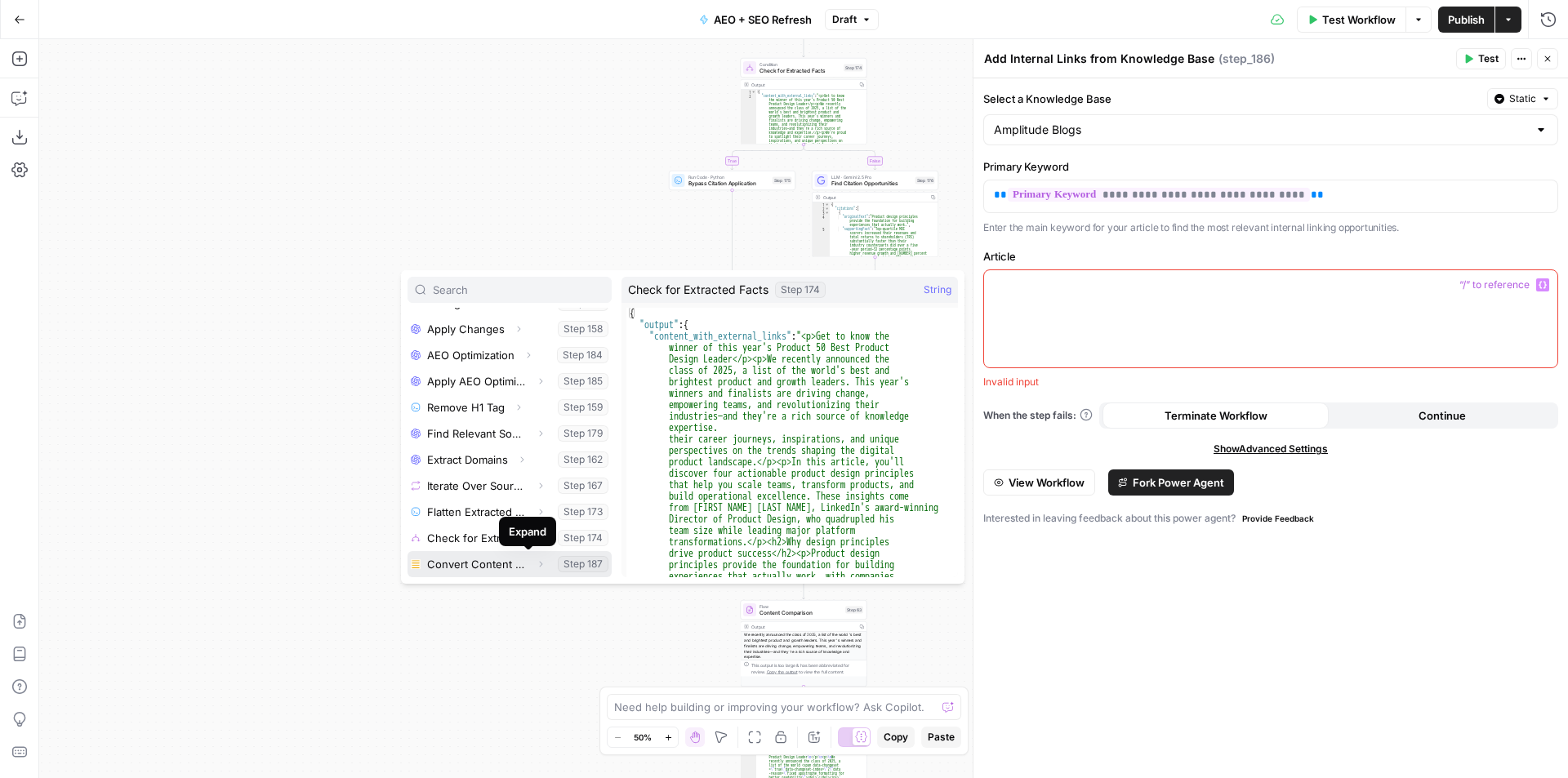click at bounding box center (541, 564) 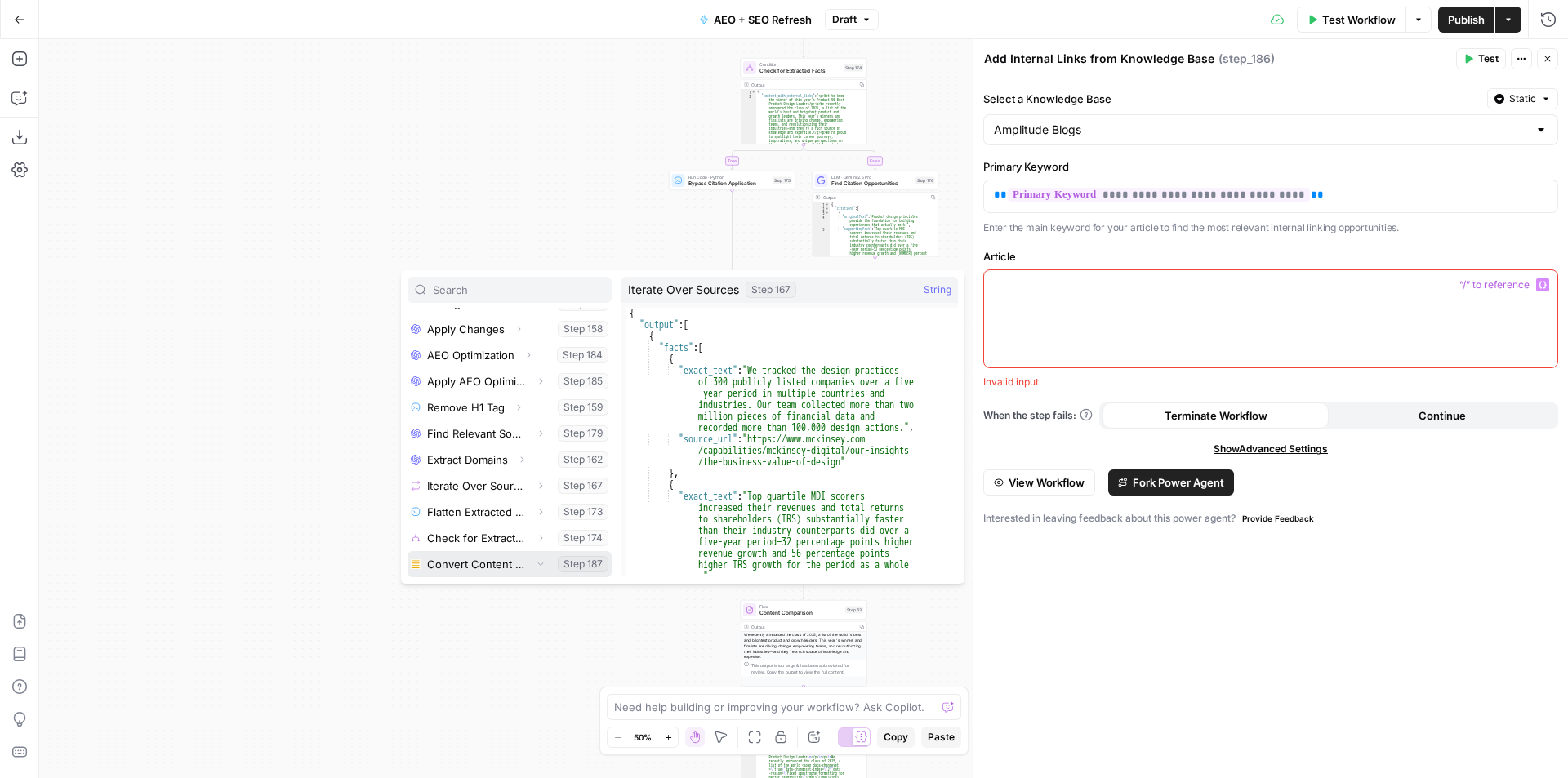 scroll, scrollTop: 436, scrollLeft: 0, axis: vertical 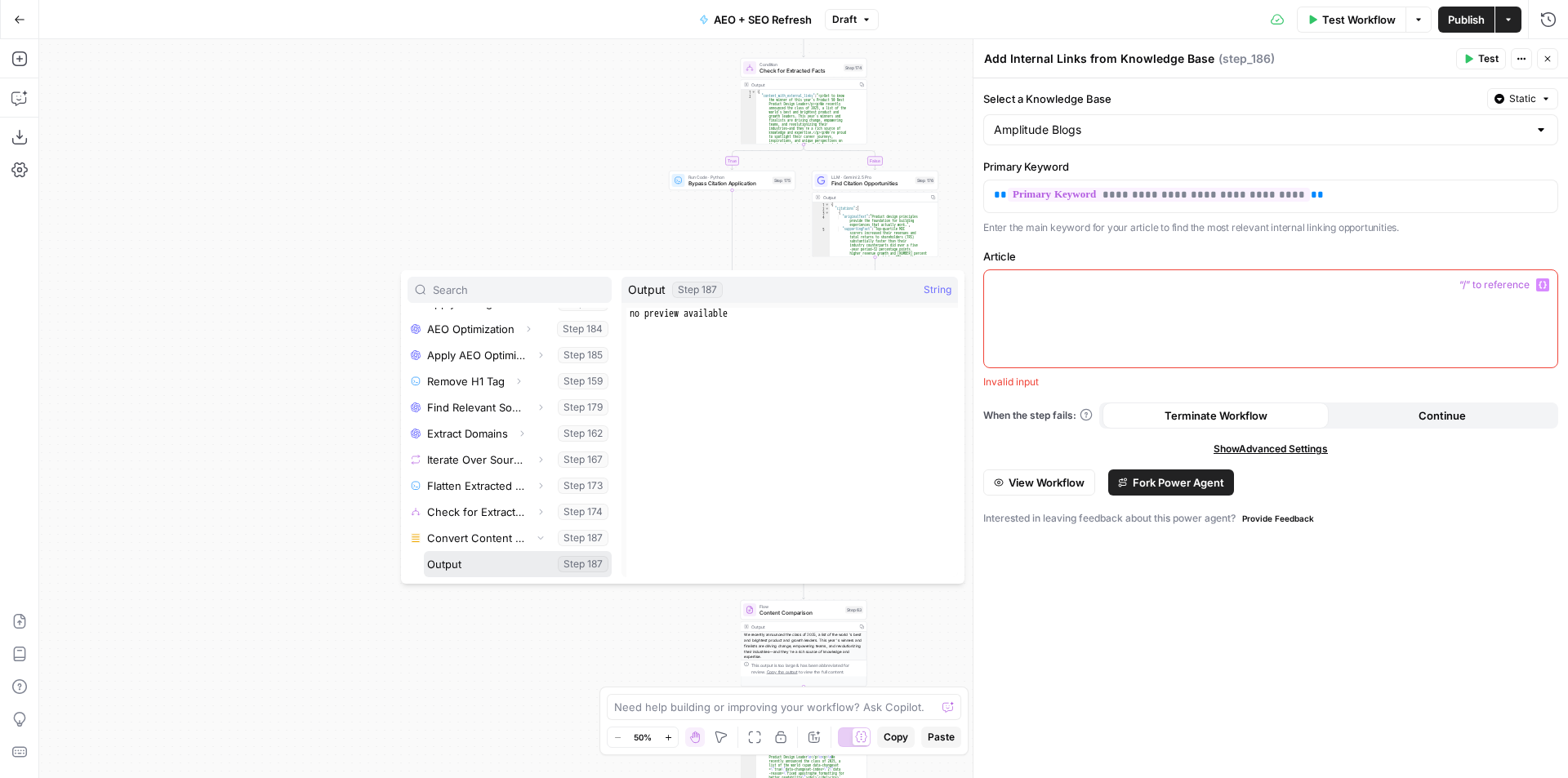 click at bounding box center [518, 564] 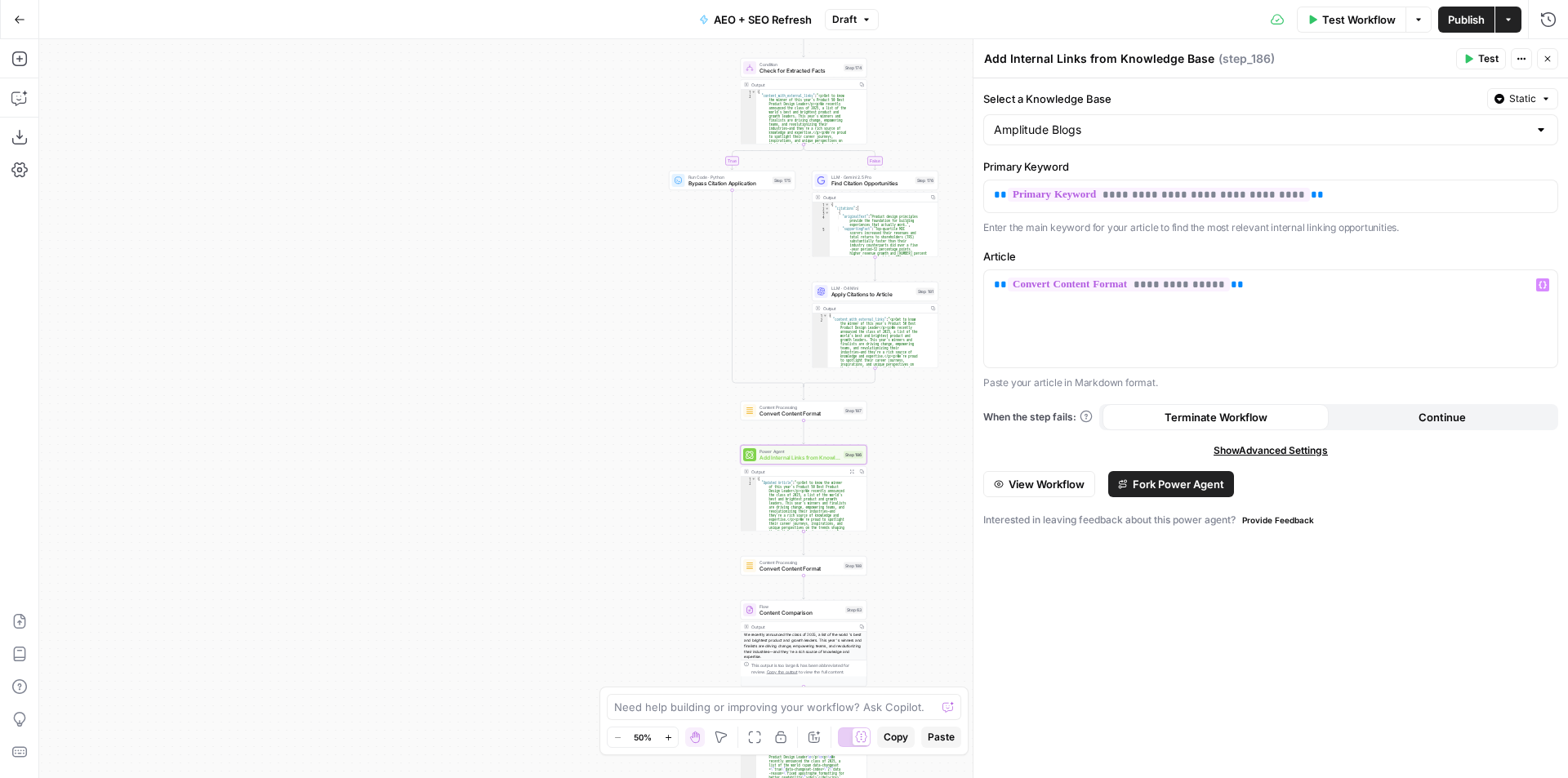 click on "Close" at bounding box center (1548, 59) 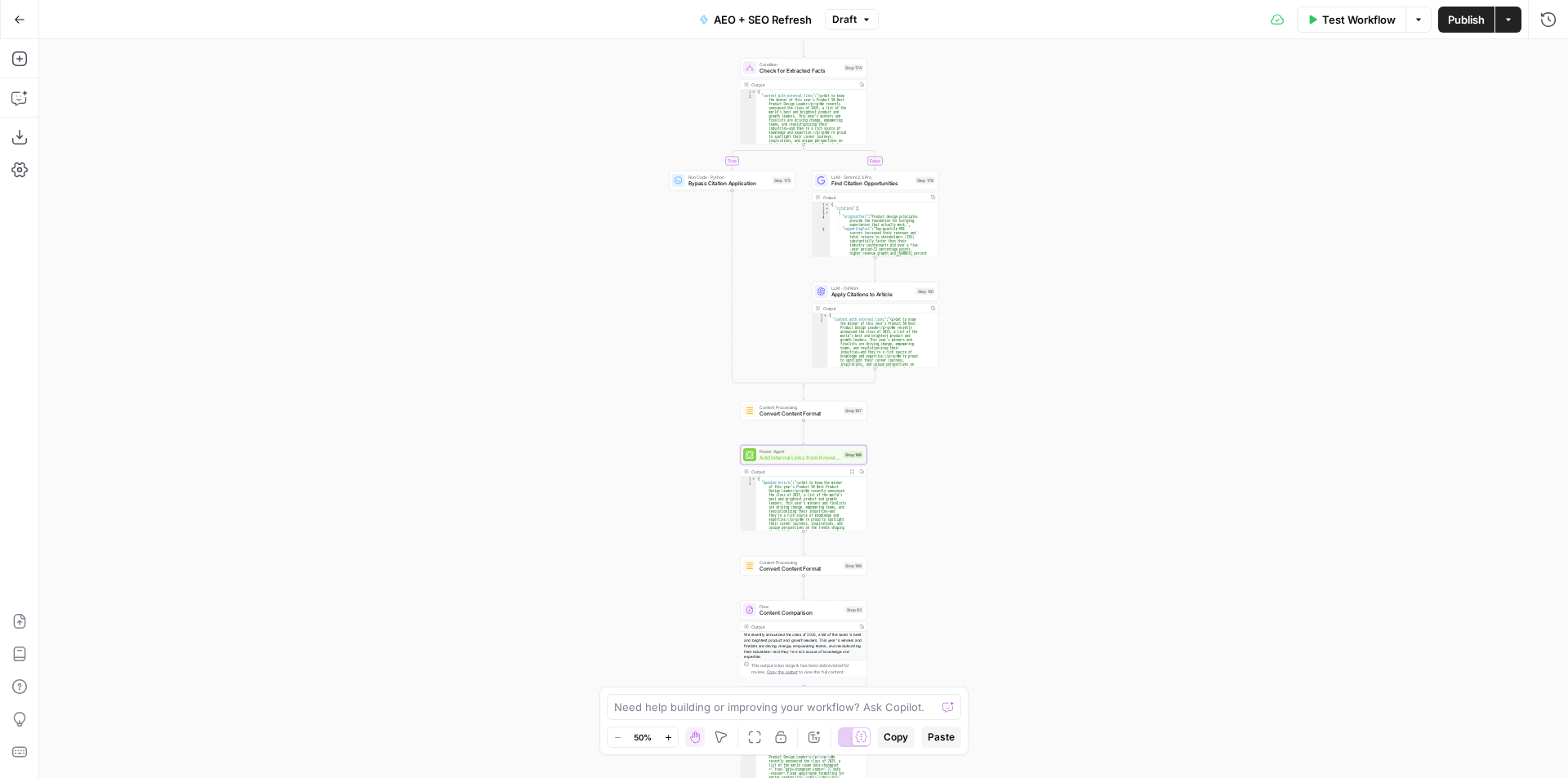 click on "Content Processing Convert Content Format Step 187 Copy step Delete step Add Note Test" at bounding box center (804, 411) 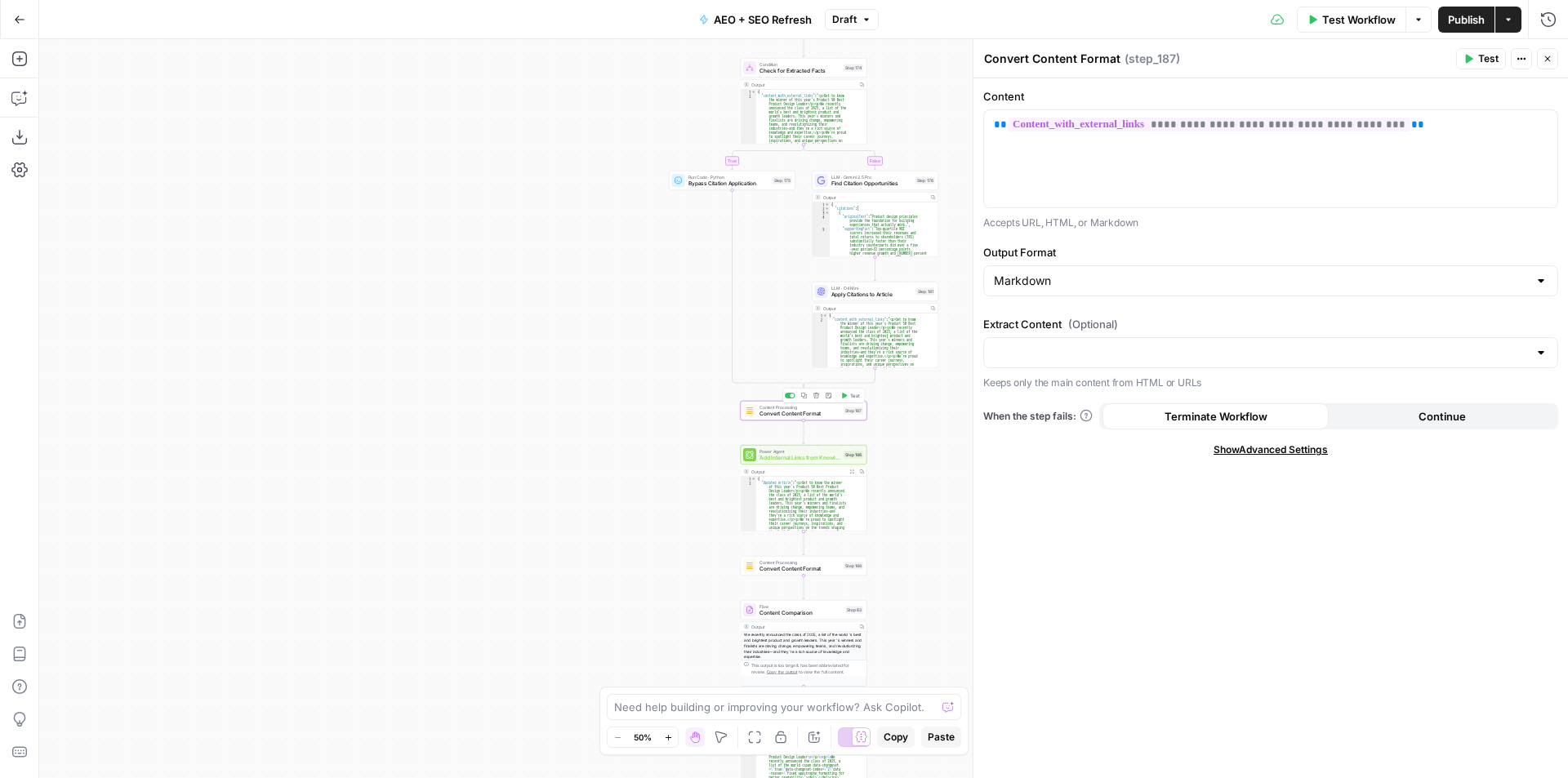 click 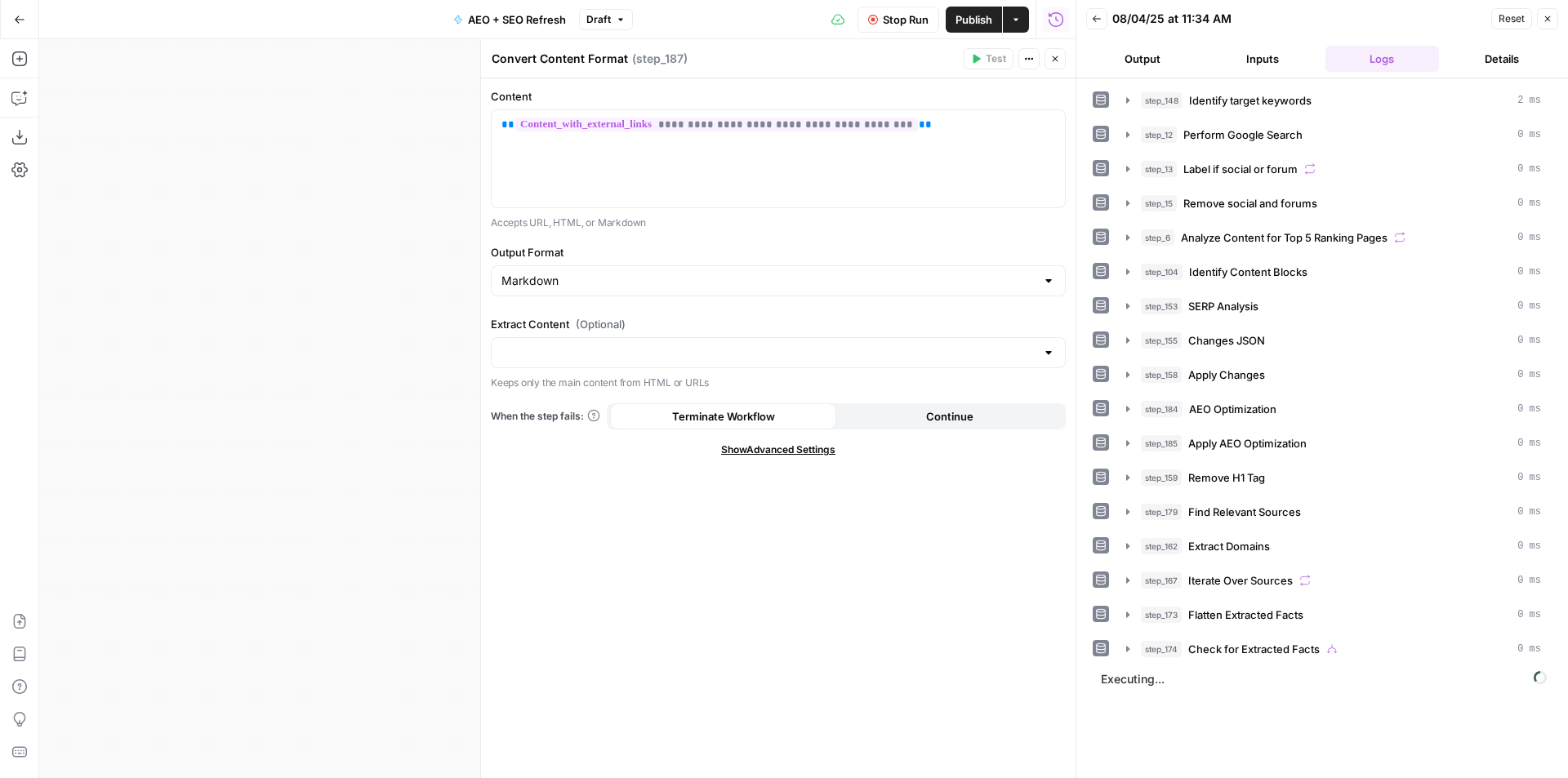 click on "Close" at bounding box center (1055, 59) 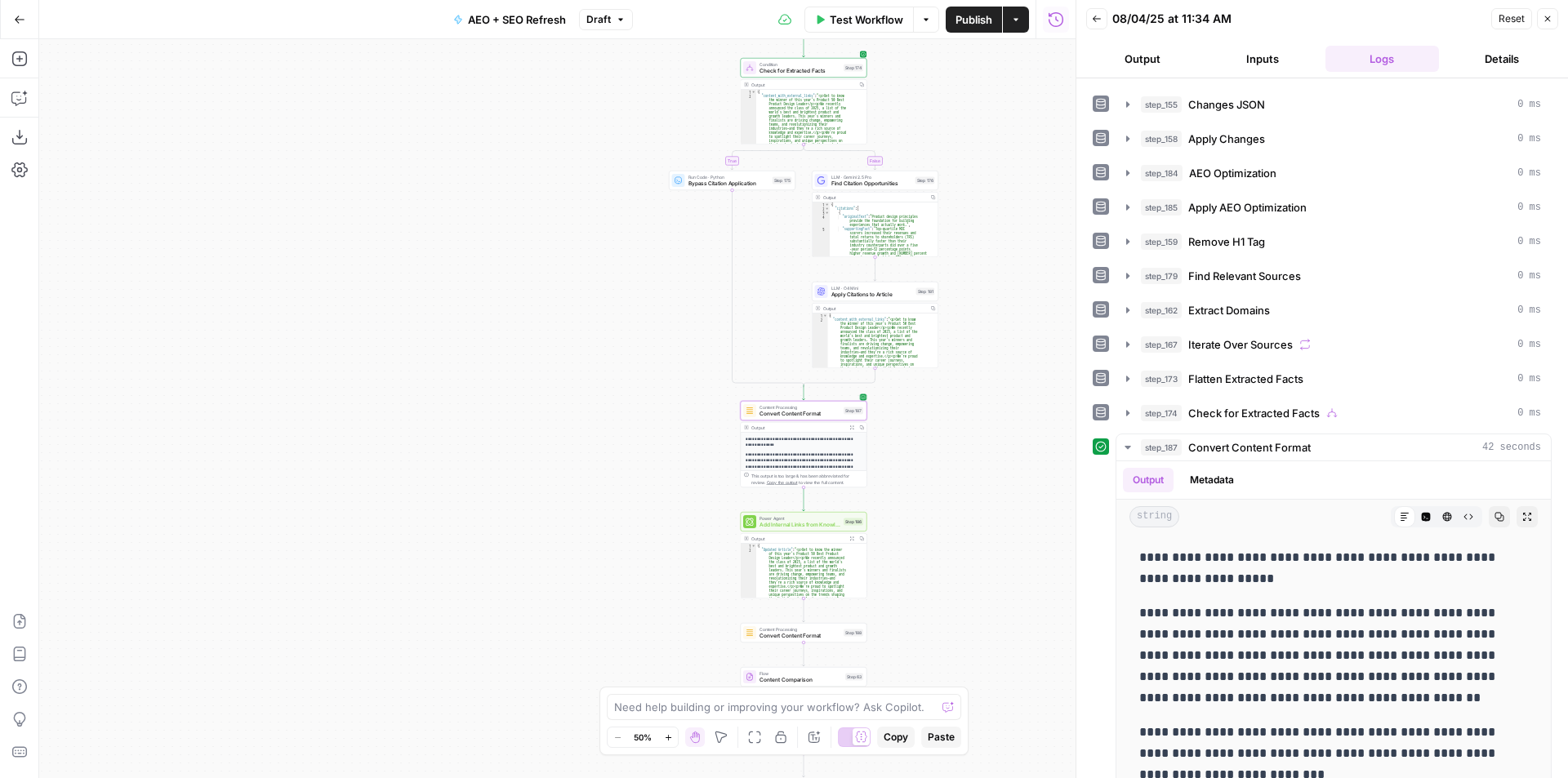 scroll, scrollTop: 336, scrollLeft: 0, axis: vertical 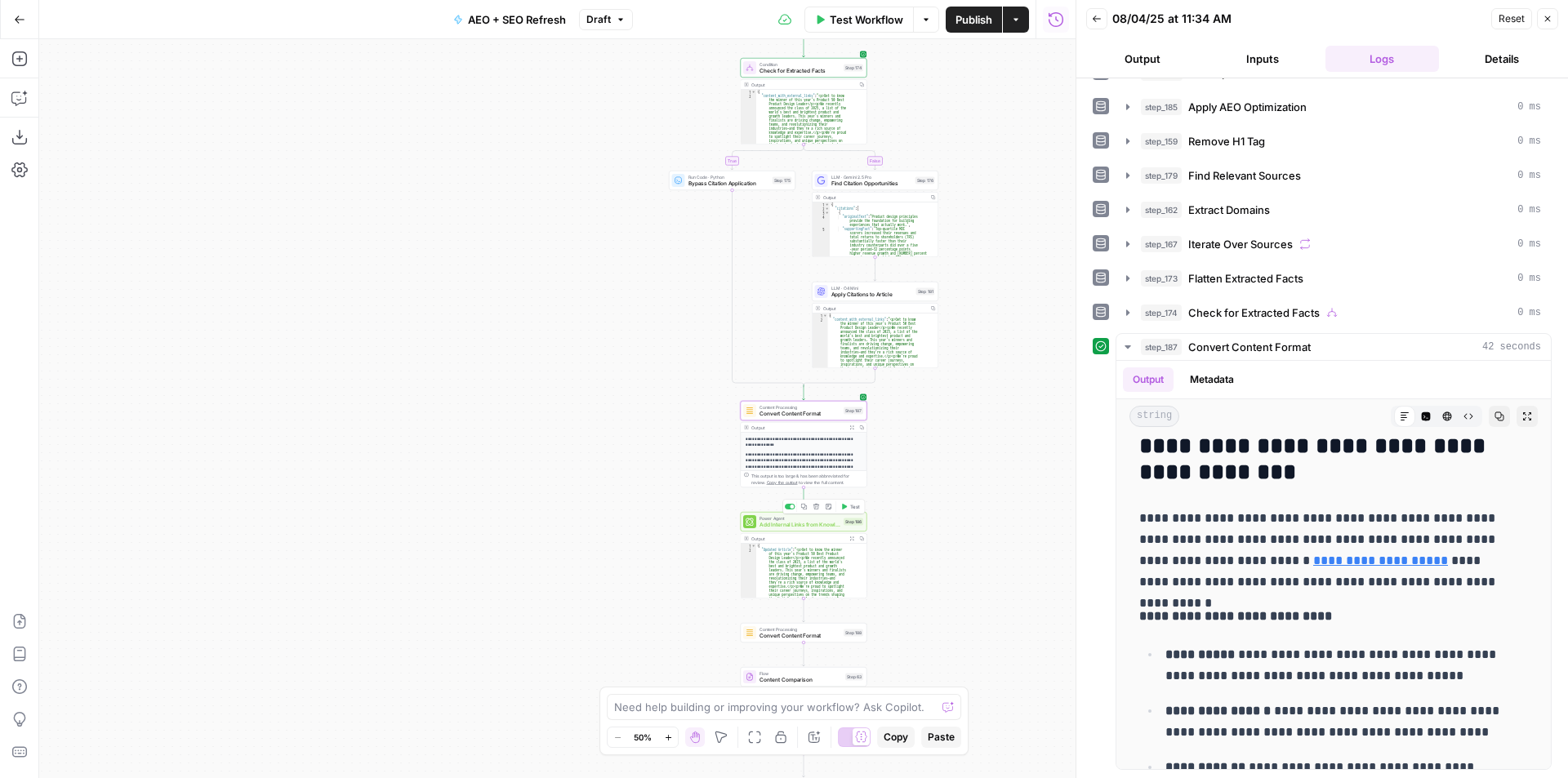 click on "Test" at bounding box center (855, 506) 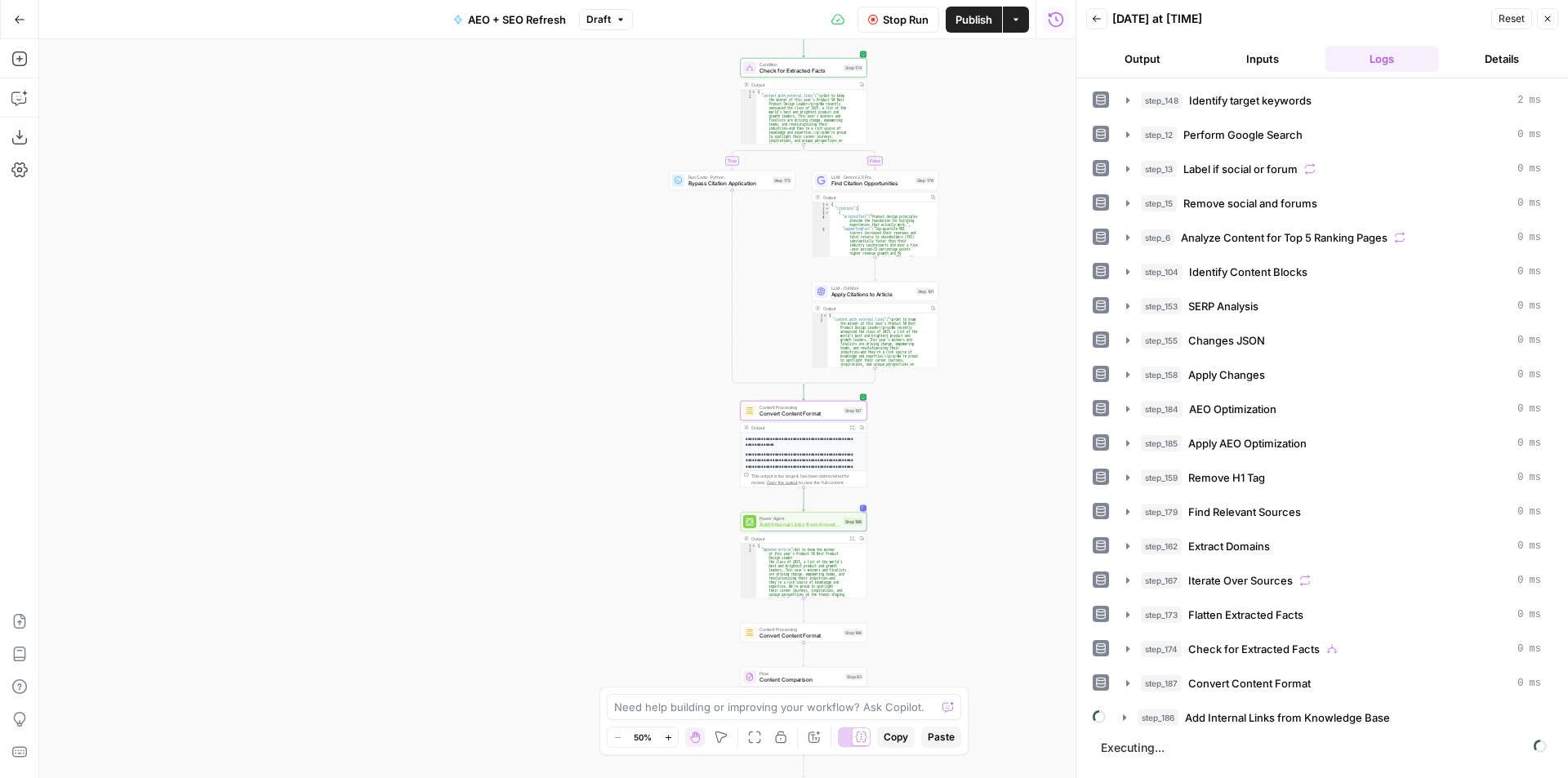 scroll, scrollTop: 0, scrollLeft: 0, axis: both 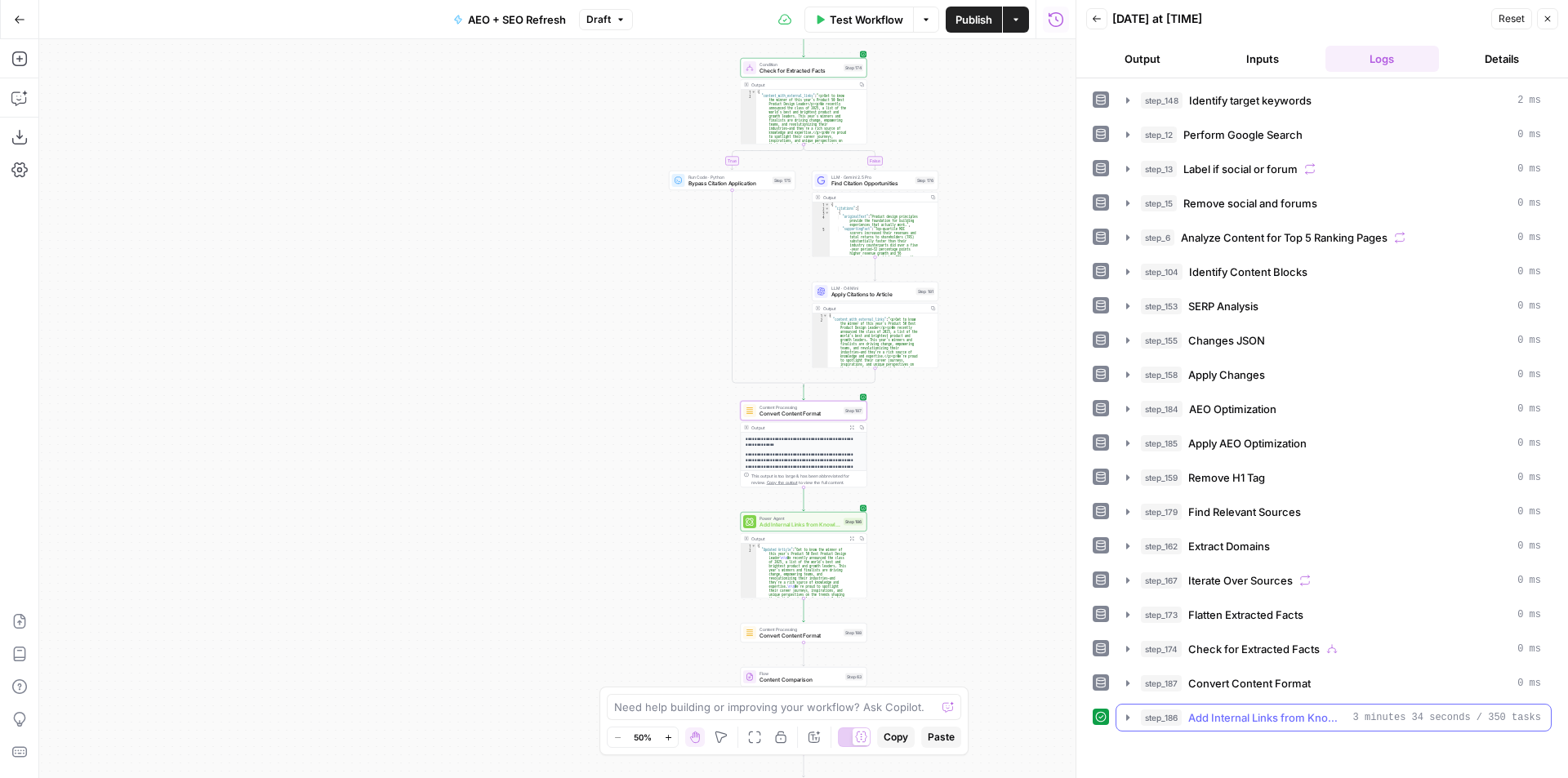 click on "Add Internal Links from Knowledge Base" at bounding box center (1267, 718) 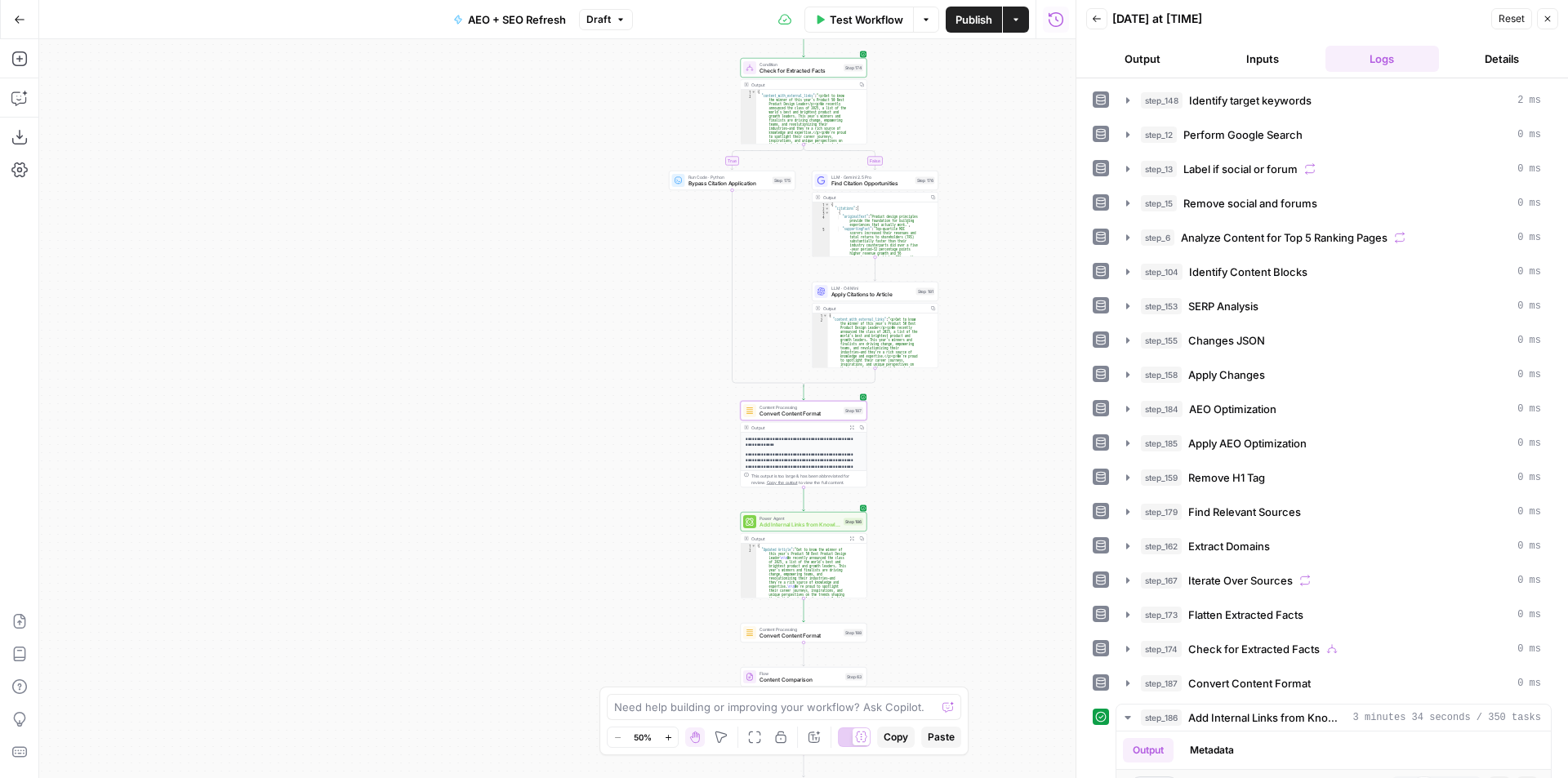 scroll, scrollTop: 408, scrollLeft: 0, axis: vertical 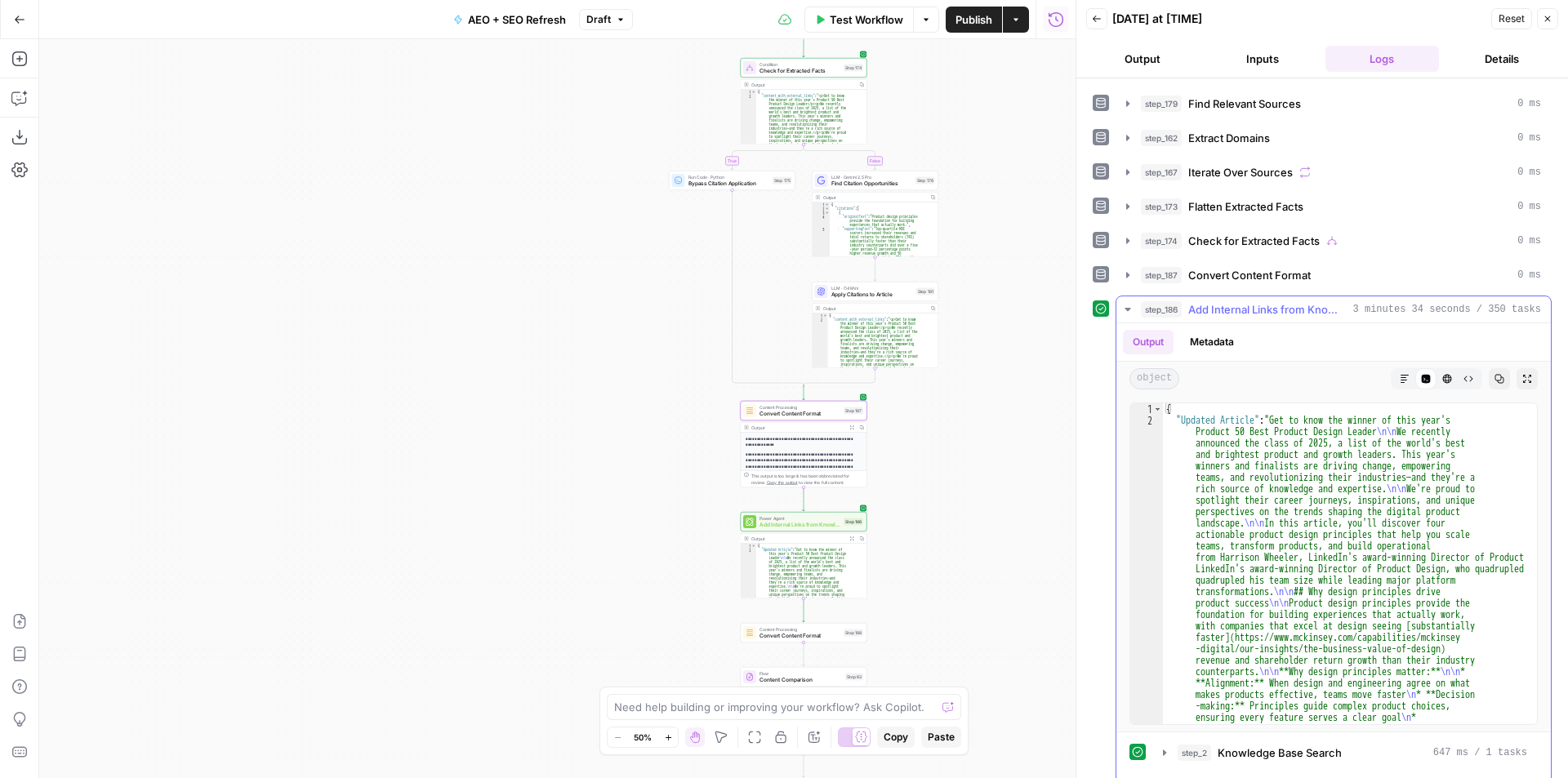 click on "Markdown" at bounding box center [1405, 379] 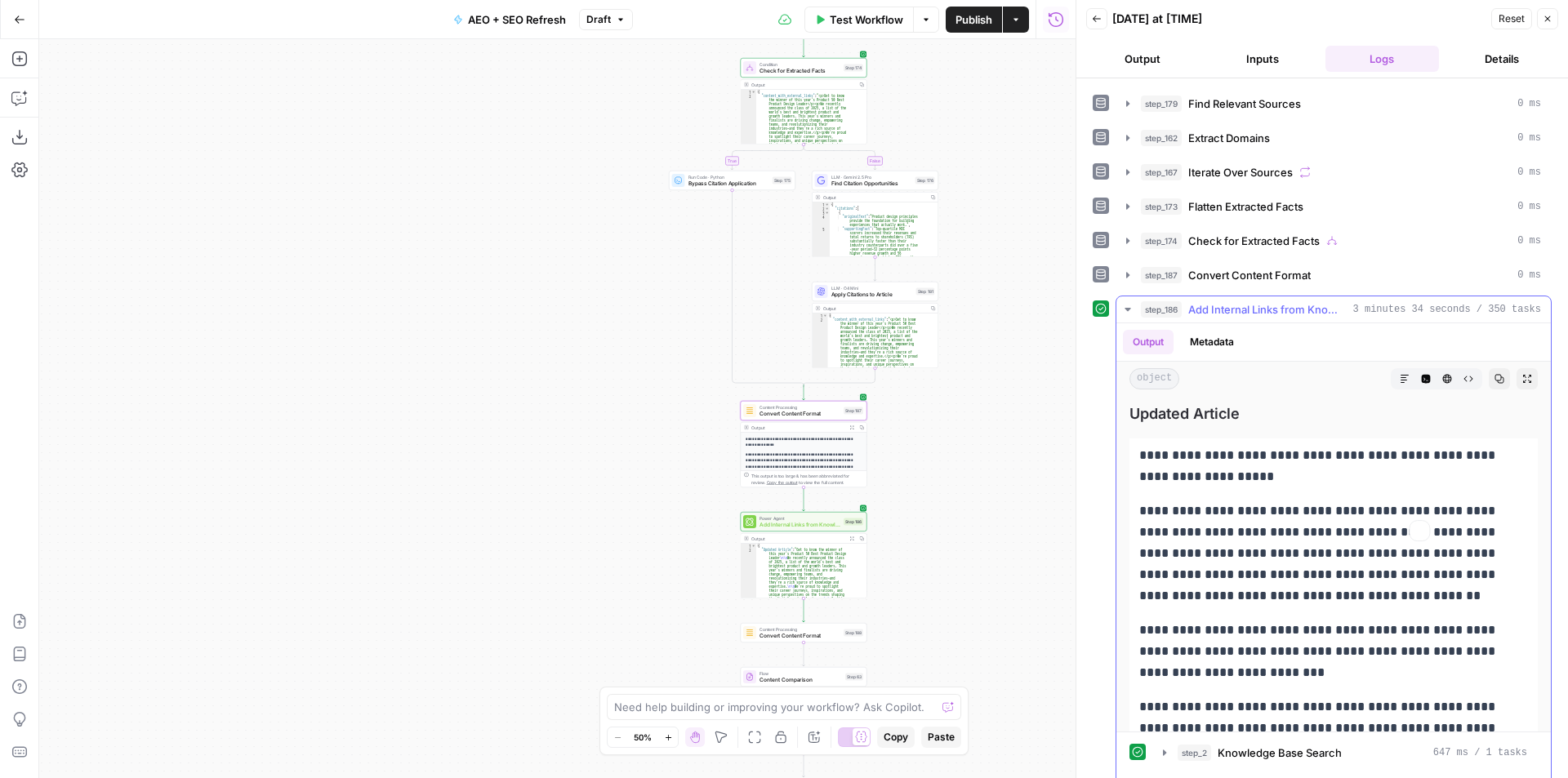 scroll, scrollTop: 408, scrollLeft: 0, axis: vertical 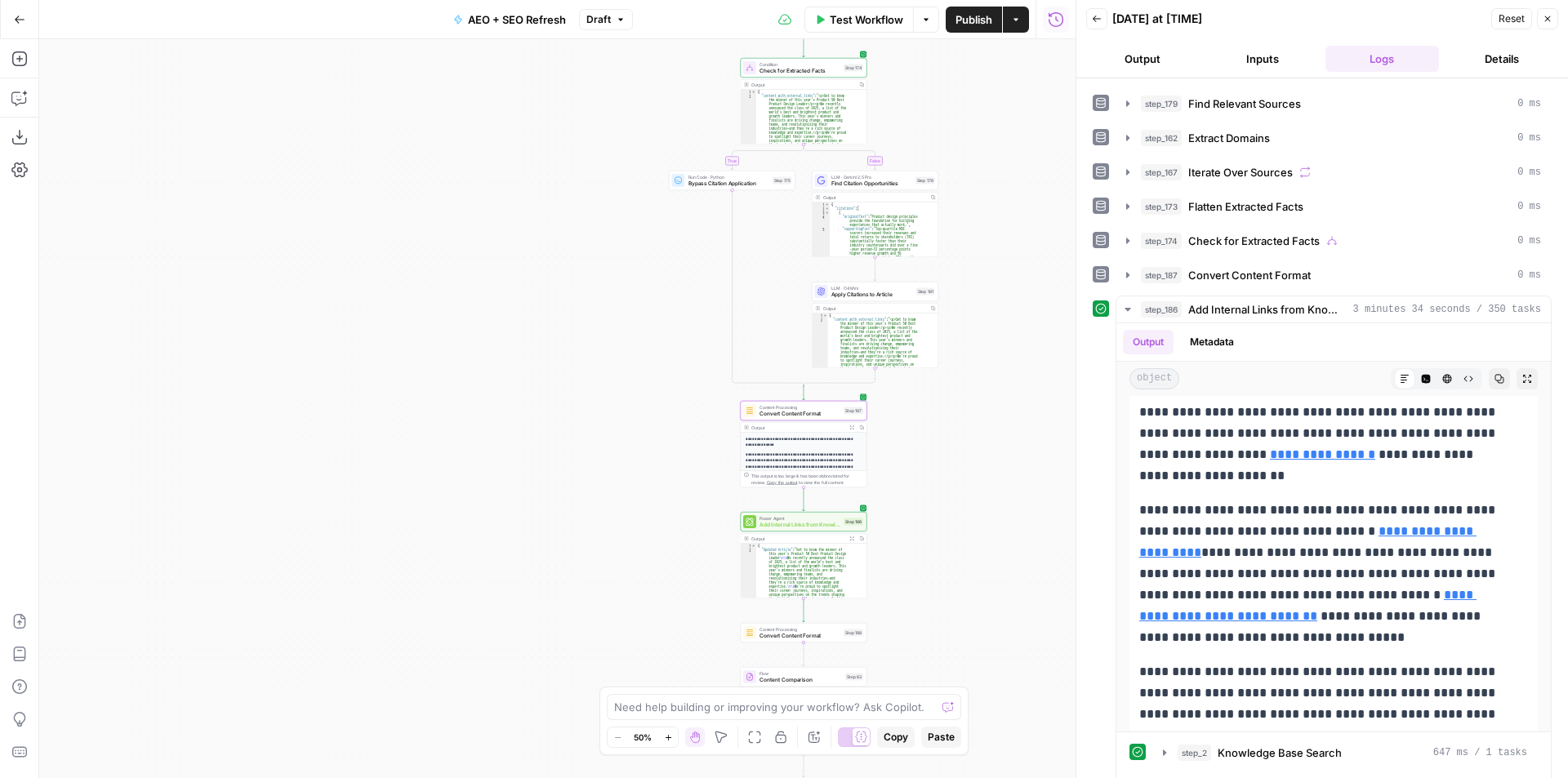 click on "Convert Content Format" at bounding box center [800, 414] 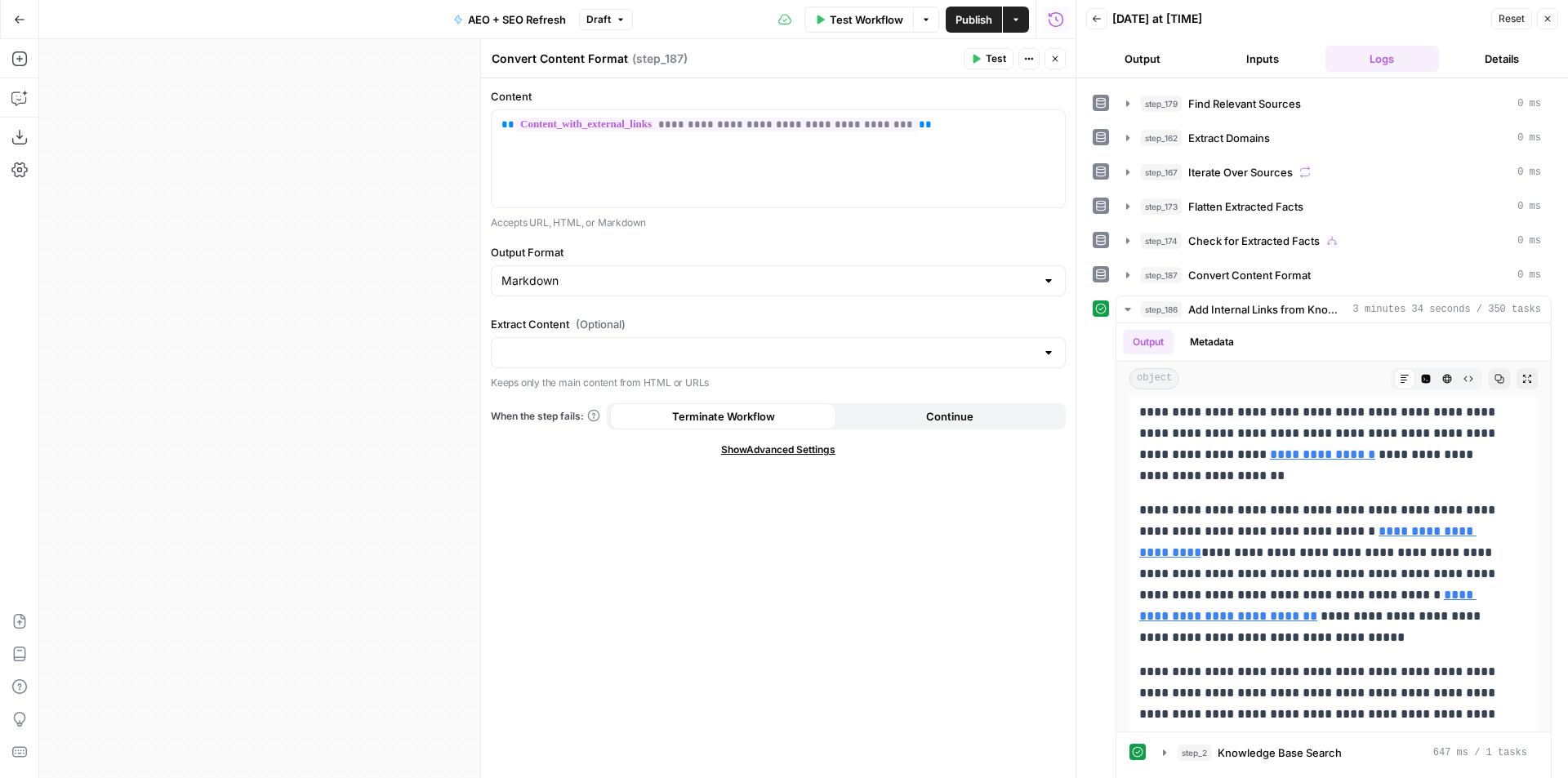 click on "Close" at bounding box center (1055, 59) 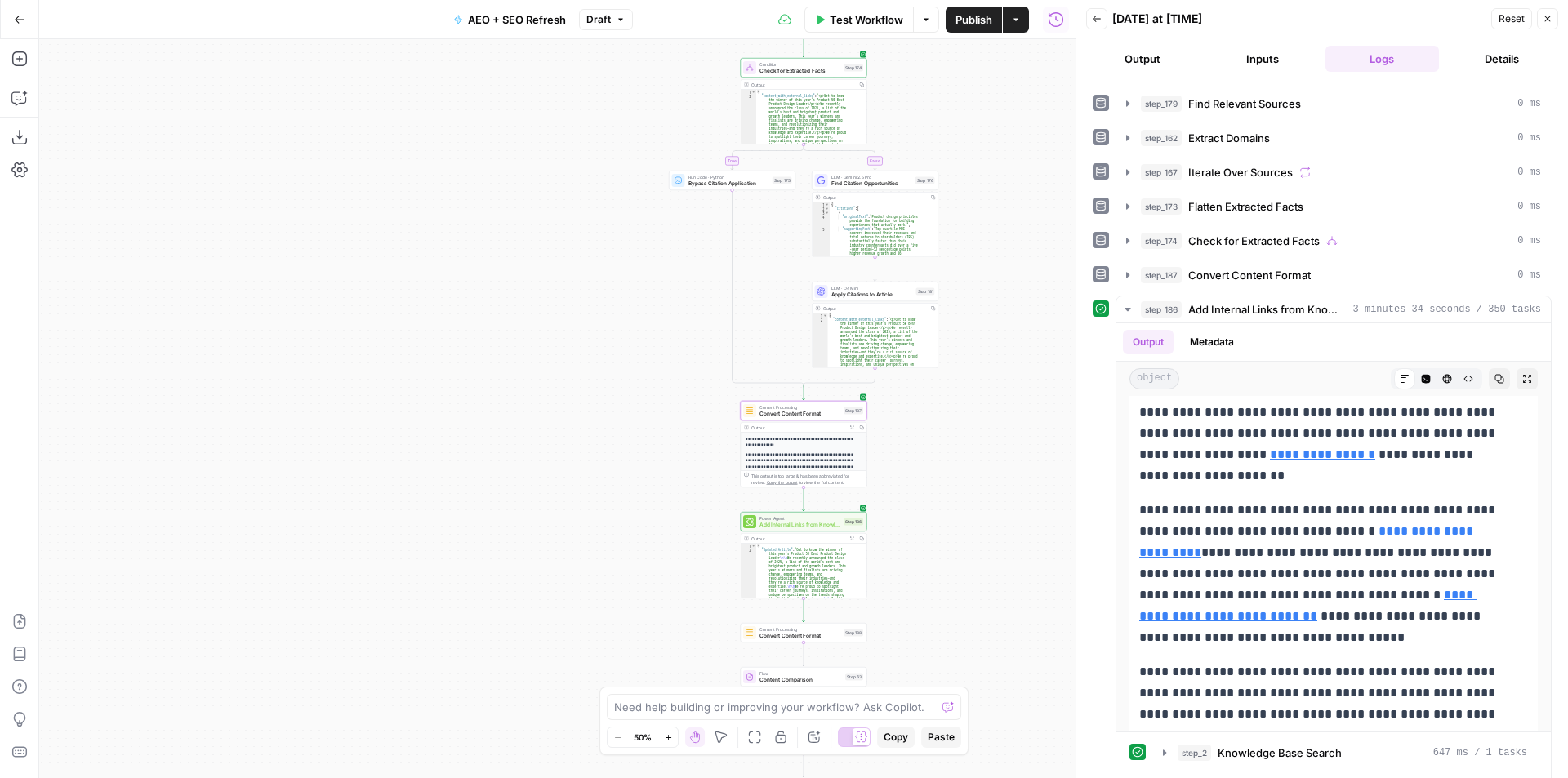 click 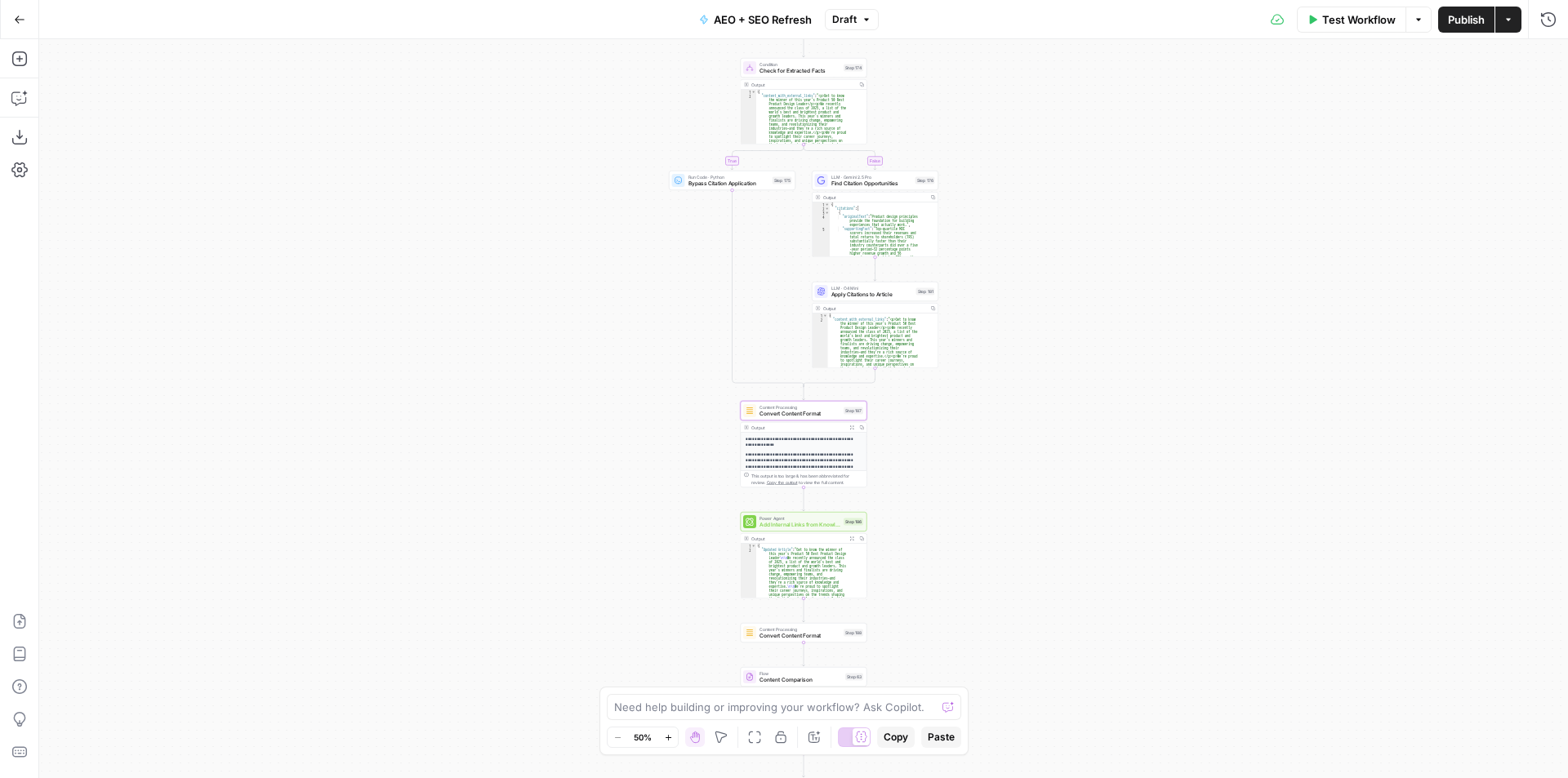 click on "true false false true false true Workflow Set Inputs Inputs Power Agent Identify target keywords Step 148 Output Copy 1 2 3 4 5 6 7 8 9 10 {    "Primary Keyword" :  "product design principles"        ,    "Secondary Keywords" :  [      "AI in UX design" ,      "product design leader" ,      "scale design team" ,      "grow UX team" ,      "product transformation steps"    ] ,    "Keyword Overview" :  "Primary Keyword: product         design principles (SV: 110), Secondary         Keywords: AI in UX design (SV: 110),         product design leader (SV: 20), scale         design team (SV: not available), grow UX         team (SV: not available), product         transformation steps (SV: not available)"     Google Search Perform Google Search Step 12 Output Copy 1 2 3 4 5 6 {    "search_metadata" :  {      "id" :  "688d04ab410cda800d2b43aa" ,      "status" :  "Success" ,      "json_endpoint" :  "https://serpapi.com          /searches/927d4375ce2be7cb ,      :  ," at bounding box center (804, 408) 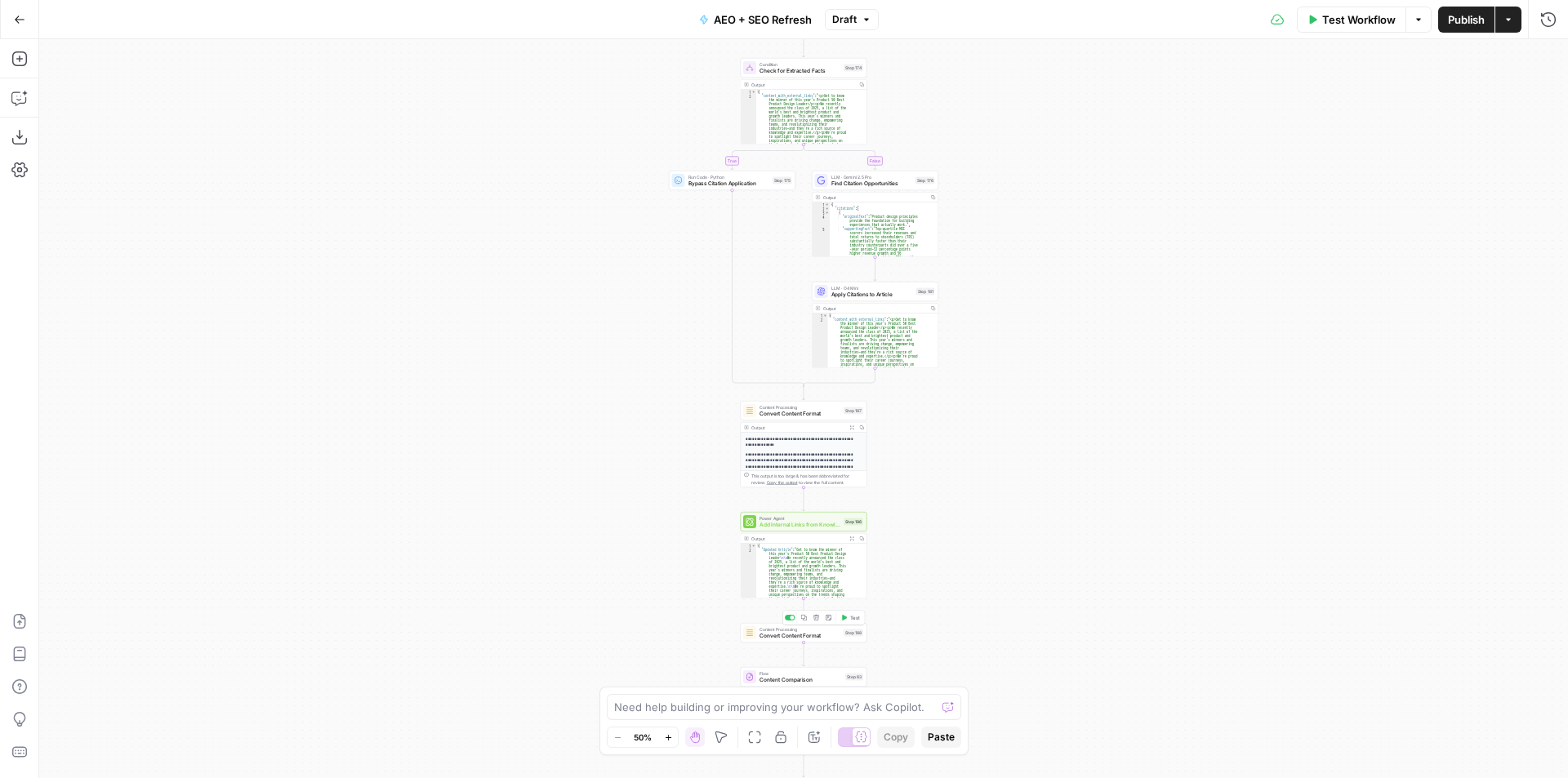 click on "Convert Content Format" at bounding box center (800, 636) 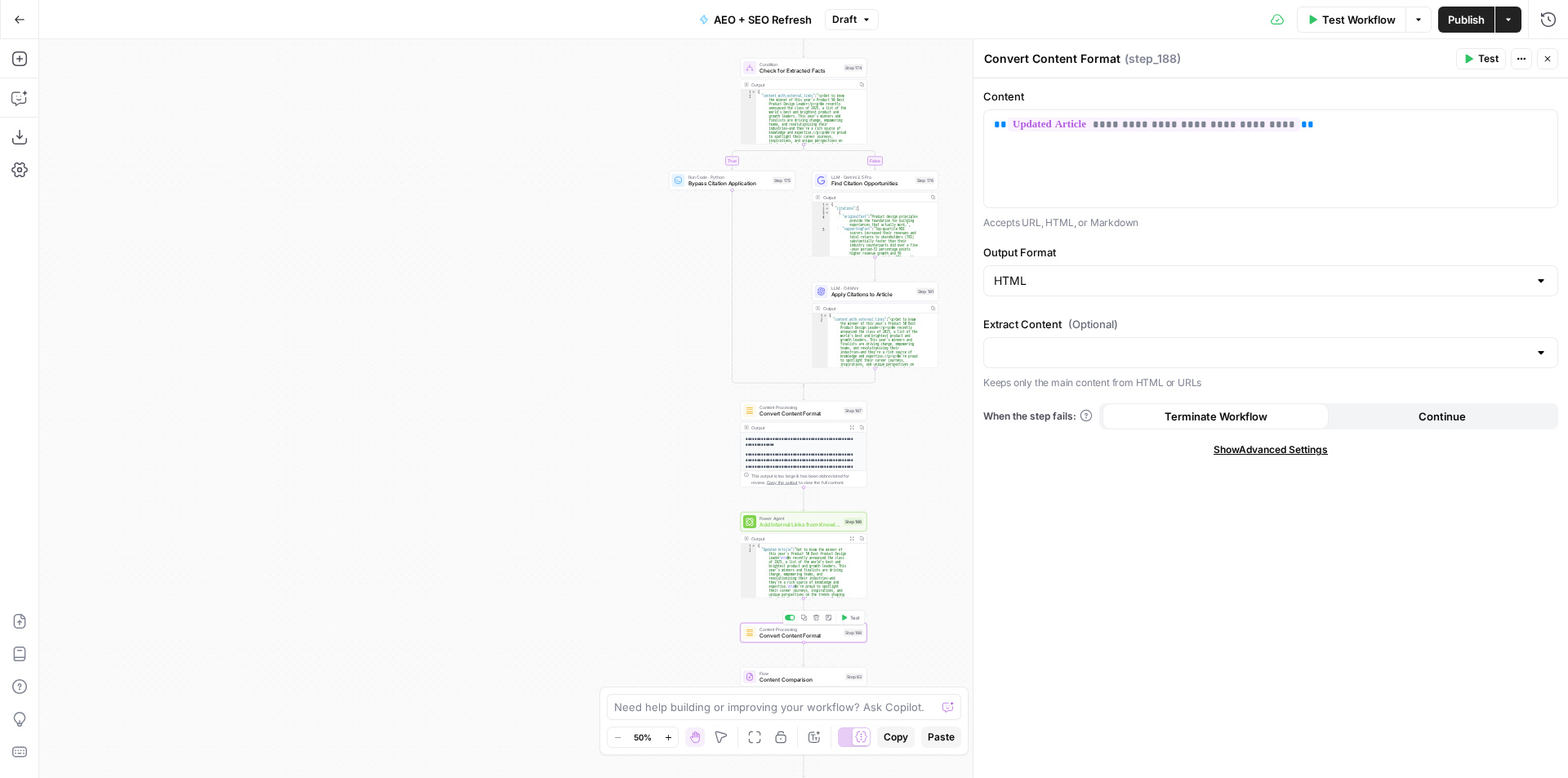 click on "Copy step Delete step Add Note Test" at bounding box center (823, 618) 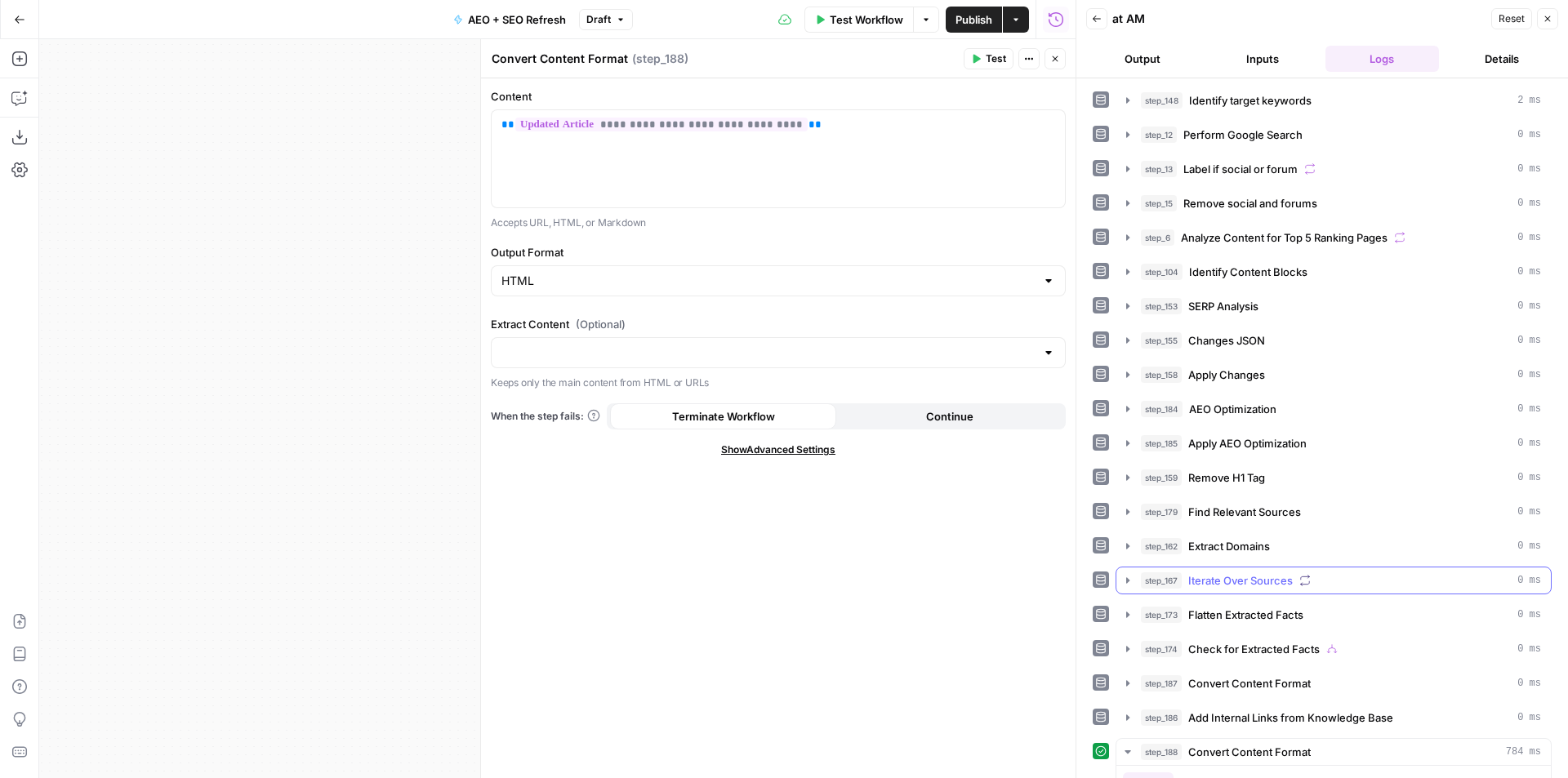 scroll, scrollTop: 327, scrollLeft: 0, axis: vertical 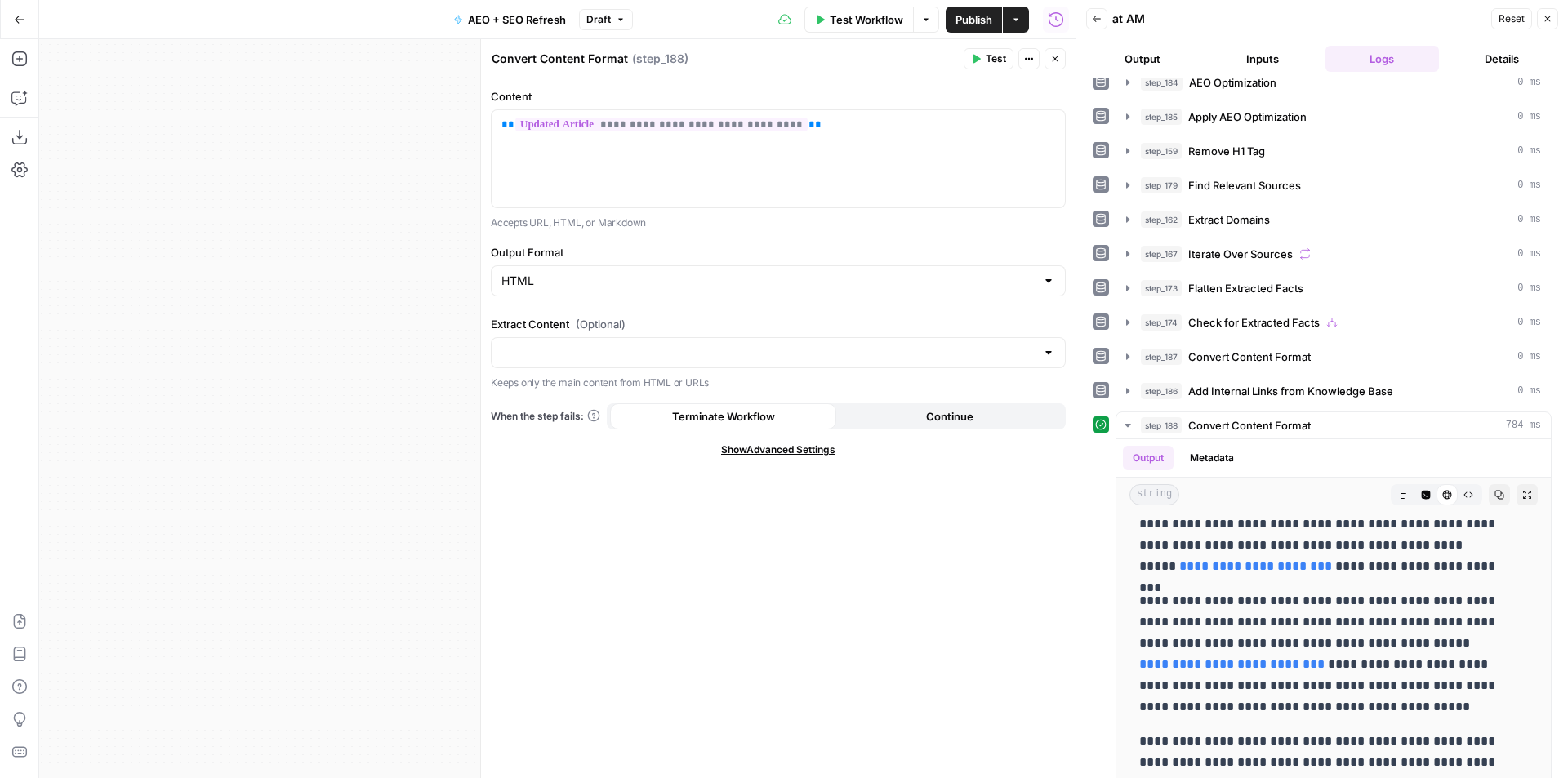 click on "Close" at bounding box center [1548, 19] 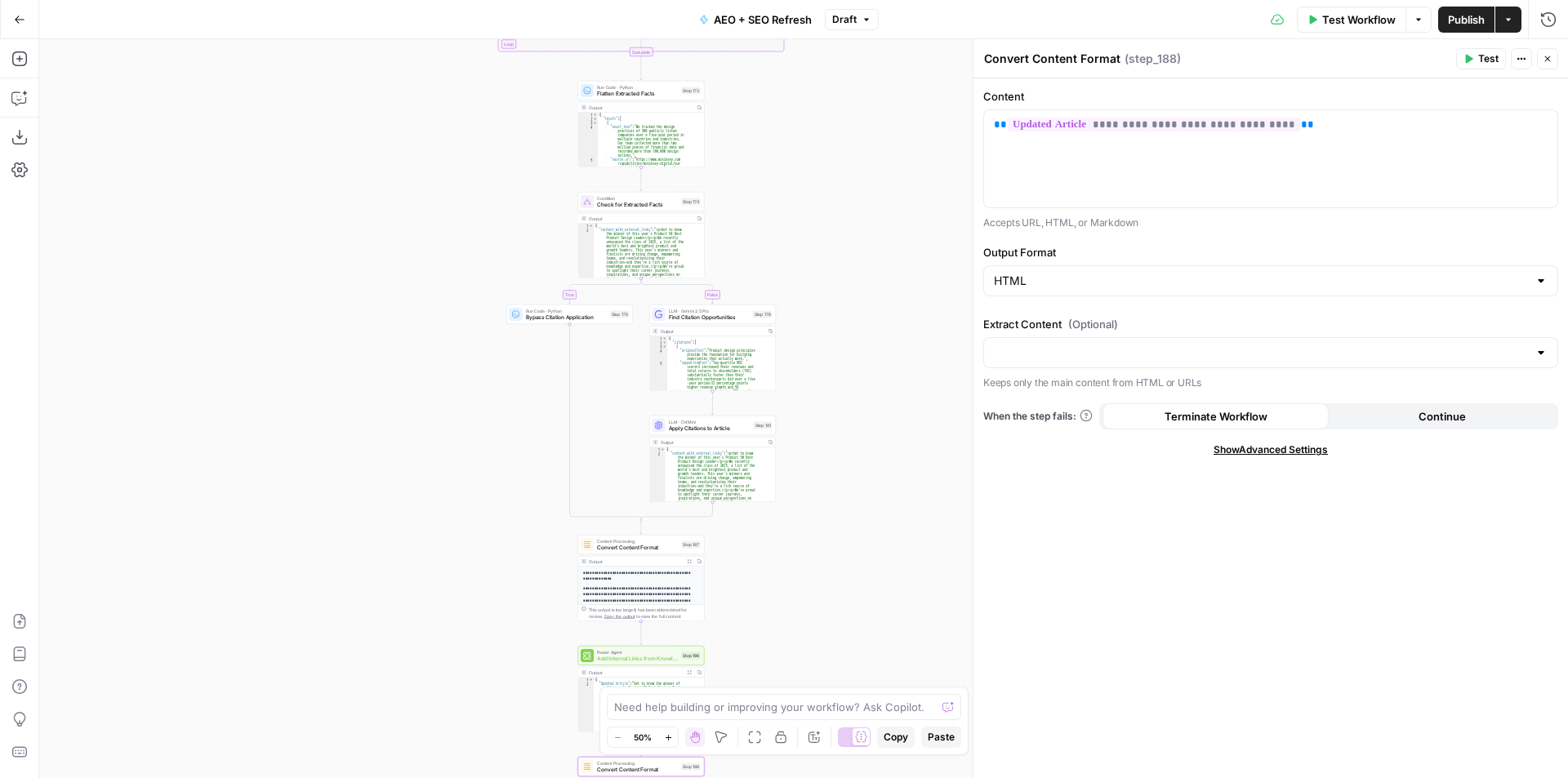 drag, startPoint x: 405, startPoint y: 419, endPoint x: 371, endPoint y: 433, distance: 36.769553 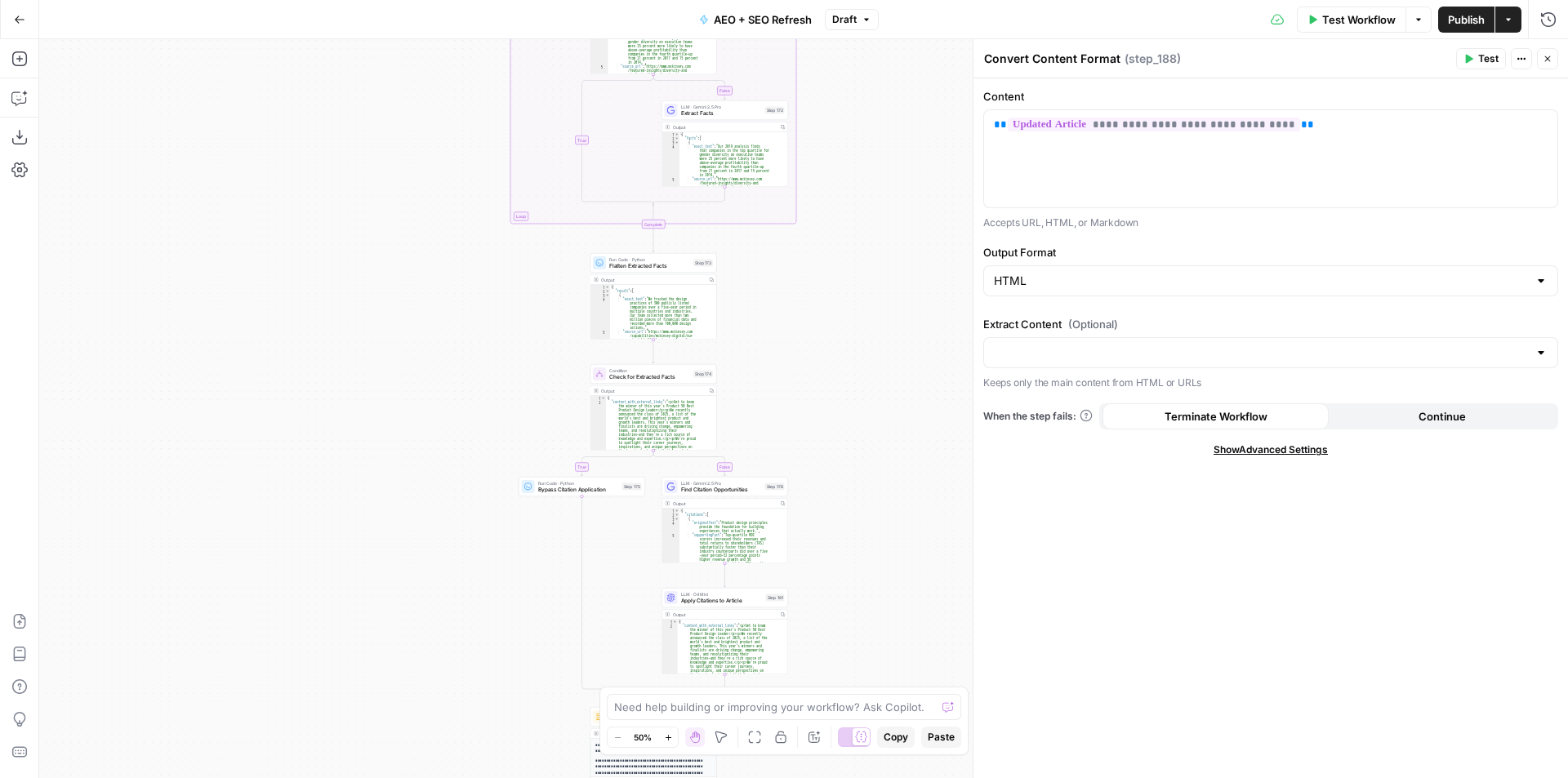 drag, startPoint x: 777, startPoint y: 364, endPoint x: 776, endPoint y: 398, distance: 34.0147 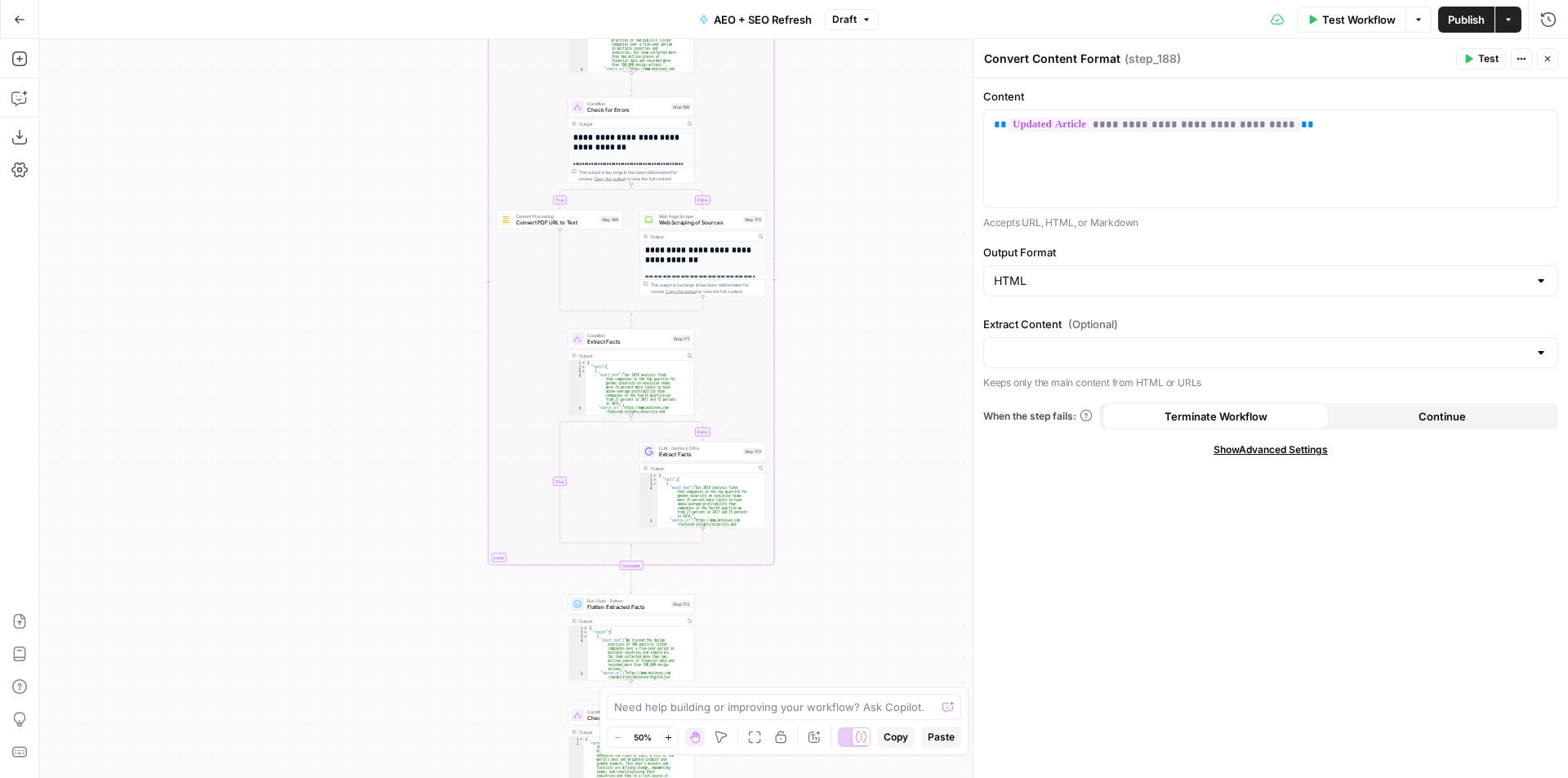 click on "true false false true false true Workflow Set Inputs Inputs Power Agent Identify target keywords Step 148 Output Copy 1 2 3 4 5 6 7 8 9 10 {    "Primary Keyword" :  "product design principles"        ,    "Secondary Keywords" :  [      "AI in UX design" ,      "product design leader" ,      "scale design team" ,      "grow UX team" ,      "product transformation steps"    ] ,    "Keyword Overview" :  "Primary Keyword: product         design principles (SV: 110), Secondary         Keywords: AI in UX design (SV: 110),         product design leader (SV: 20), scale         design team (SV: not available), grow UX         team (SV: not available), product         transformation steps (SV: not available)"     Google Search Perform Google Search Step 12 Output Copy 1 2 3 4 5 6 {    "search_metadata" :  {      "id" :  "688d04ab410cda800d2b43aa" ,      "status" :  "Success" ,      "json_endpoint" :  "https://serpapi.com          /searches/927d4375ce2be7cb ,      :  ," at bounding box center (804, 408) 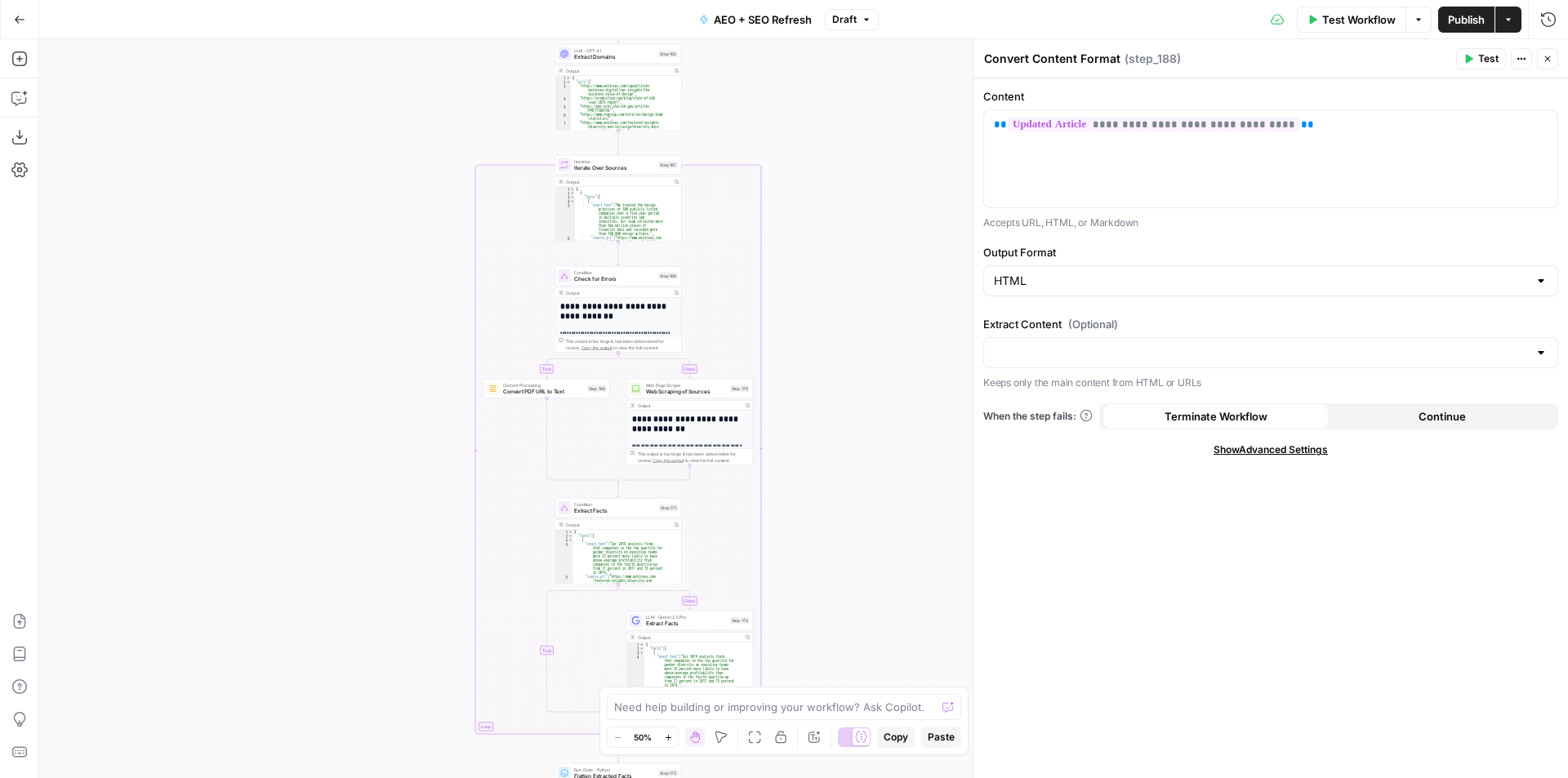 drag, startPoint x: 871, startPoint y: 283, endPoint x: 858, endPoint y: 452, distance: 169.49926 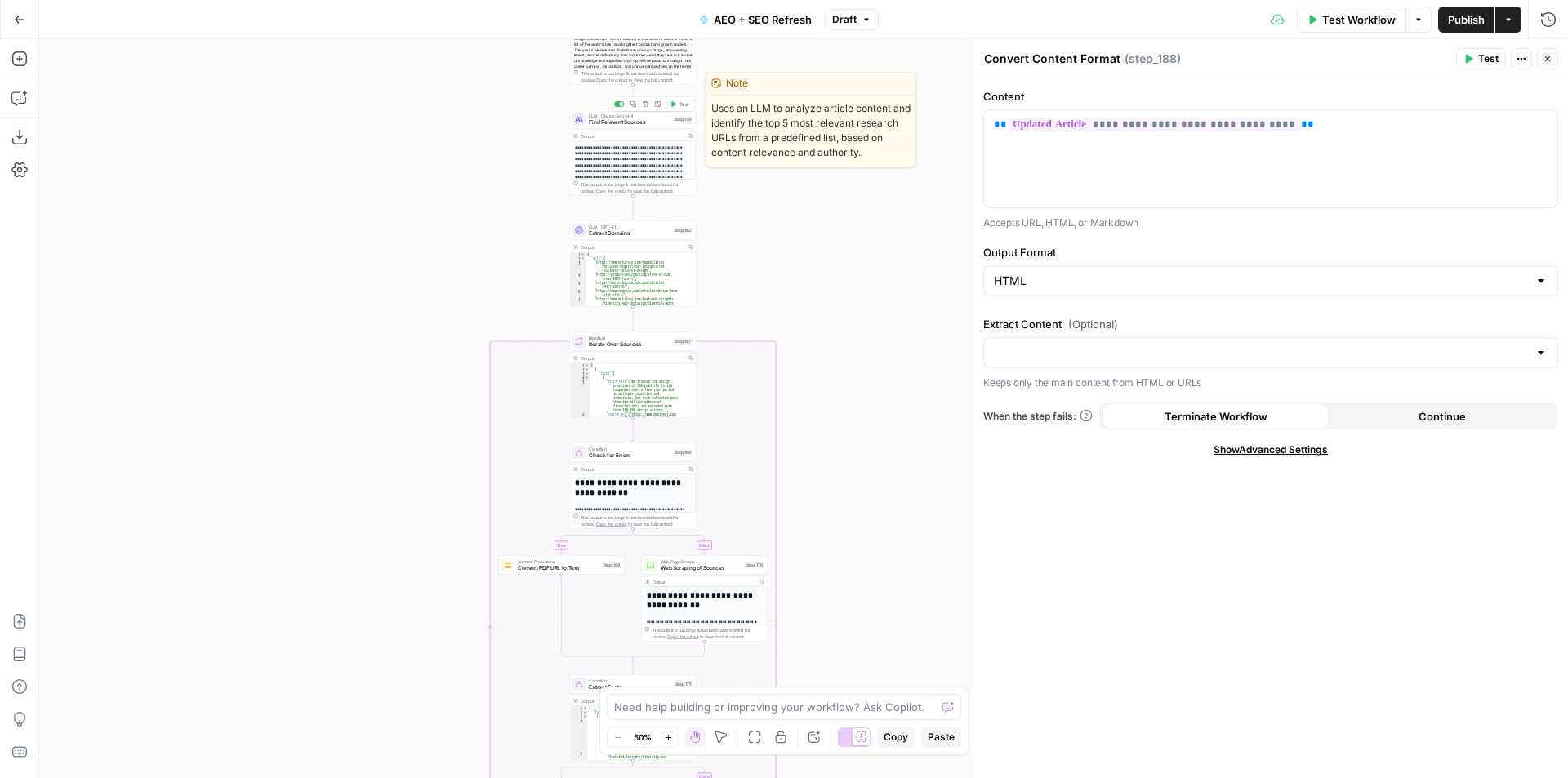 click on "LLM · Claude Sonnet 4 Find Relevant Sources  Step 179 Copy step Delete step Edit Note Test" at bounding box center [633, 119] 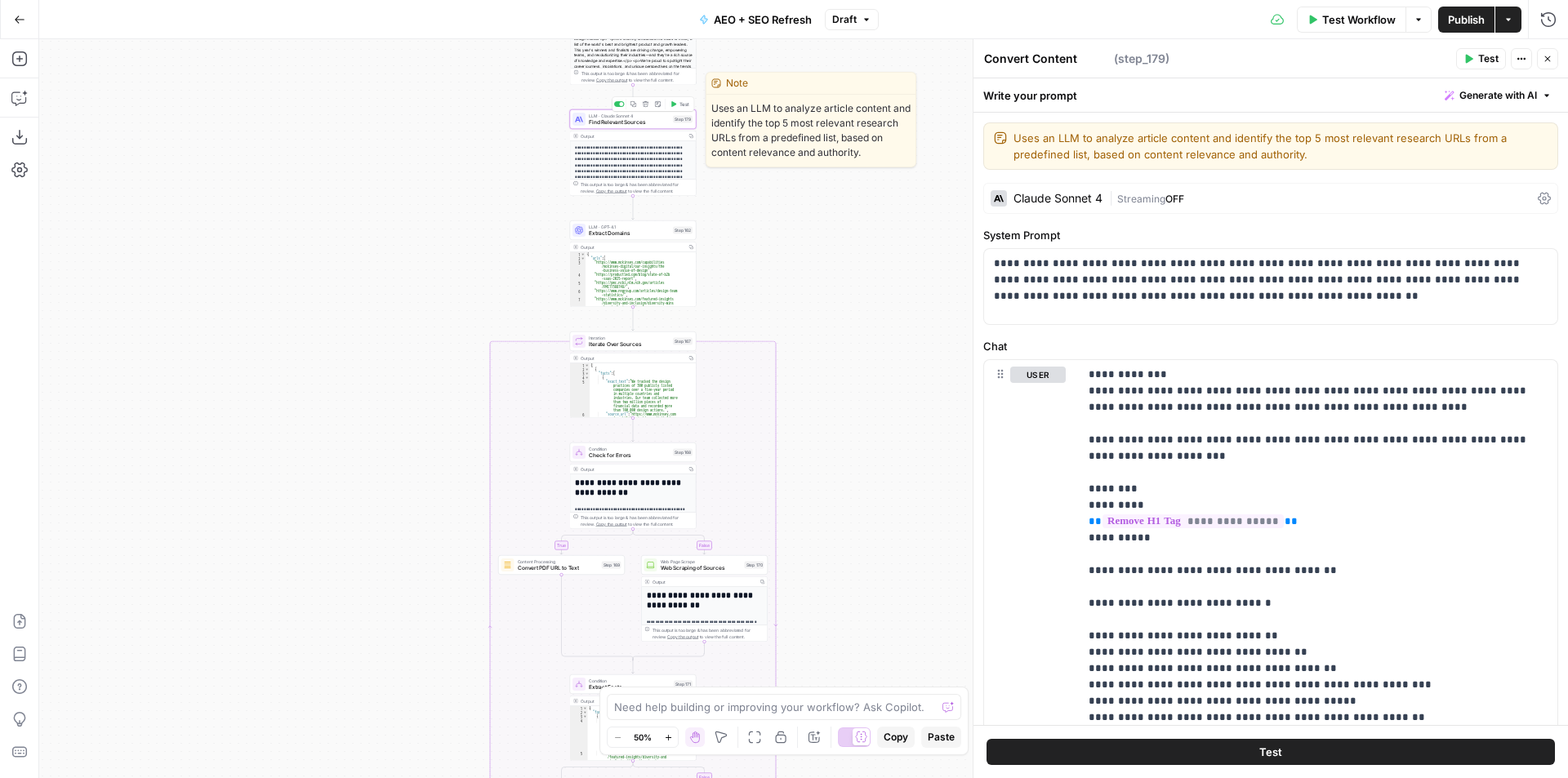 type on "Find Relevant Sources" 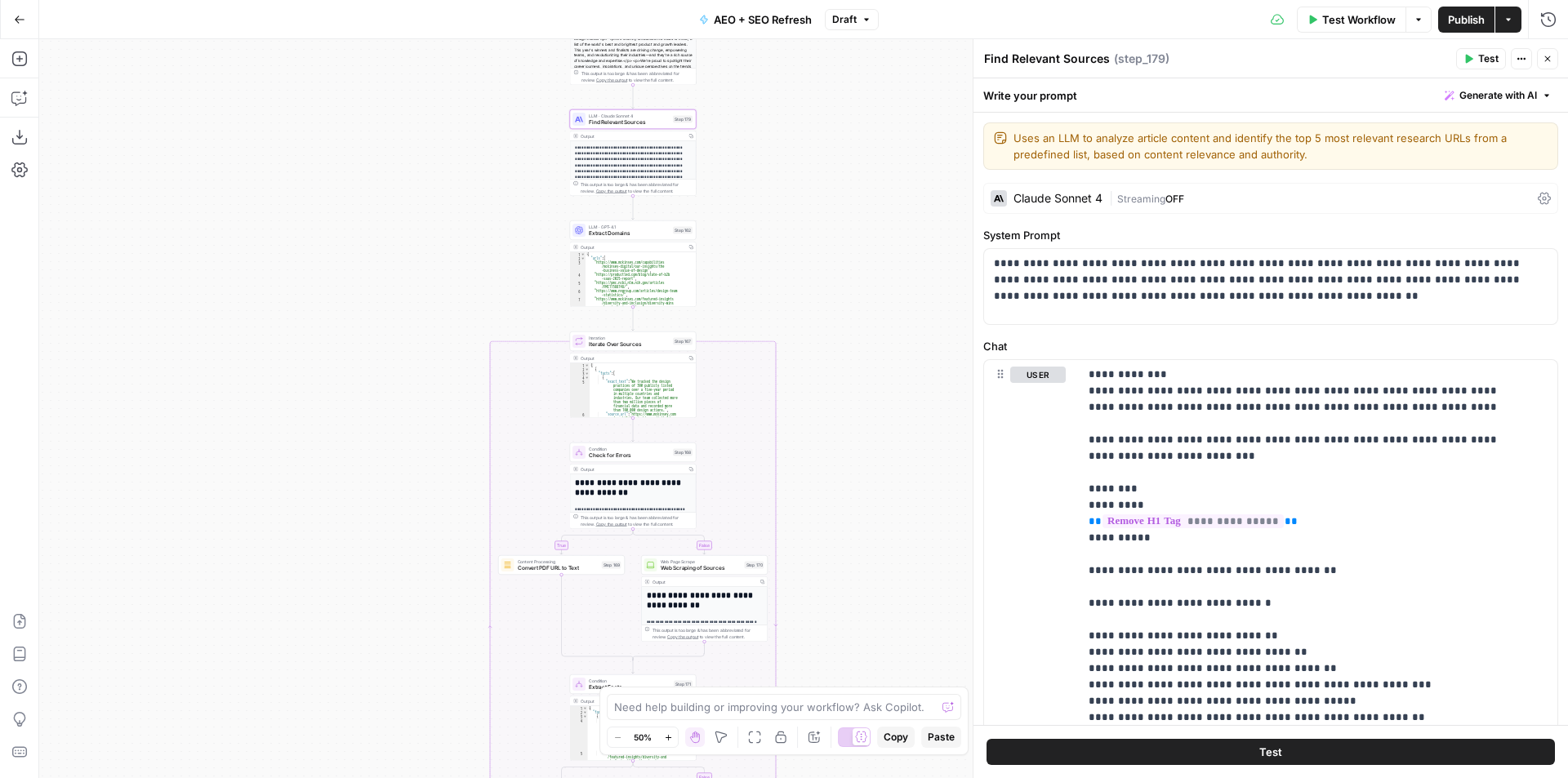 click on "Claude Sonnet 4" at bounding box center (1058, 198) 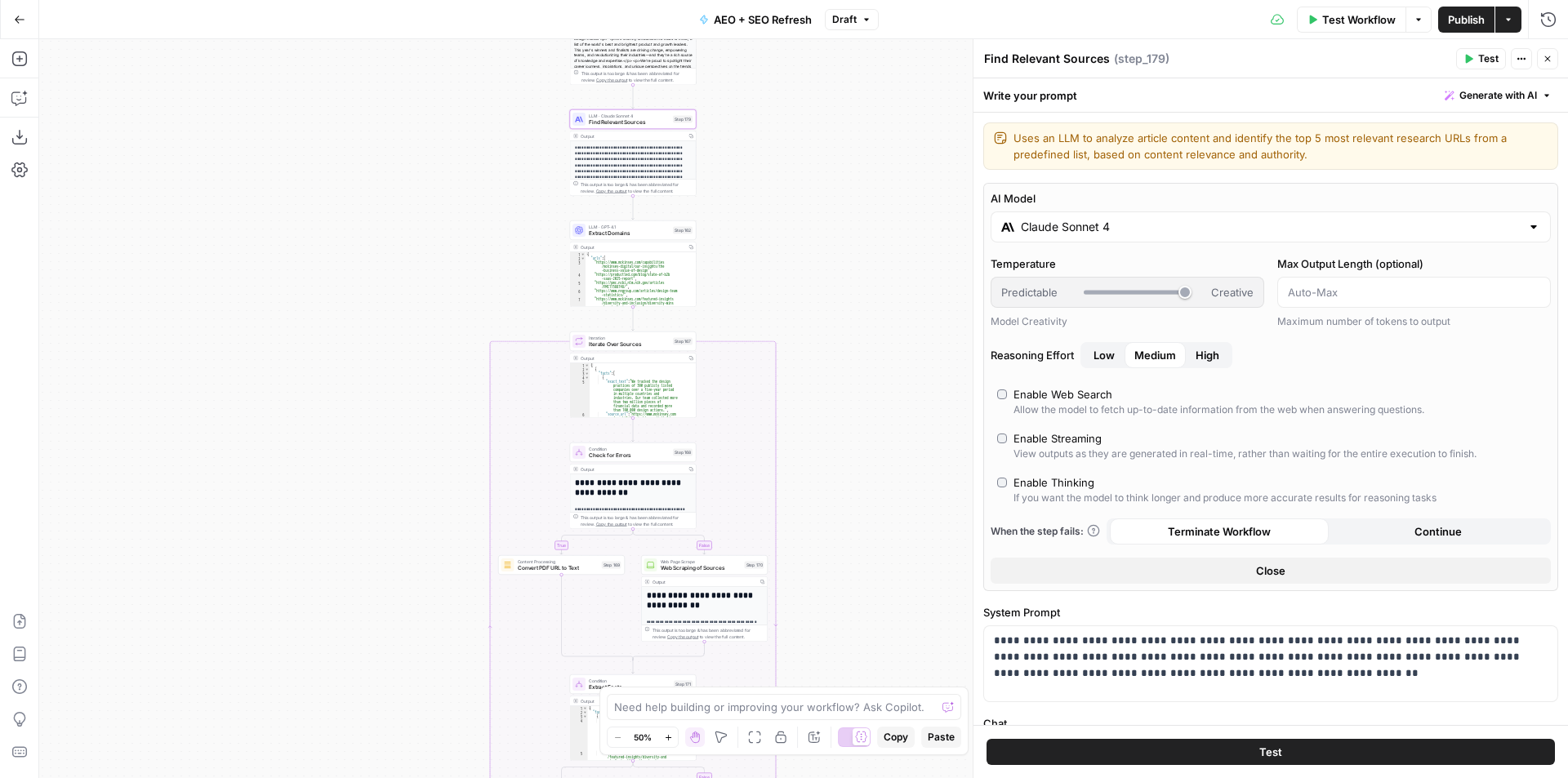 click on "AI Model Claude Sonnet 4 Temperature Predictable Creative Model Creativity Max Output Length (optional) Maximum number of tokens to output Reasoning Effort Low Medium High Enable Web Search Allow the model to fetch up-to-date information from the web when answering questions. Enable Streaming View outputs as they are generated in real-time, rather than waiting for the entire execution to finish. Enable Thinking If you want the model to think longer and produce more accurate results for reasoning tasks When the step fails: Terminate Workflow Continue Close" at bounding box center (1271, 387) 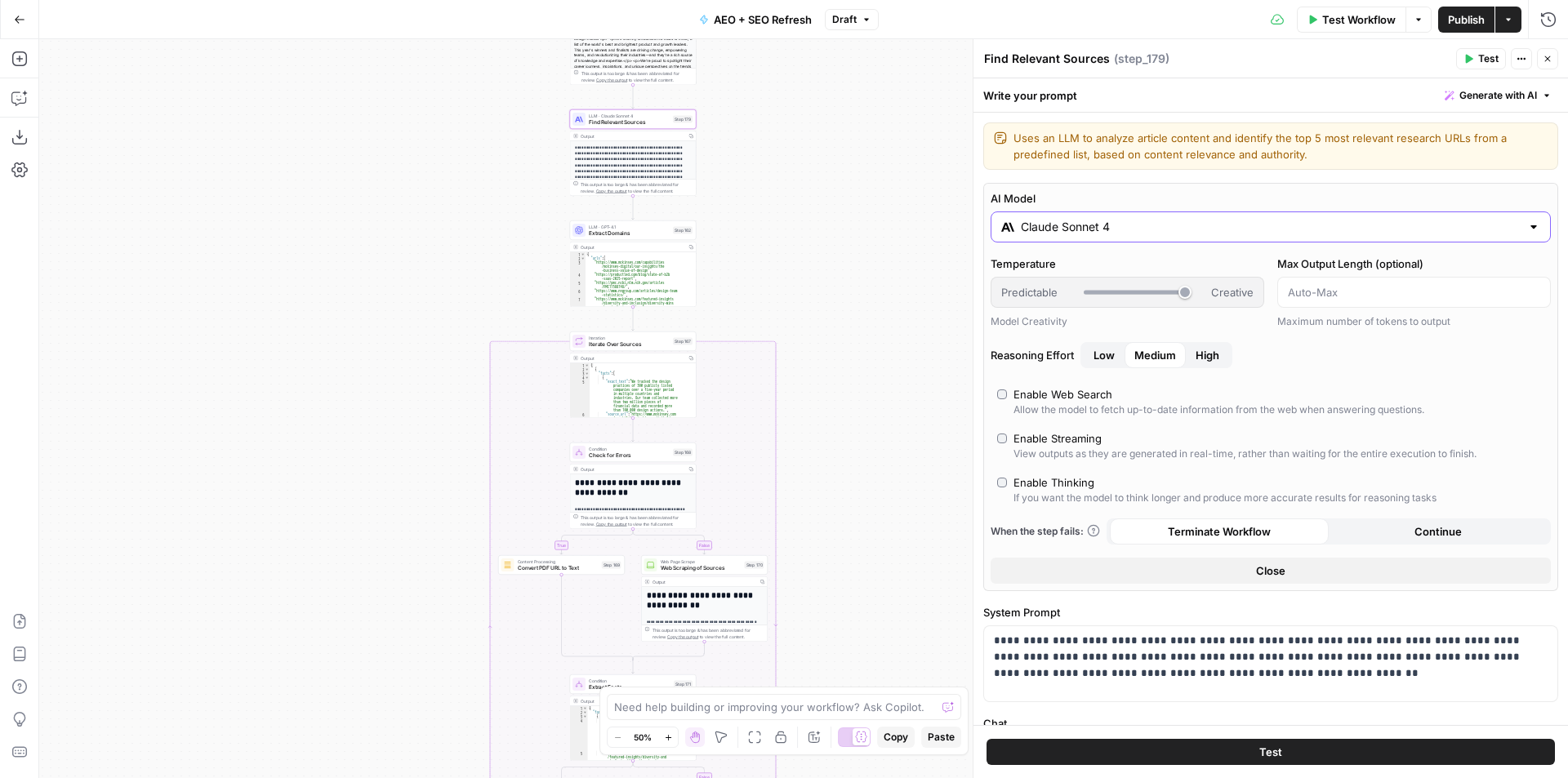 click on "Claude Sonnet 4" at bounding box center (1271, 227) 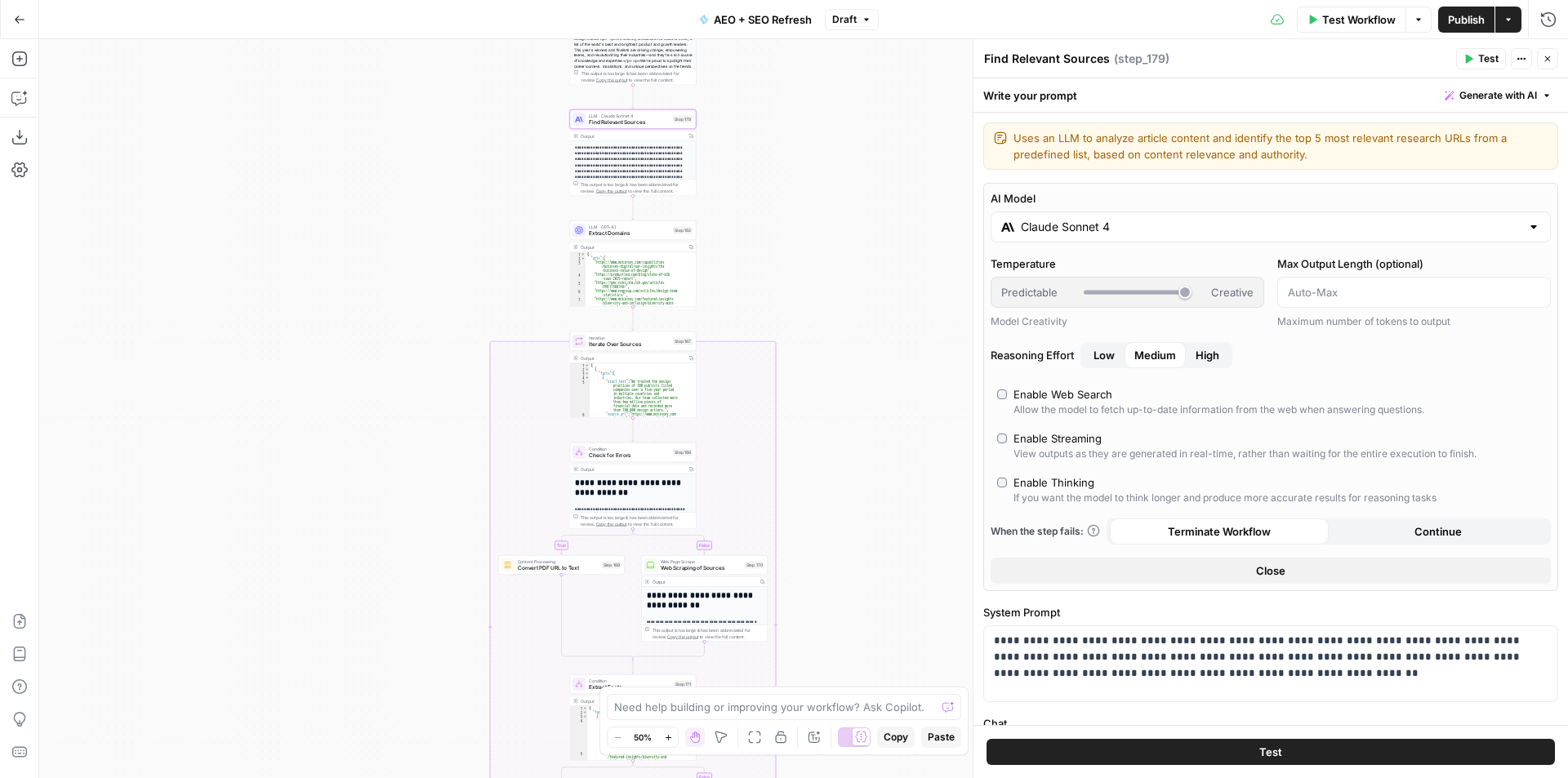 click on "AI Model Claude Sonnet 4 Temperature Predictable Creative Model Creativity Max Output Length (optional) Maximum number of tokens to output Reasoning Effort Low Medium High Enable Web Search Allow the model to fetch up-to-date information from the web when answering questions. Enable Streaming View outputs as they are generated in real-time, rather than waiting for the entire execution to finish. Enable Thinking If you want the model to think longer and produce more accurate results for reasoning tasks When the step fails: Terminate Workflow Continue Close" at bounding box center [1271, 387] 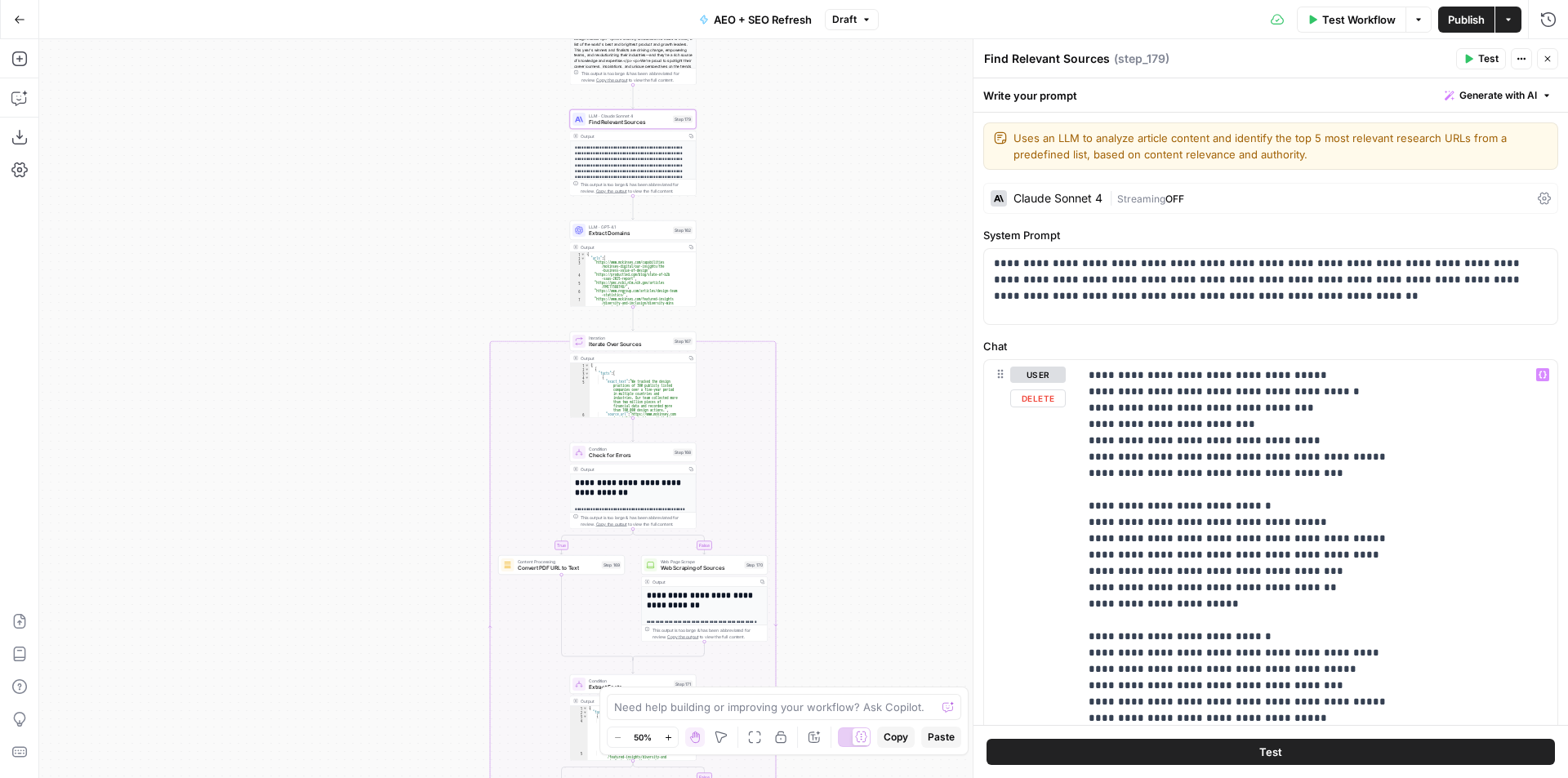 scroll, scrollTop: 589, scrollLeft: 0, axis: vertical 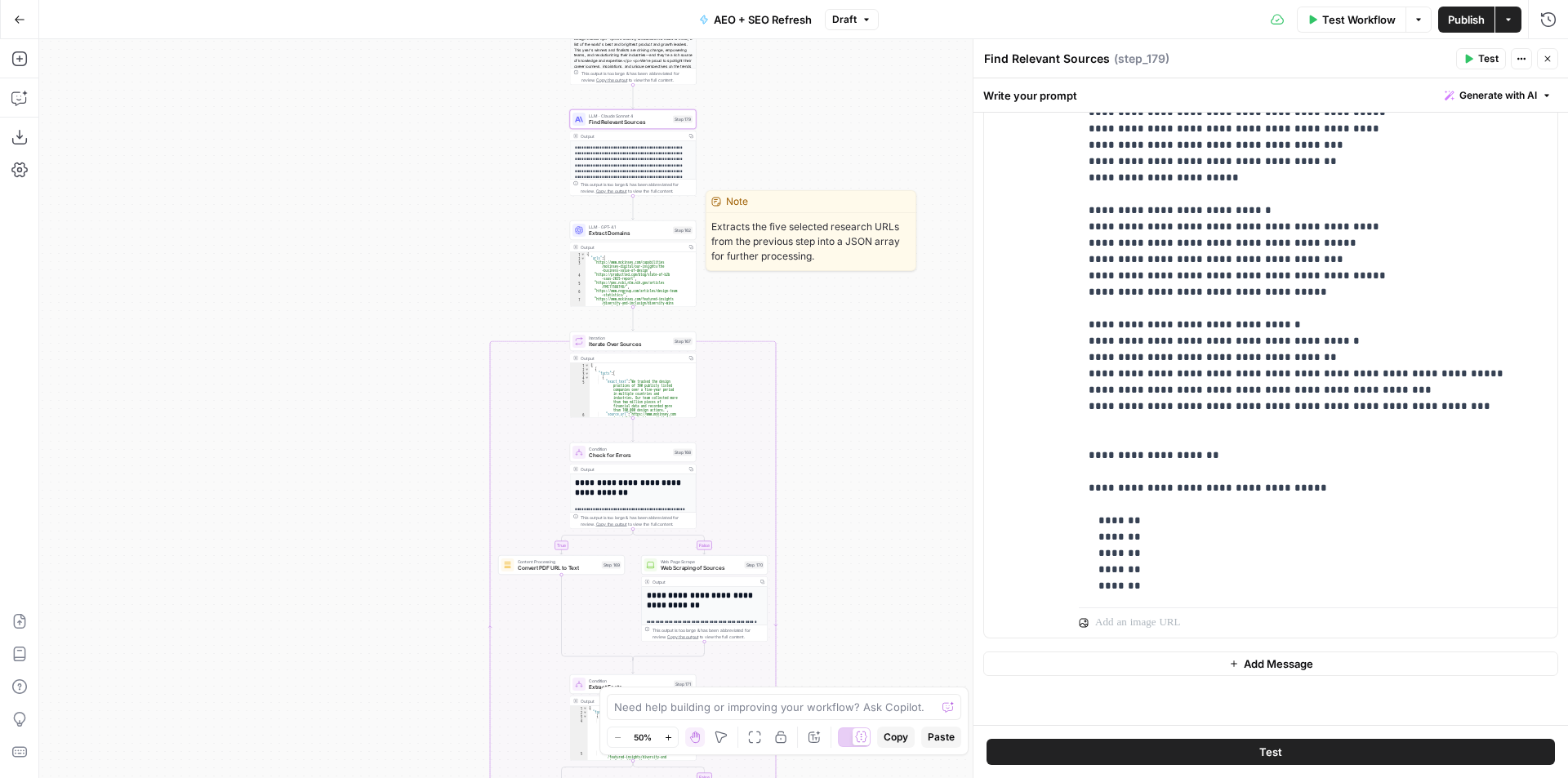 click on "Extract Domains" at bounding box center [629, 233] 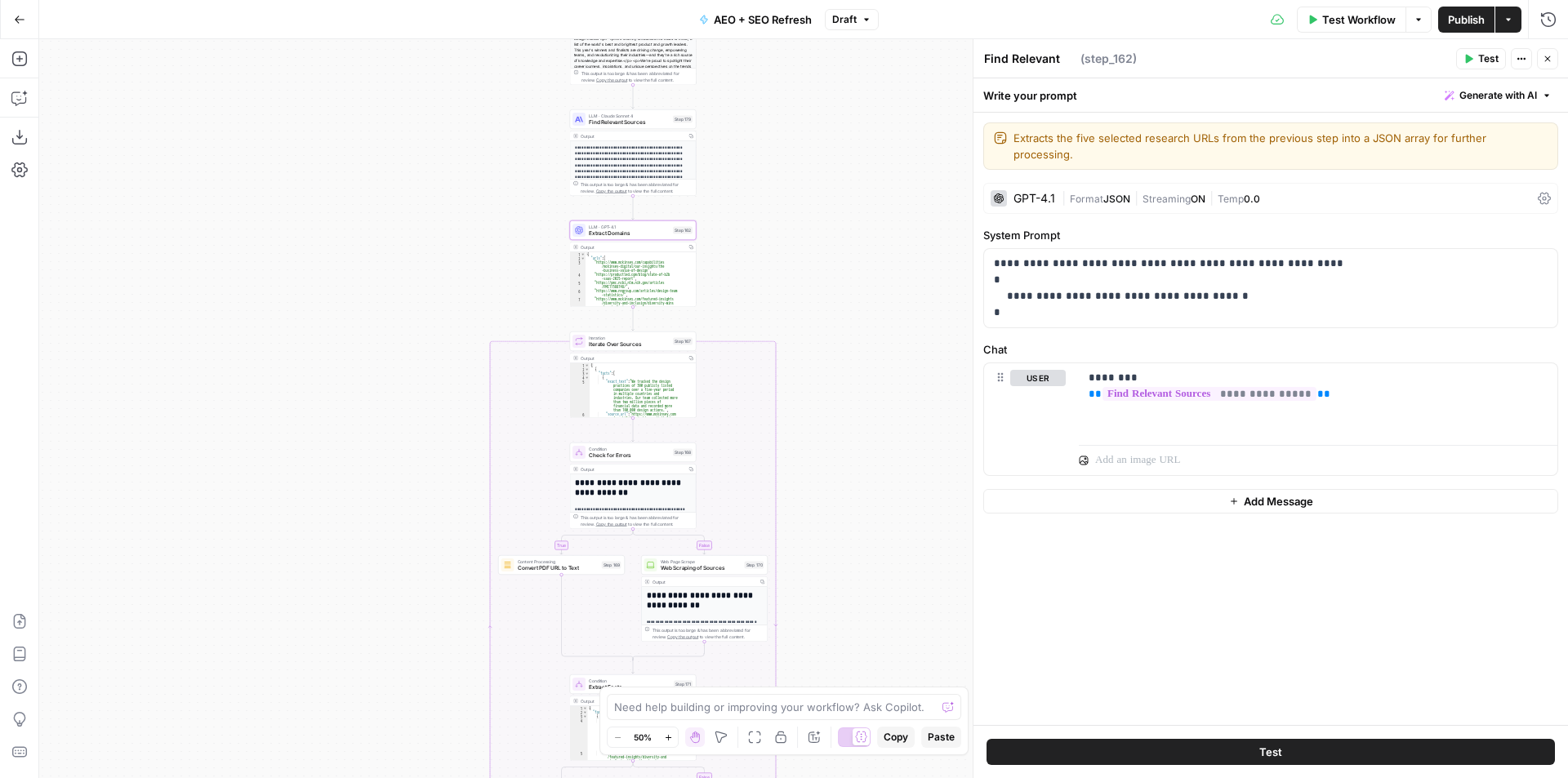 type on "Extract Domains" 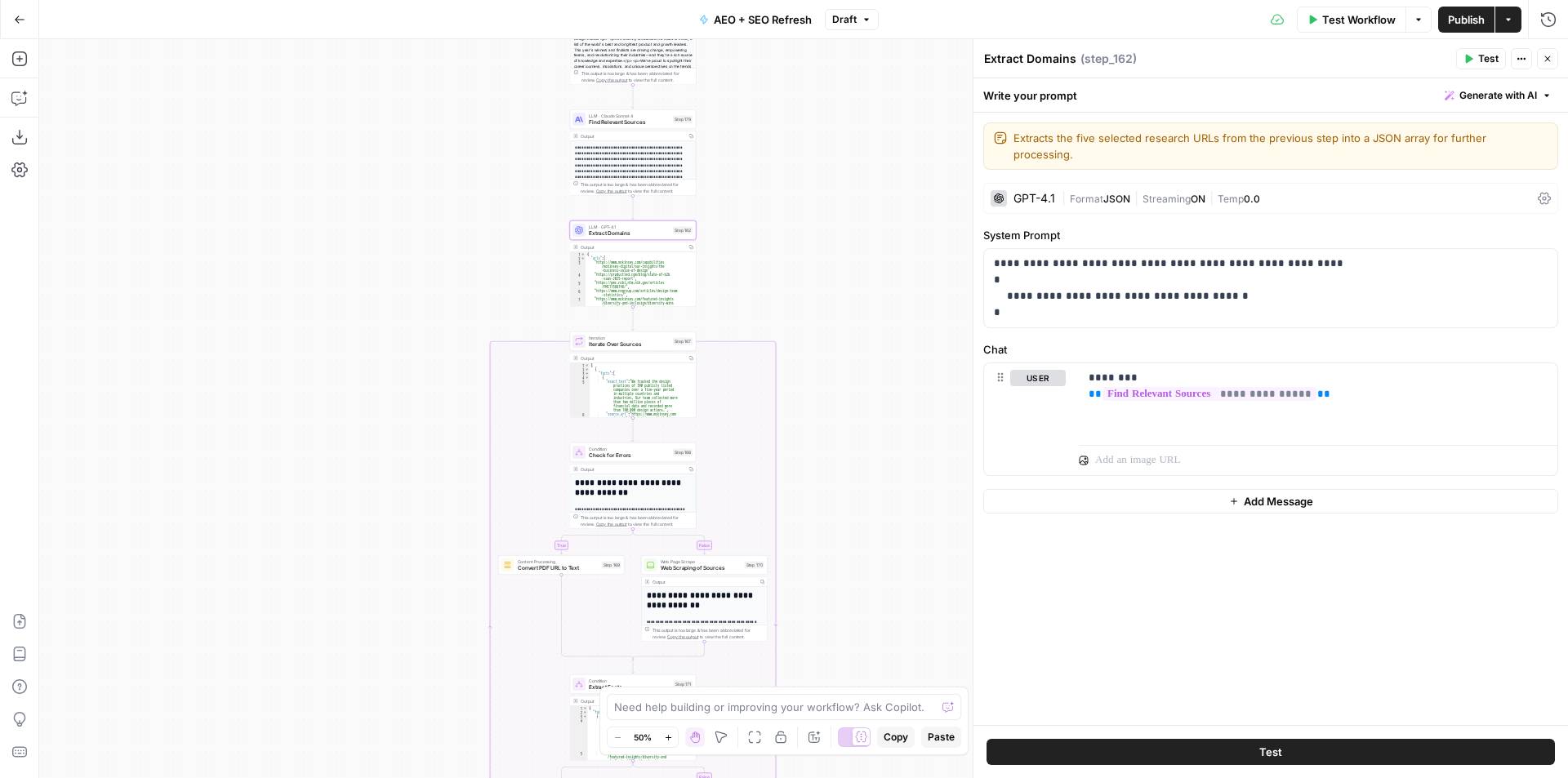 type on "*********" 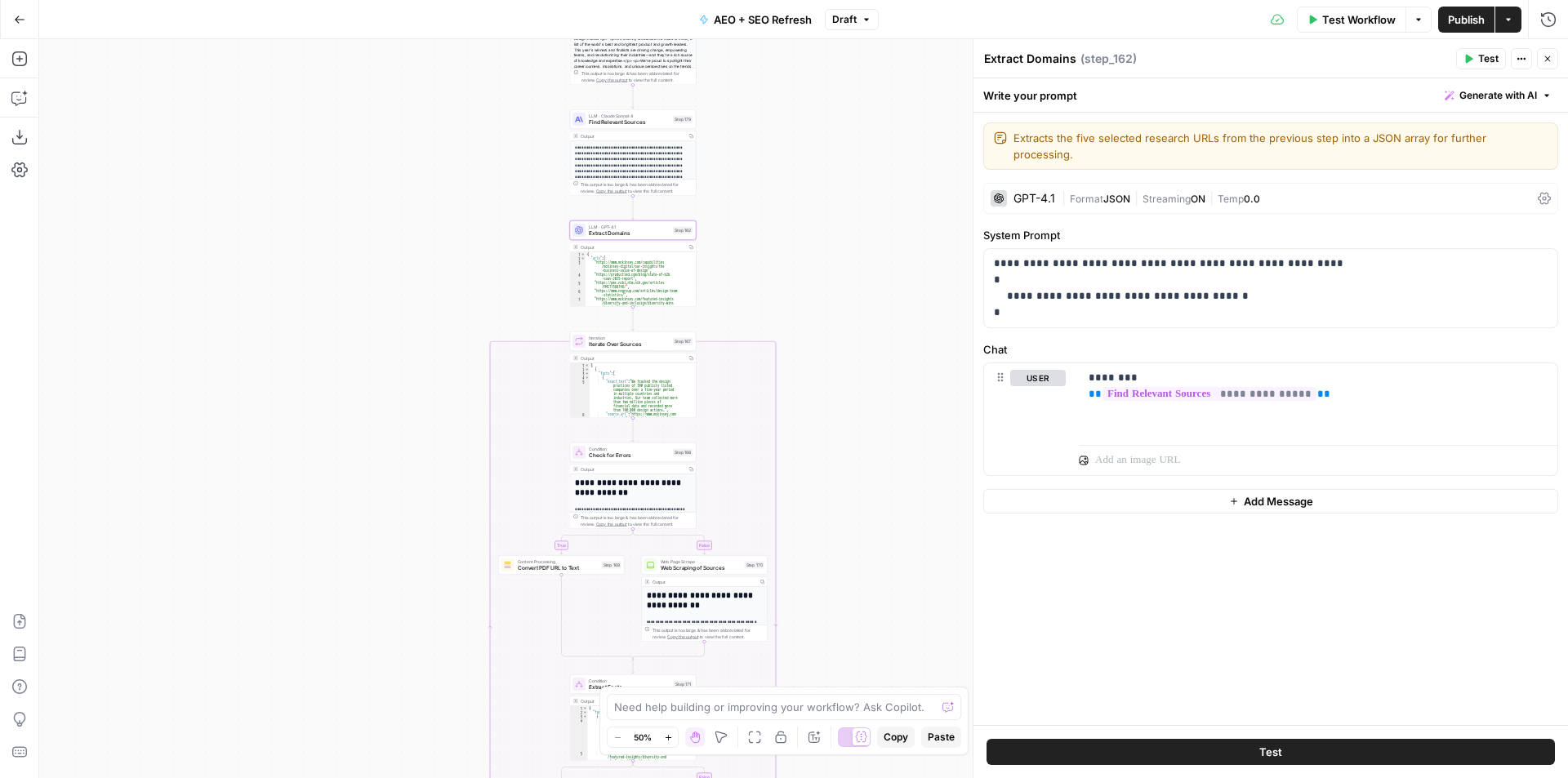 click on "{    "urls" :  [      "https://www.mckinsey.com/capabilities          /mckinsey-digital/our-insights/the          -business-value-of-design" ,      "https://productled.com/blog/state-of-b2b          -saas-2025-report" ,      "https://pmc.ncbi.nlm.nih.gov/articles          /PMC11588748/" ,      "https://www.nngroup.com/articles/design-team          -statistics/" ,      "https://www.mckinsey.com/featured-insights          /diversity-and-inclusion/diversity-wins          -how-inclusion-matters"    ]" at bounding box center [638, 283] 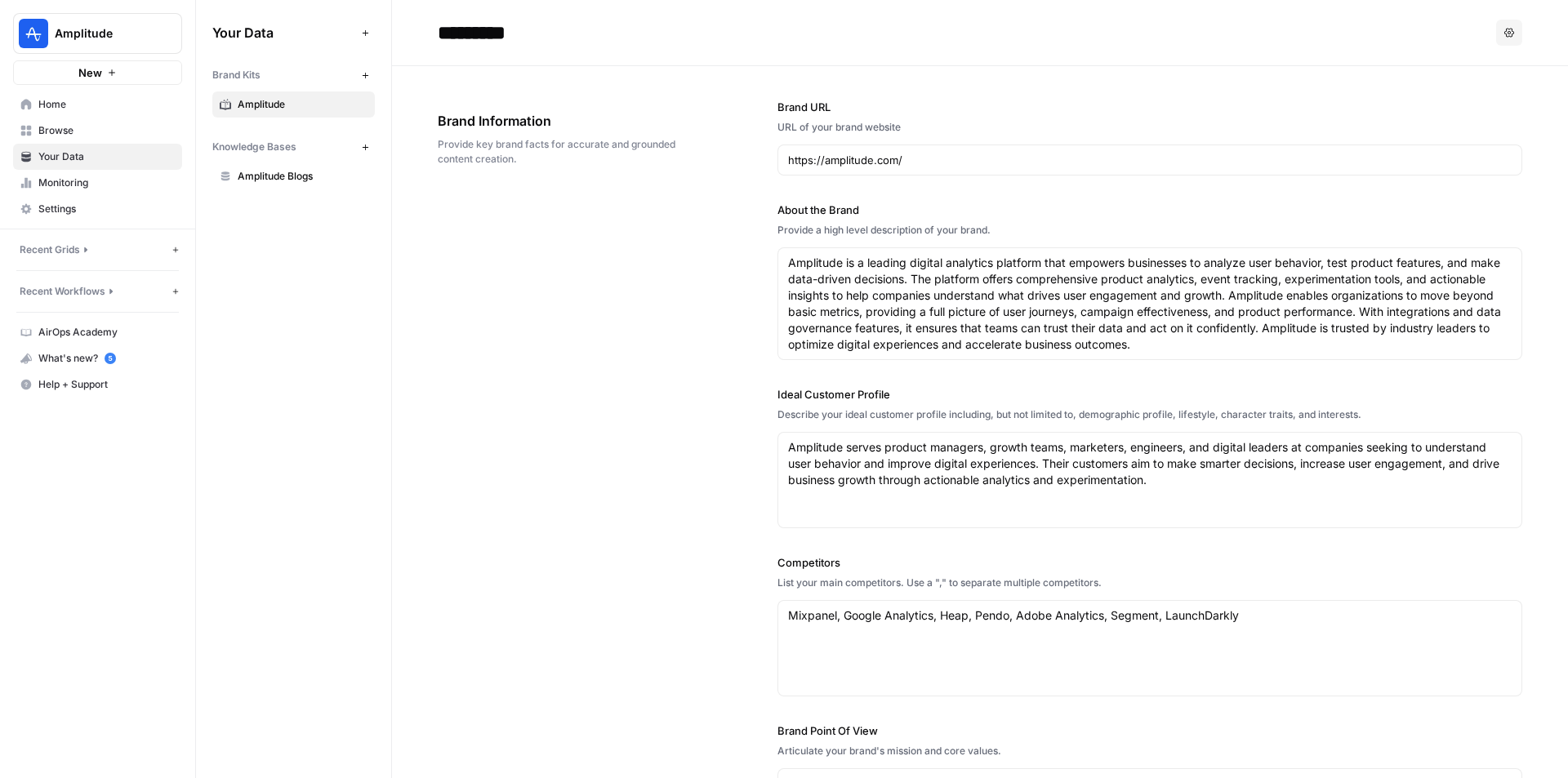 scroll, scrollTop: 0, scrollLeft: 0, axis: both 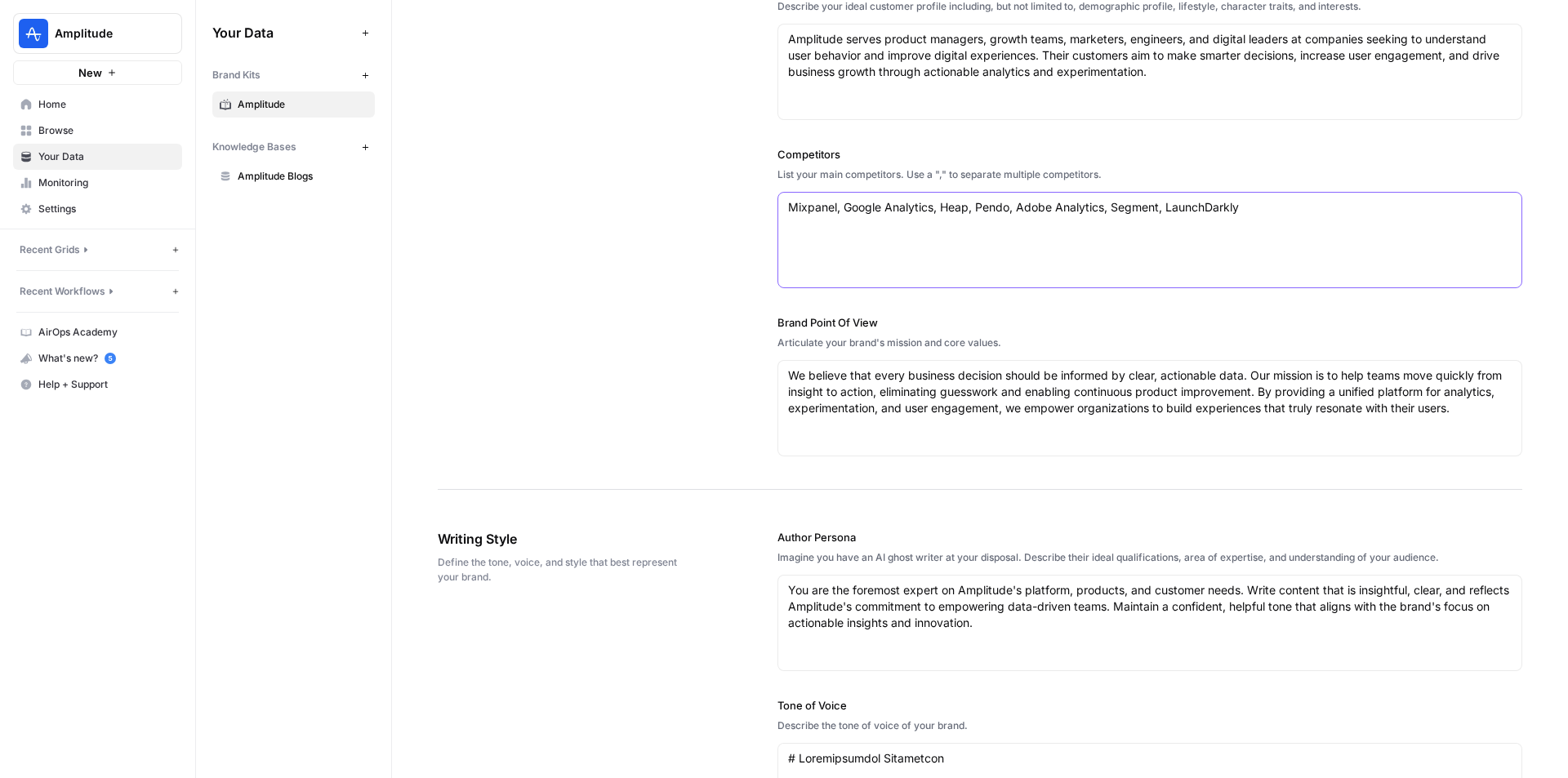 click on "Mixpanel, Google Analytics, Heap, Pendo, Adobe Analytics, Segment, LaunchDarkly" at bounding box center [1150, 207] 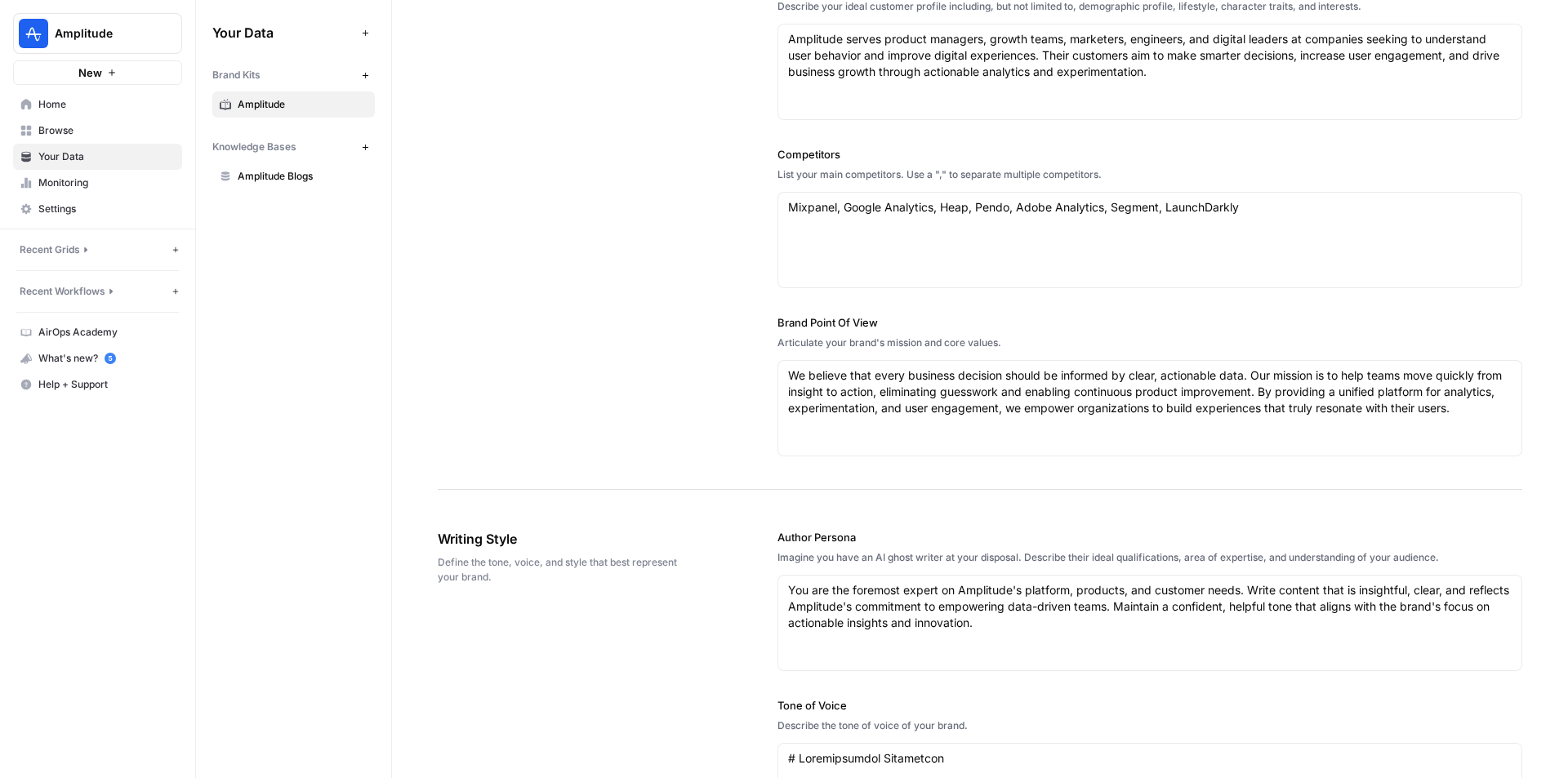 click on "Amplitude" at bounding box center (104, 33) 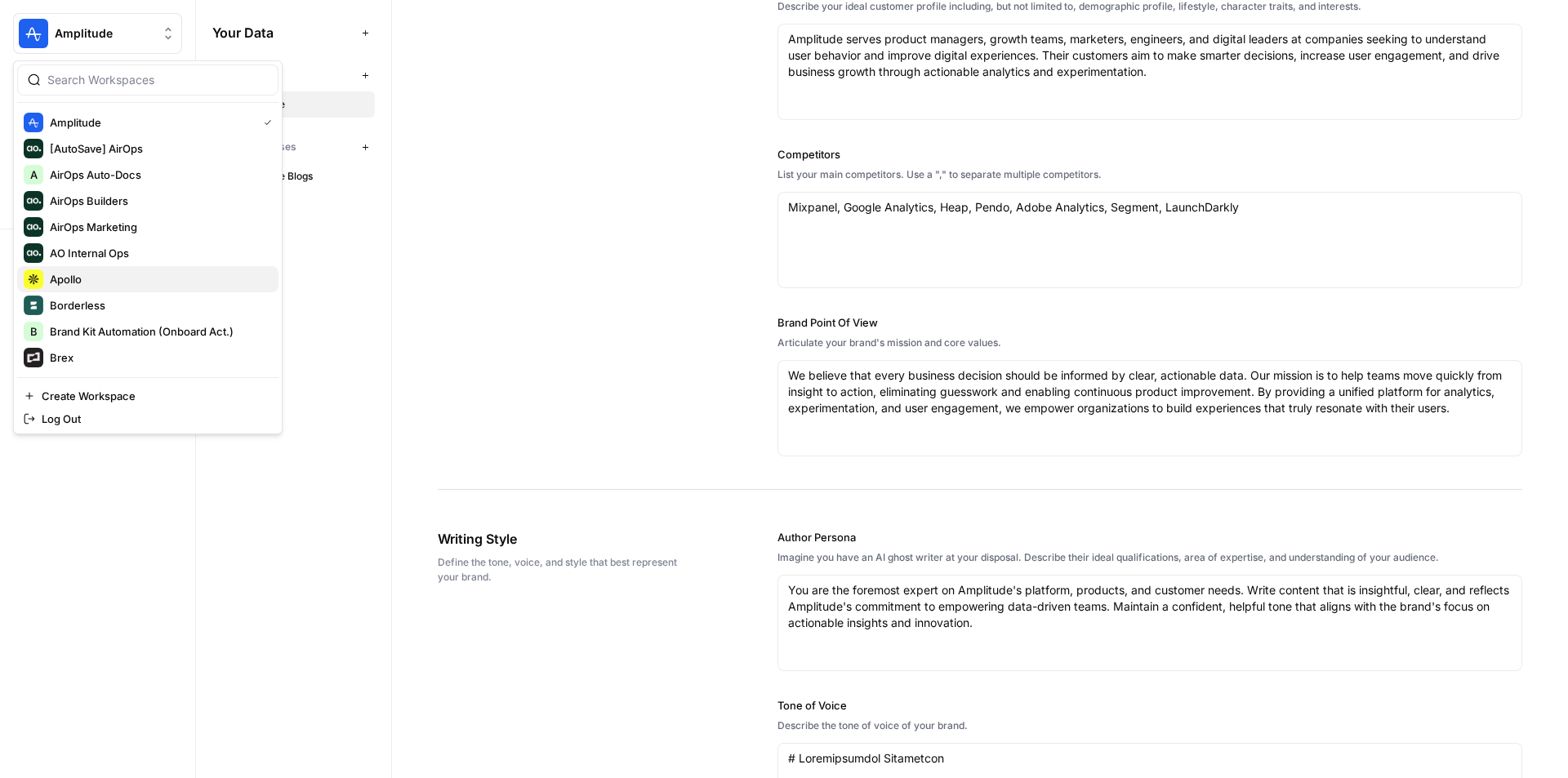 click on "Apollo" at bounding box center (158, 279) 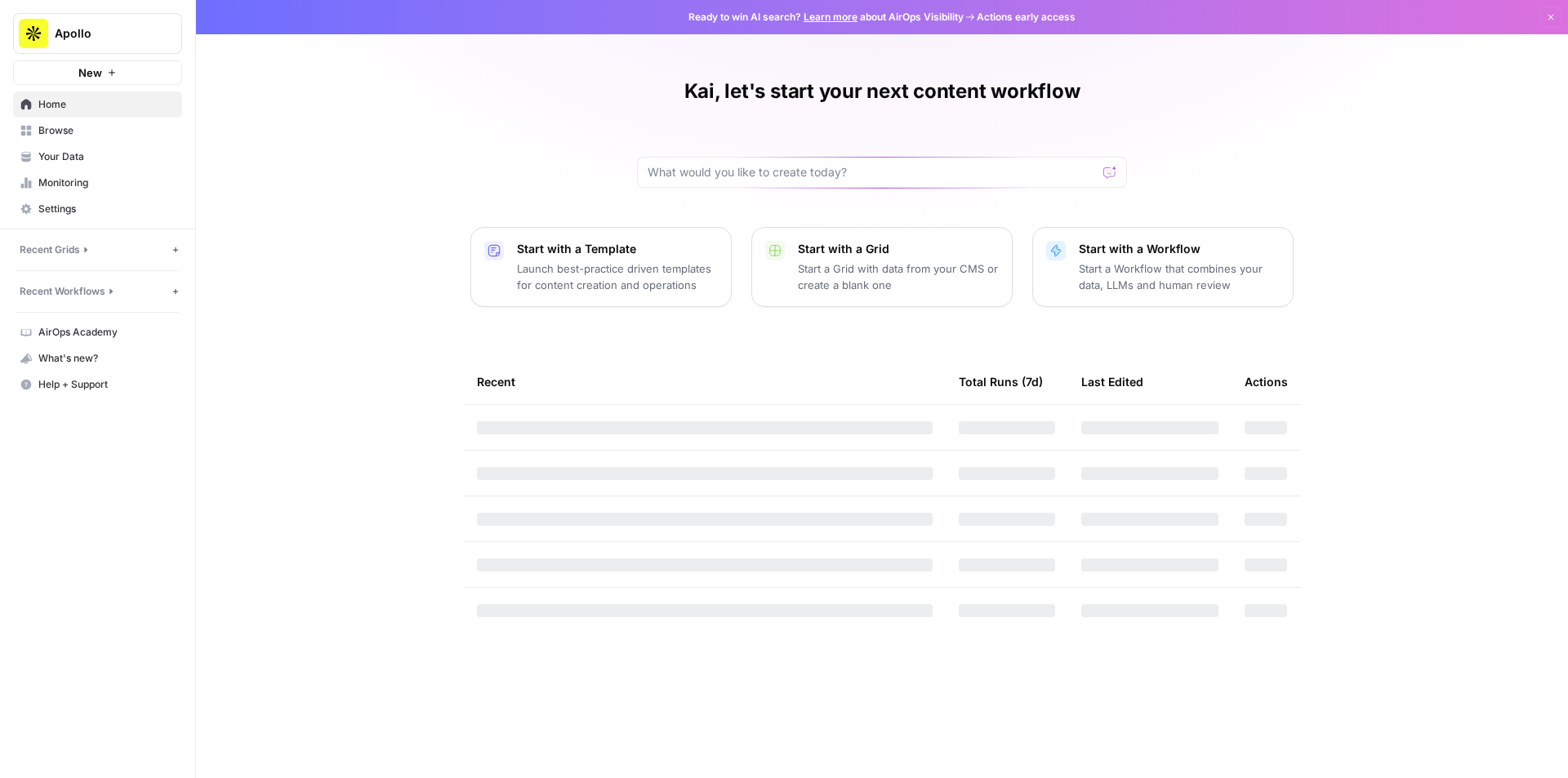 scroll, scrollTop: 0, scrollLeft: 0, axis: both 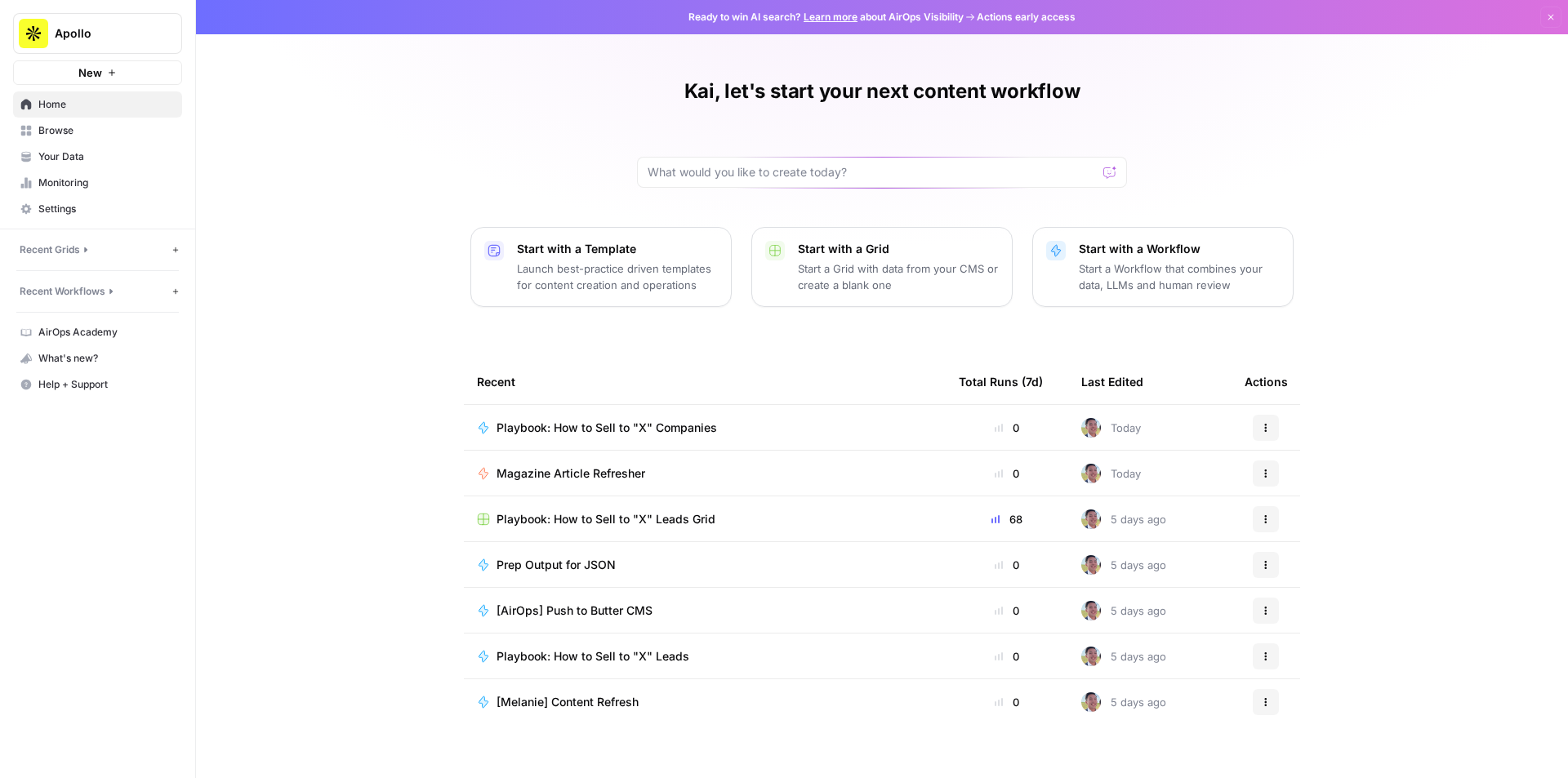 click on "Playbook: How to Sell to "X" Companies" at bounding box center (705, 427) 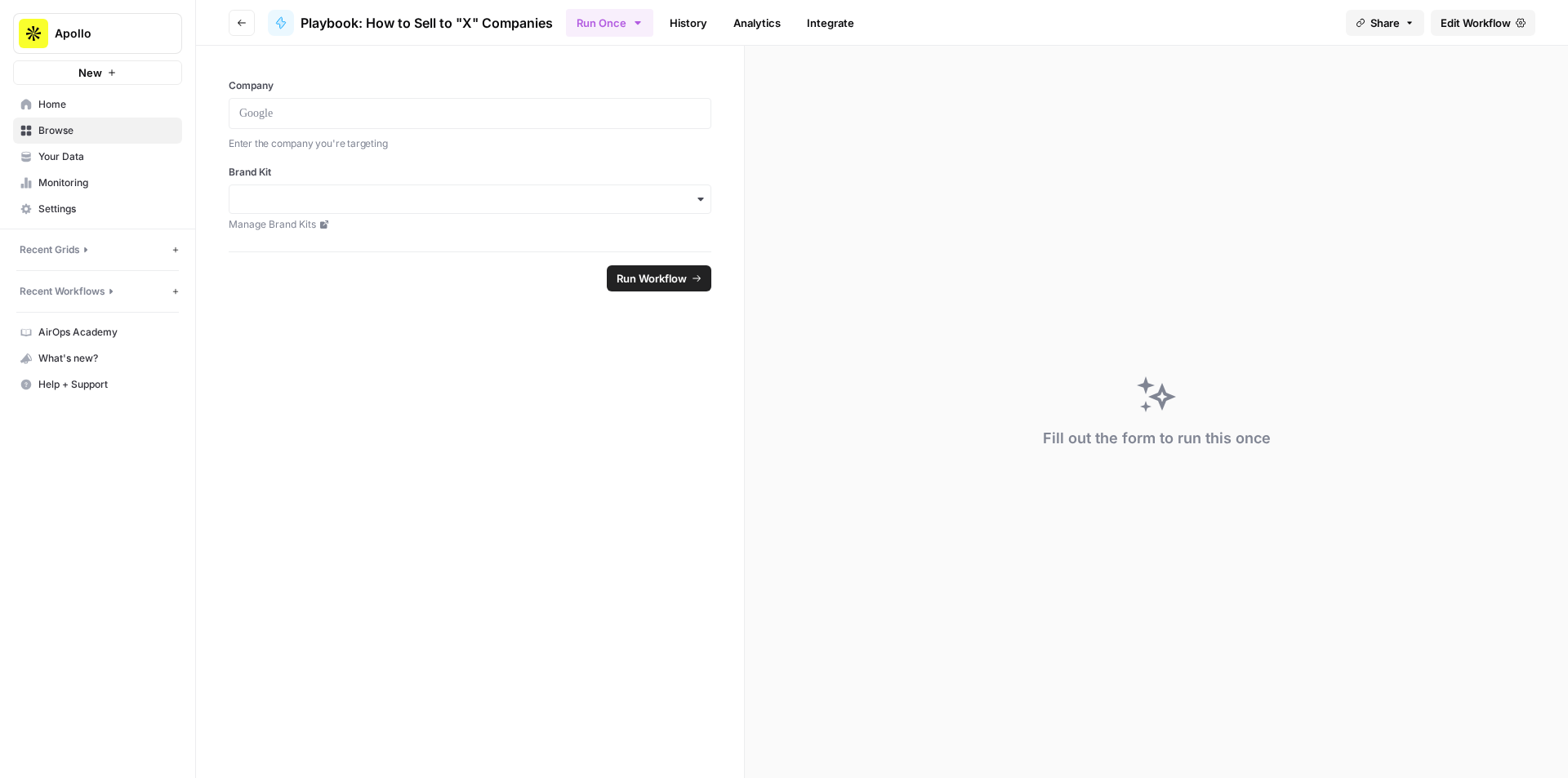 click on "Edit Workflow" at bounding box center (1476, 23) 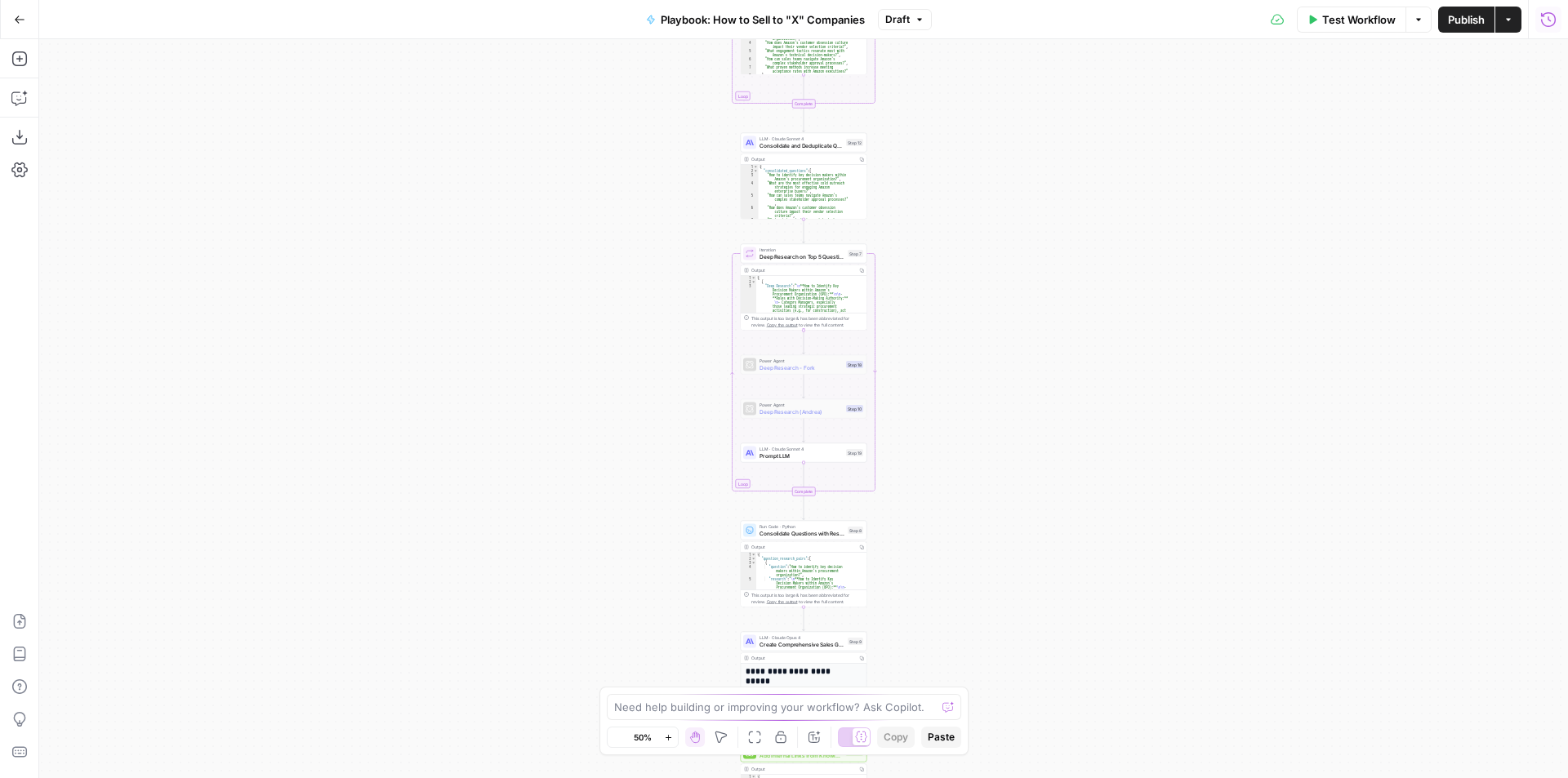 click on "Run History" at bounding box center [1548, 20] 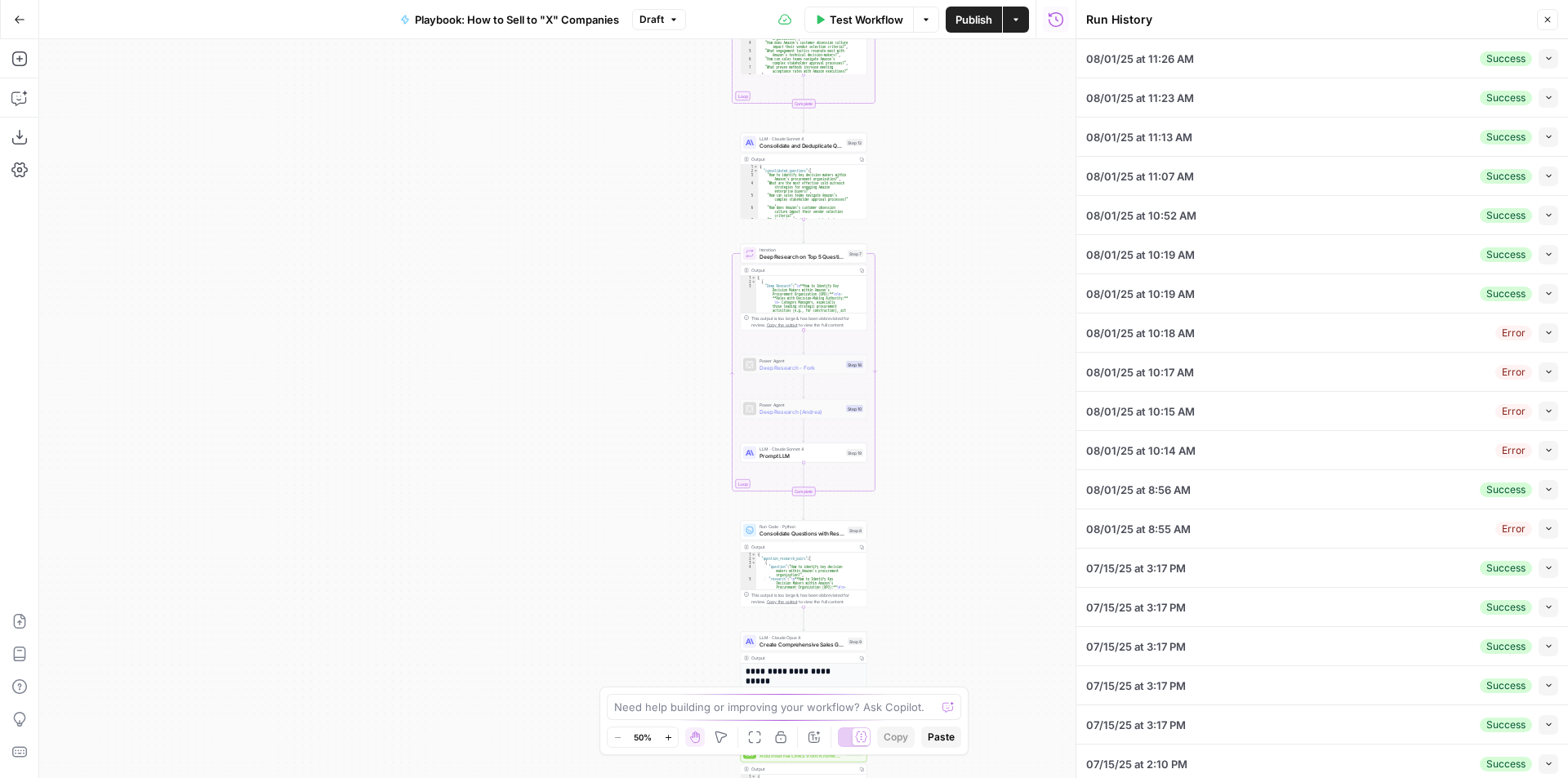 click on "Collapse" at bounding box center (1548, 59) 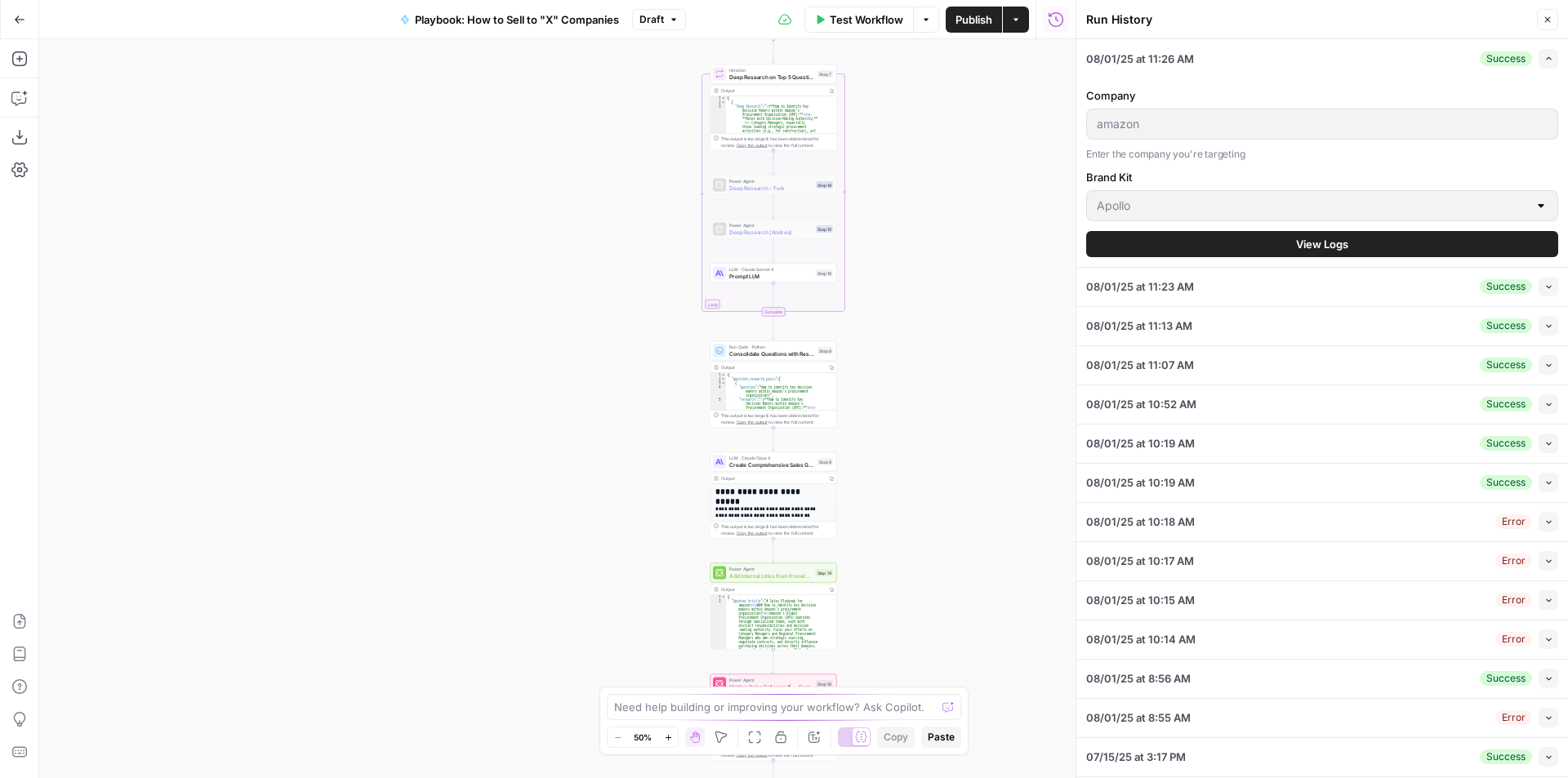 drag, startPoint x: 921, startPoint y: 344, endPoint x: 882, endPoint y: 311, distance: 51.088 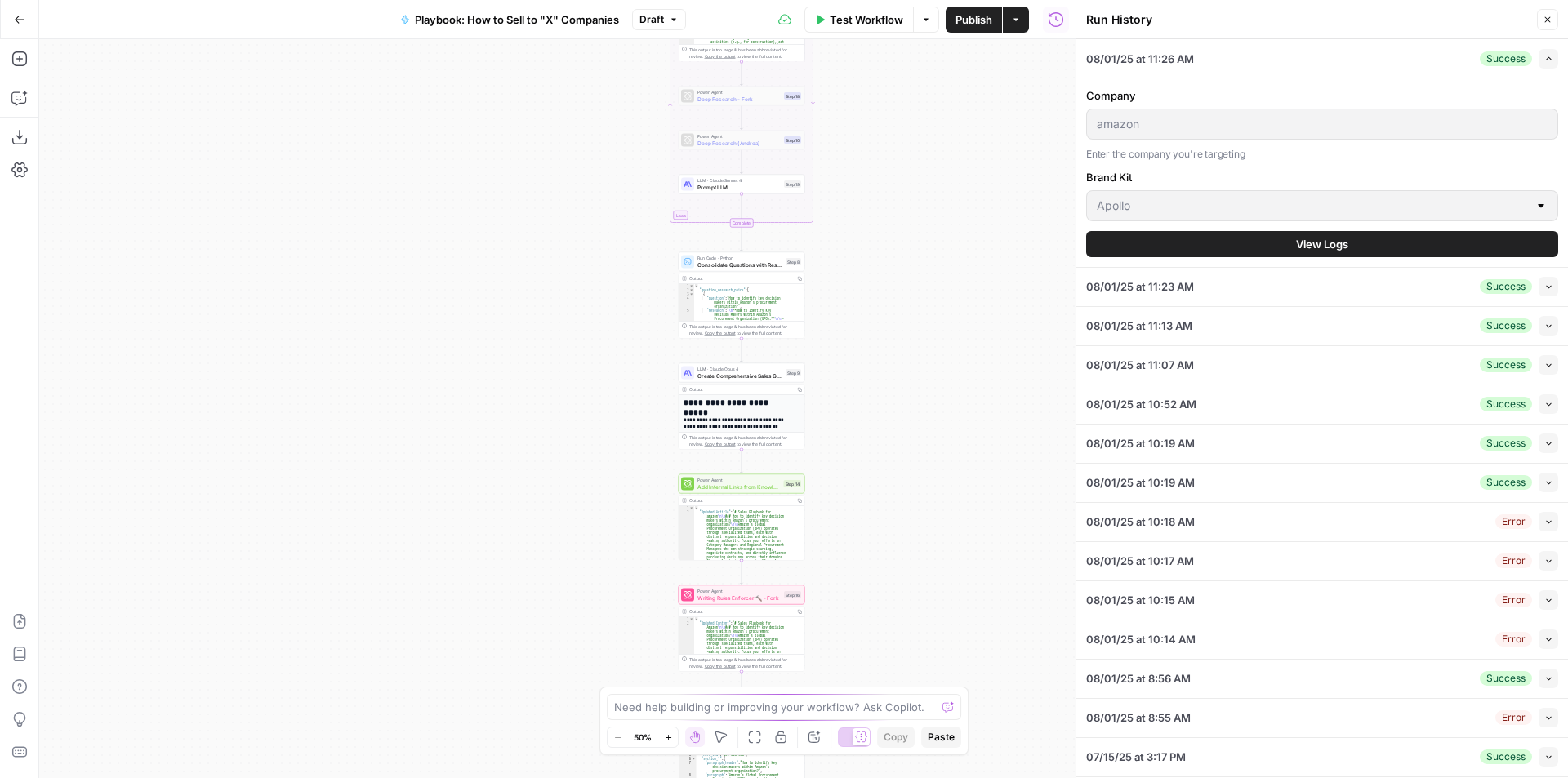 drag, startPoint x: 858, startPoint y: 376, endPoint x: 844, endPoint y: 291, distance: 86.145226 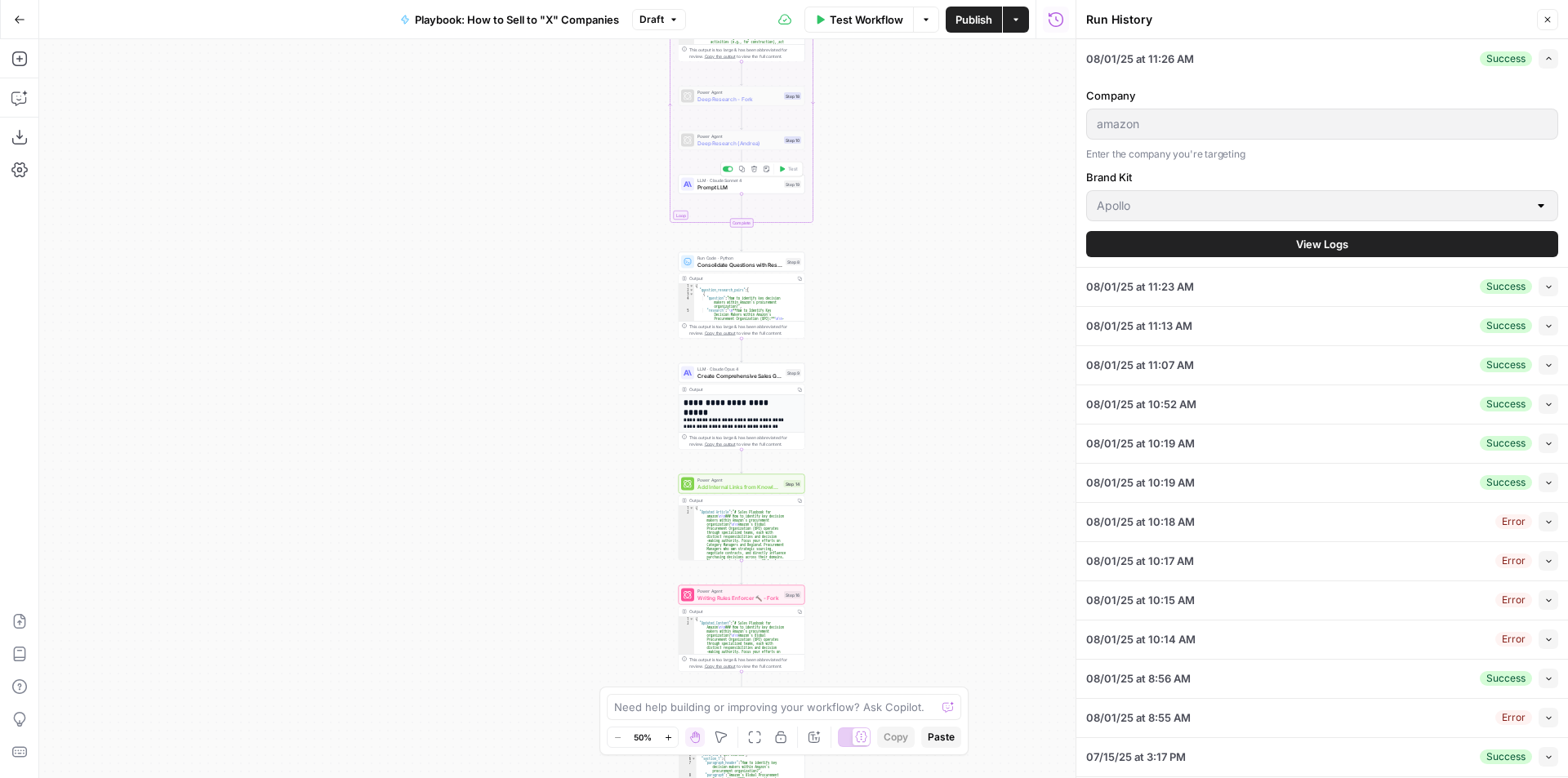 click on "Prompt LLM" at bounding box center [739, 187] 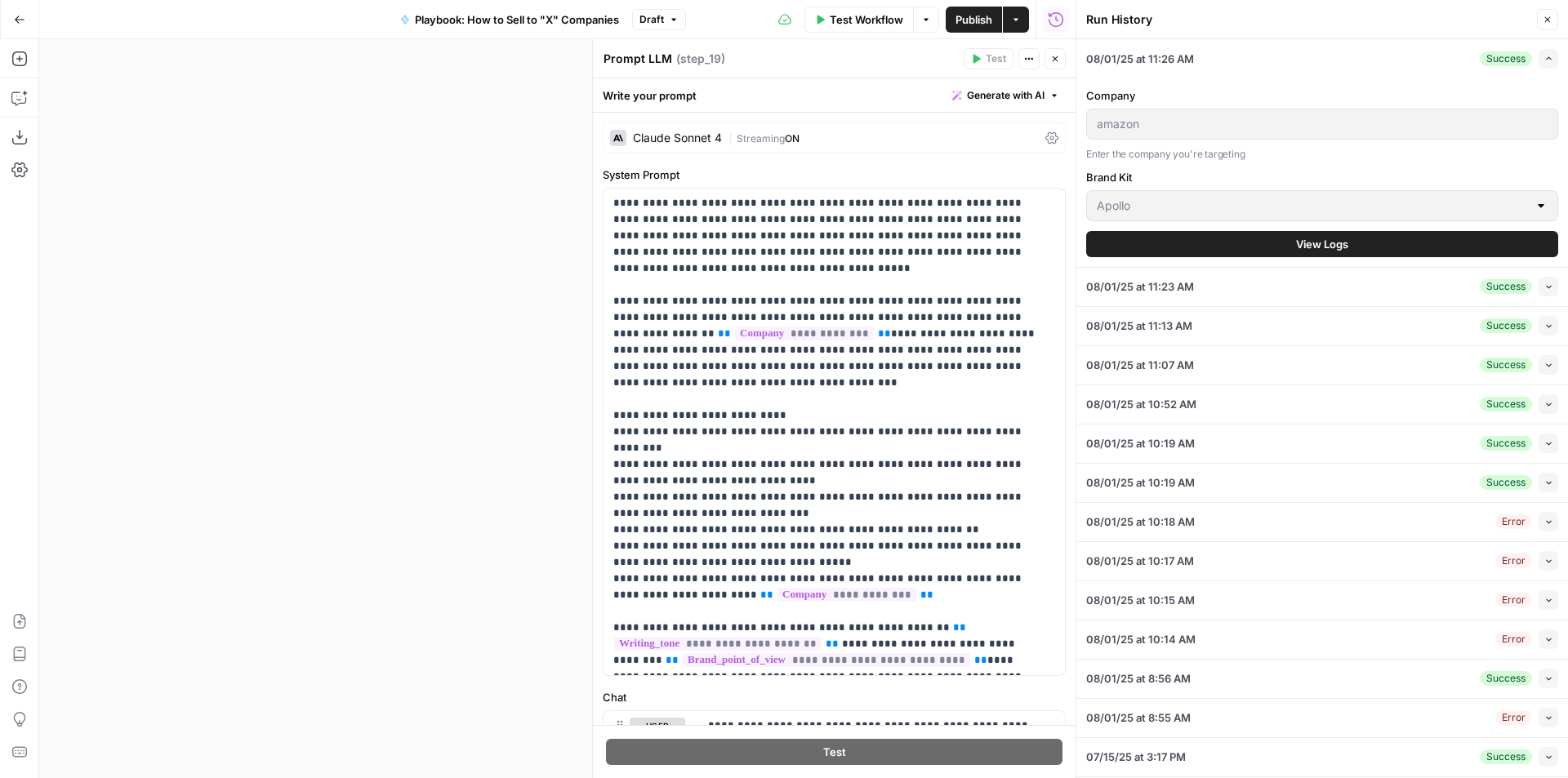 click on "Claude Sonnet 4" at bounding box center (677, 138) 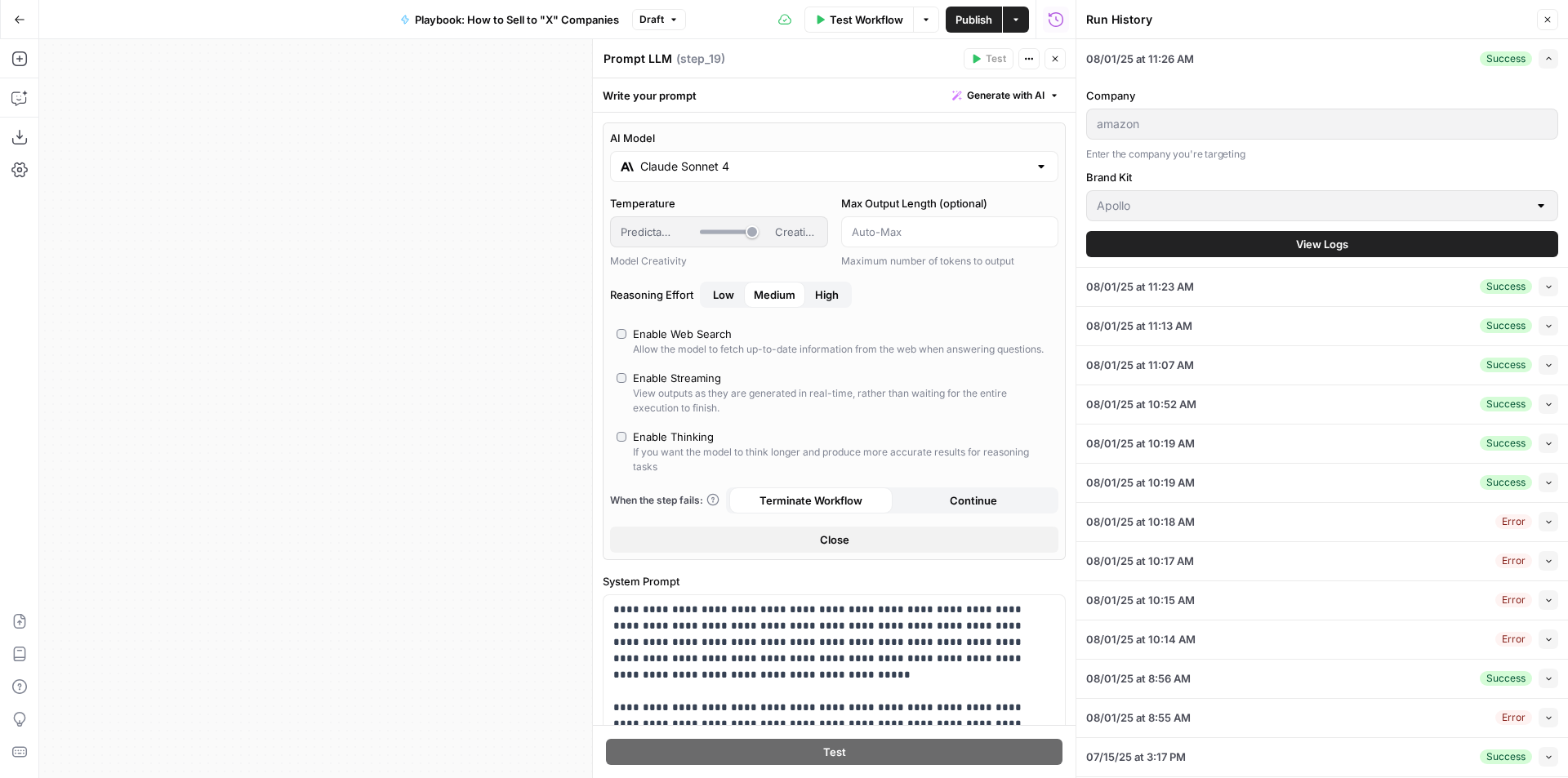 click on "Prompt LLM" at bounding box center (638, 59) 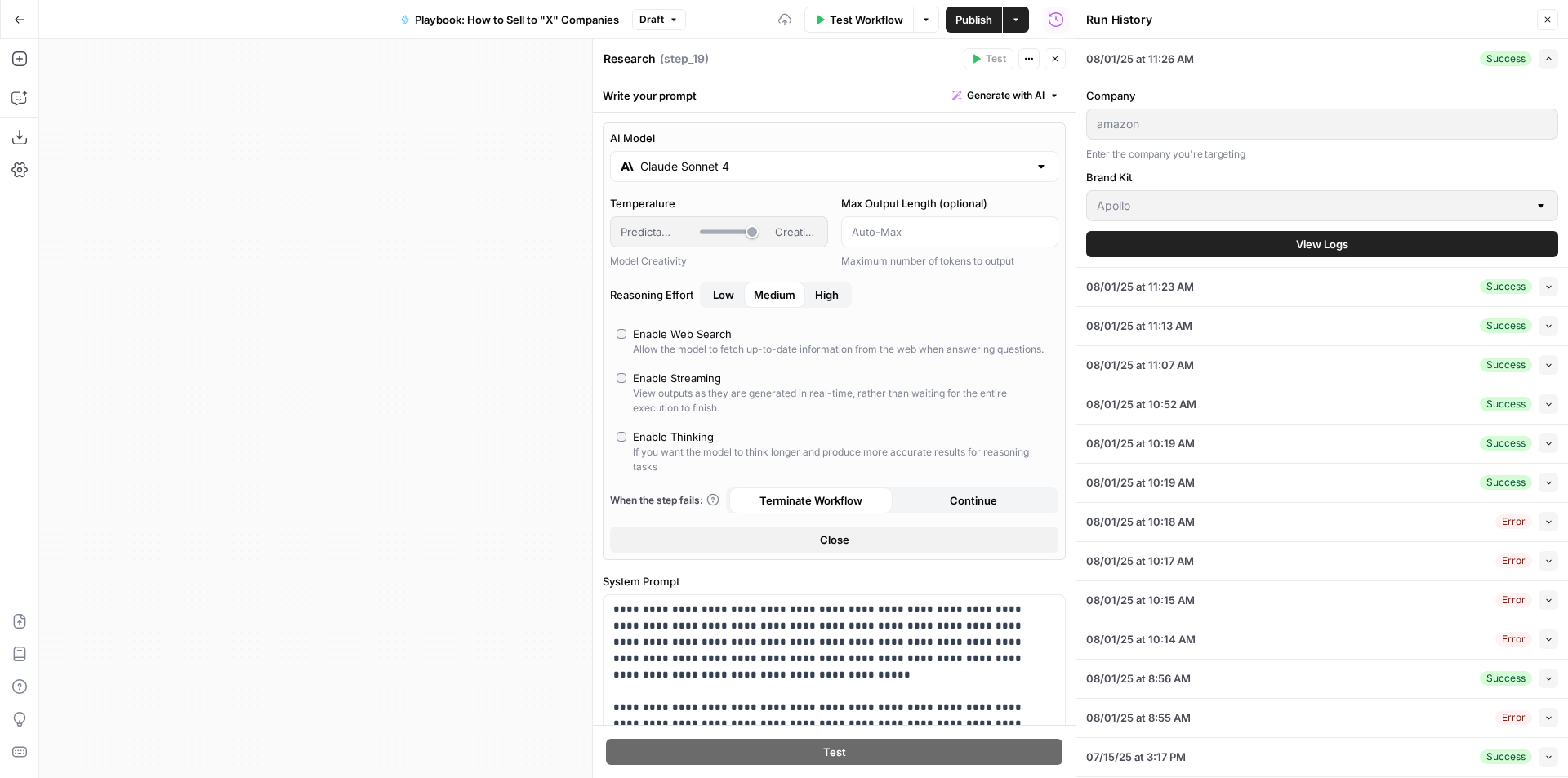 type on "Research" 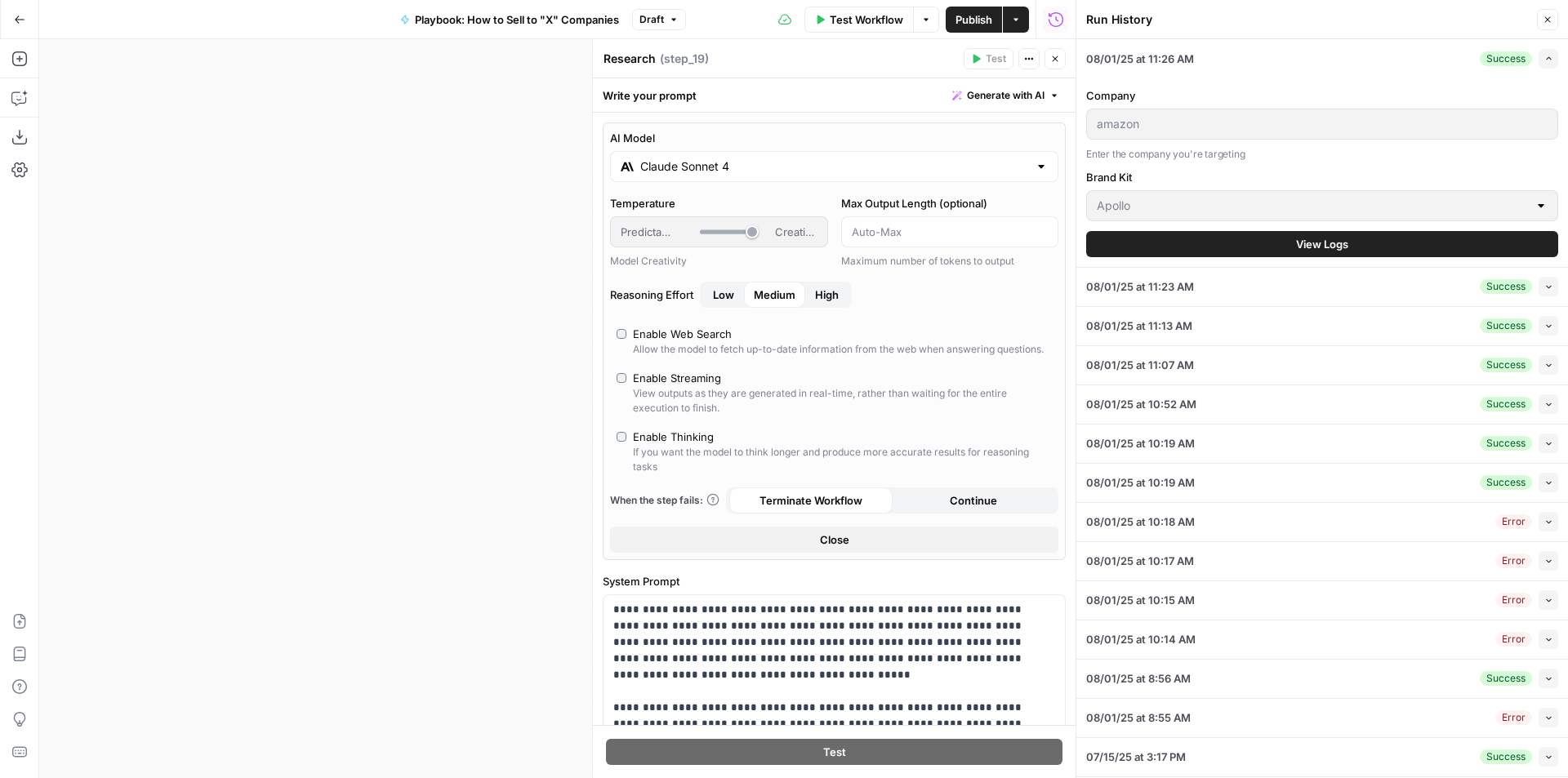 click 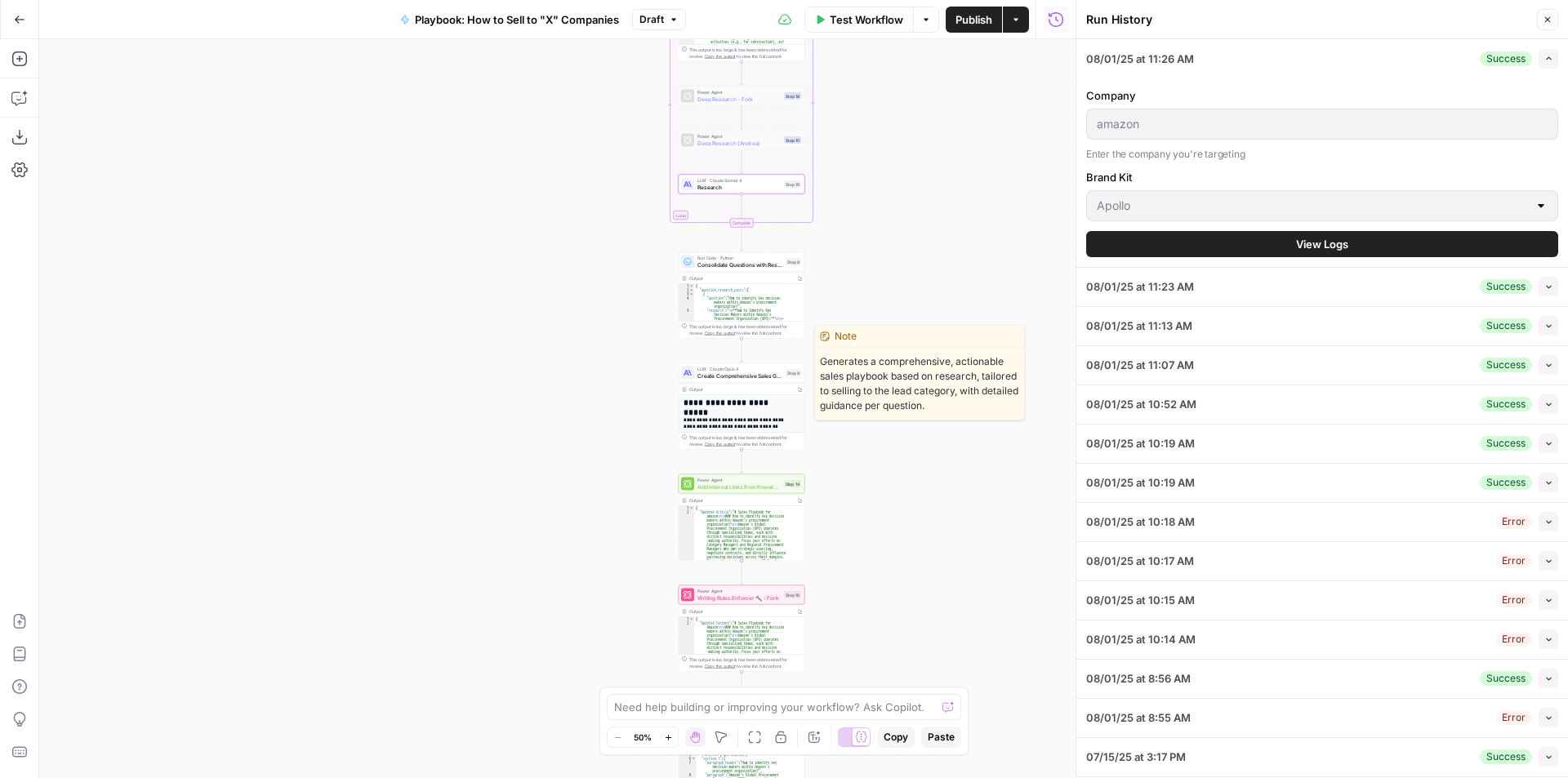 click on "LLM · Claude Opus 4 Create Comprehensive Sales Guide Step 9 Copy step Delete step Edit Note Test" at bounding box center (742, 373) 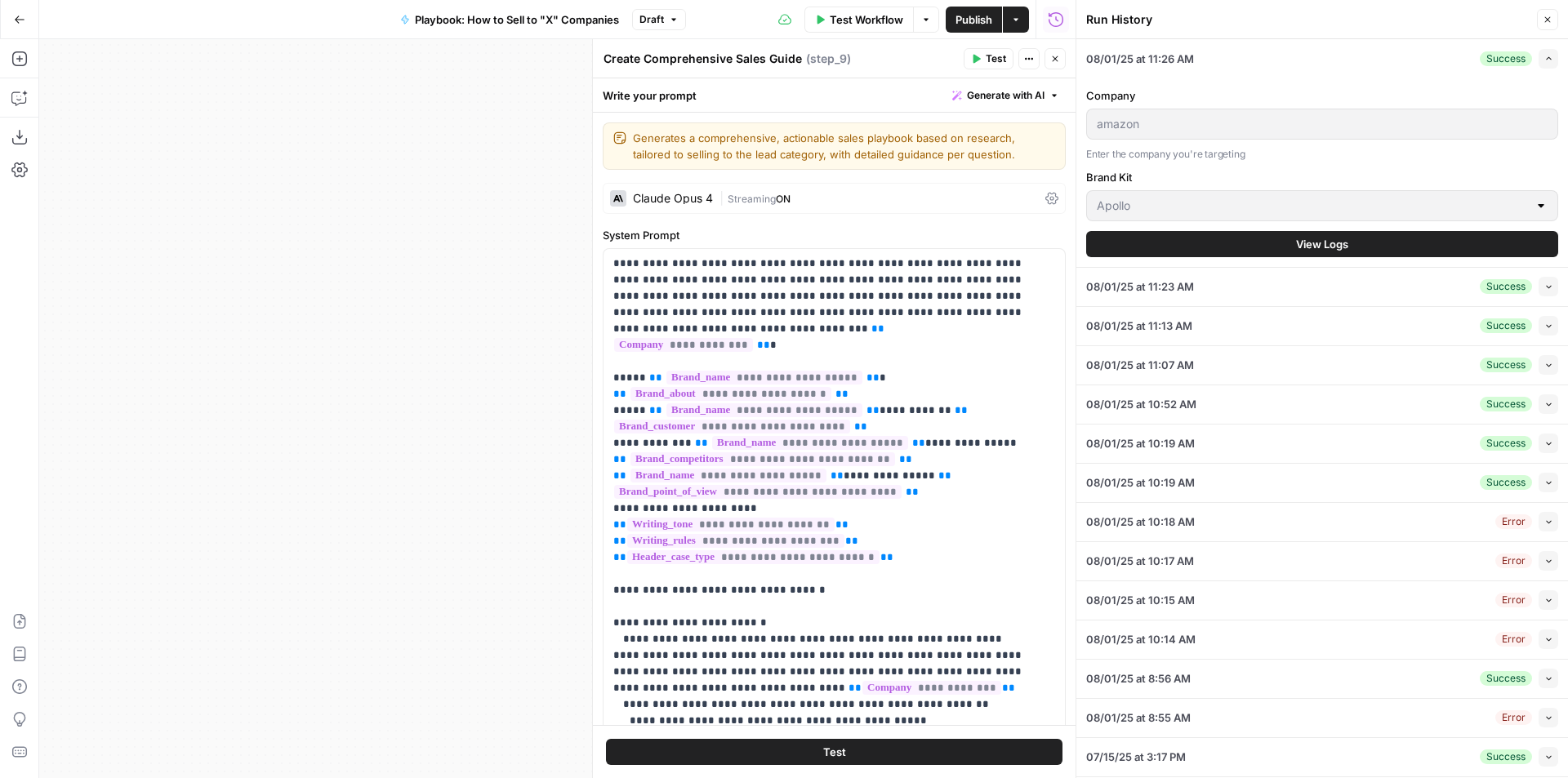 click on "Close" at bounding box center (1055, 59) 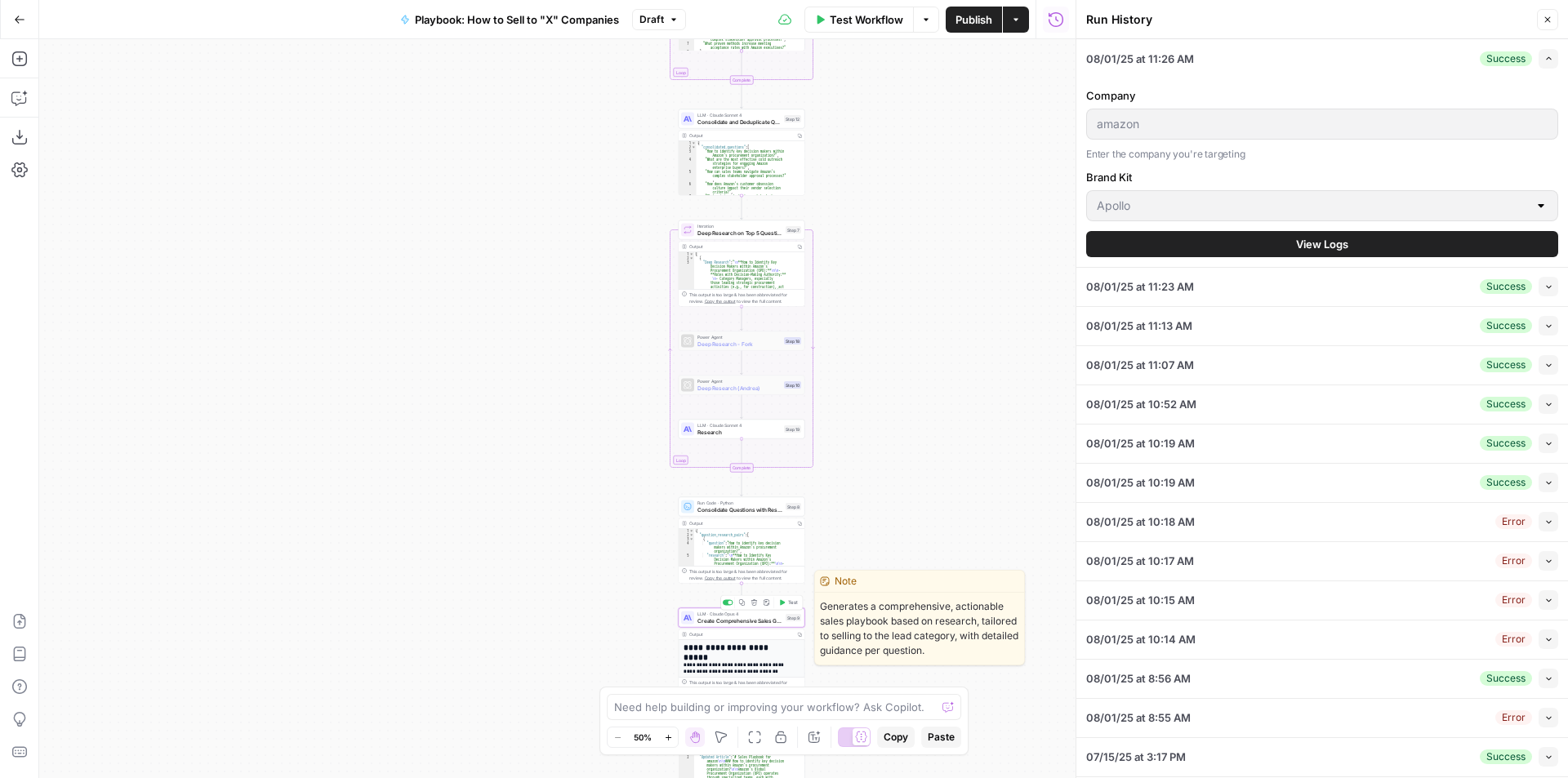 click on "Test" at bounding box center [788, 602] 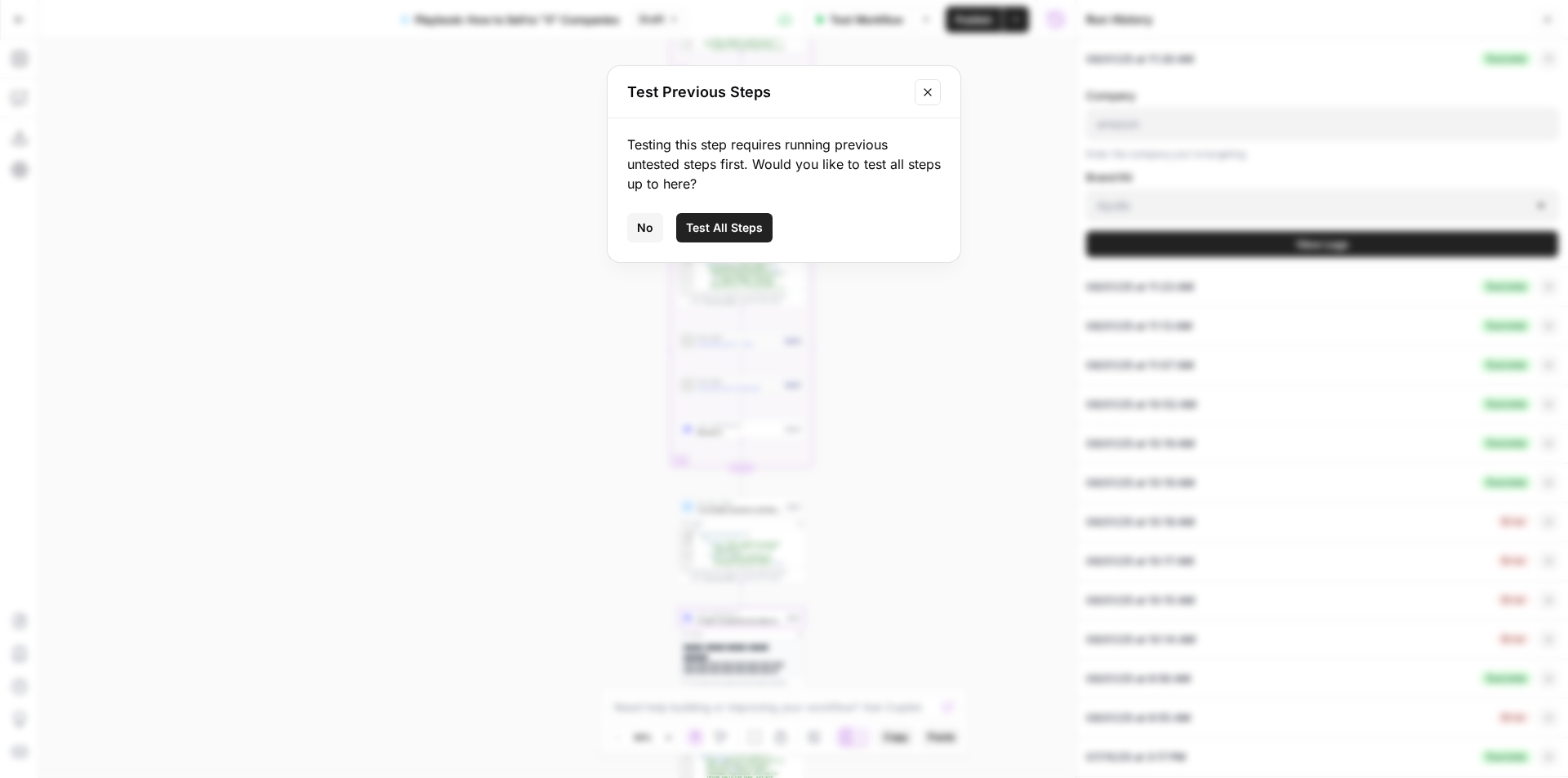 click at bounding box center (928, 92) 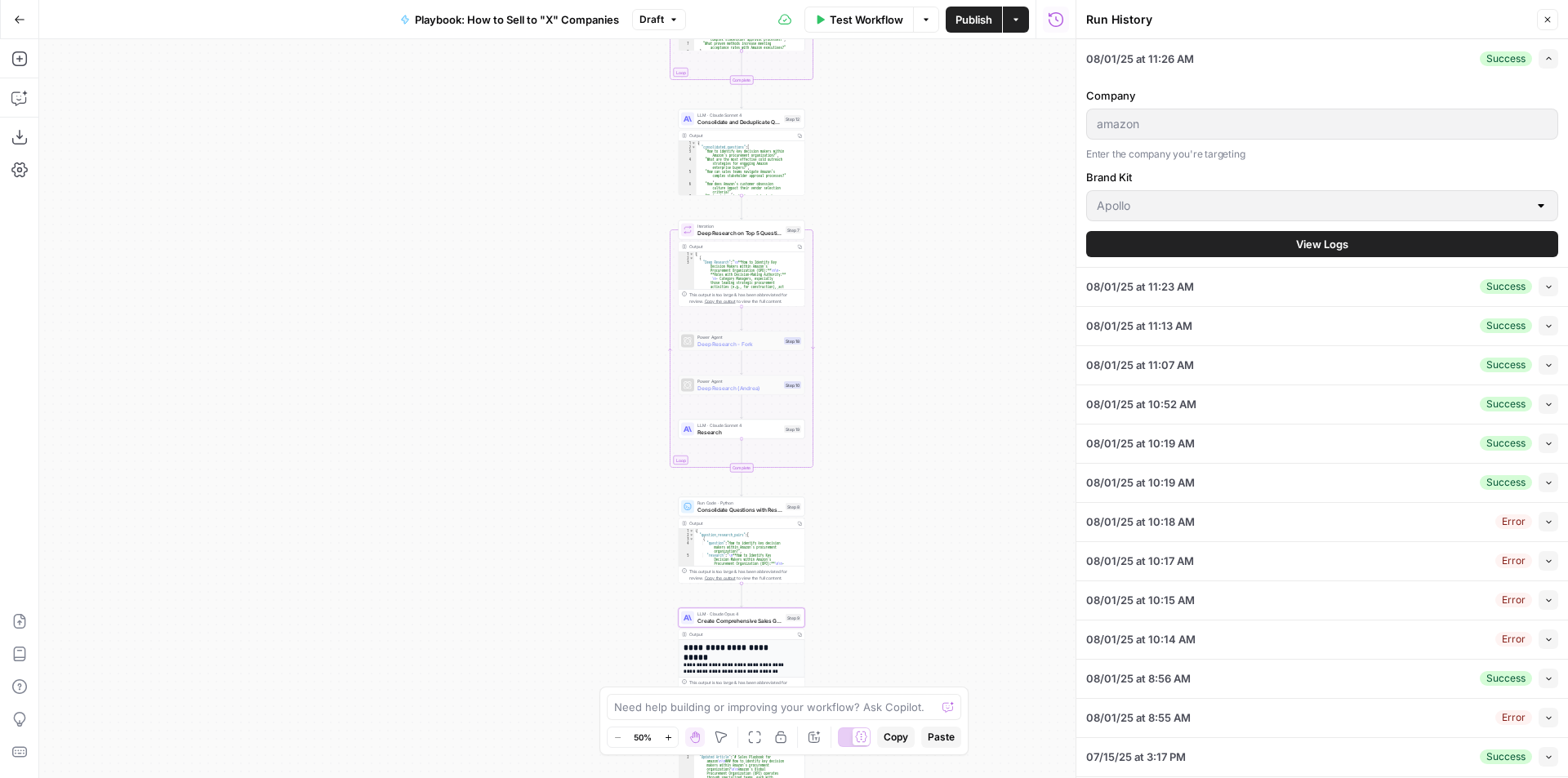 click on "Collapse" at bounding box center (1548, 287) 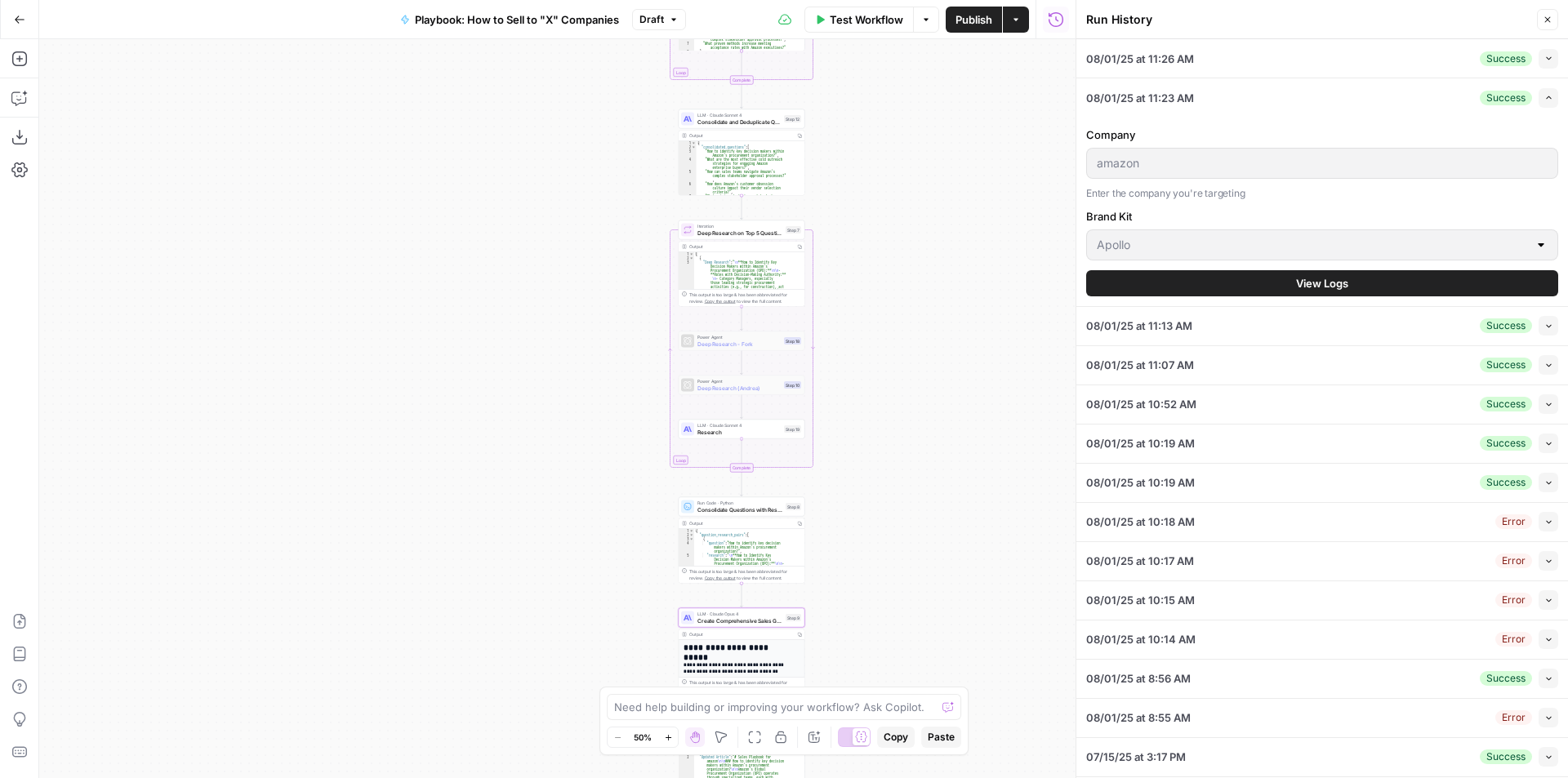 click on "View Logs" at bounding box center (1322, 283) 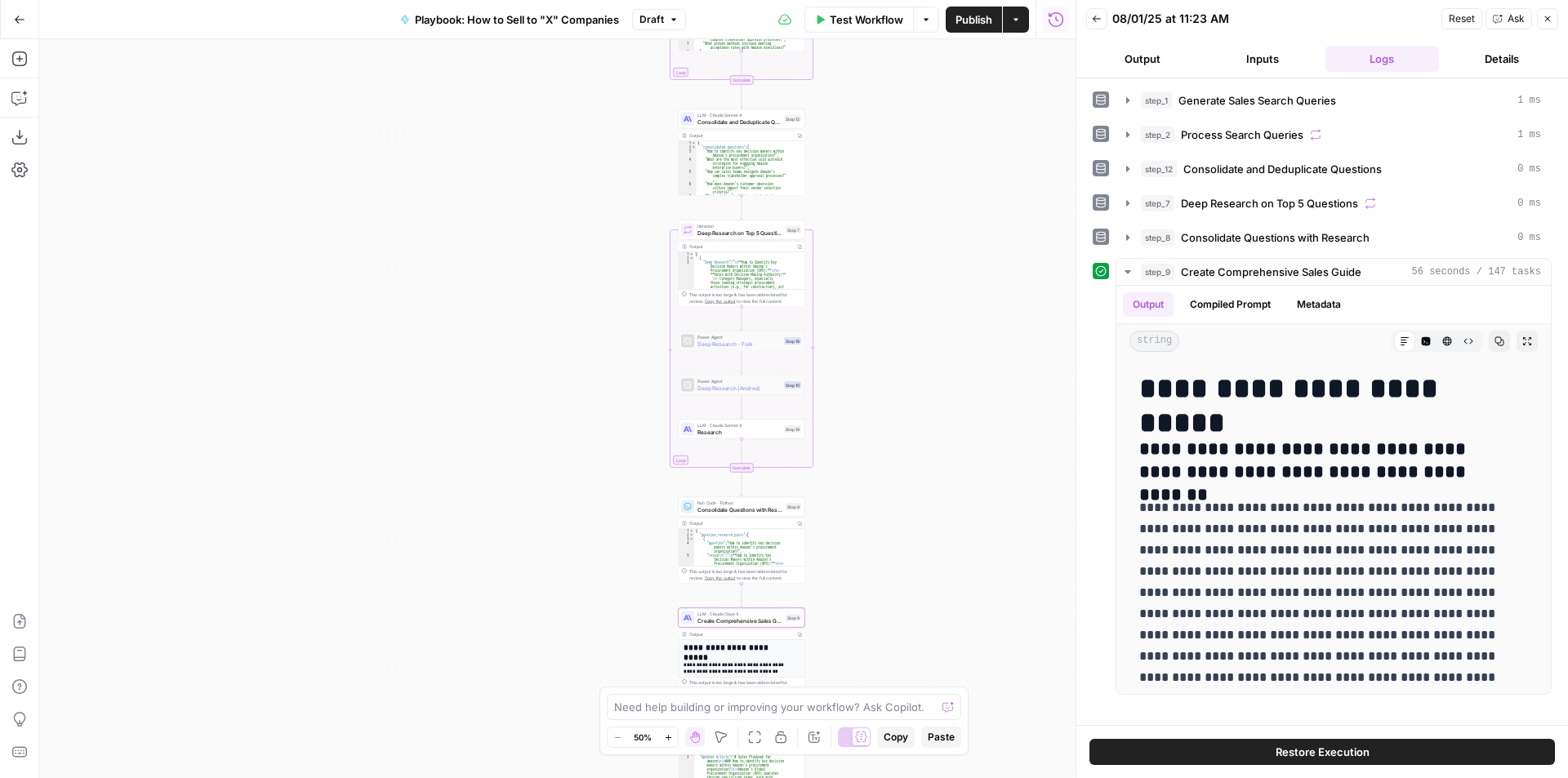 click on "Restore Execution" at bounding box center (1322, 752) 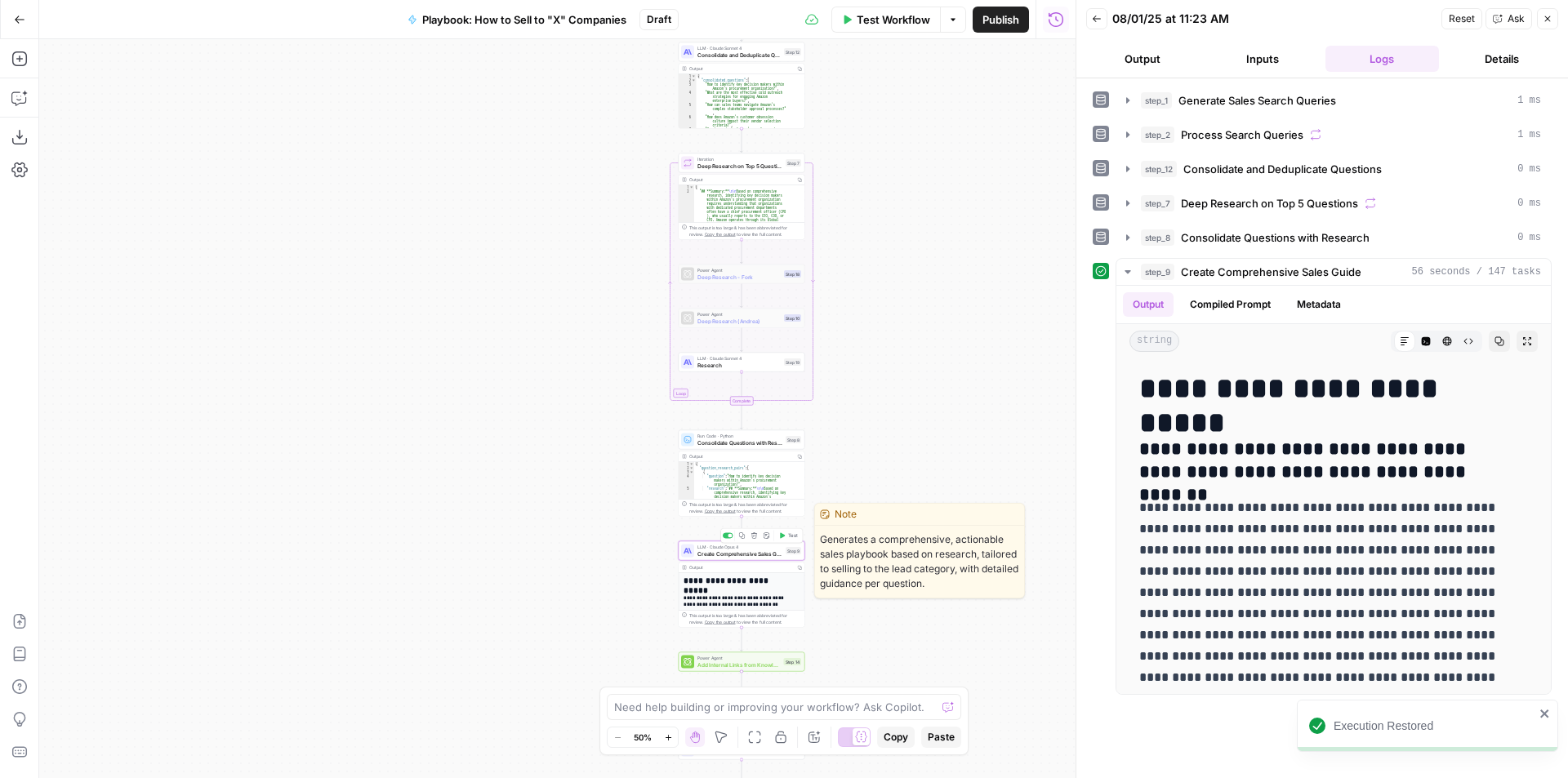 click on "Test" at bounding box center (793, 536) 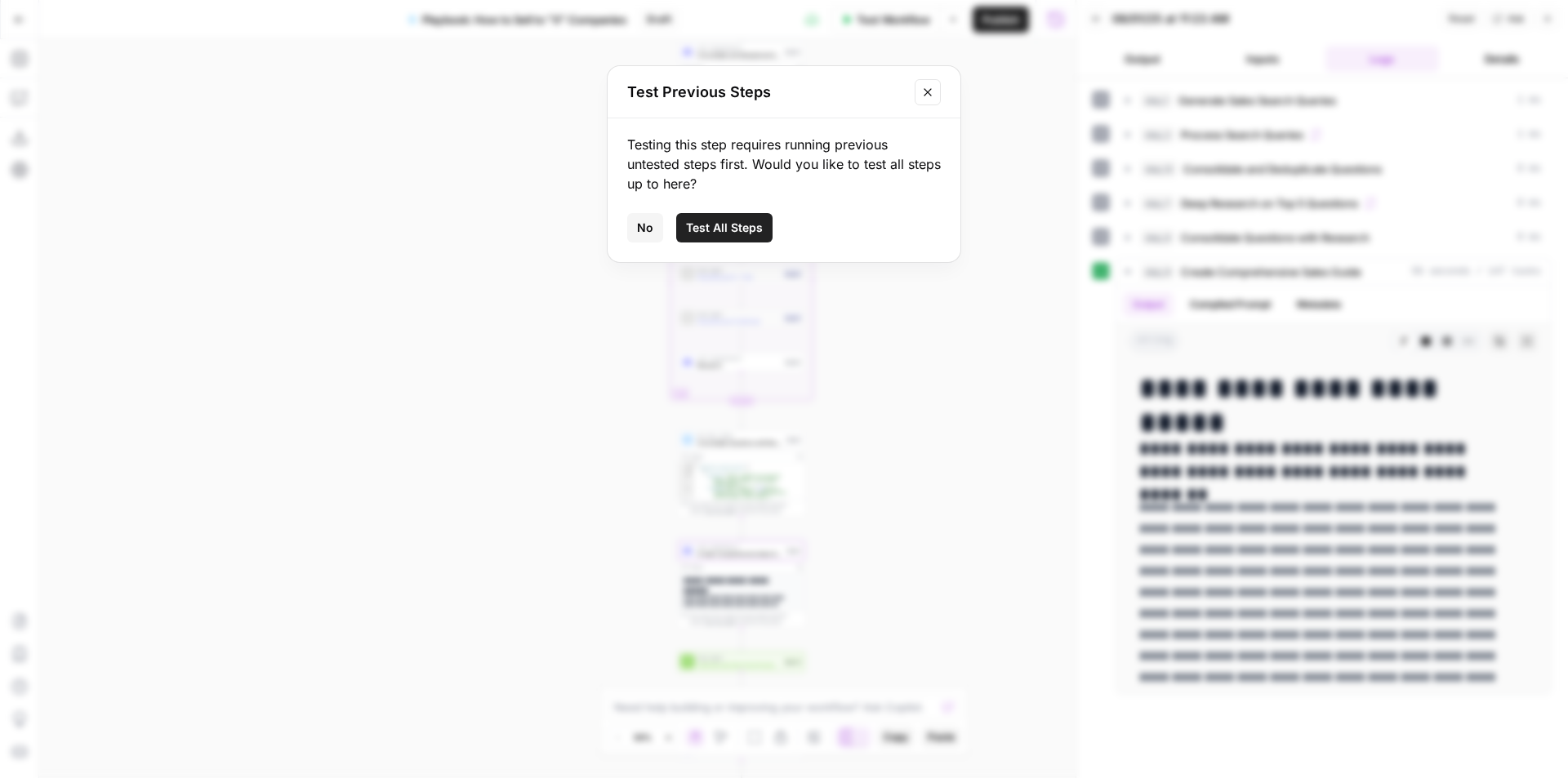 click at bounding box center (928, 92) 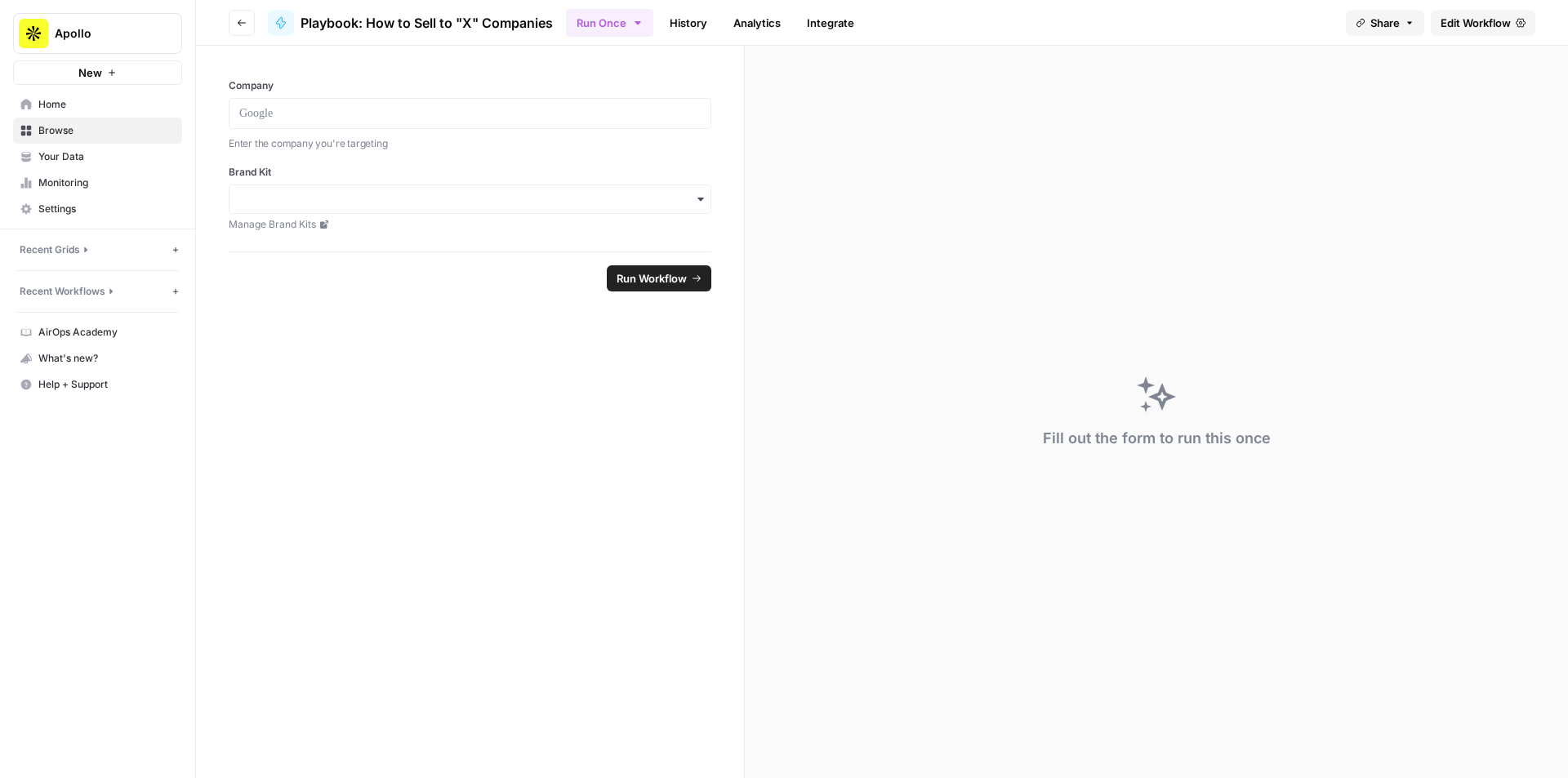 click on "Edit Workflow" at bounding box center [1476, 23] 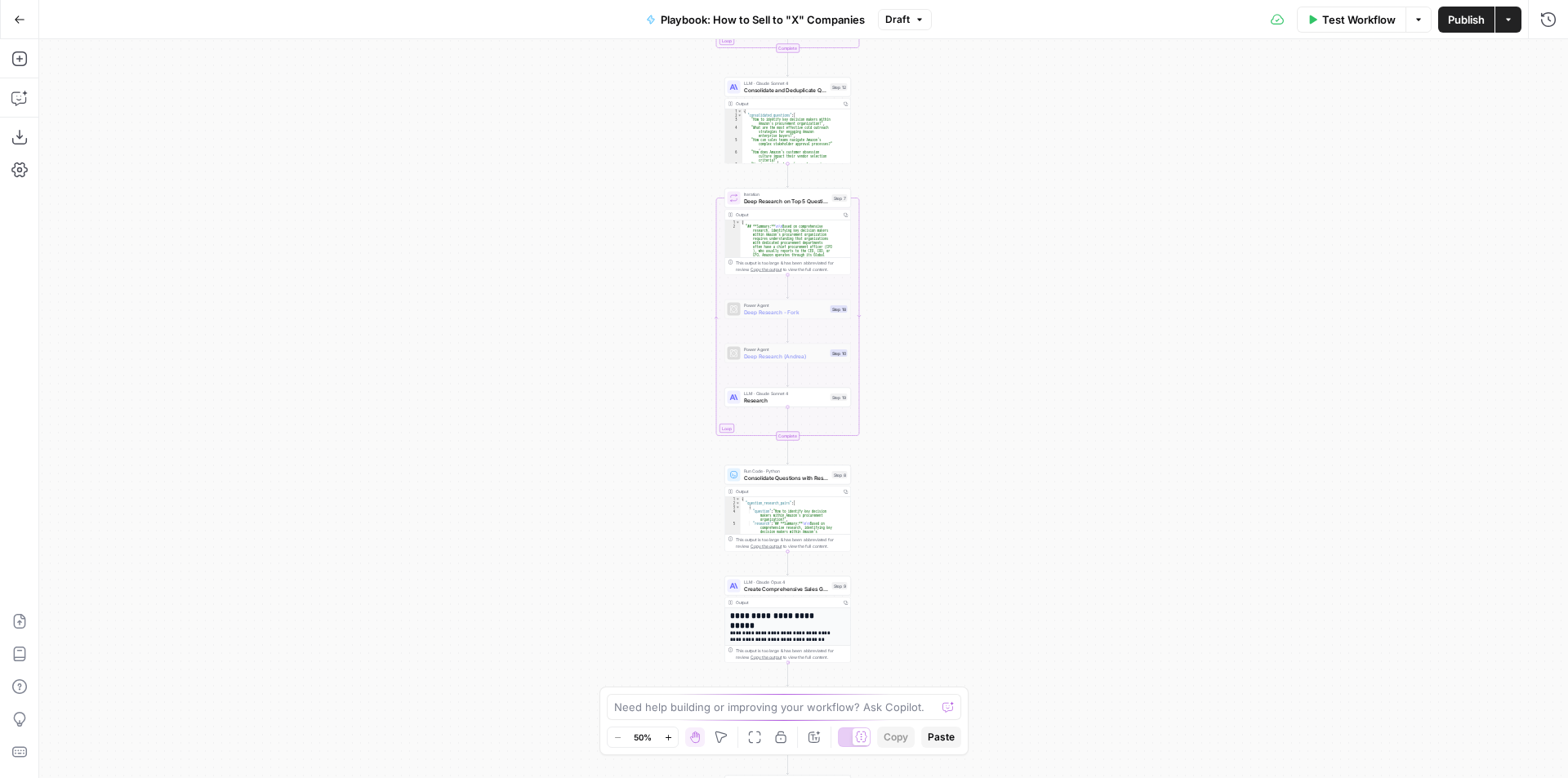 click on "Create Comprehensive Sales Guide" at bounding box center [786, 589] 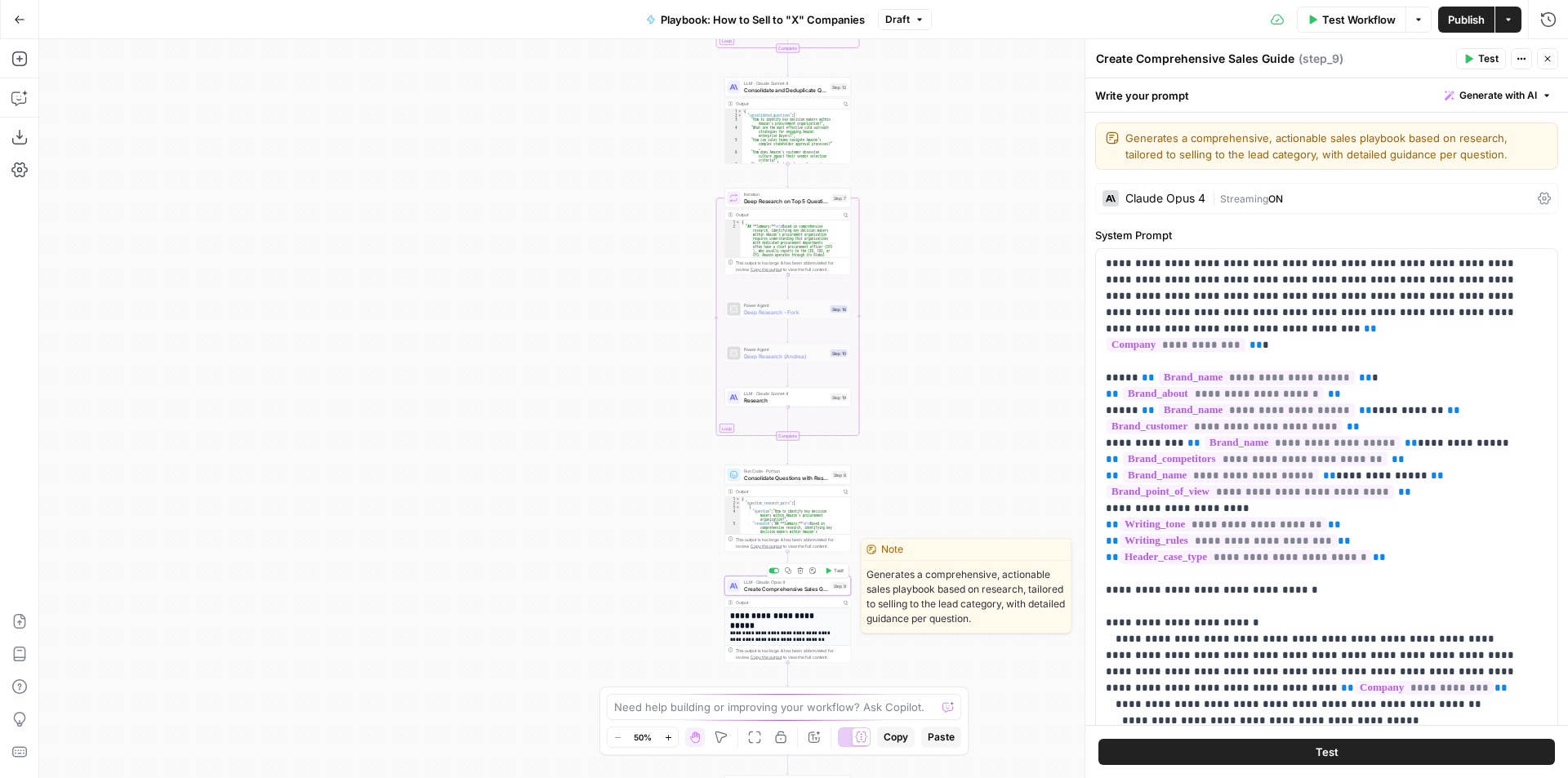 click on "Test" at bounding box center (839, 571) 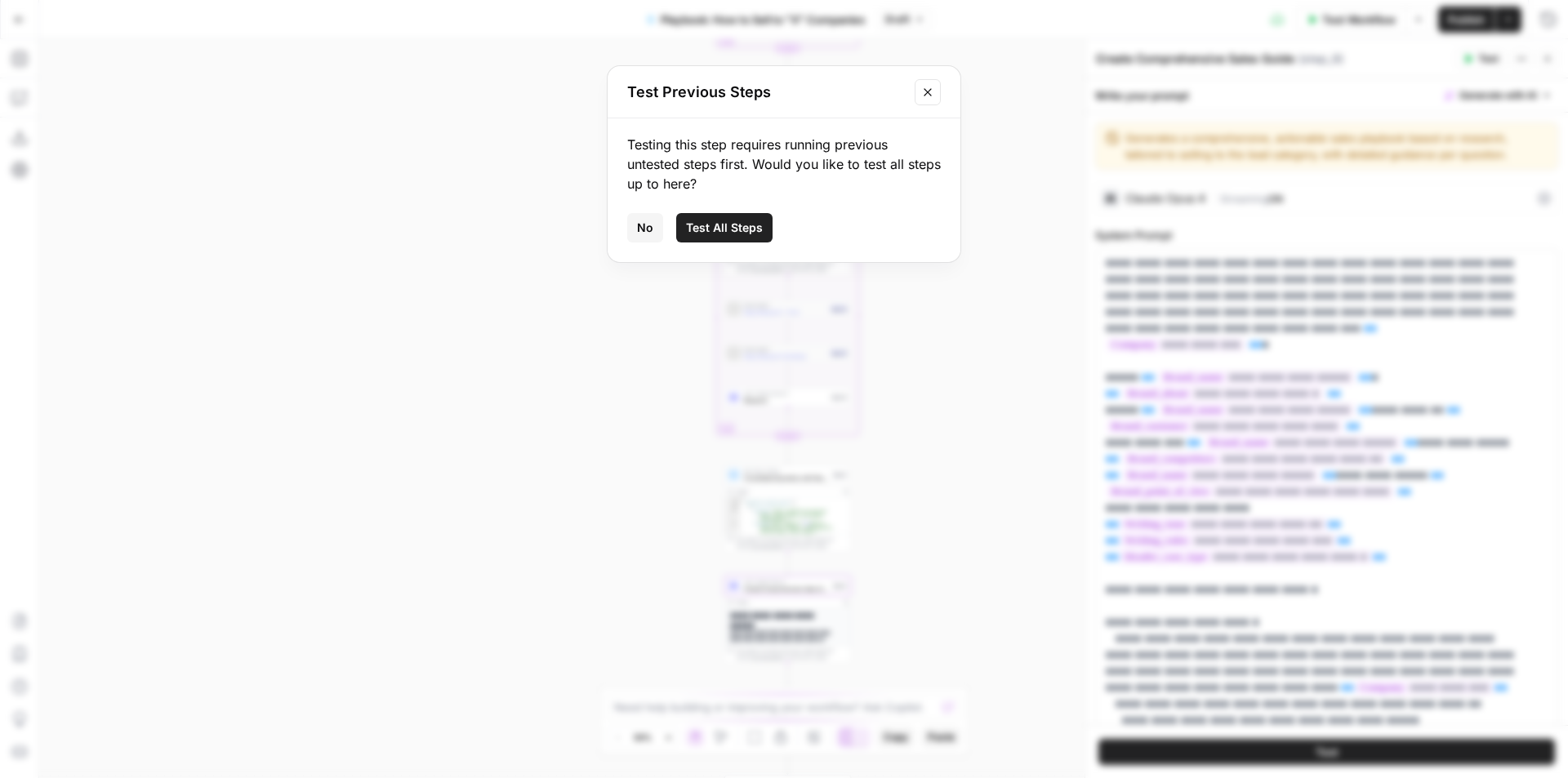click on "Test All Steps" at bounding box center [724, 228] 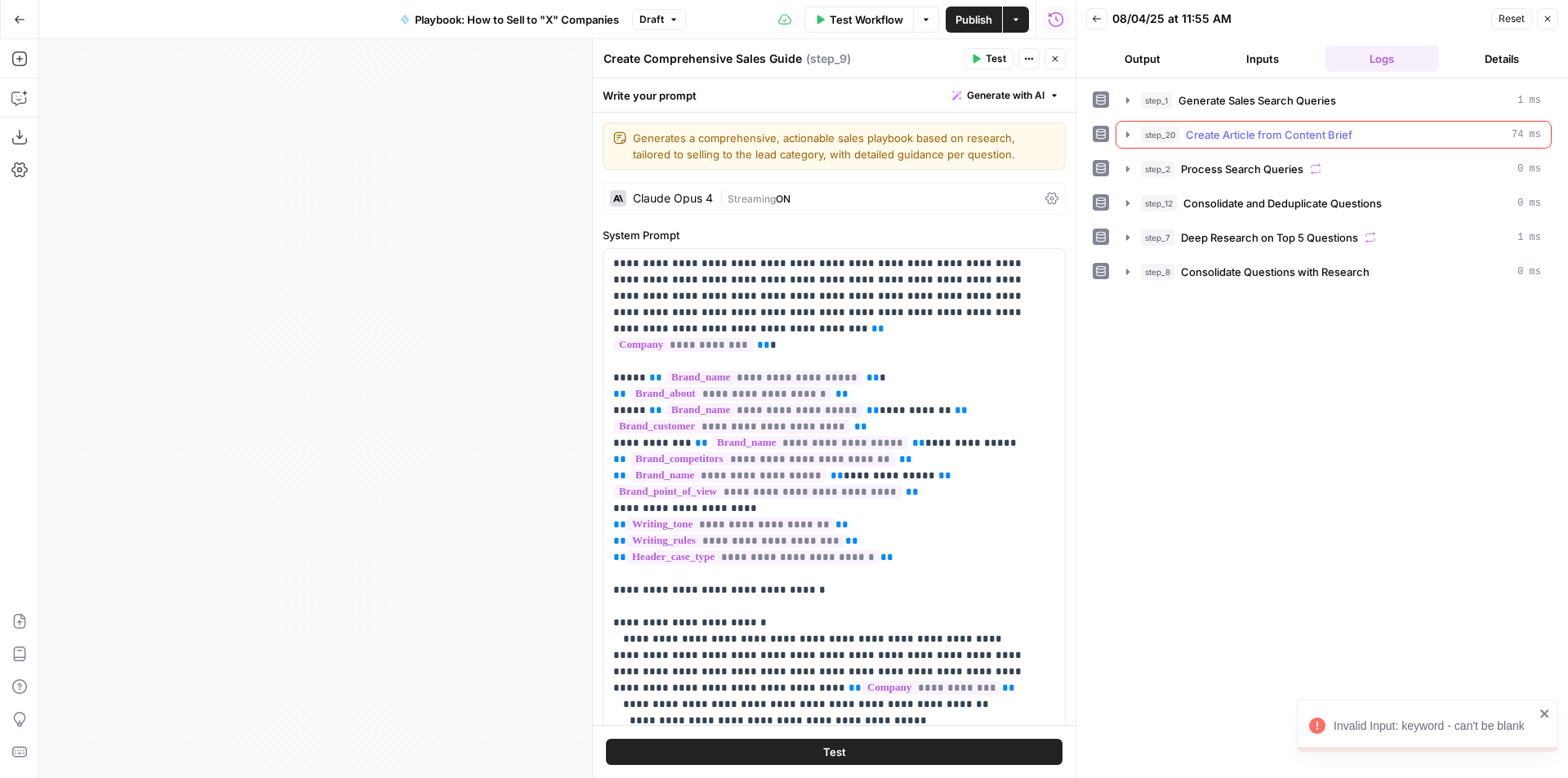 click on "Create Article from Content Brief" at bounding box center (1269, 135) 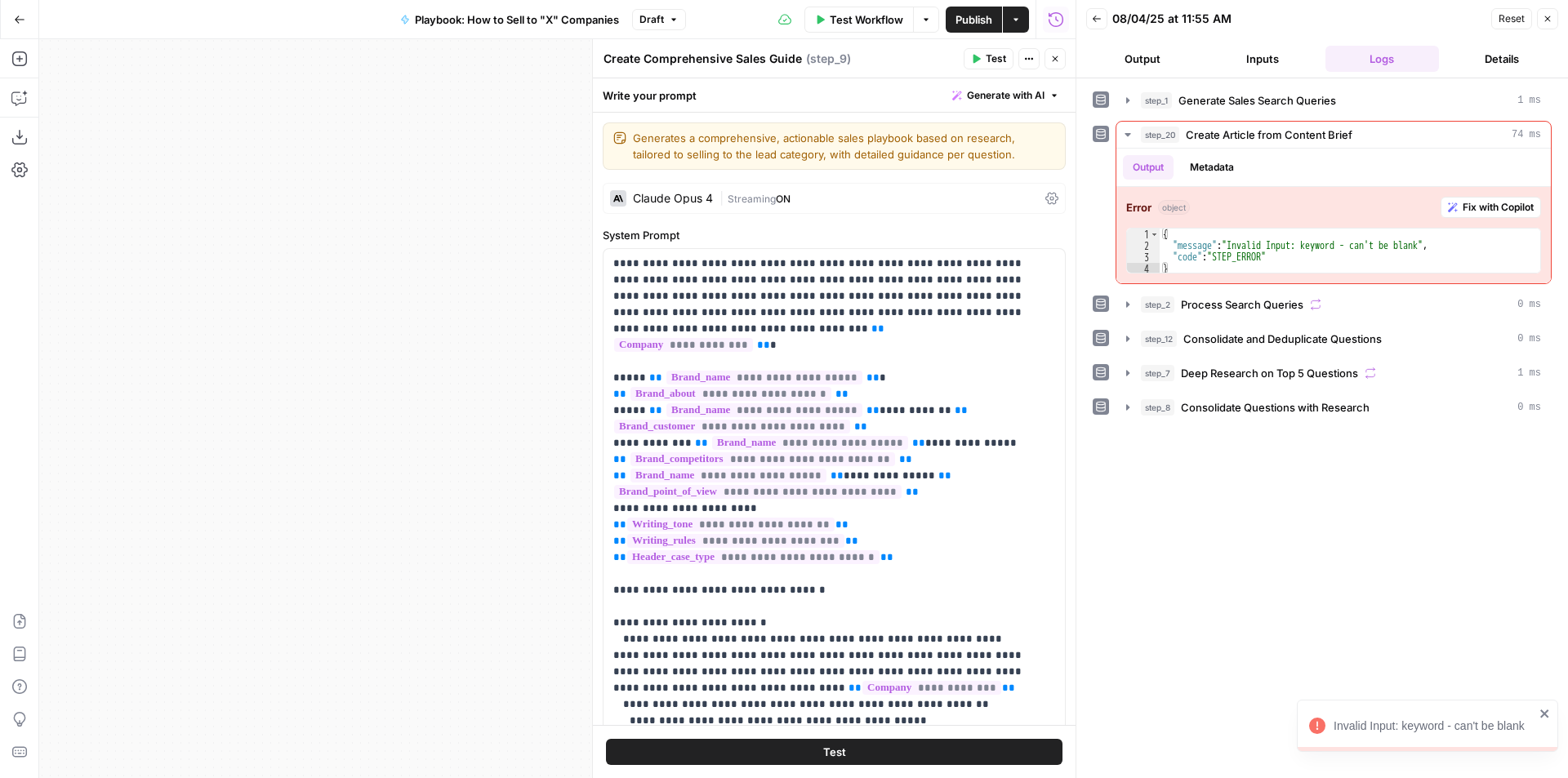 click on "Close" at bounding box center (1548, 19) 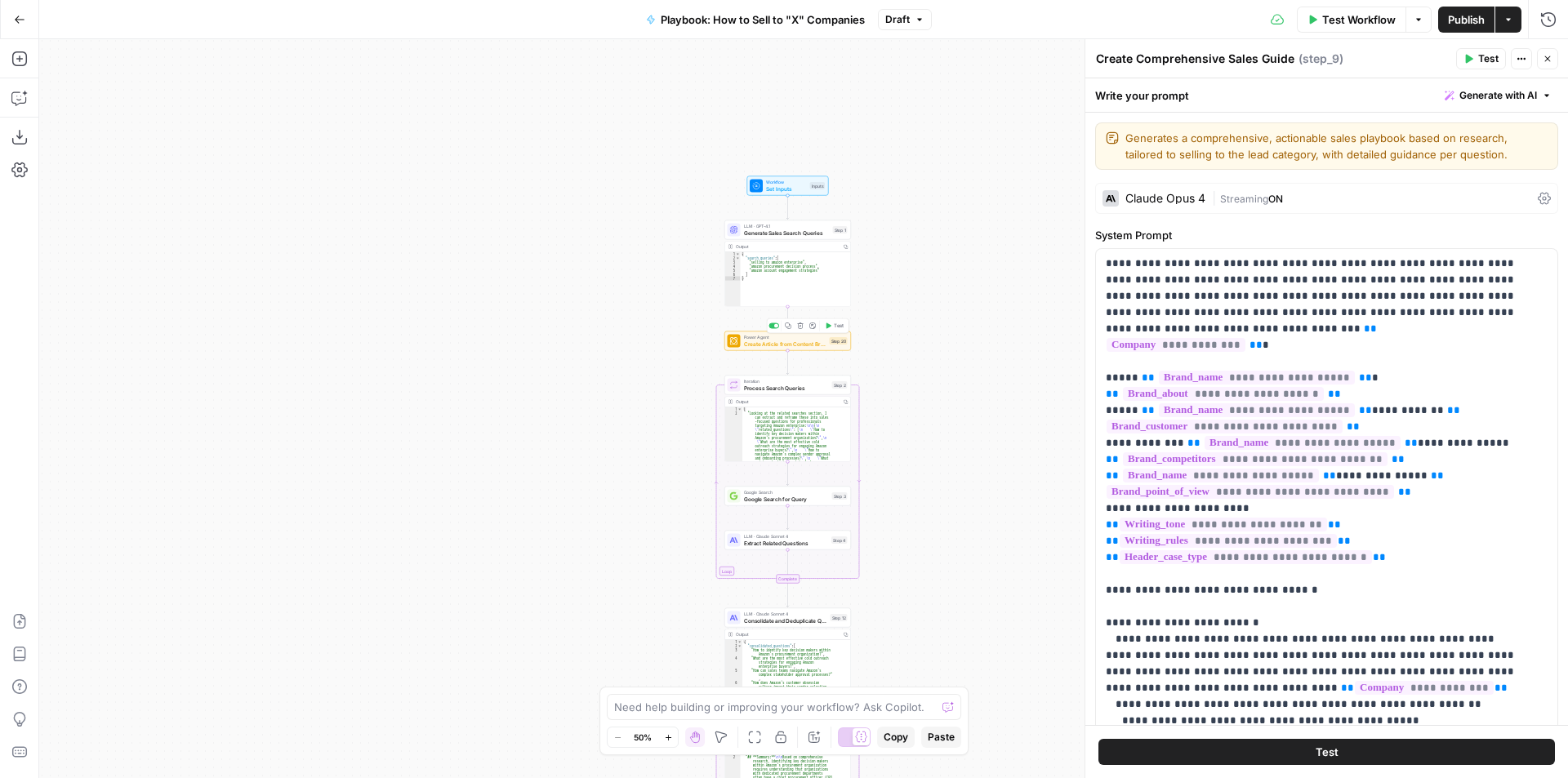 click 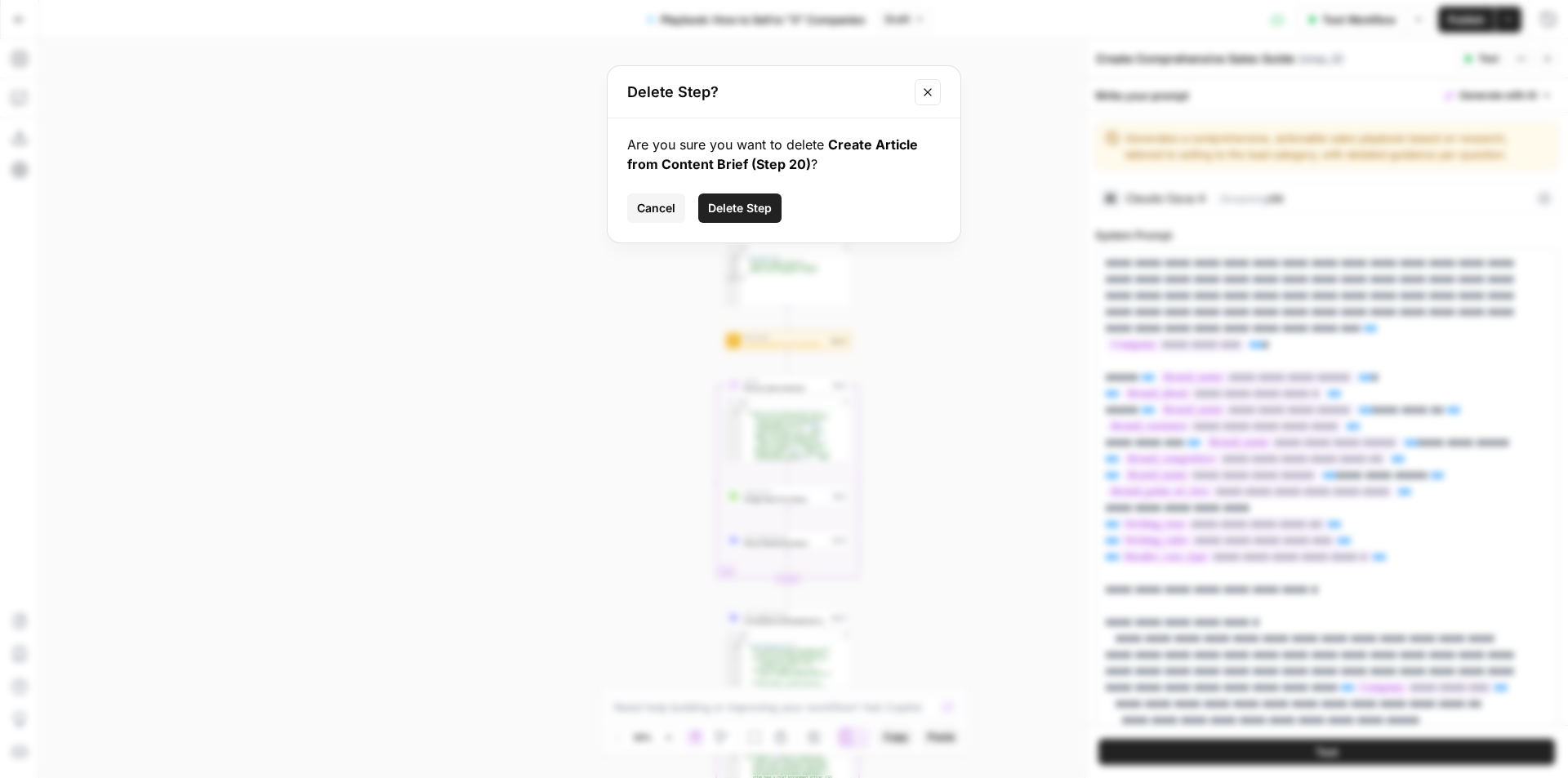 click on "Delete Step" at bounding box center [740, 208] 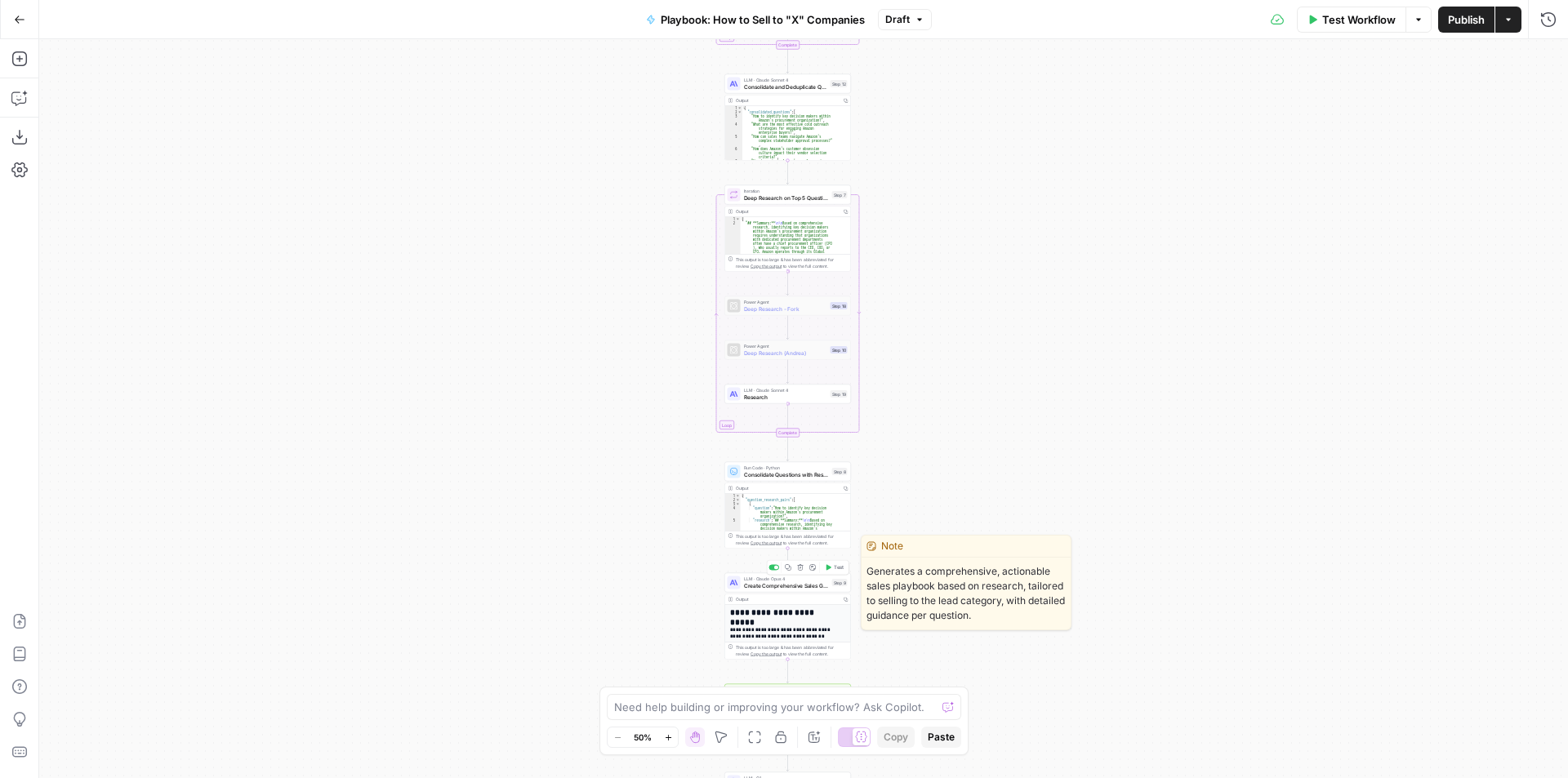 click on "Create Comprehensive Sales Guide" at bounding box center [786, 585] 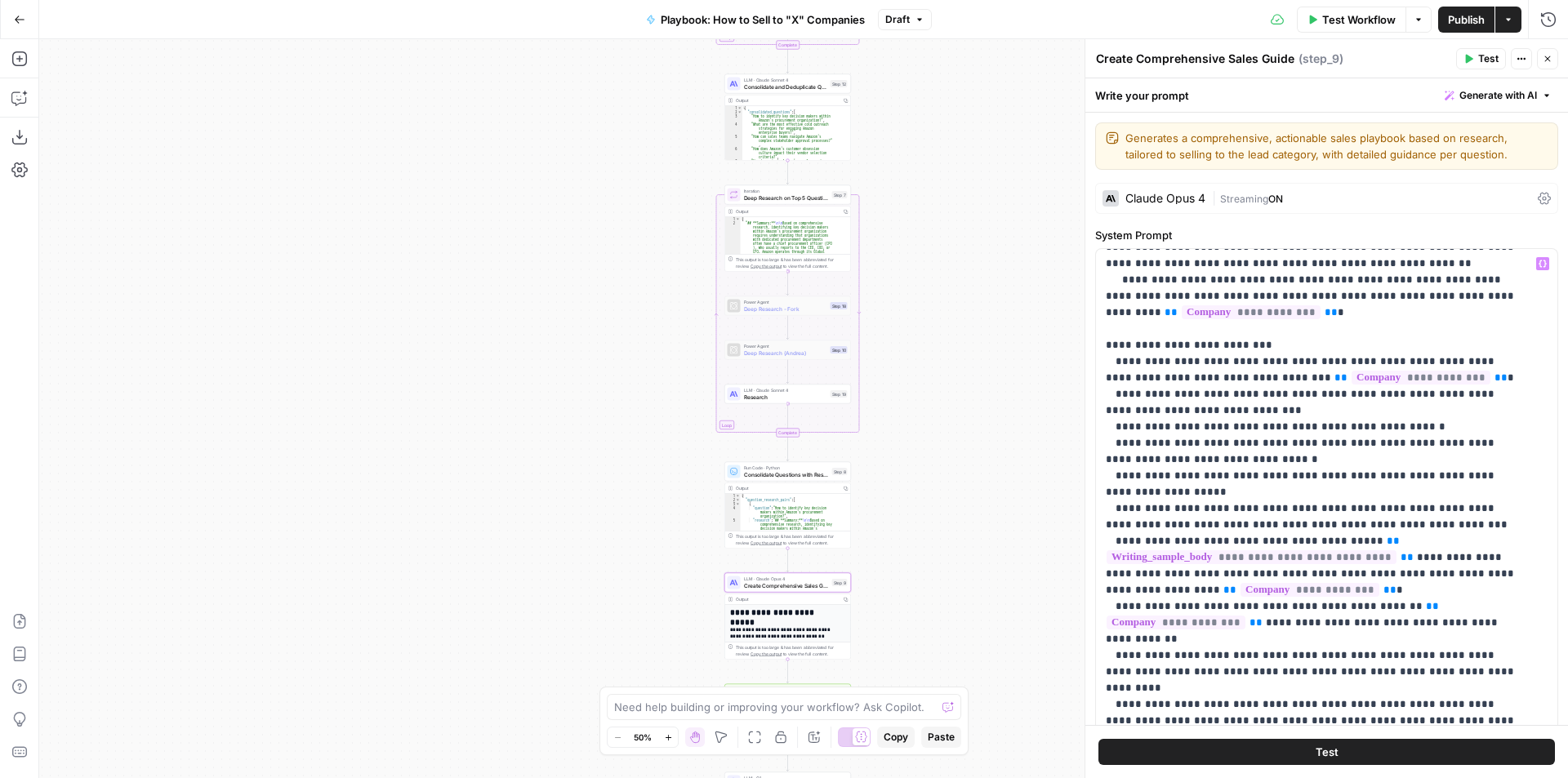 scroll, scrollTop: 245, scrollLeft: 0, axis: vertical 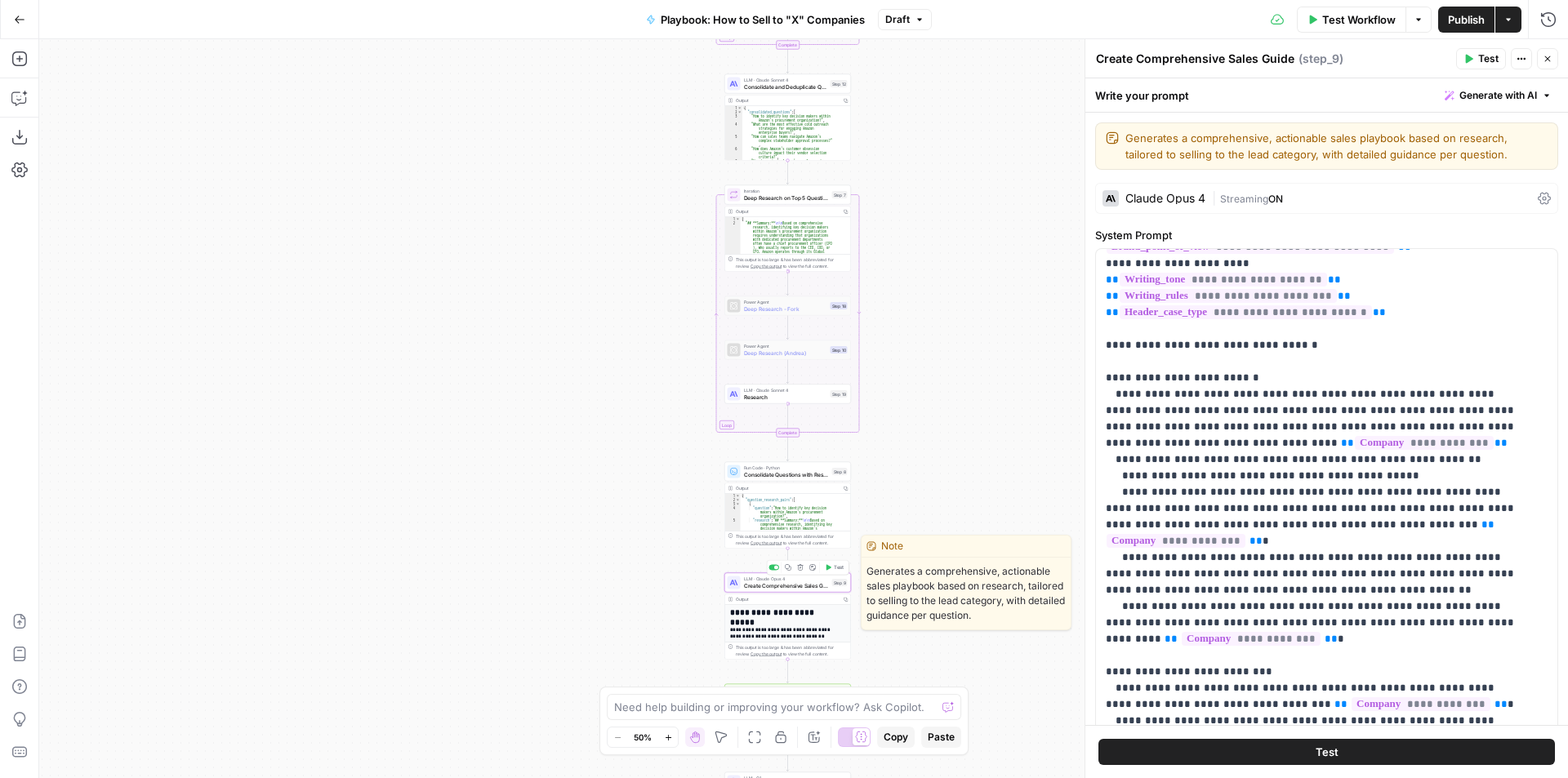 click on "Test" at bounding box center [839, 567] 